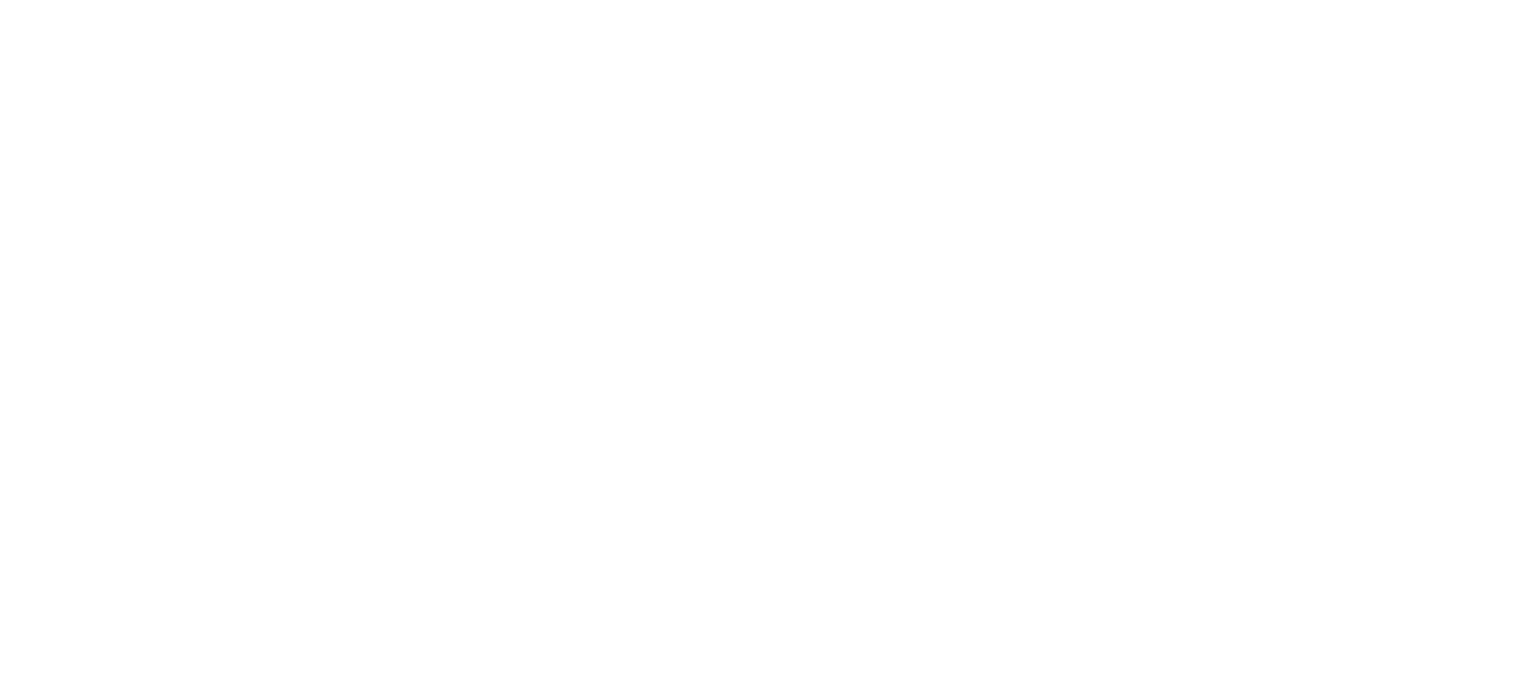 scroll, scrollTop: 0, scrollLeft: 0, axis: both 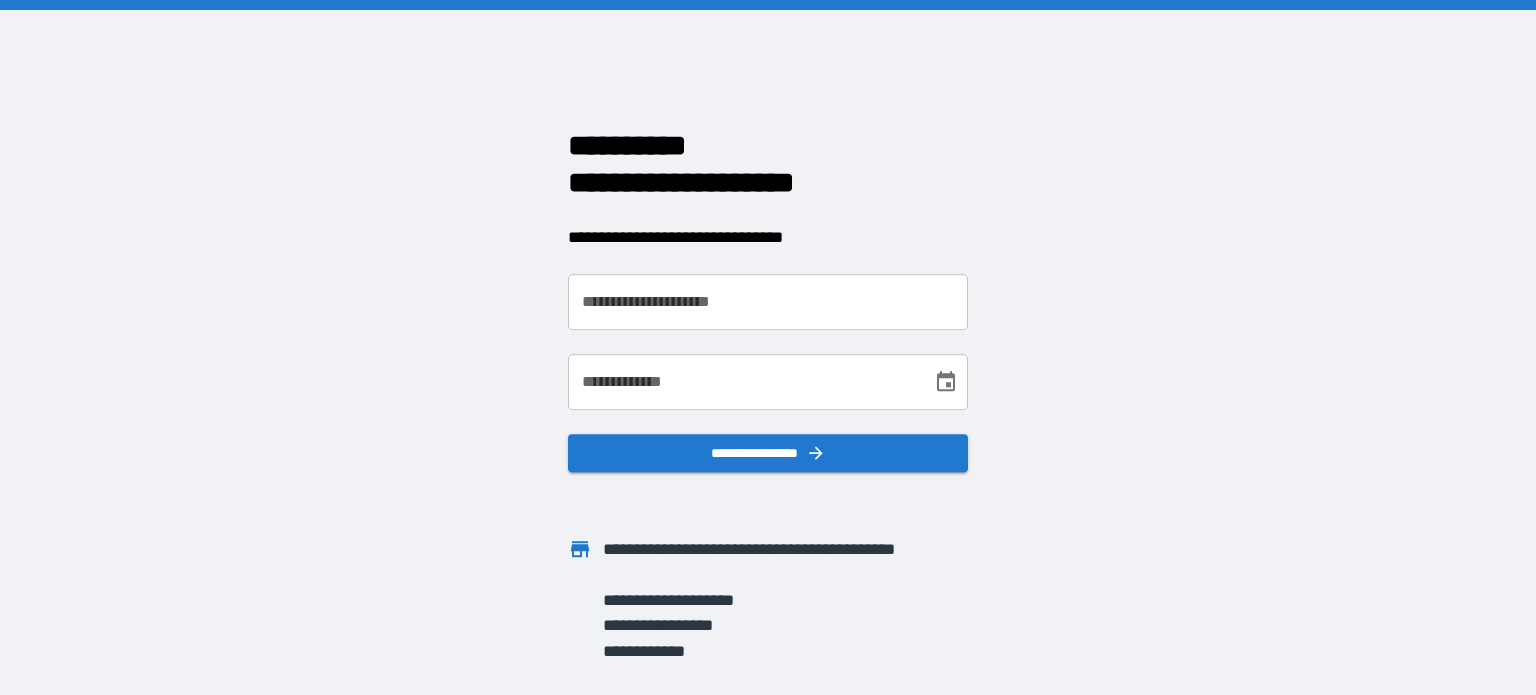 click on "**********" at bounding box center (768, 347) 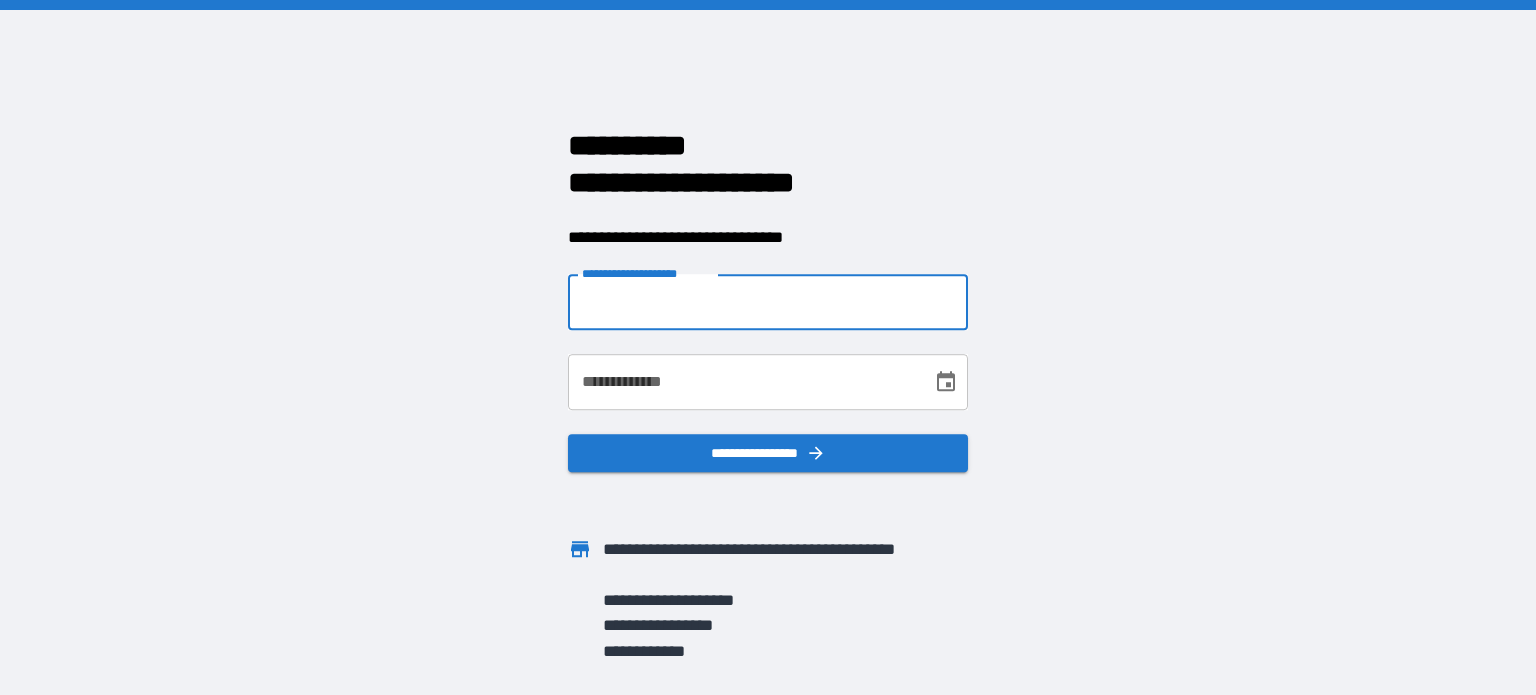 click on "**********" at bounding box center (768, 302) 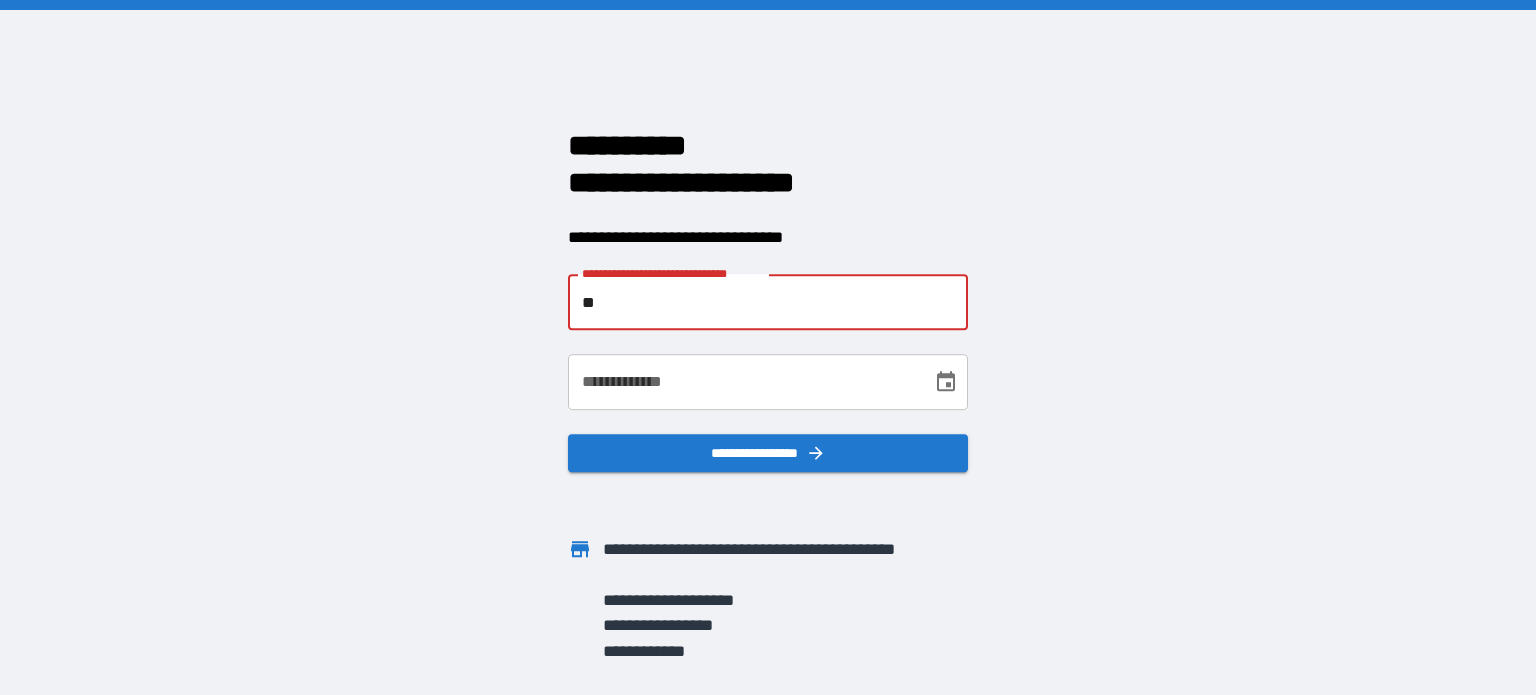 type on "*" 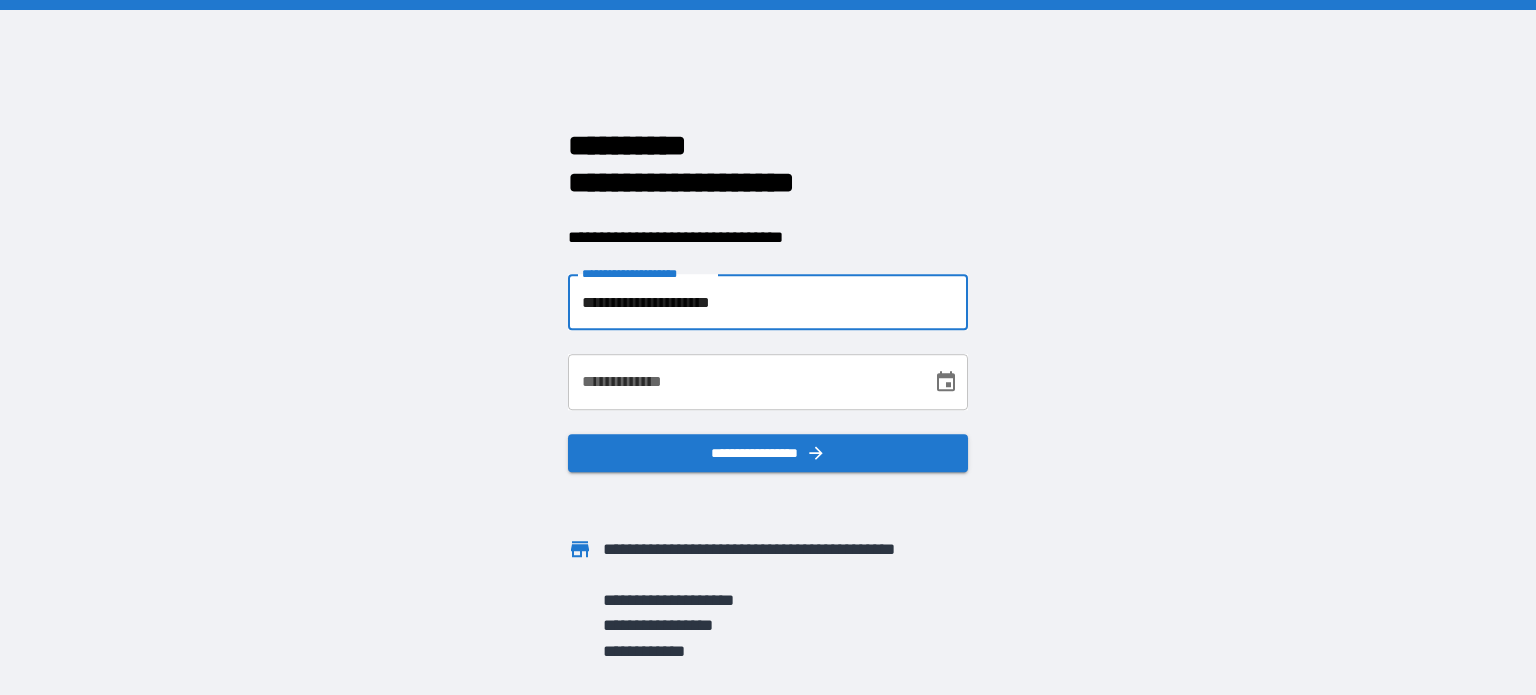 type on "**********" 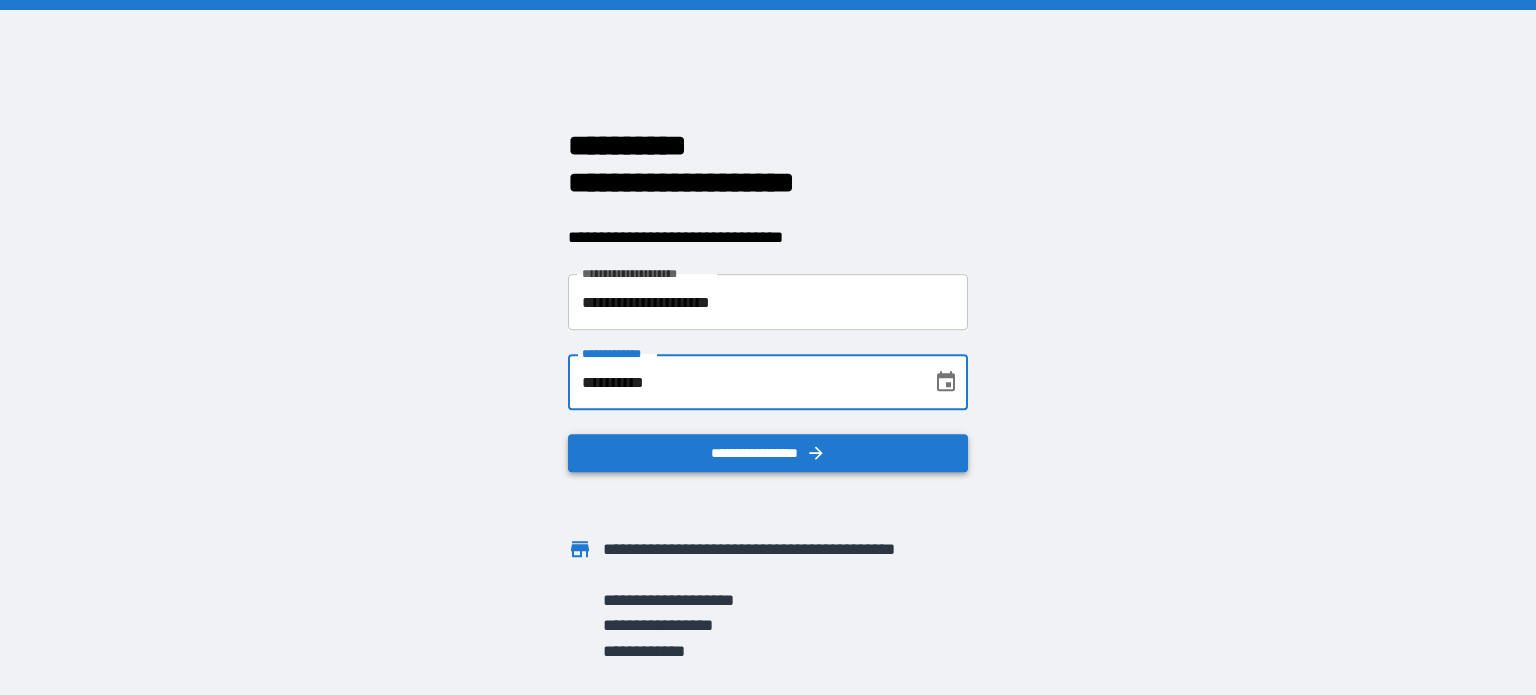 type on "**********" 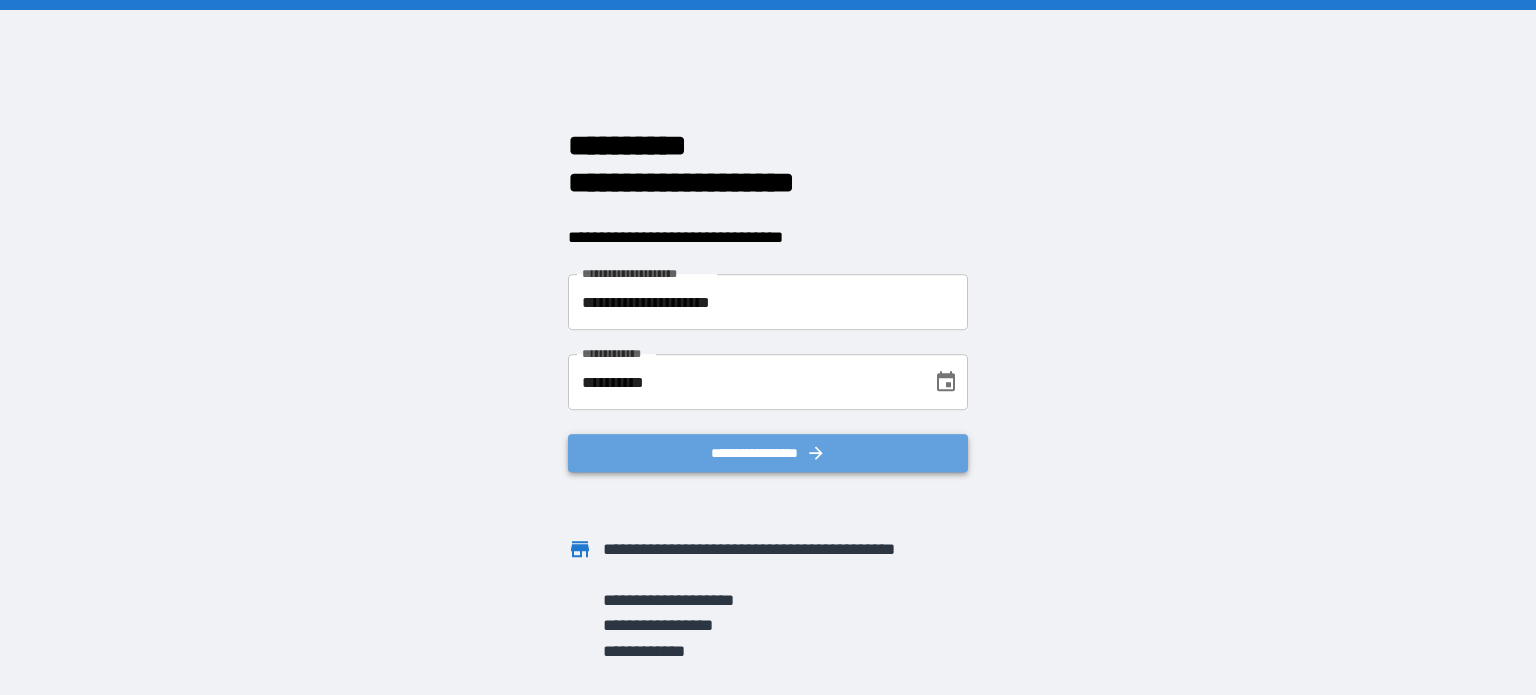 click on "**********" at bounding box center [768, 453] 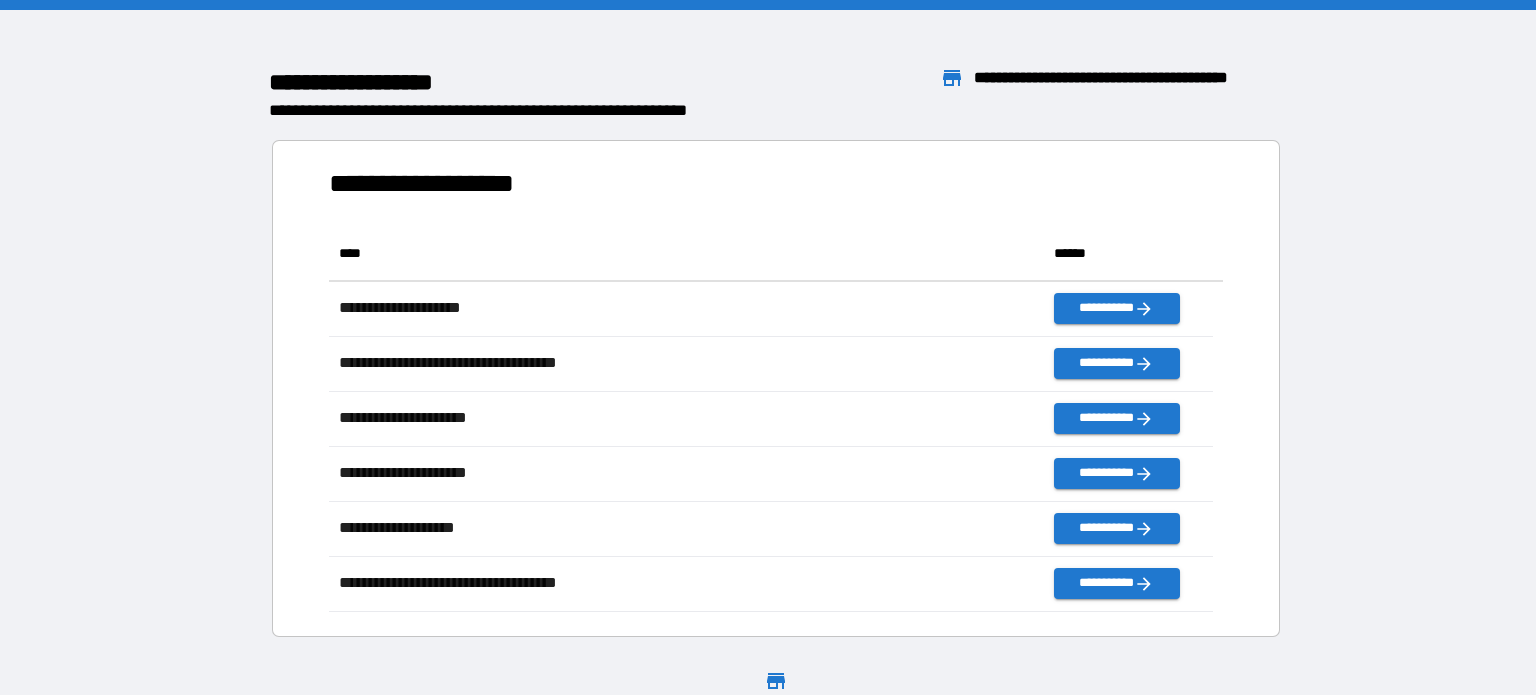 scroll, scrollTop: 370, scrollLeft: 869, axis: both 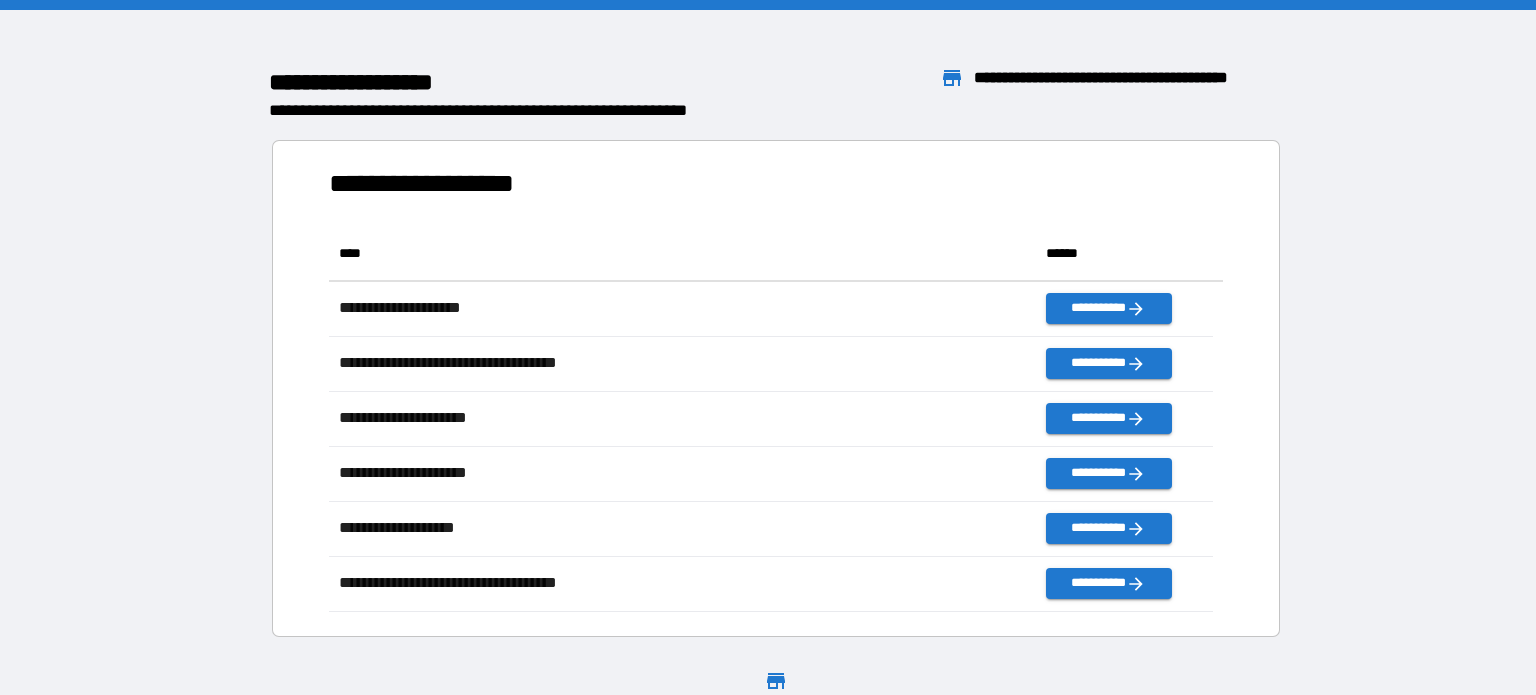 click on "**********" at bounding box center (768, 383) 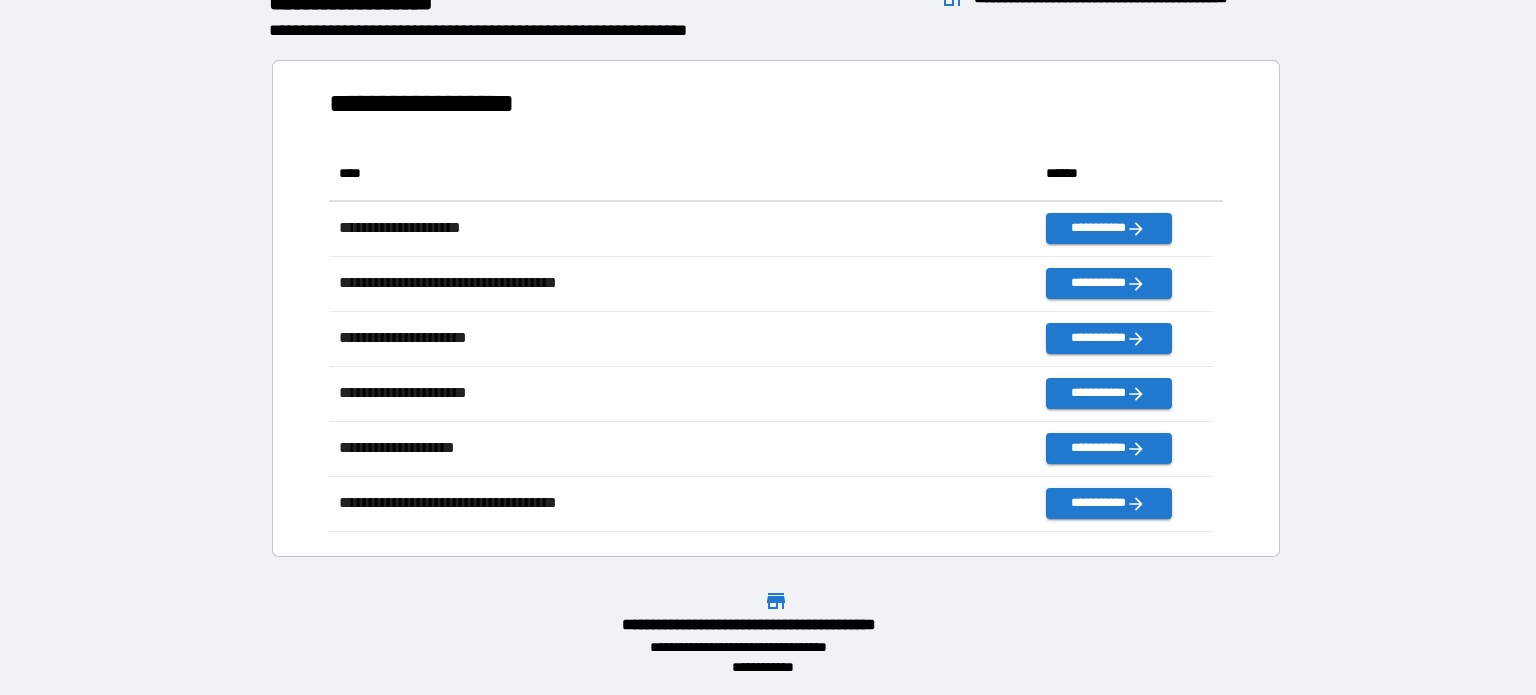 scroll, scrollTop: 80, scrollLeft: 0, axis: vertical 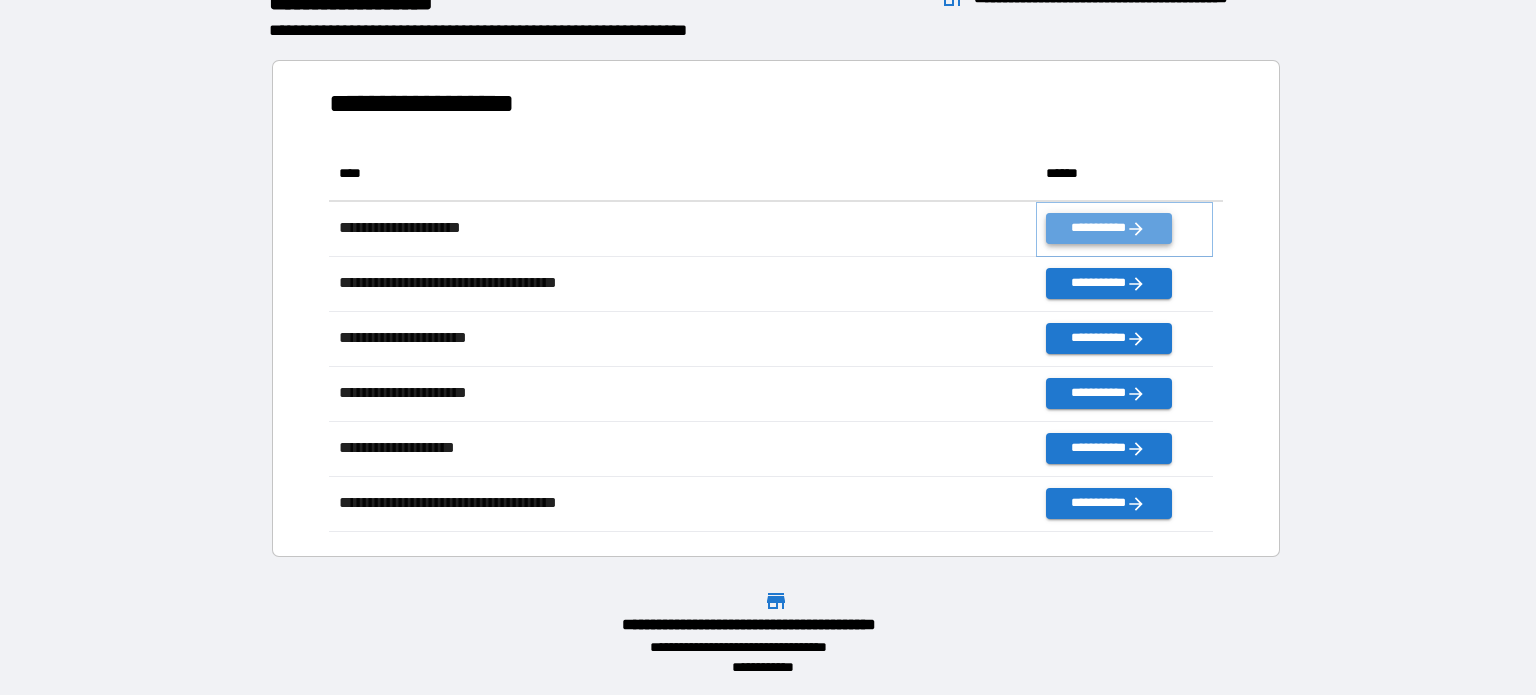 click 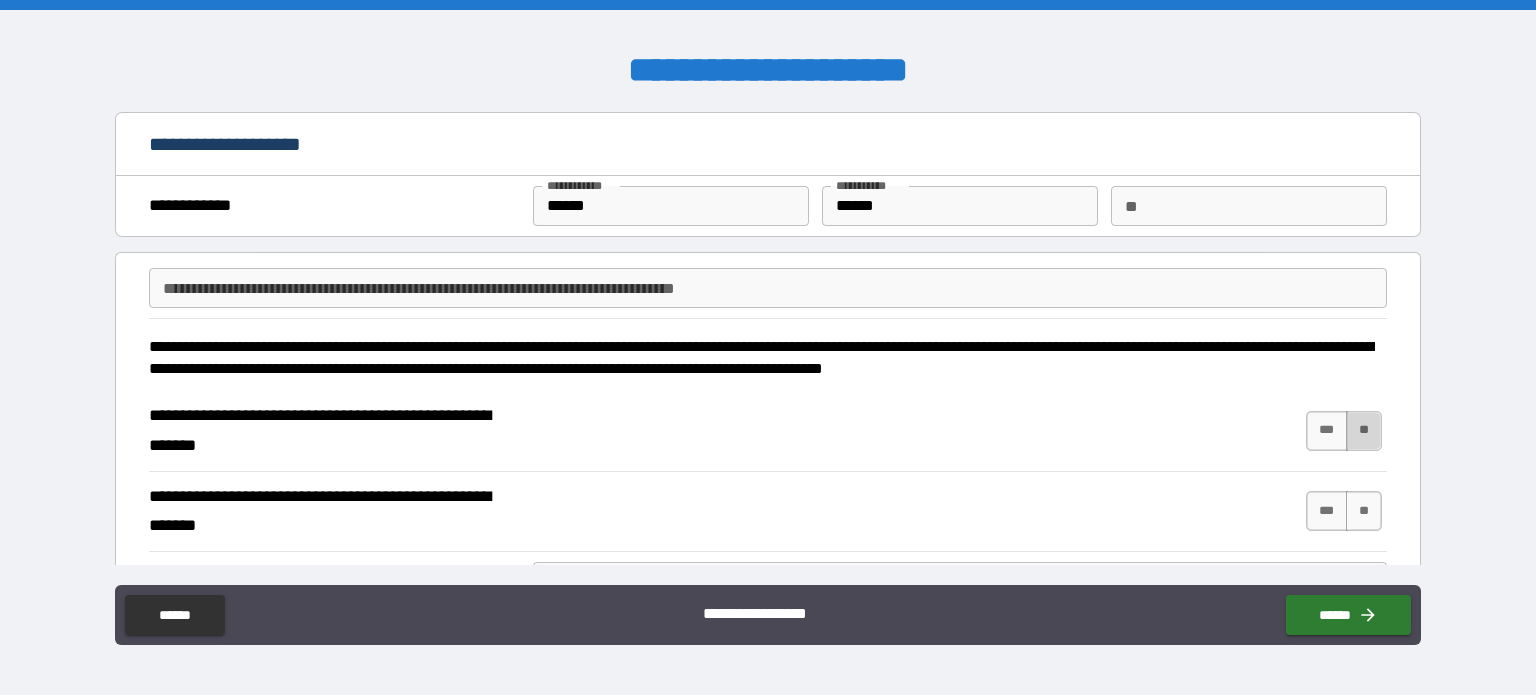 click on "**" at bounding box center [1364, 431] 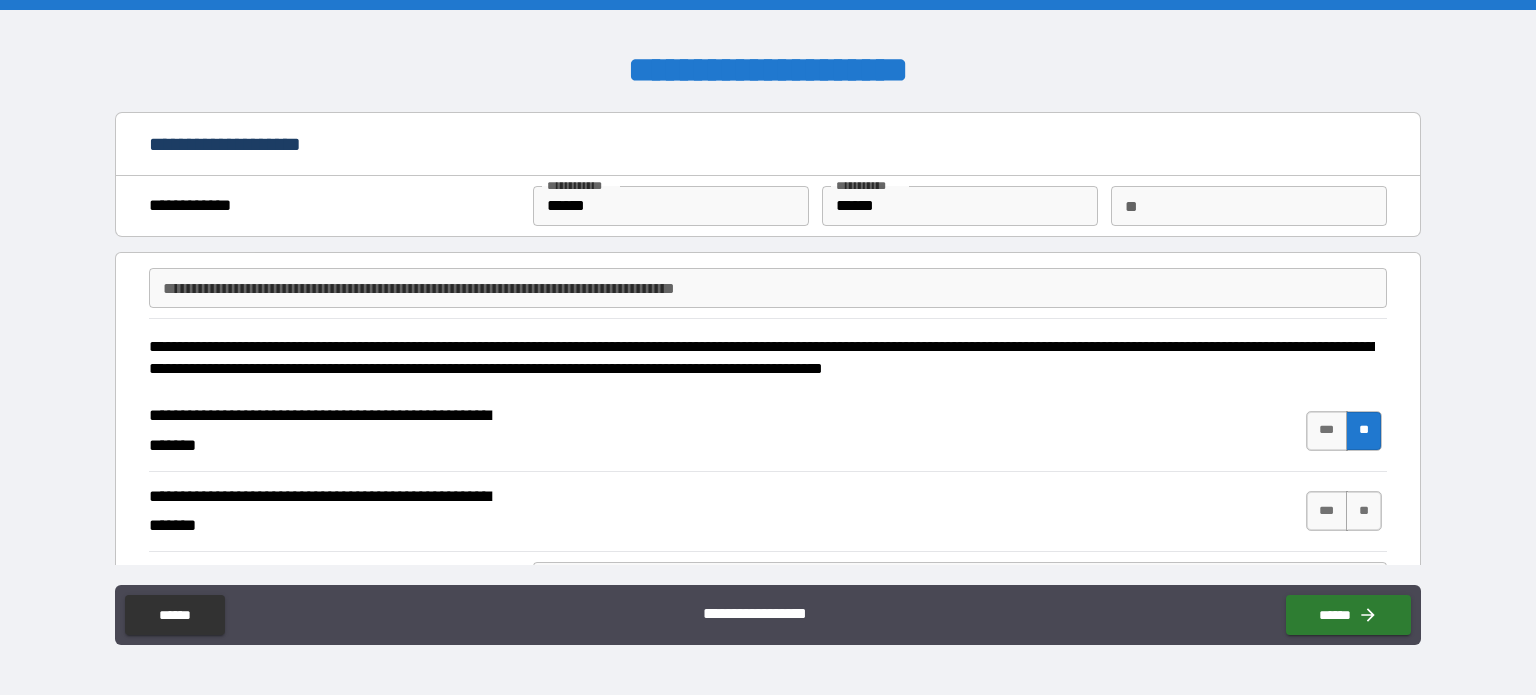 type on "*****" 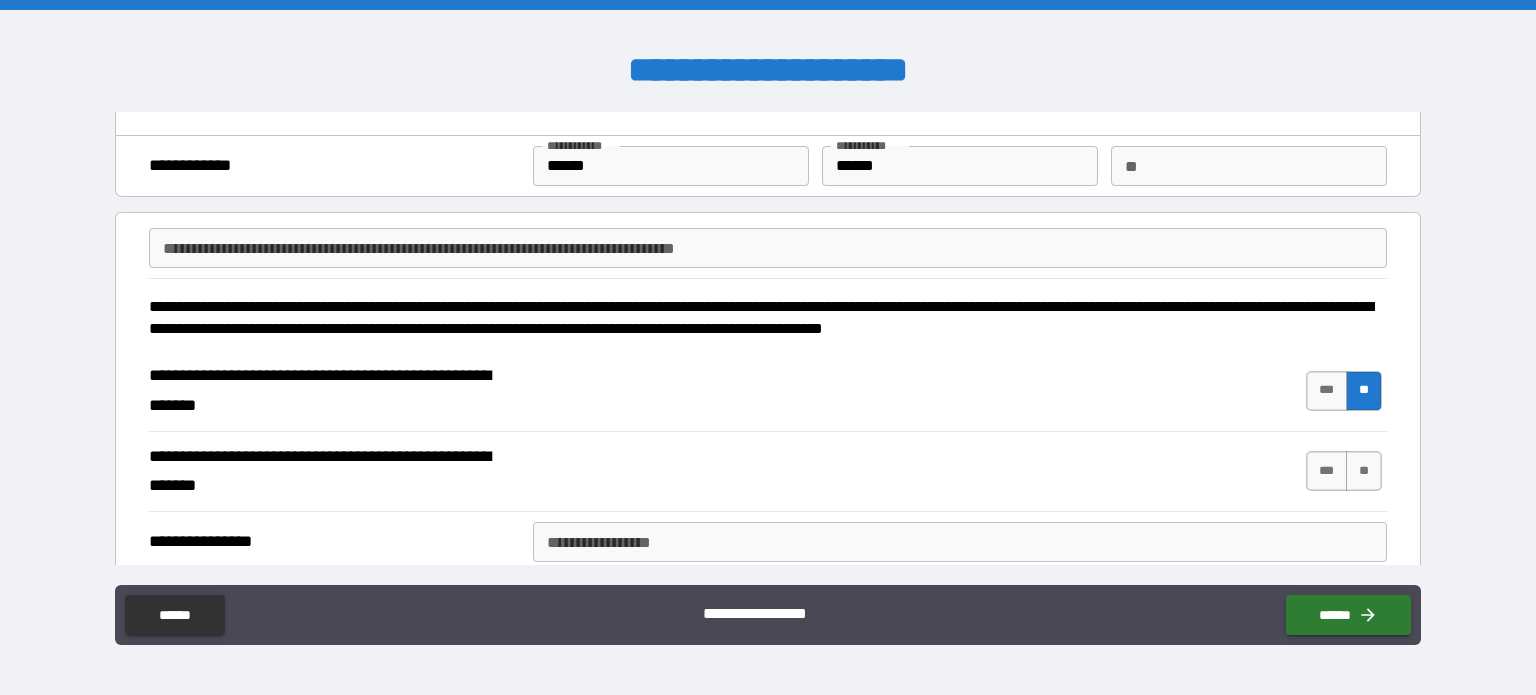 scroll, scrollTop: 80, scrollLeft: 0, axis: vertical 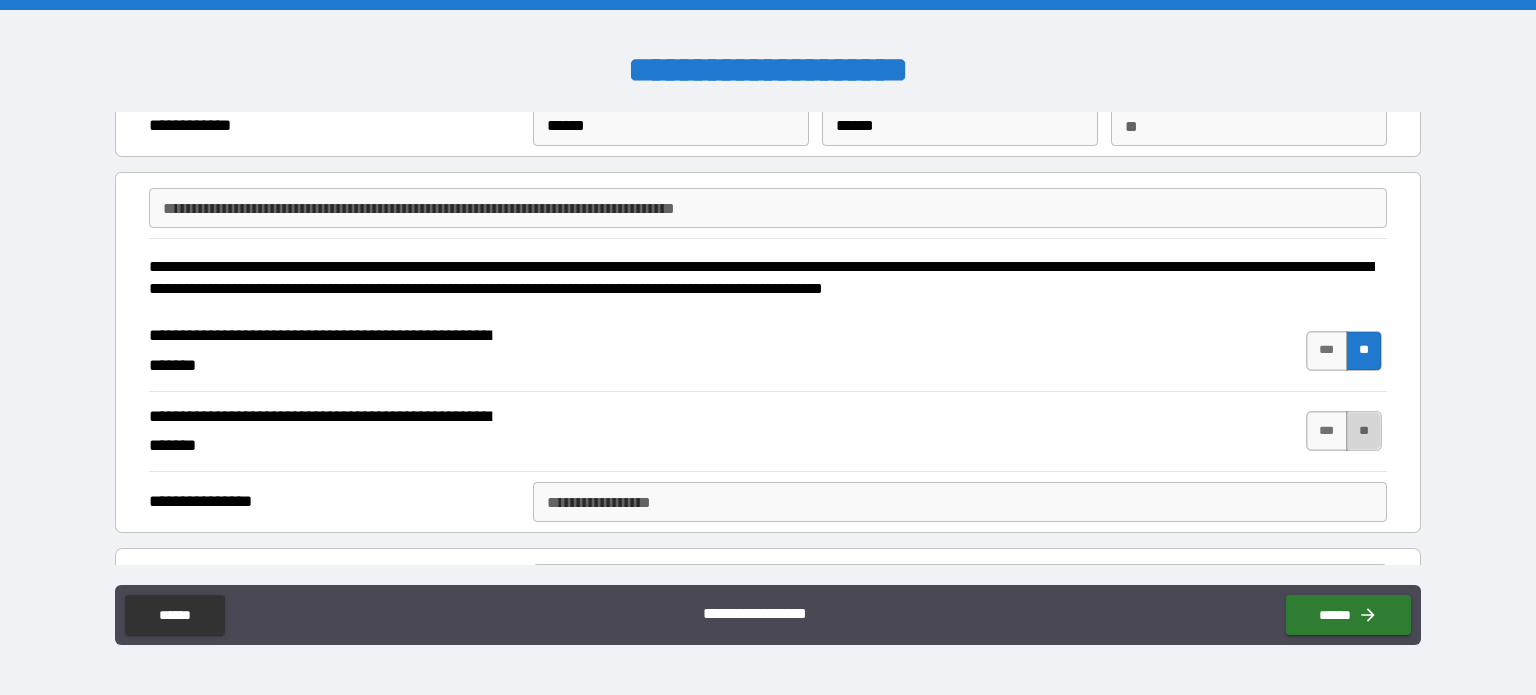 click on "**" at bounding box center [1364, 431] 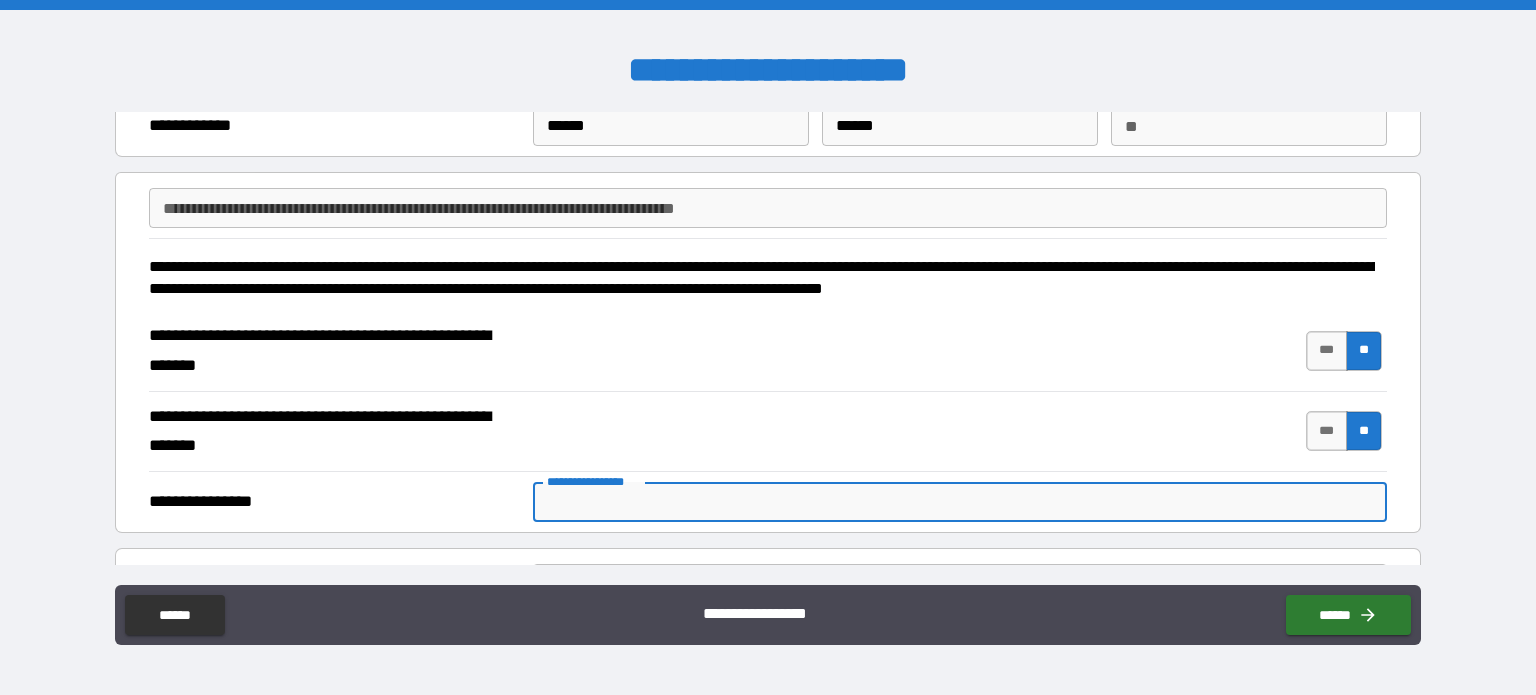 click on "**********" at bounding box center (960, 502) 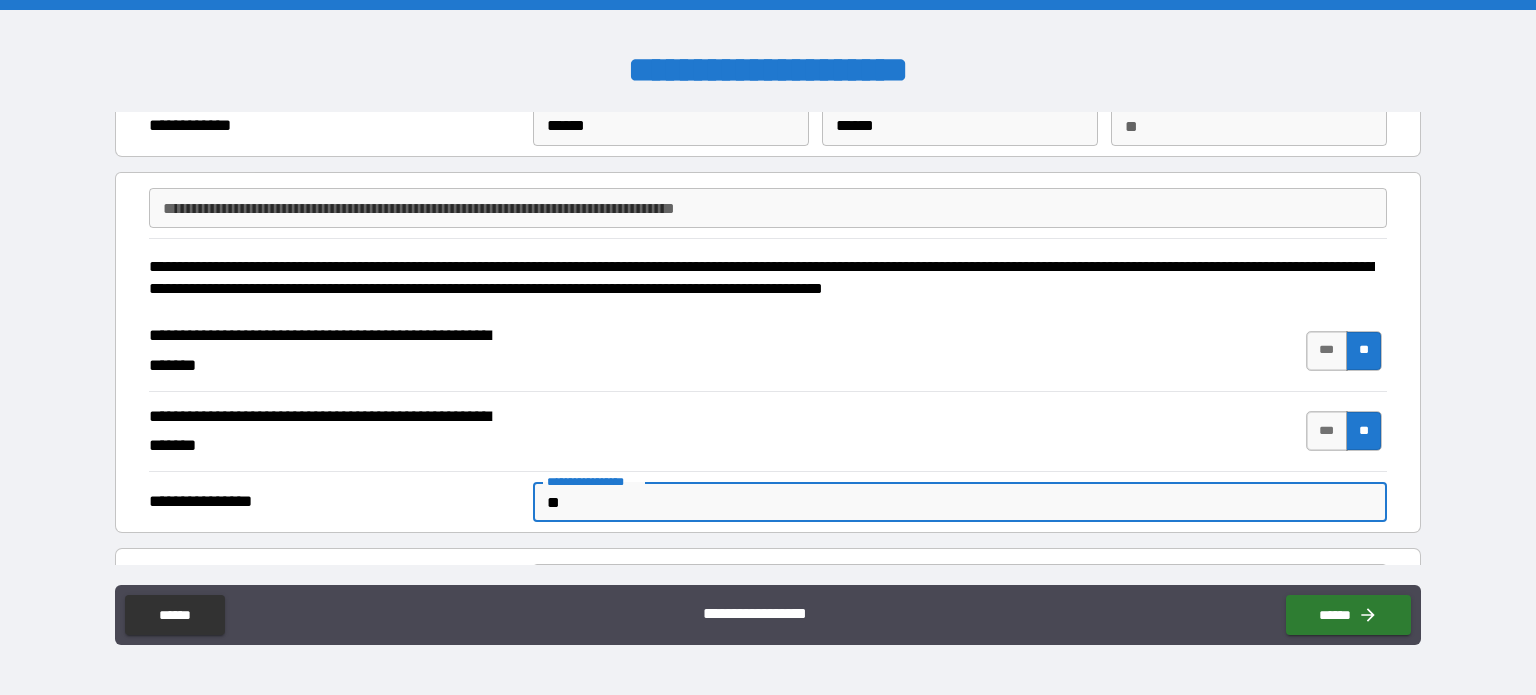 type on "**" 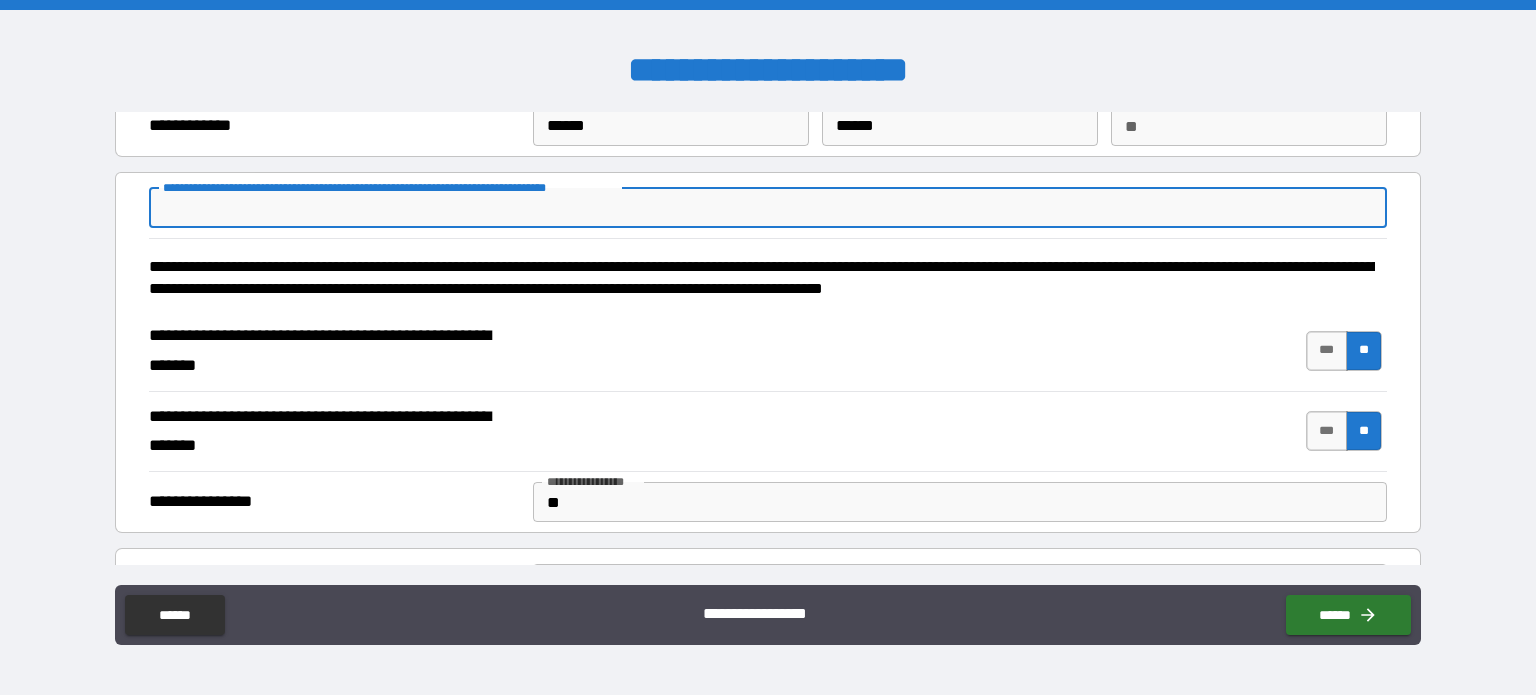 click on "**********" at bounding box center (768, 208) 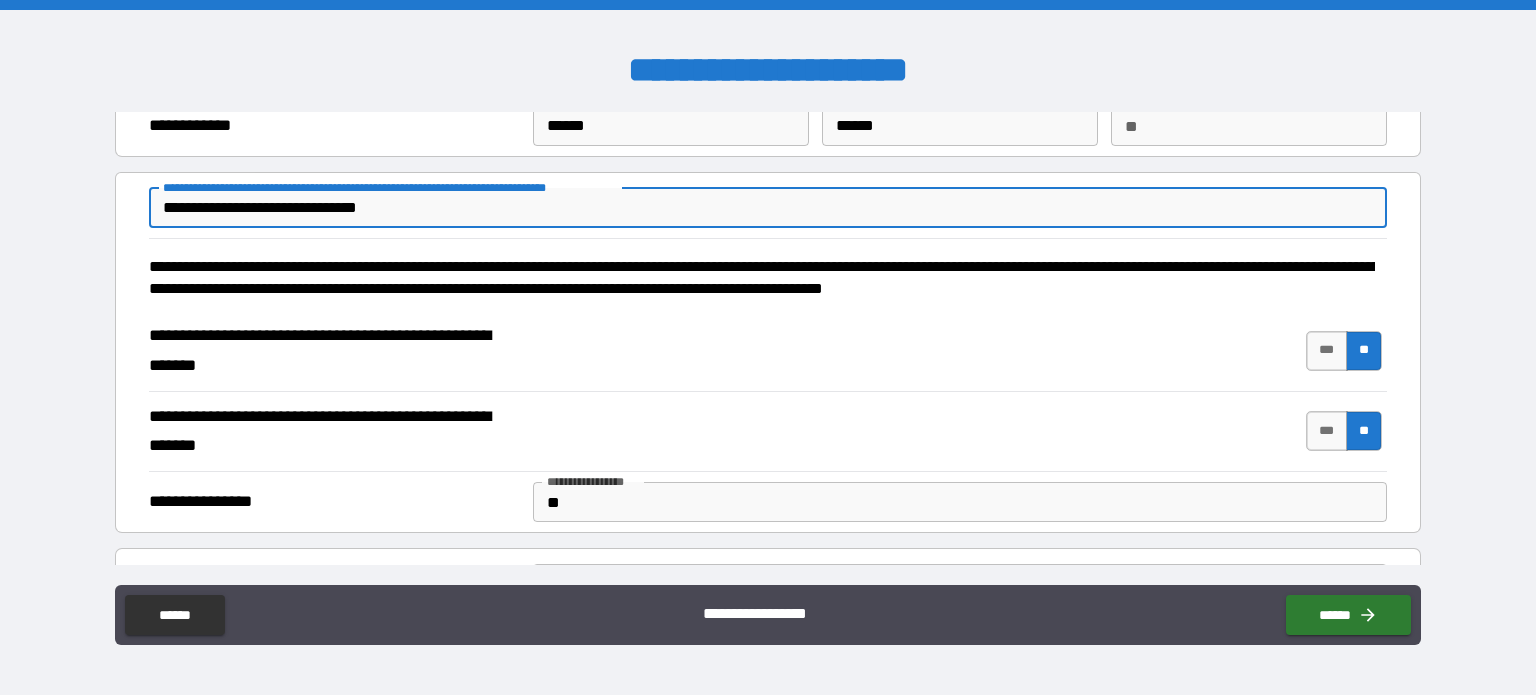 type on "**********" 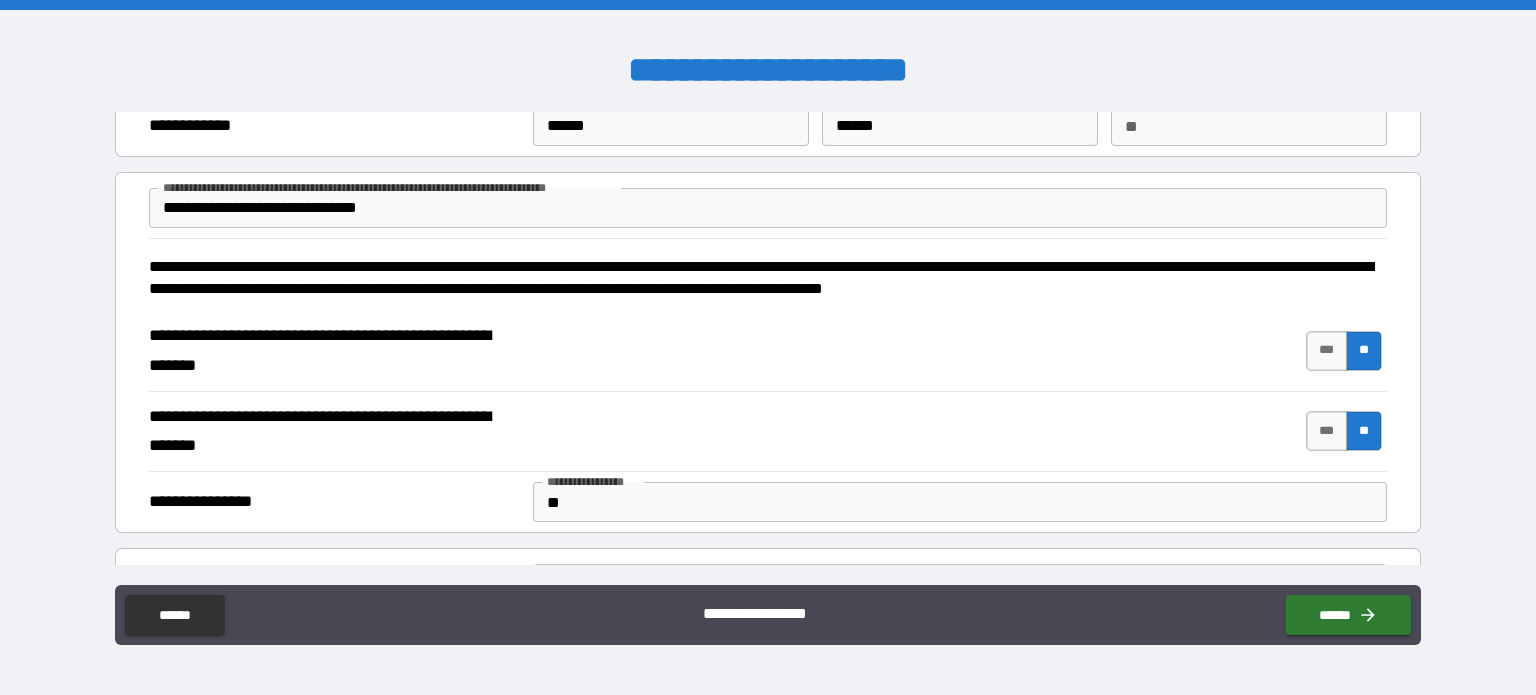 click on "**********" at bounding box center [768, 350] 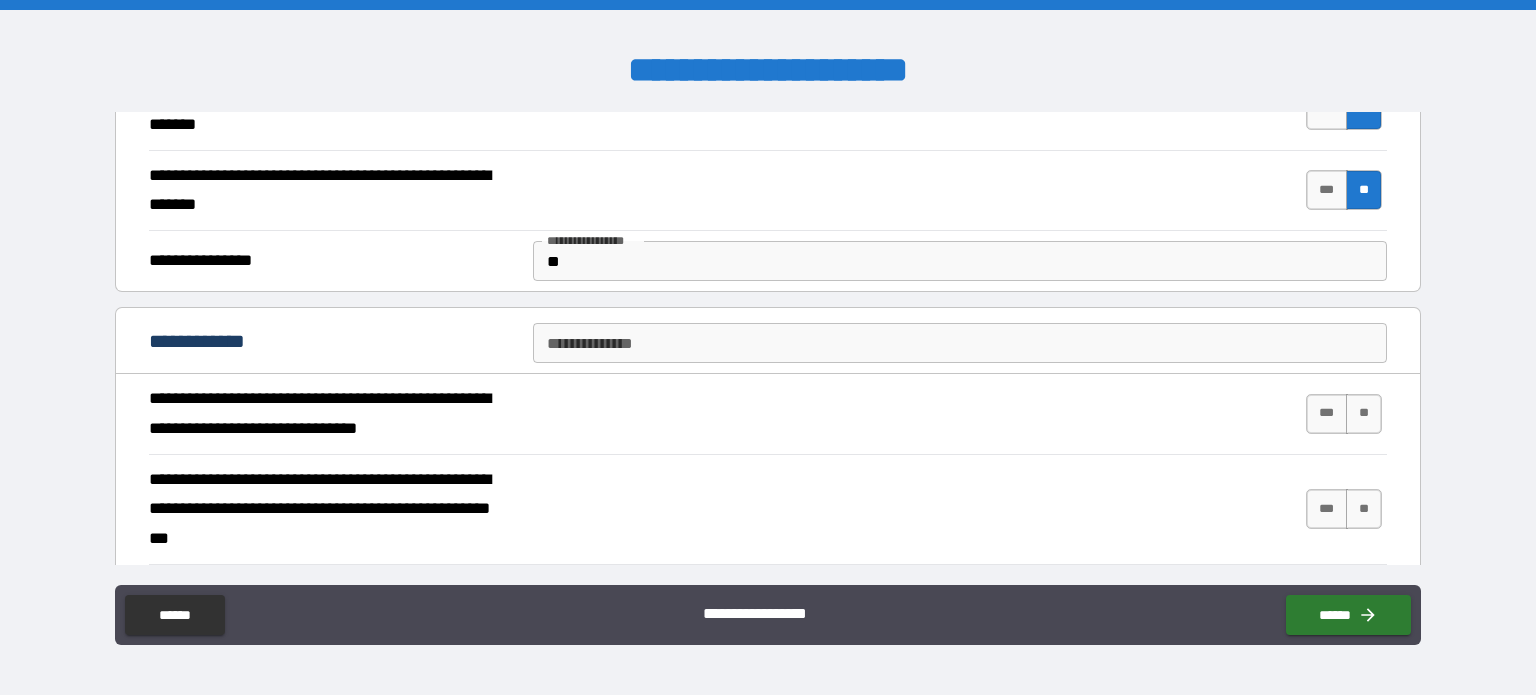 scroll, scrollTop: 397, scrollLeft: 0, axis: vertical 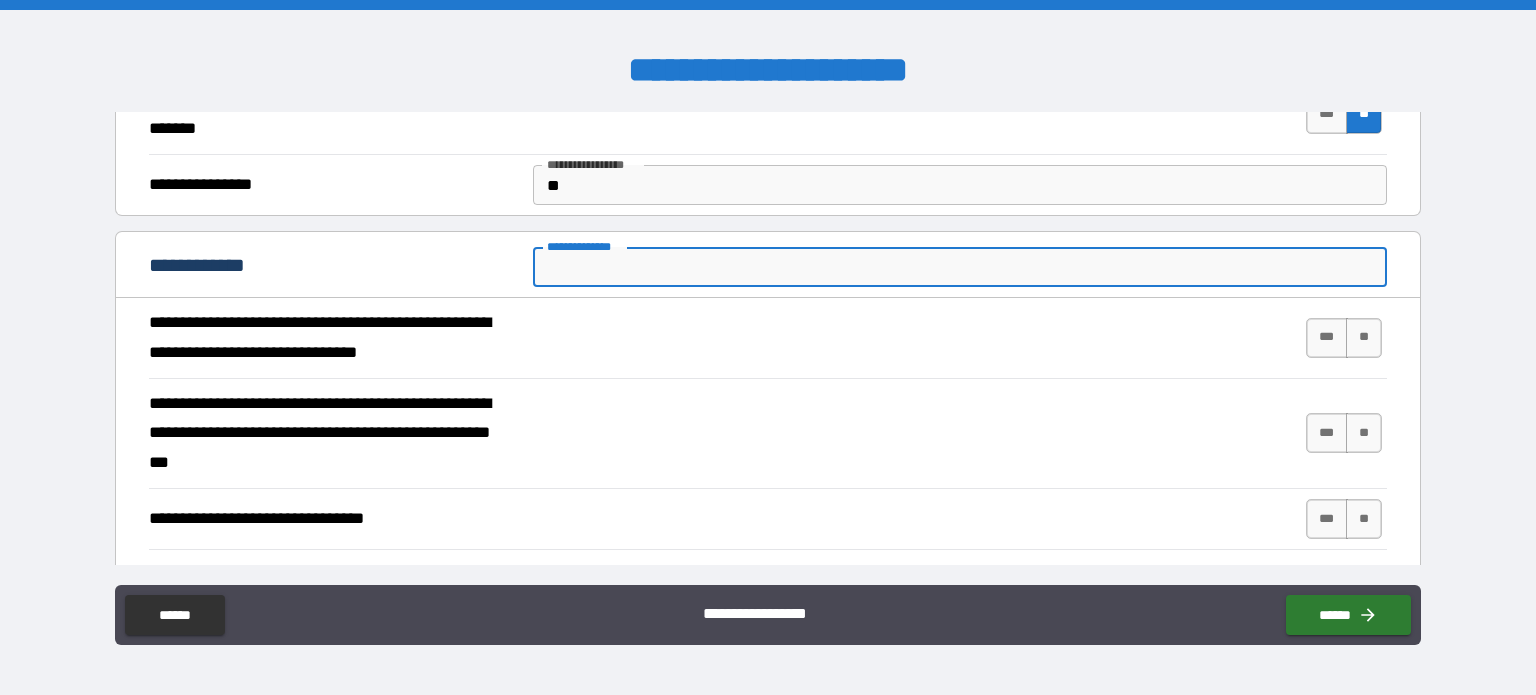 click on "**********" at bounding box center [960, 267] 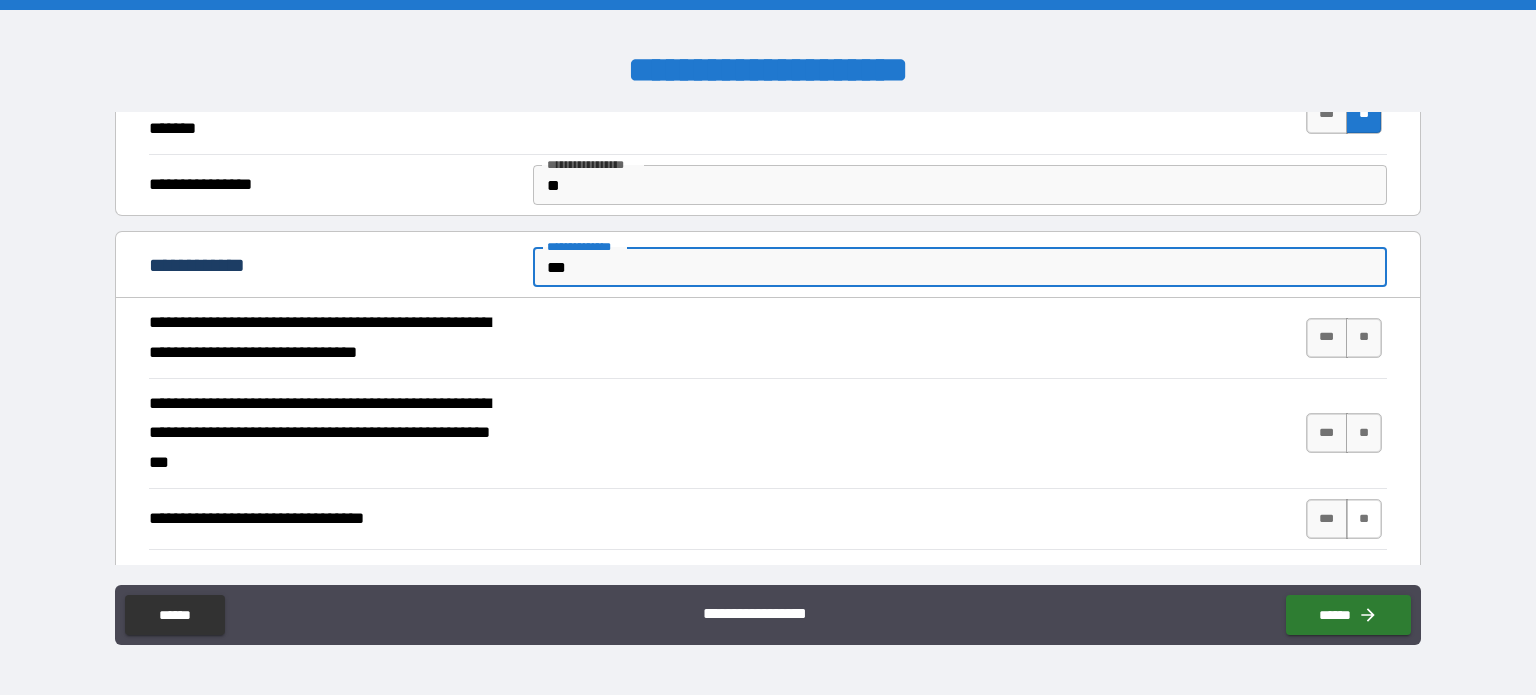 type on "***" 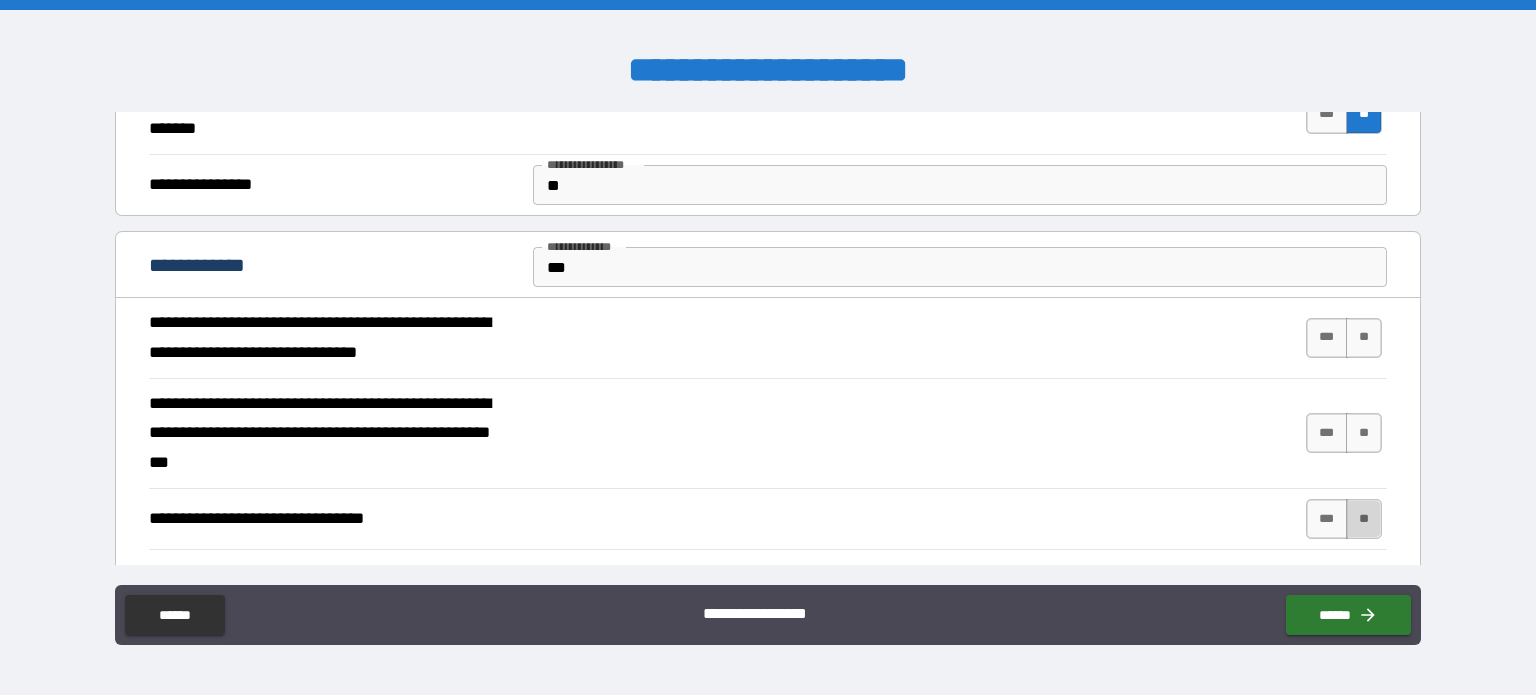click on "**" at bounding box center [1364, 519] 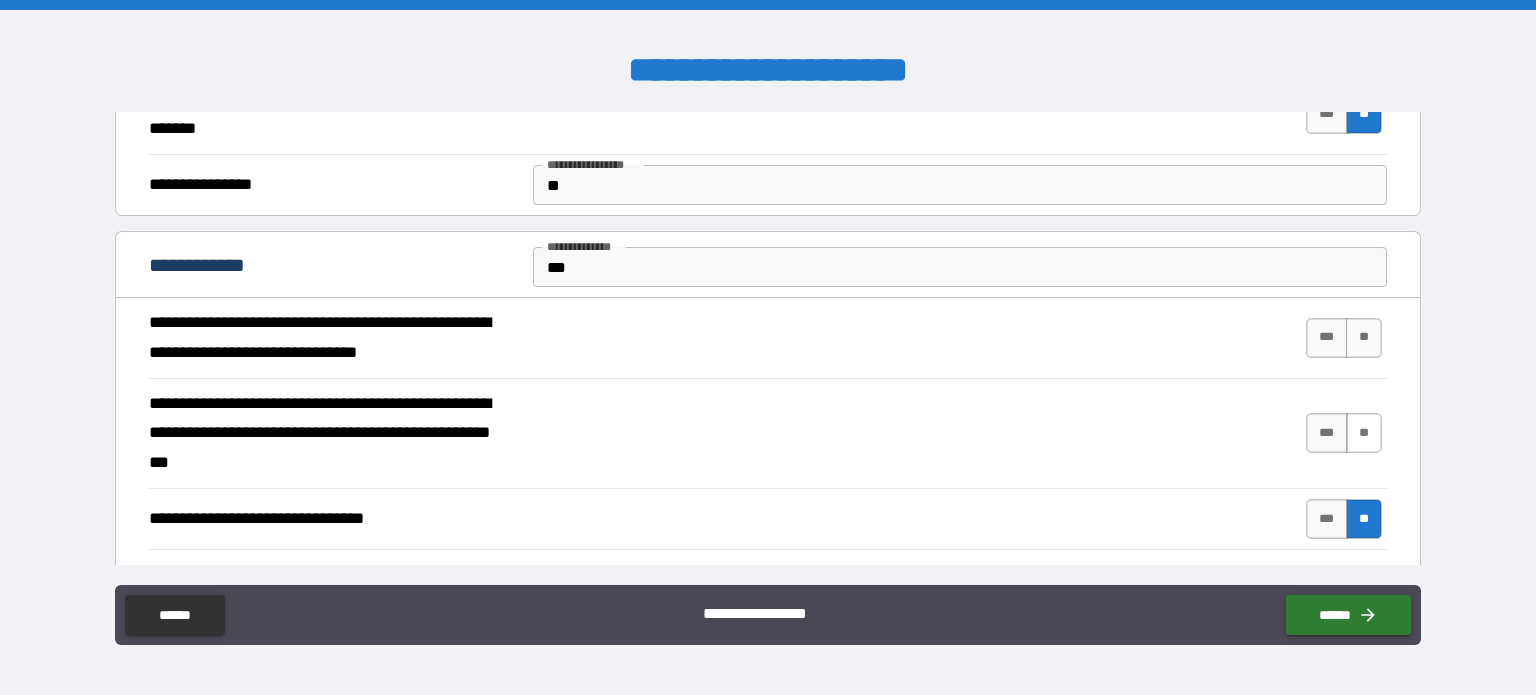 click on "**" at bounding box center (1364, 433) 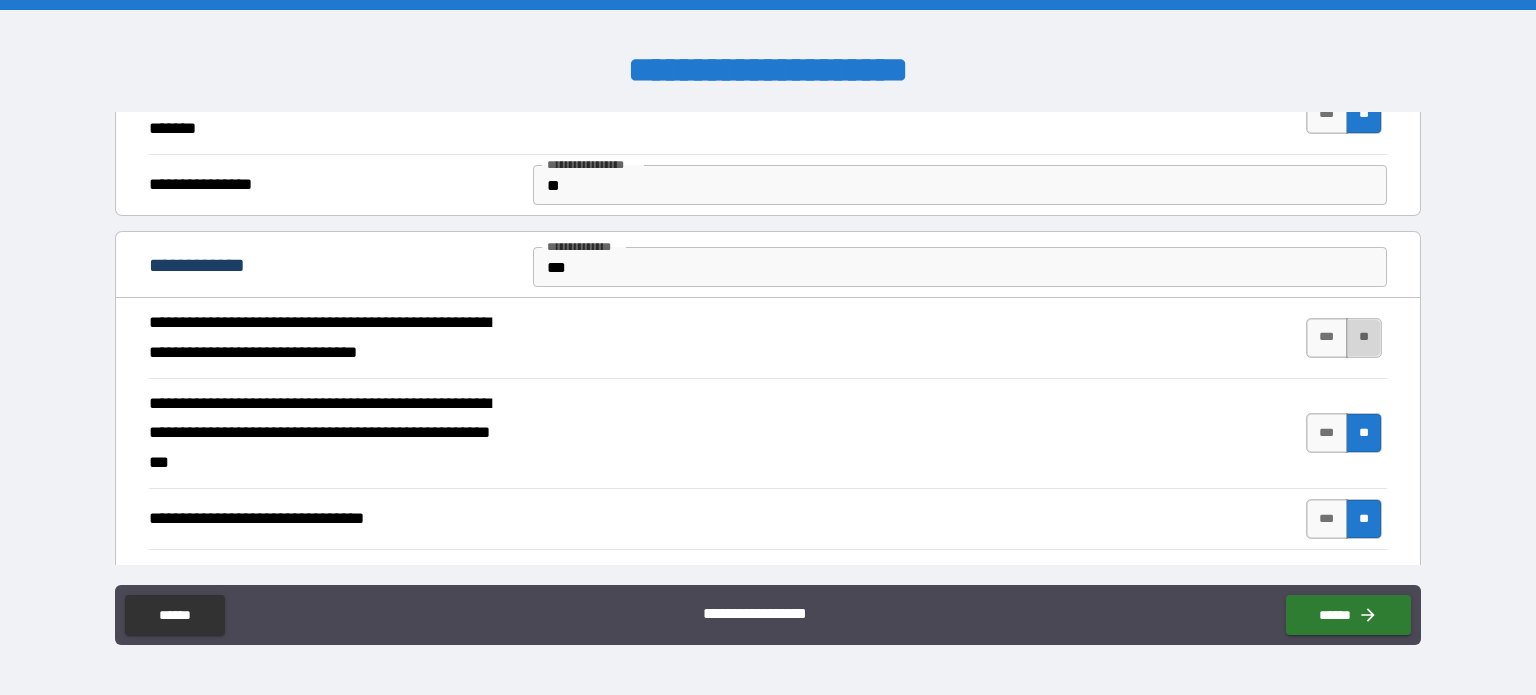 click on "**" at bounding box center (1364, 338) 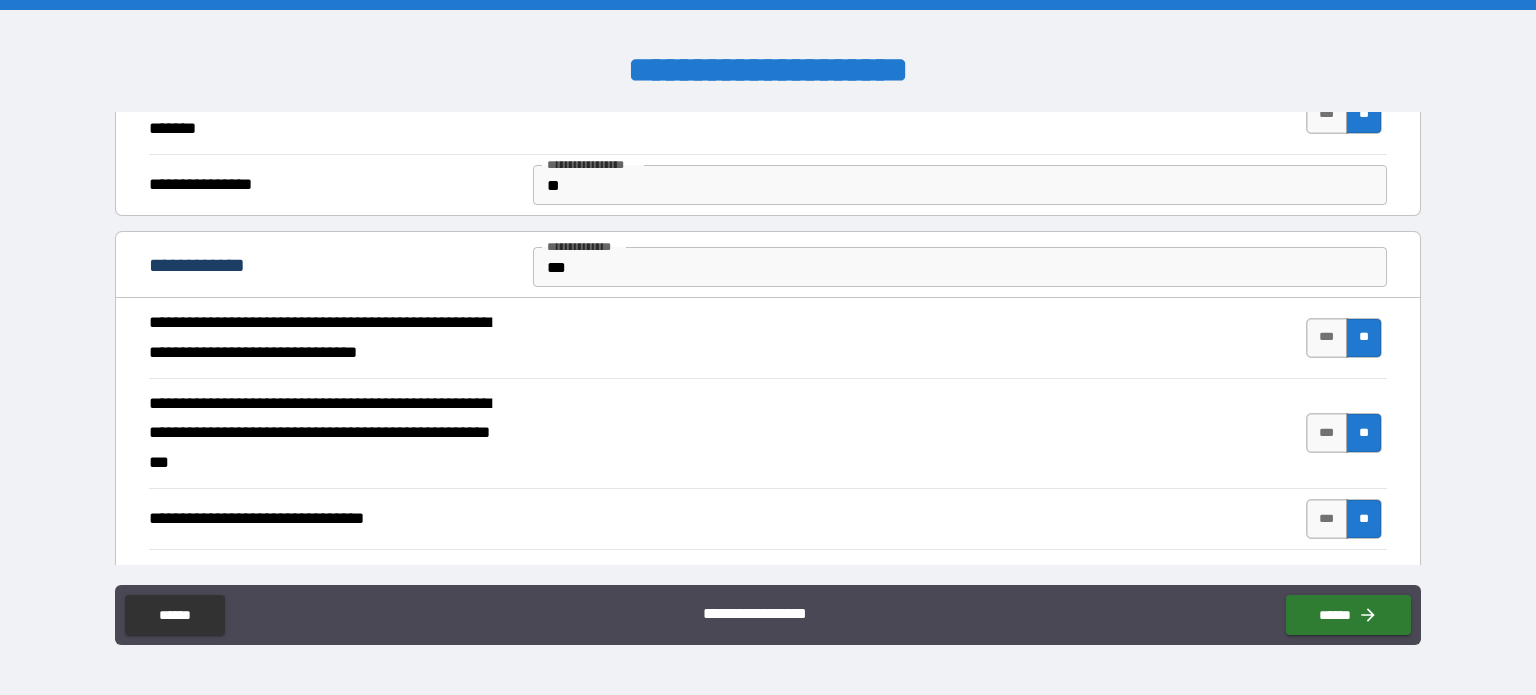 type on "*****" 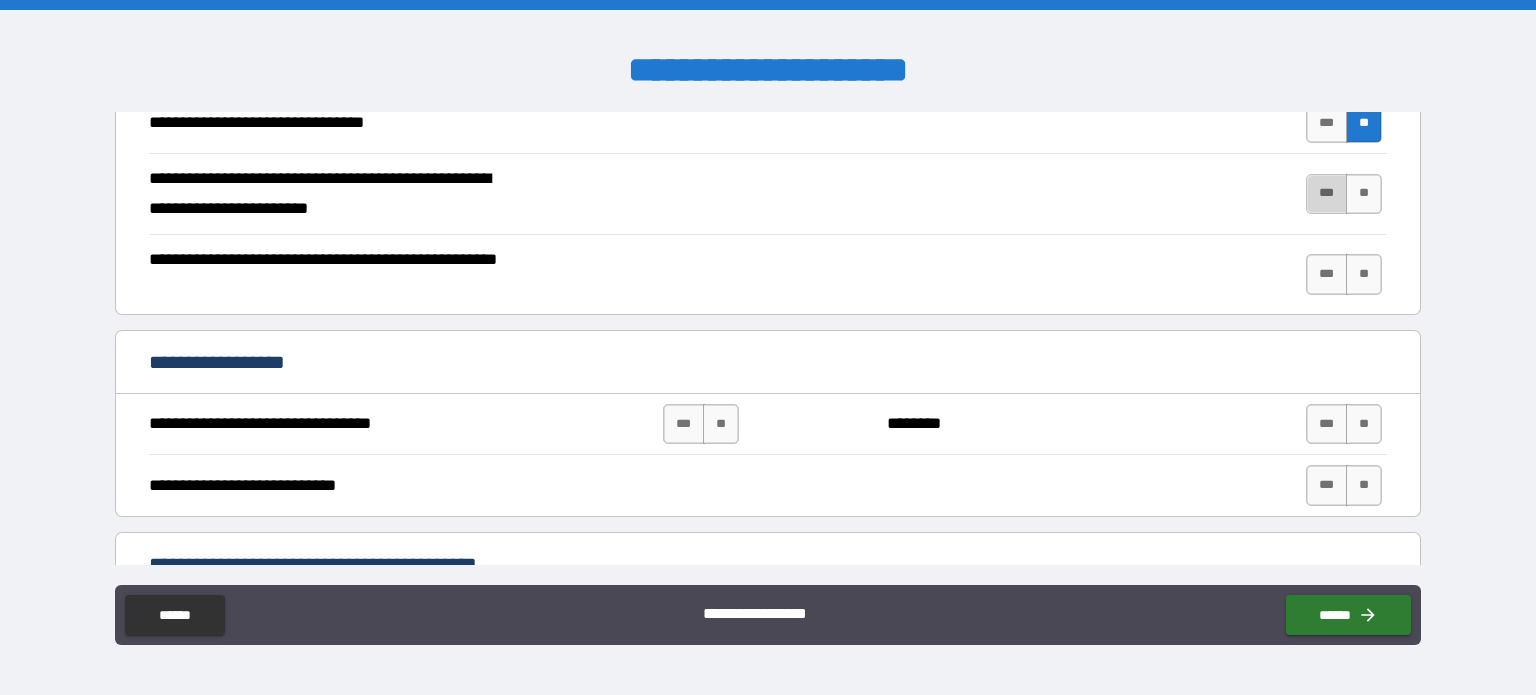 click on "***" at bounding box center (1327, 194) 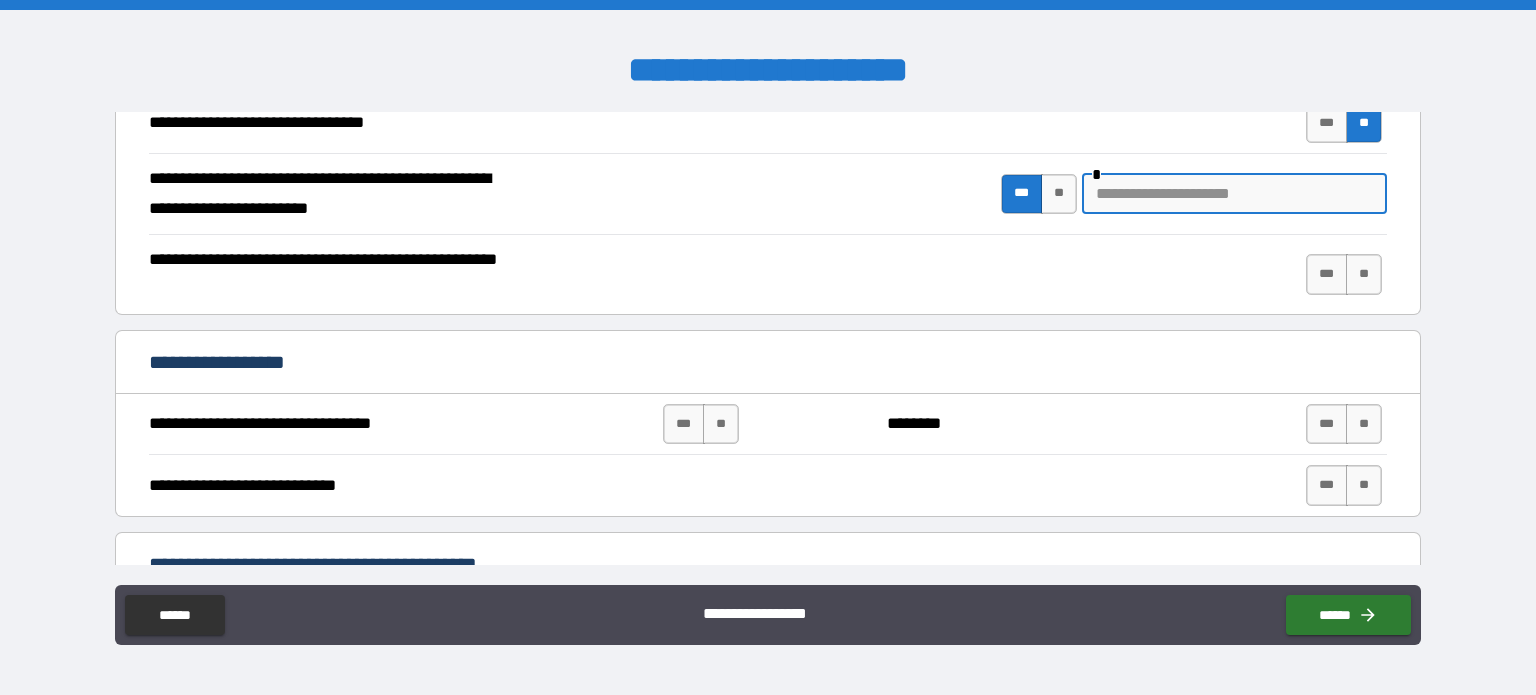 click at bounding box center [1234, 194] 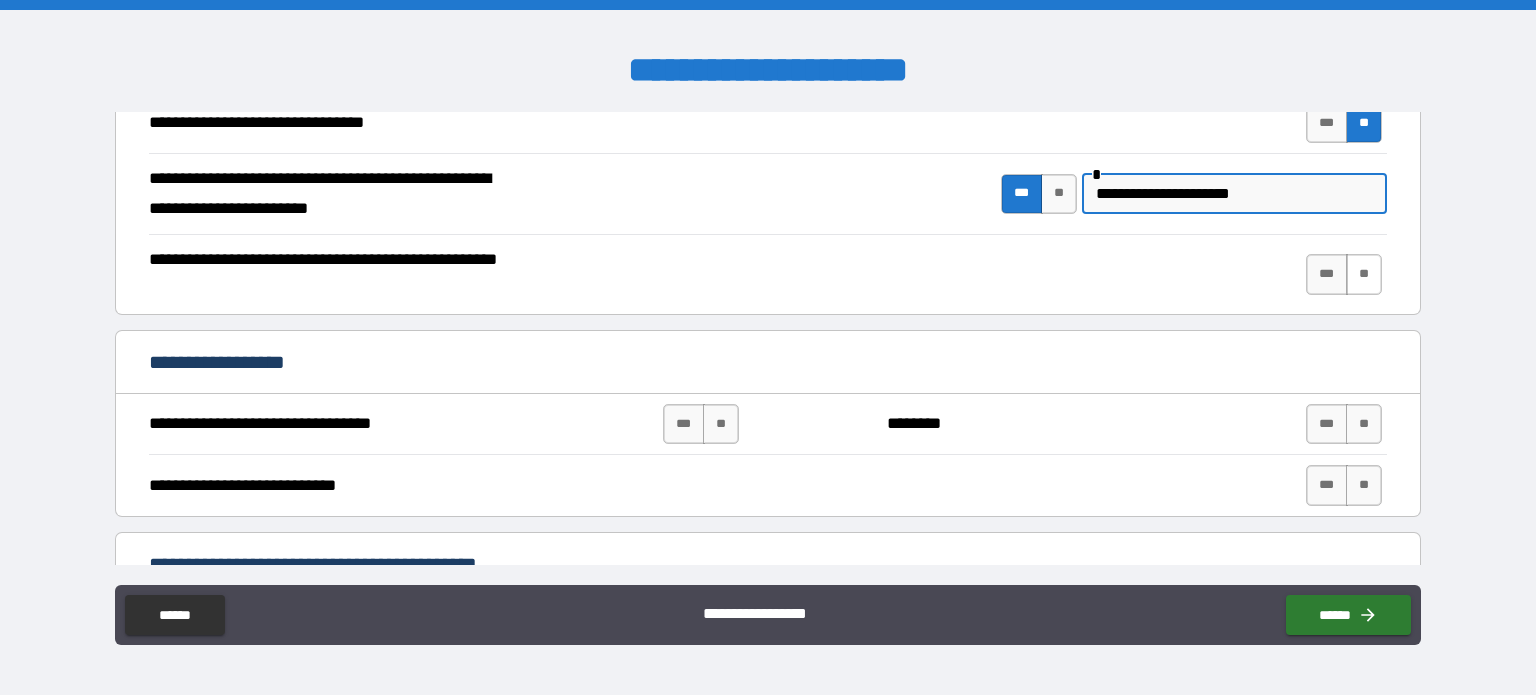 type on "**********" 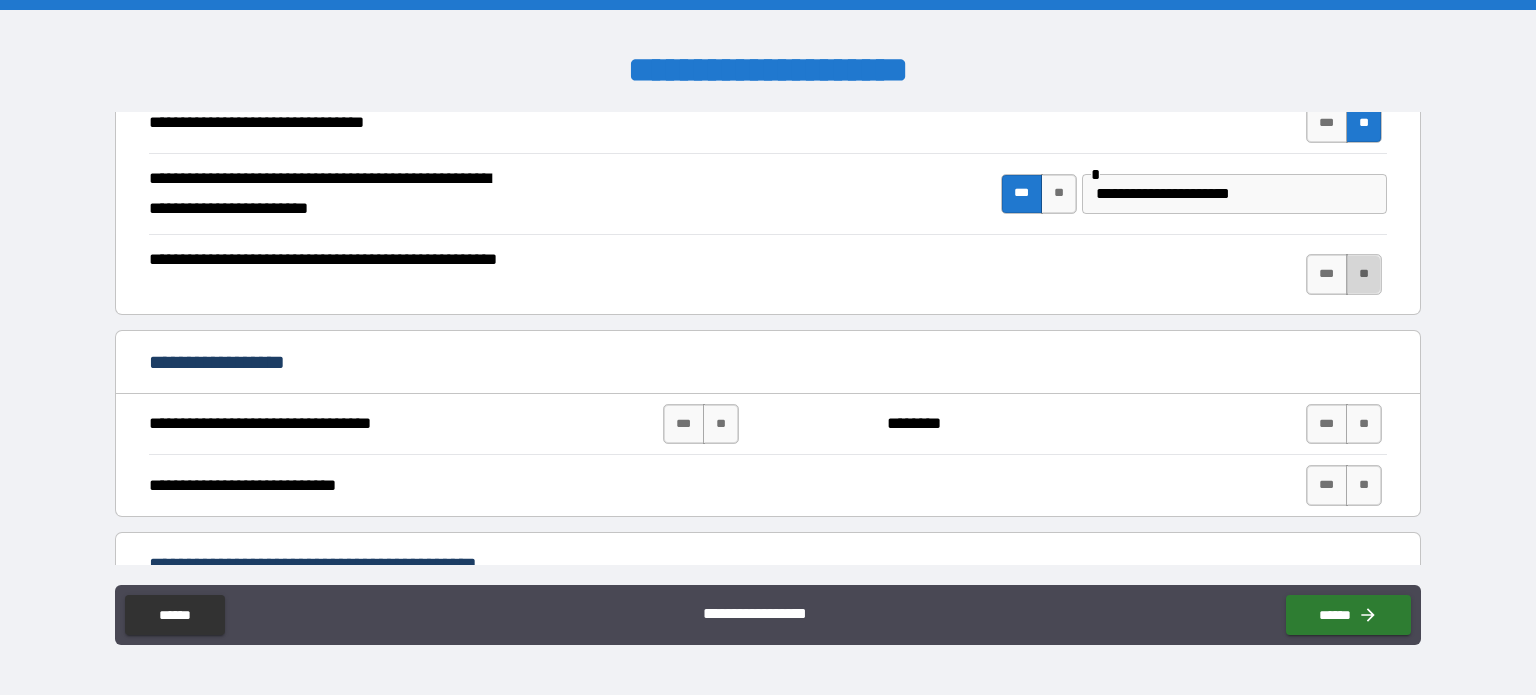 click on "**" at bounding box center [1364, 274] 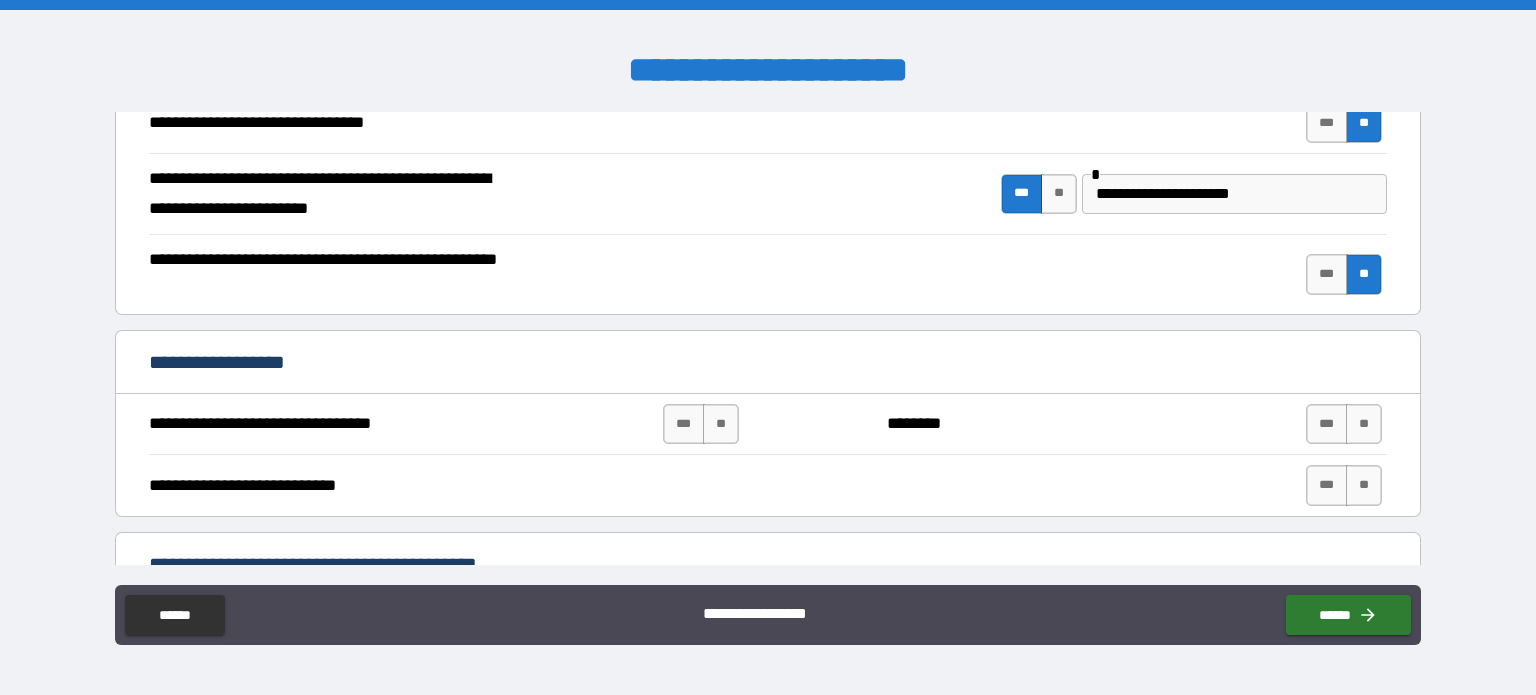 click on "**********" at bounding box center [768, 350] 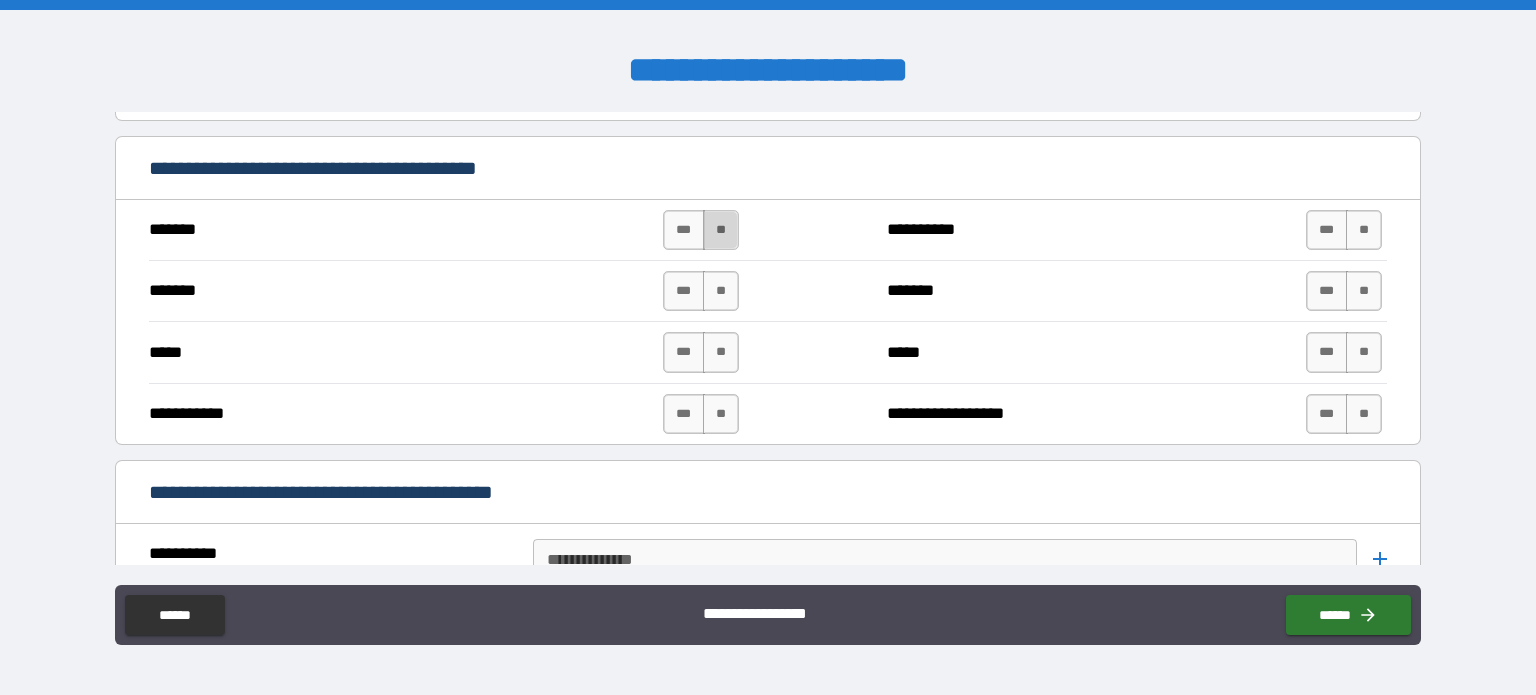 click on "**" at bounding box center (721, 230) 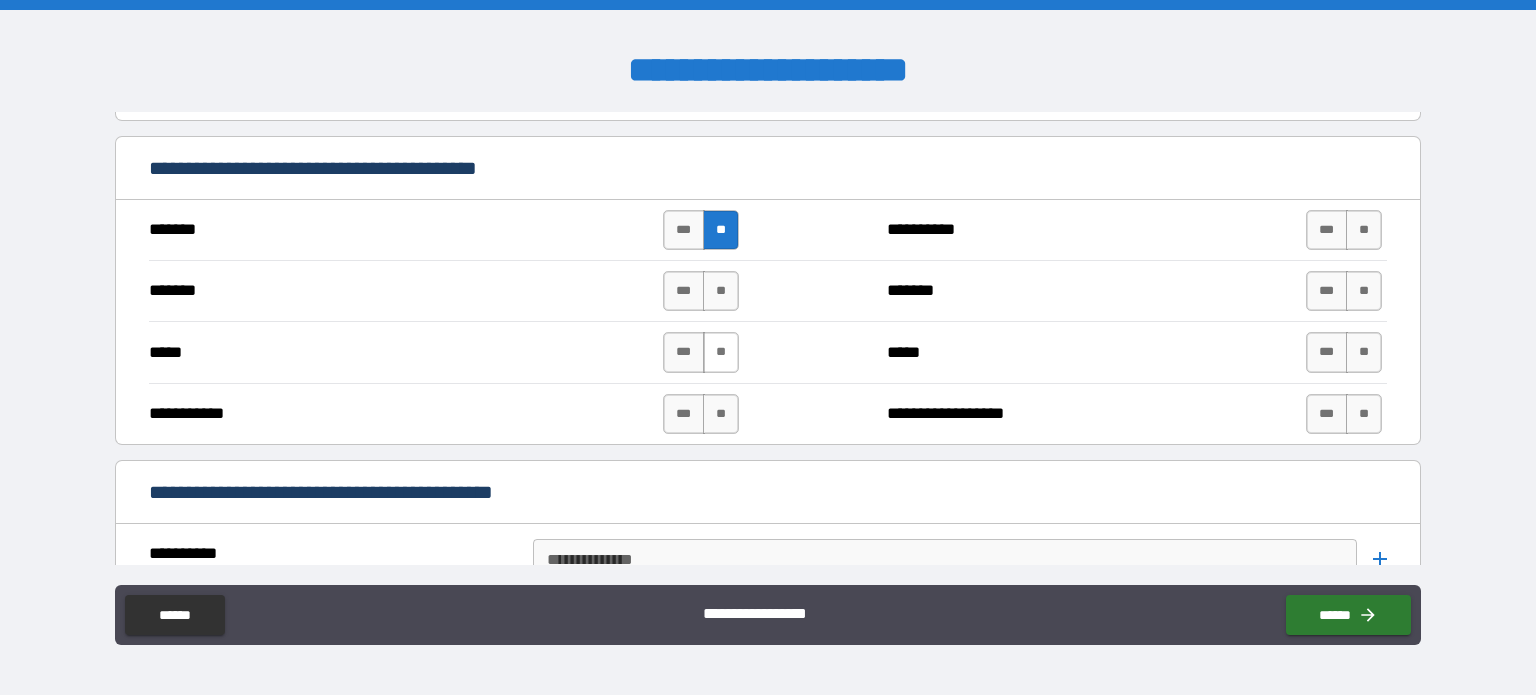 drag, startPoint x: 721, startPoint y: 287, endPoint x: 722, endPoint y: 355, distance: 68.007355 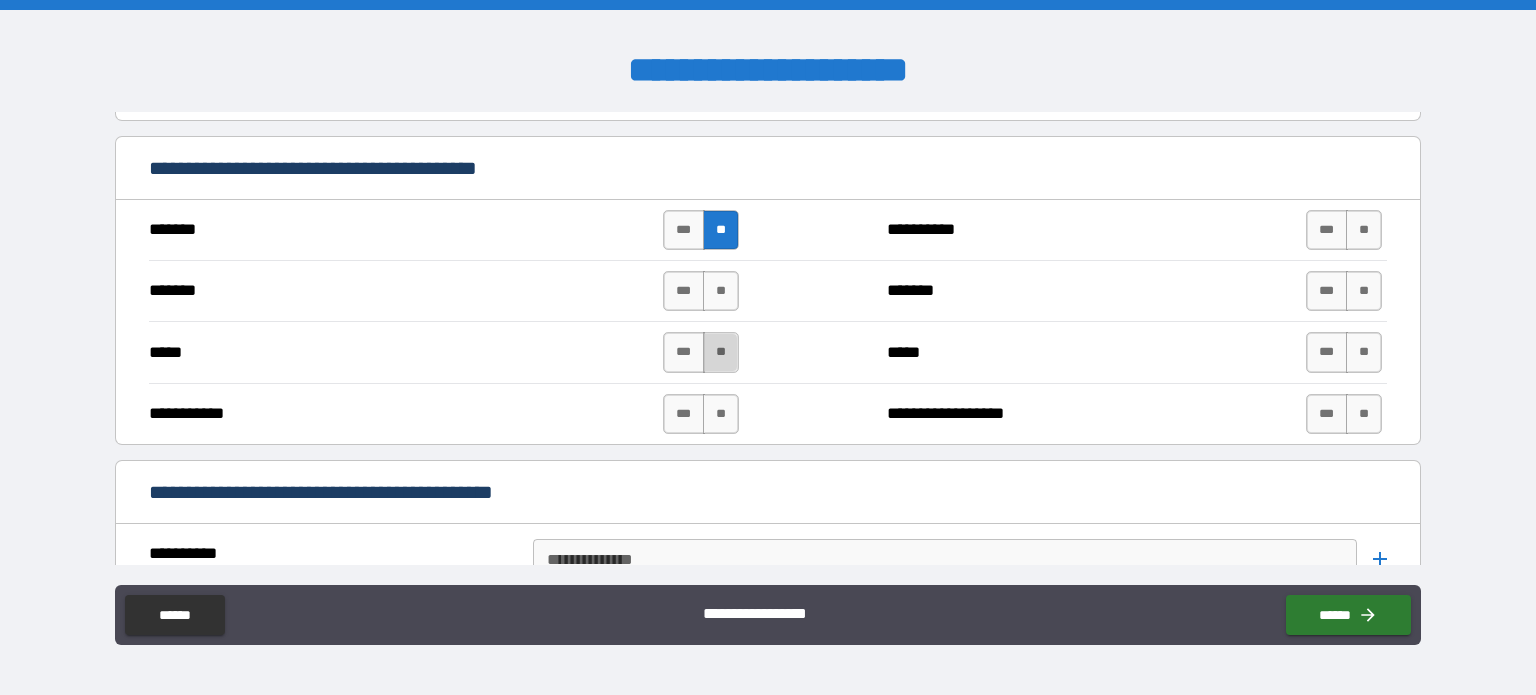click on "**" at bounding box center [721, 352] 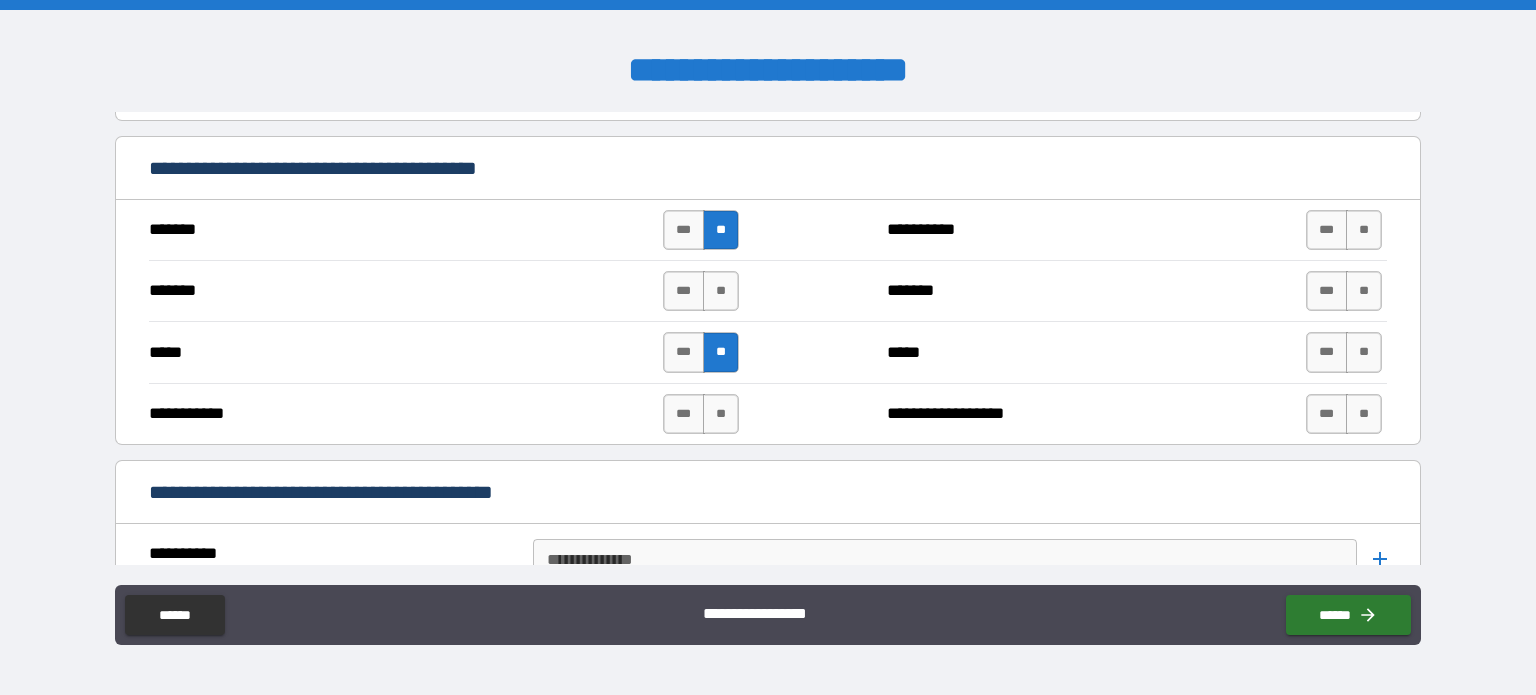 click on "*** **" at bounding box center [701, 414] 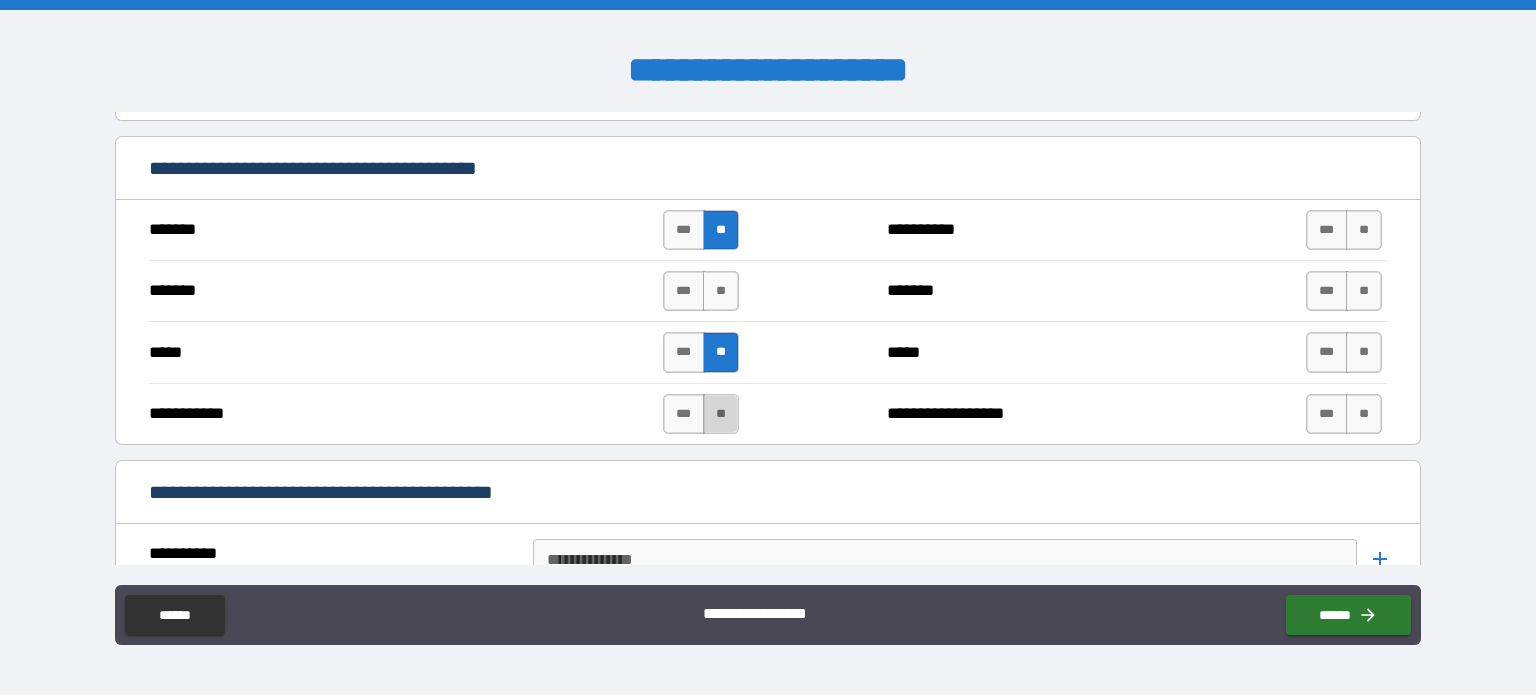 click on "**" at bounding box center [721, 414] 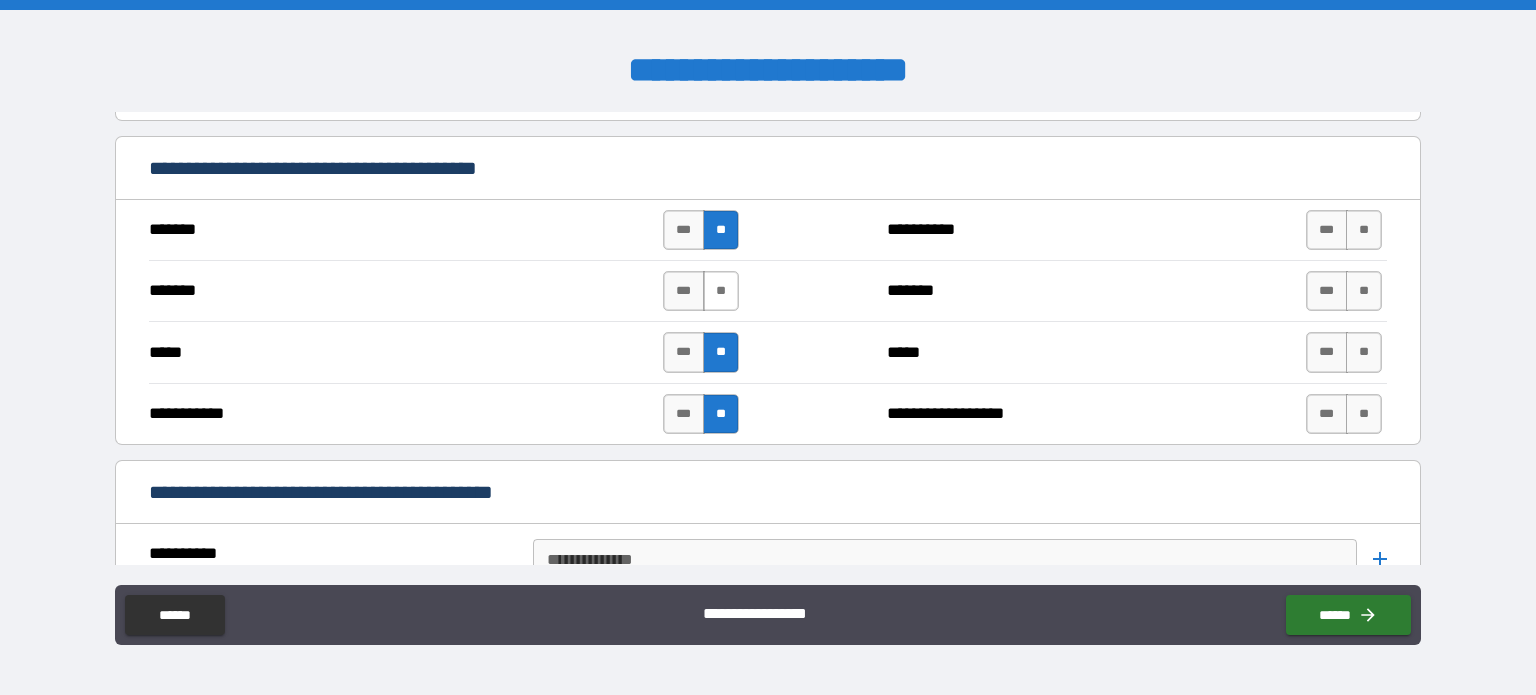 click on "**" at bounding box center (721, 291) 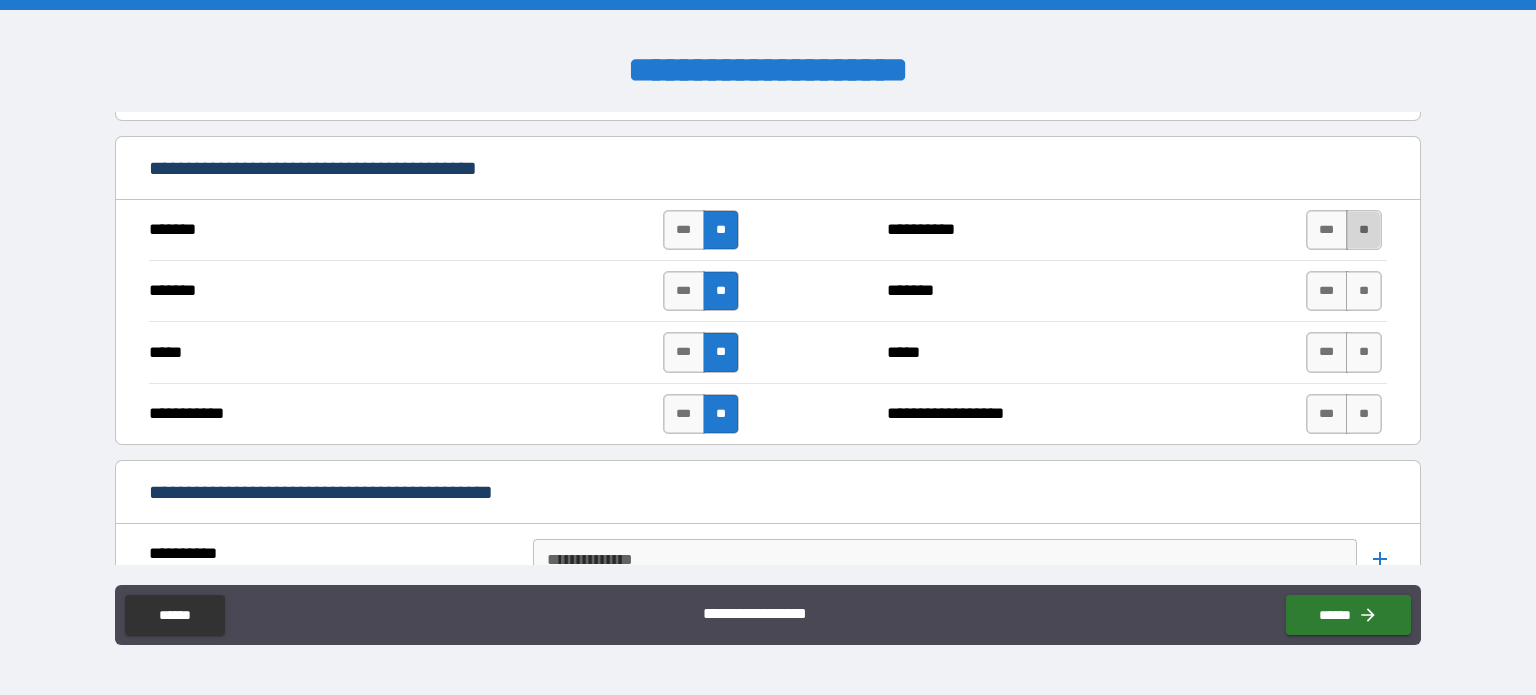 click on "**" at bounding box center (1364, 230) 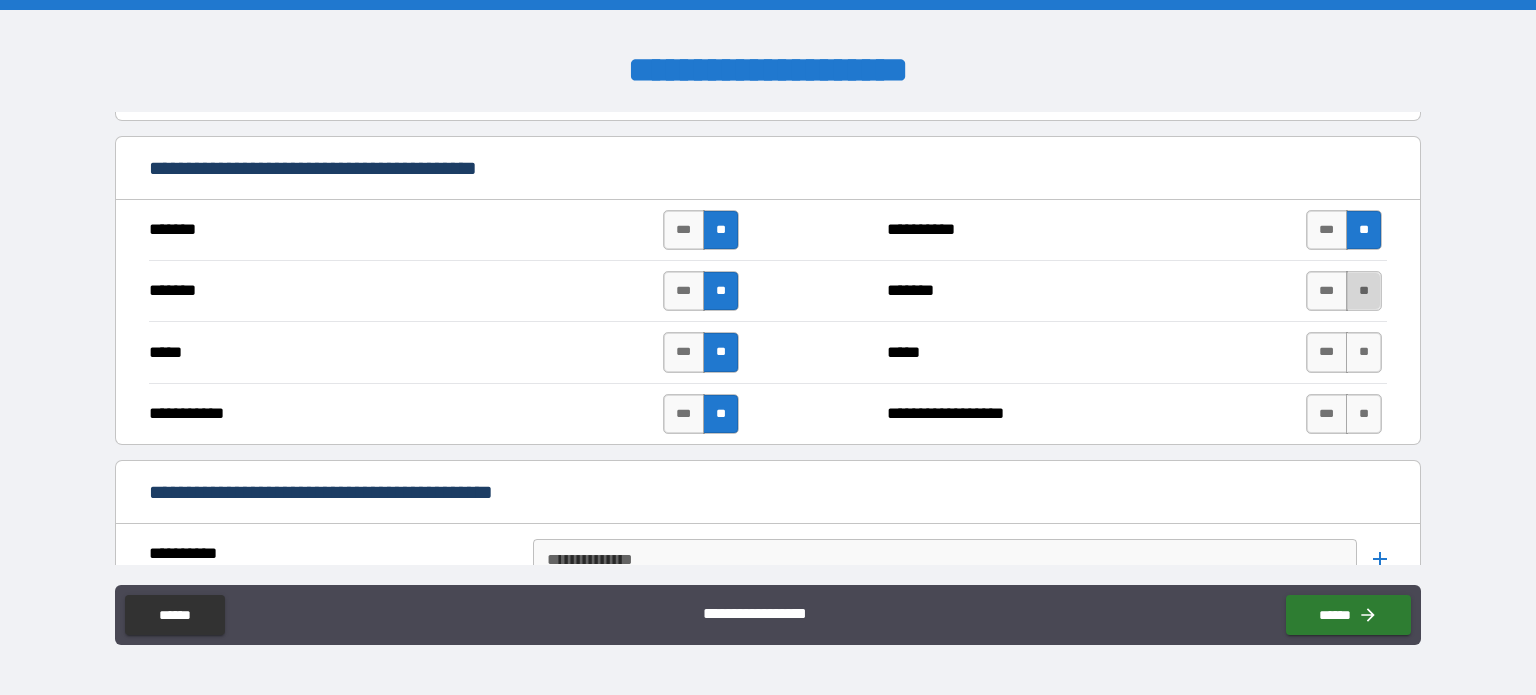 click on "**" at bounding box center [1364, 291] 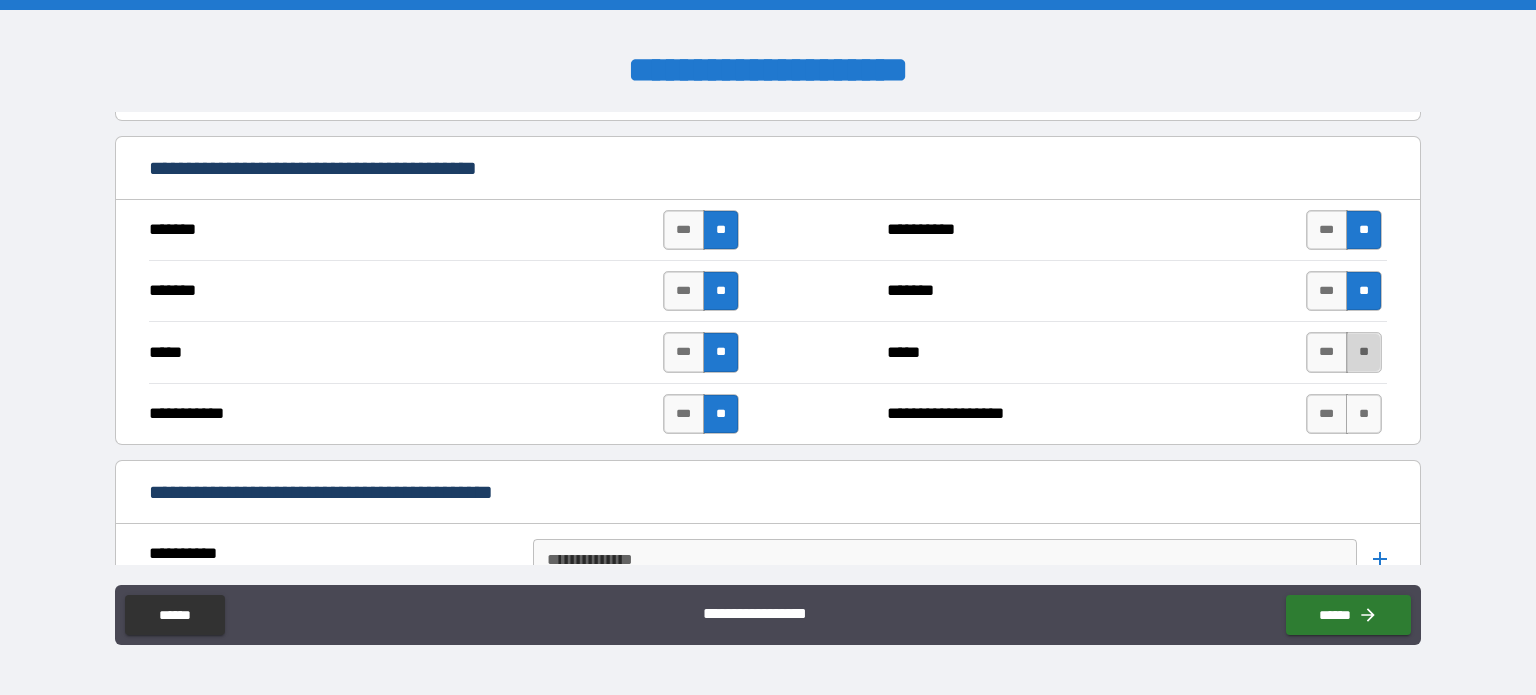 click on "**" at bounding box center (1364, 352) 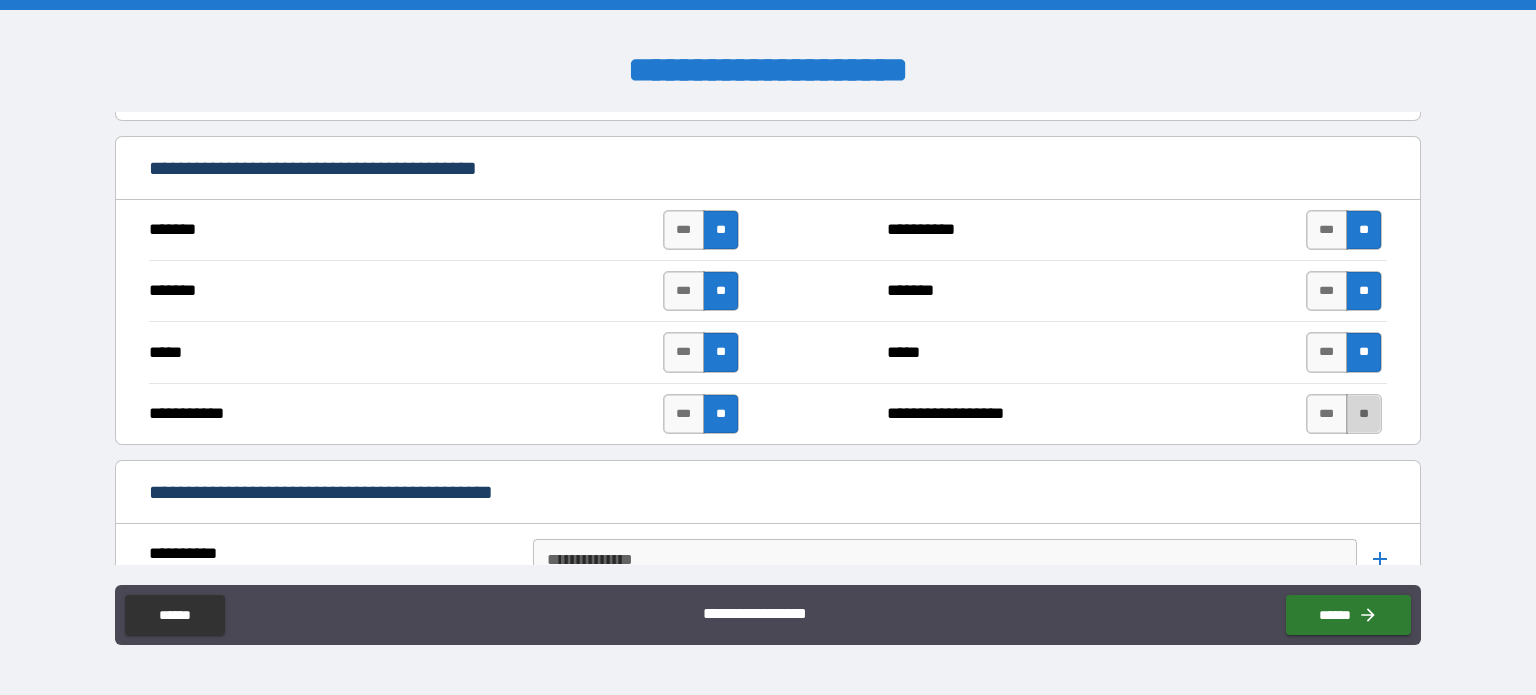 click on "**" at bounding box center (1364, 414) 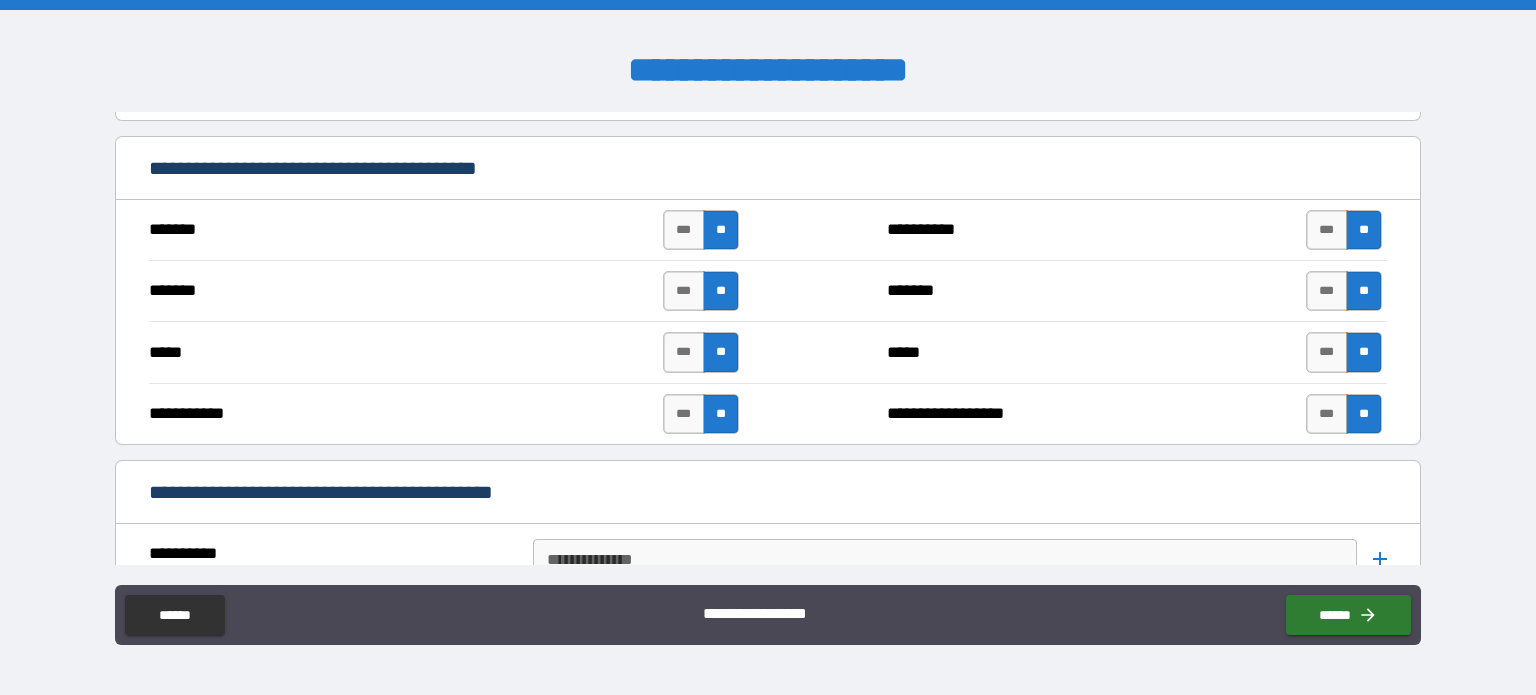 click on "**********" at bounding box center (768, 494) 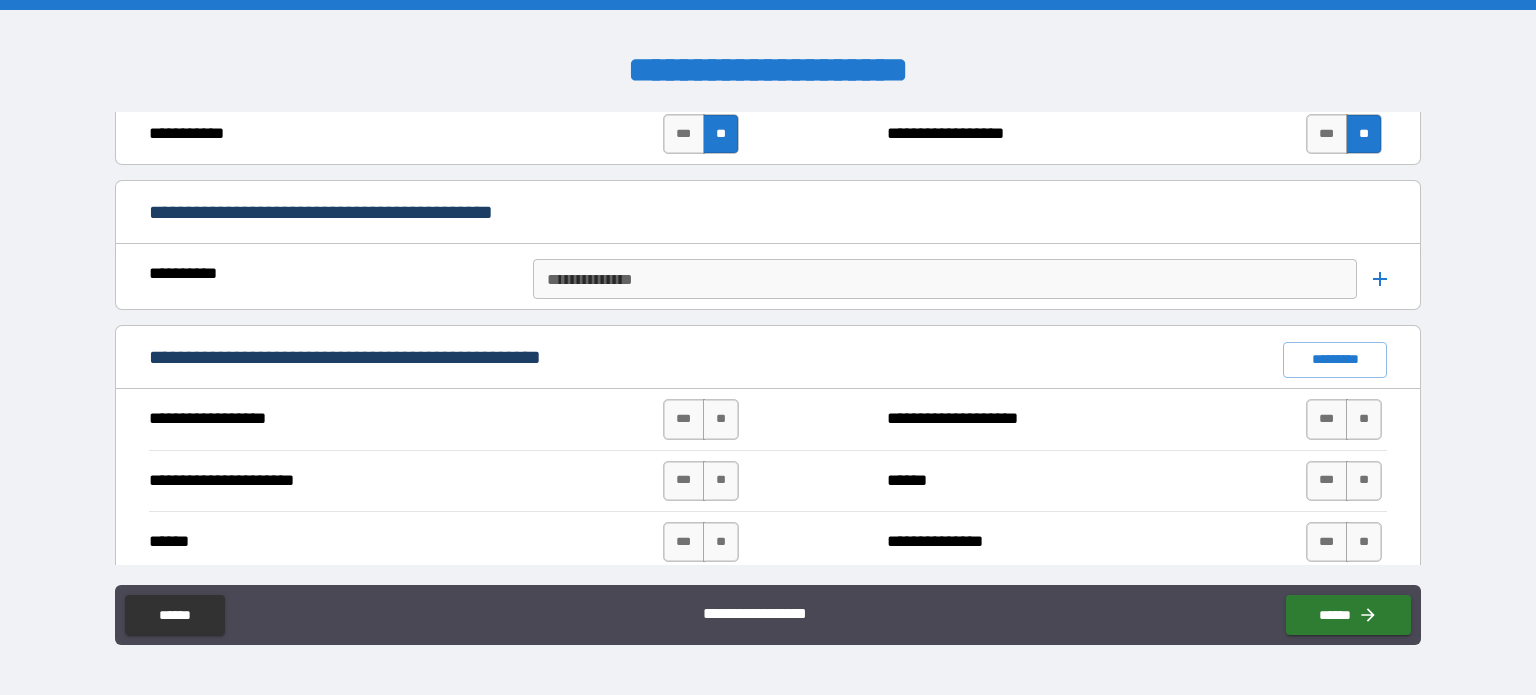 scroll, scrollTop: 1509, scrollLeft: 0, axis: vertical 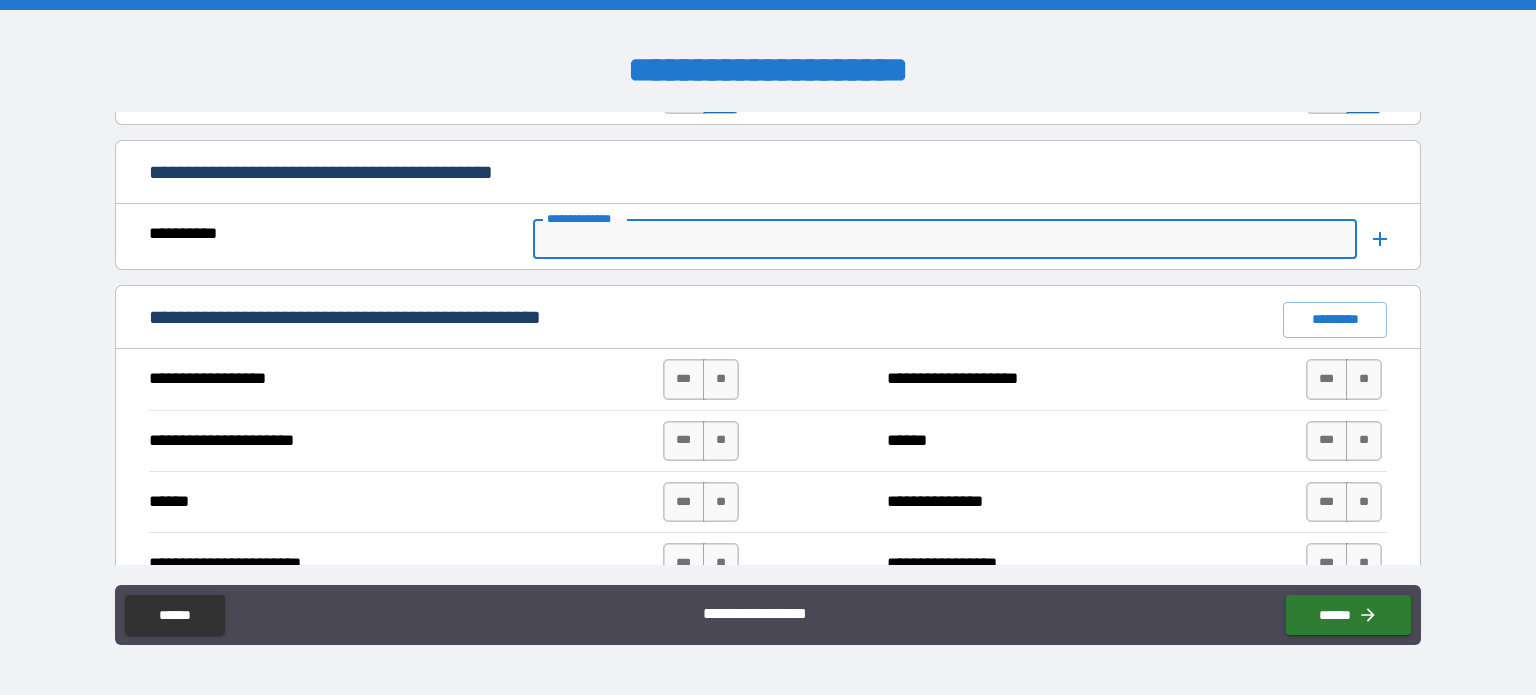 click on "**********" at bounding box center [944, 239] 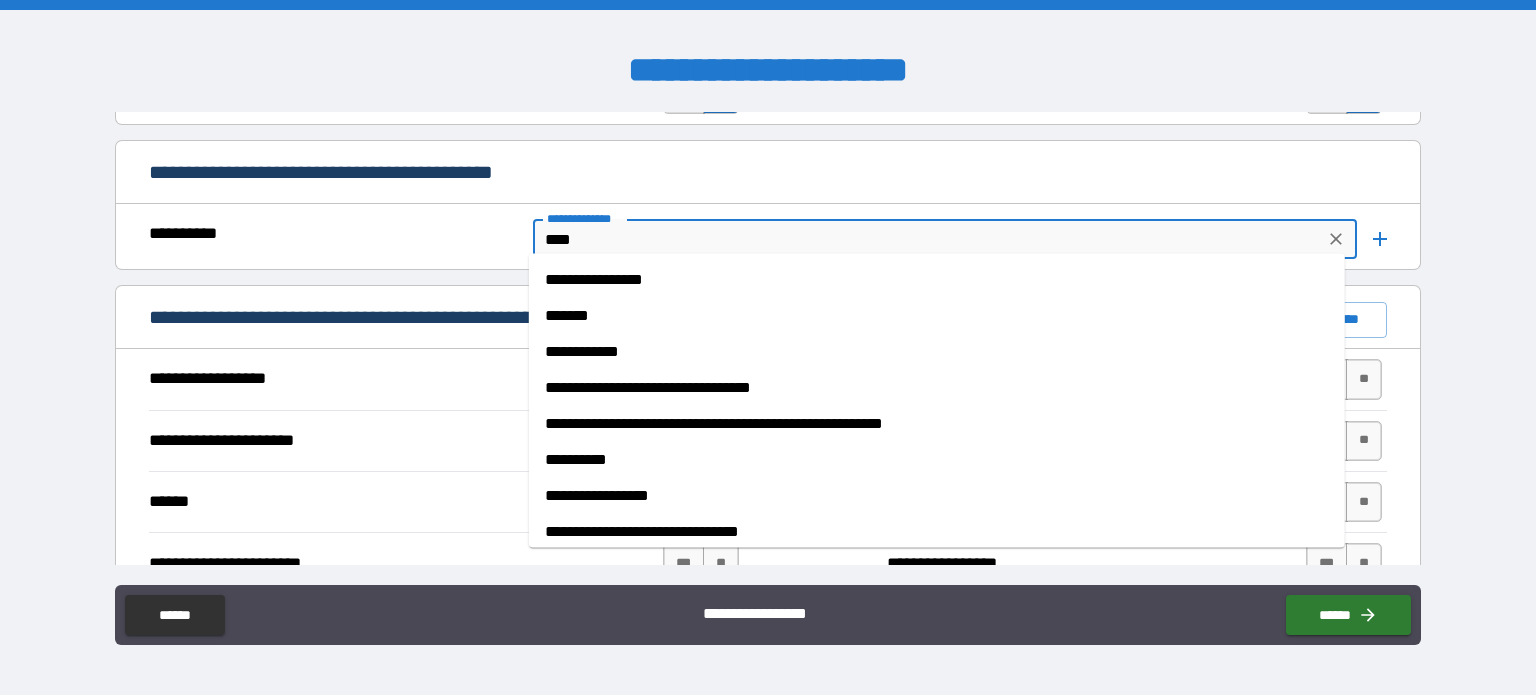 type on "****" 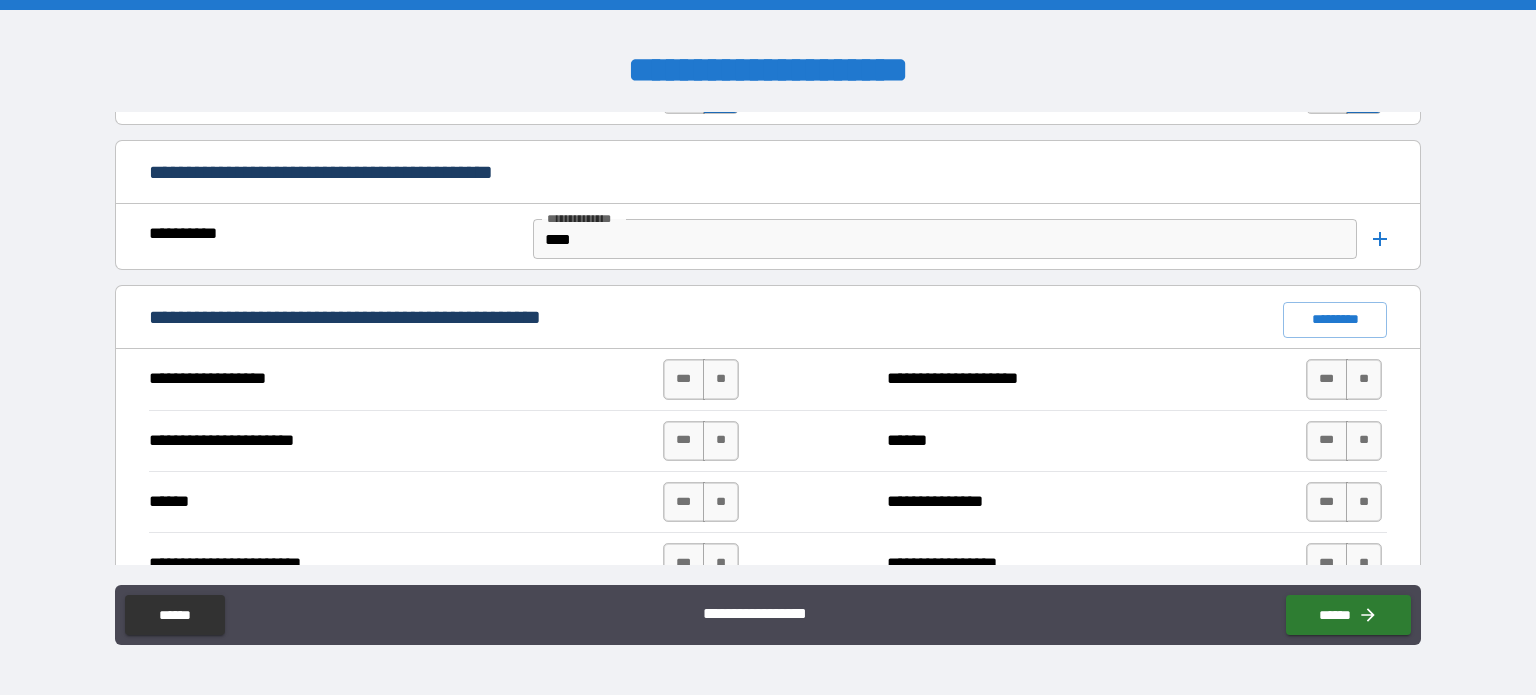 click on "**********" at bounding box center [768, 350] 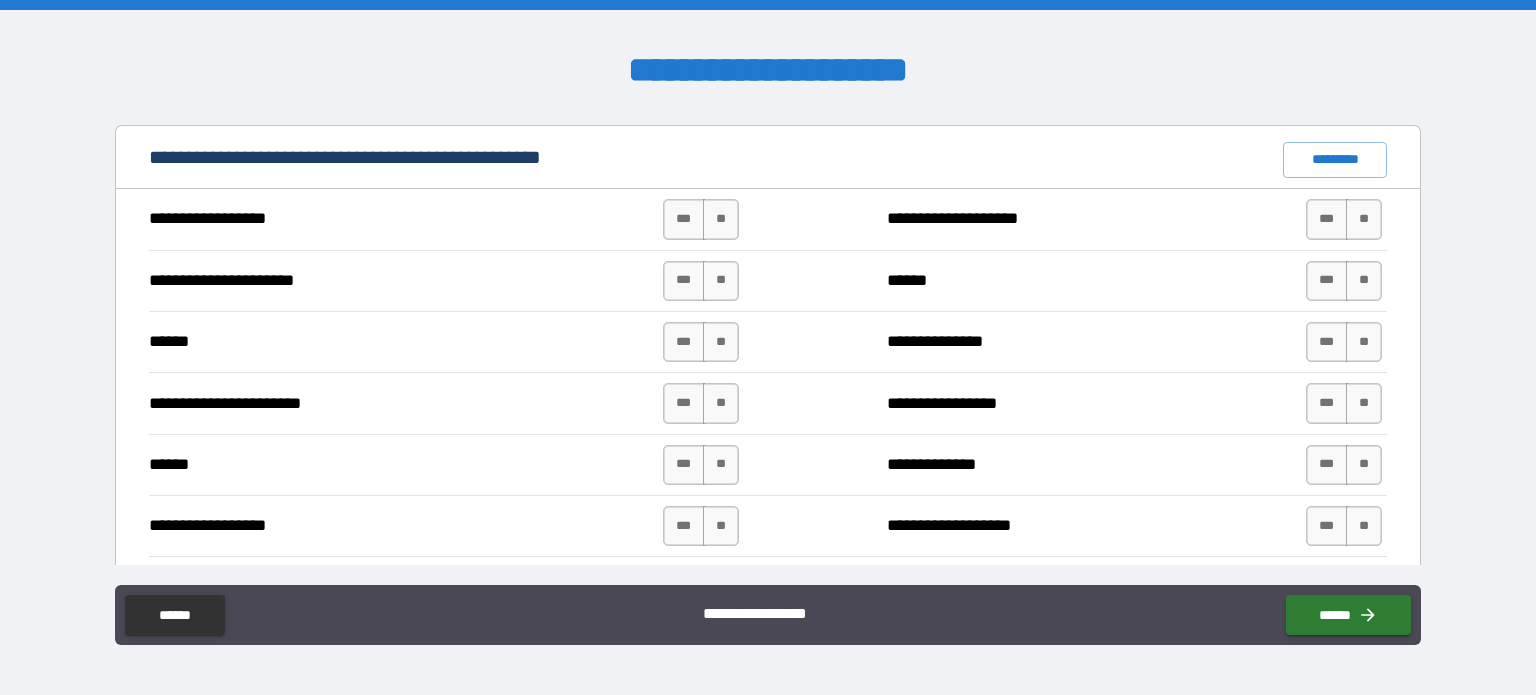 scroll, scrollTop: 1709, scrollLeft: 0, axis: vertical 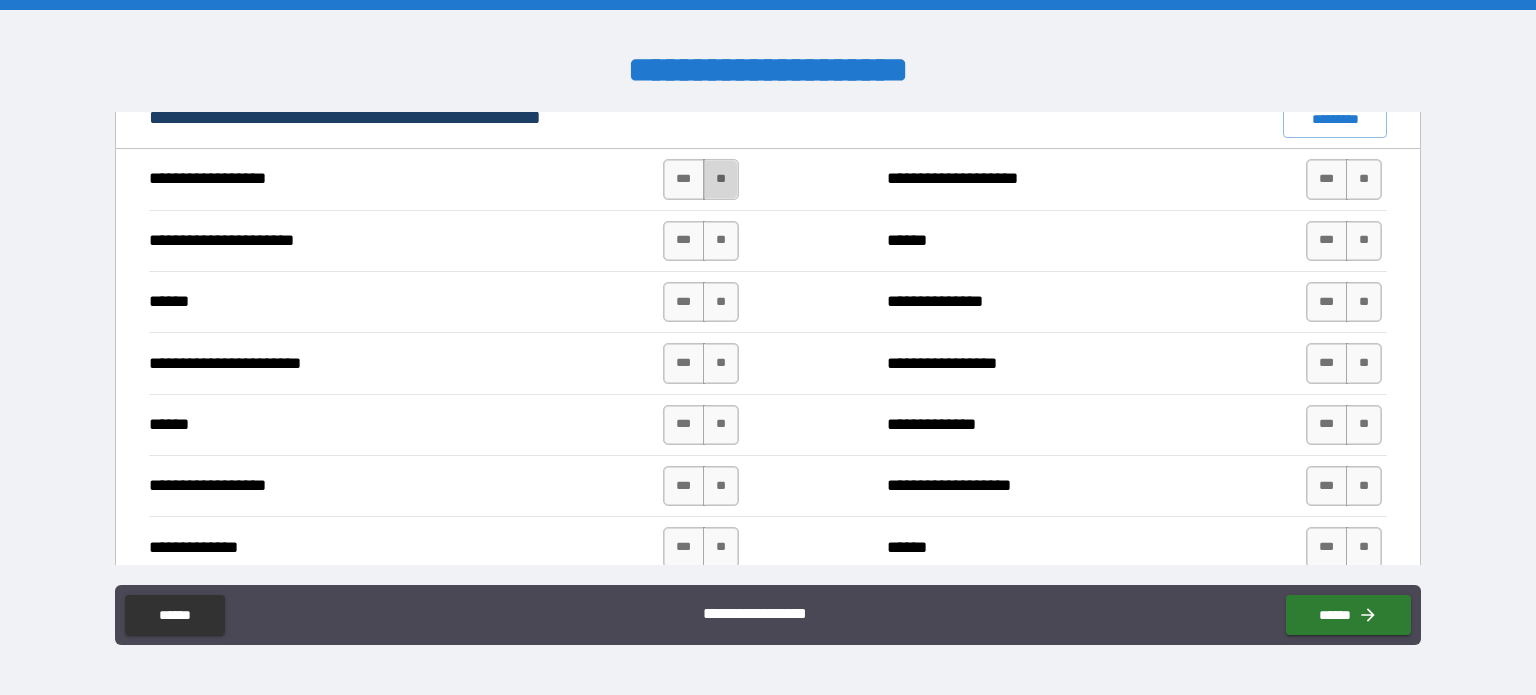 click on "**" at bounding box center [721, 179] 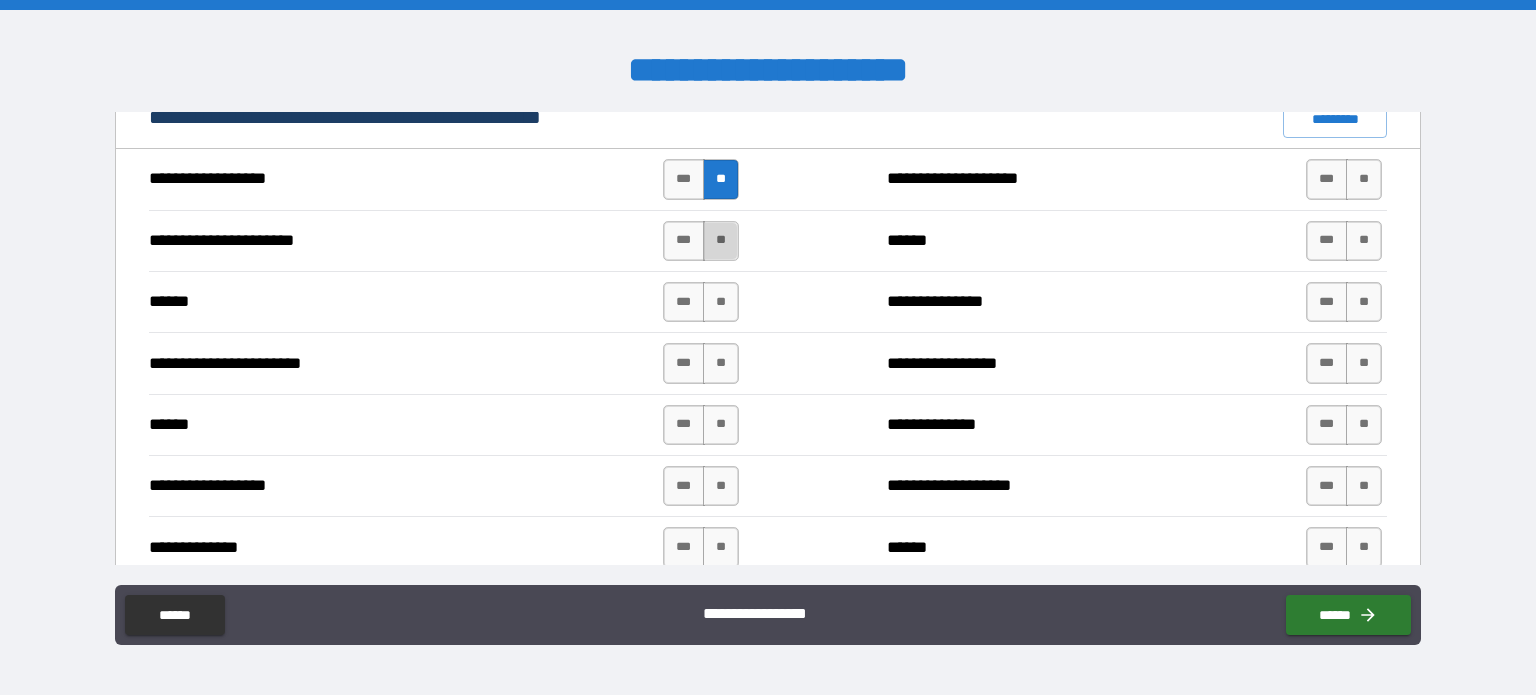 click on "**" at bounding box center [721, 241] 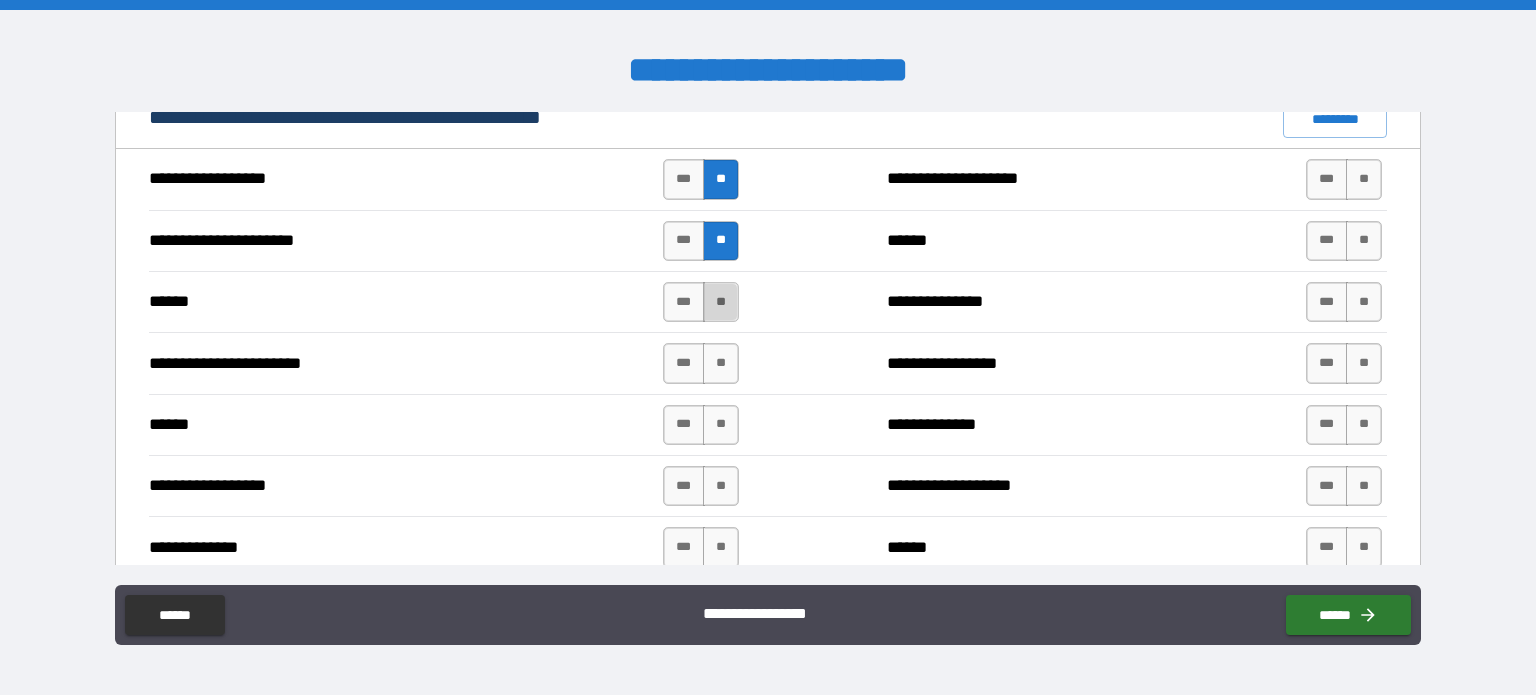 click on "**" at bounding box center [721, 302] 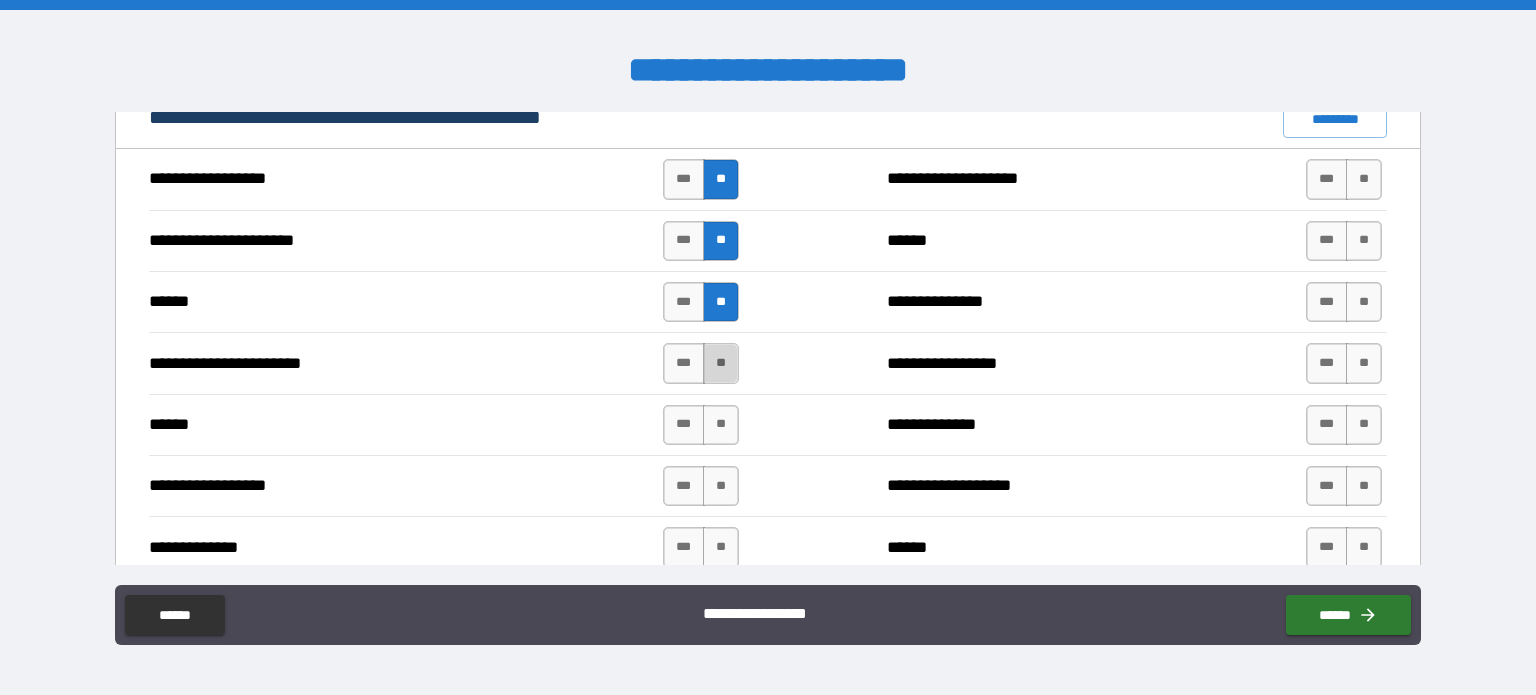 click on "**" at bounding box center [721, 363] 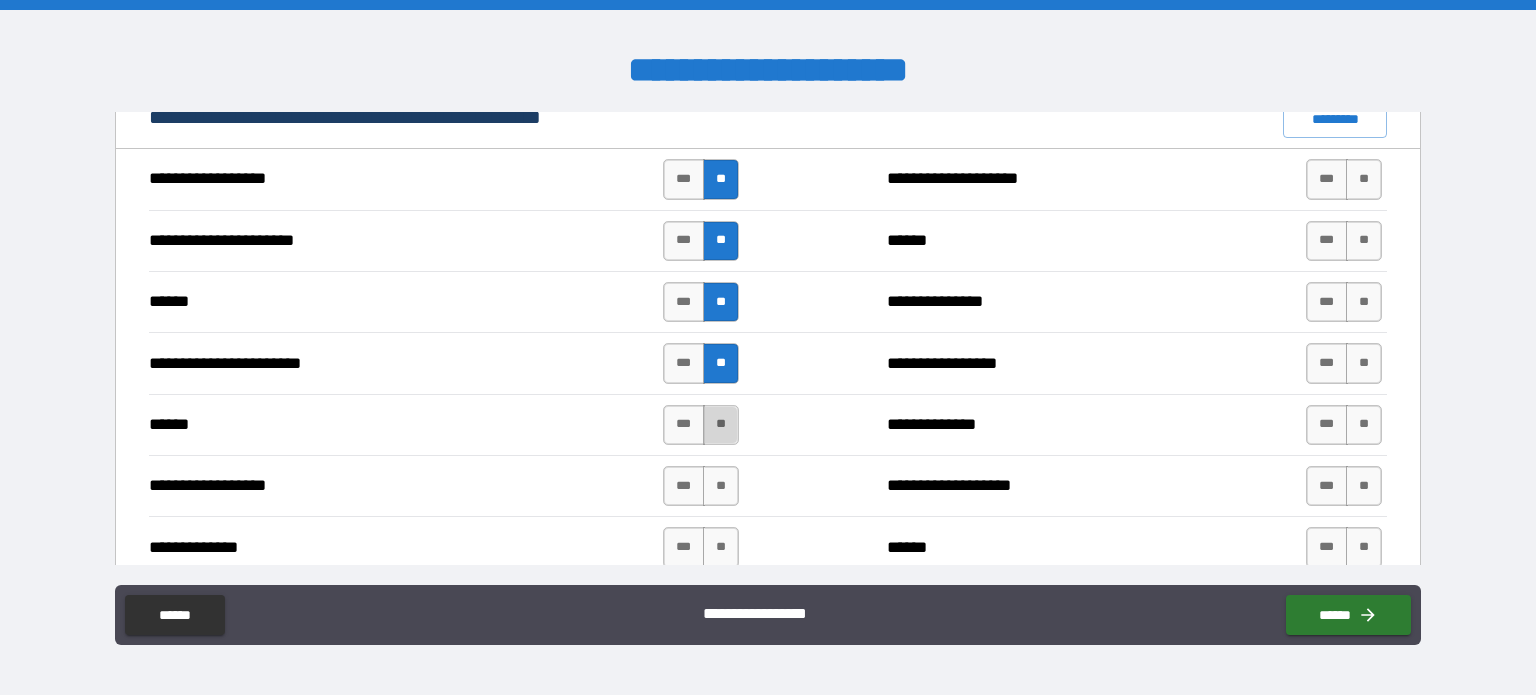 click on "**" at bounding box center (721, 425) 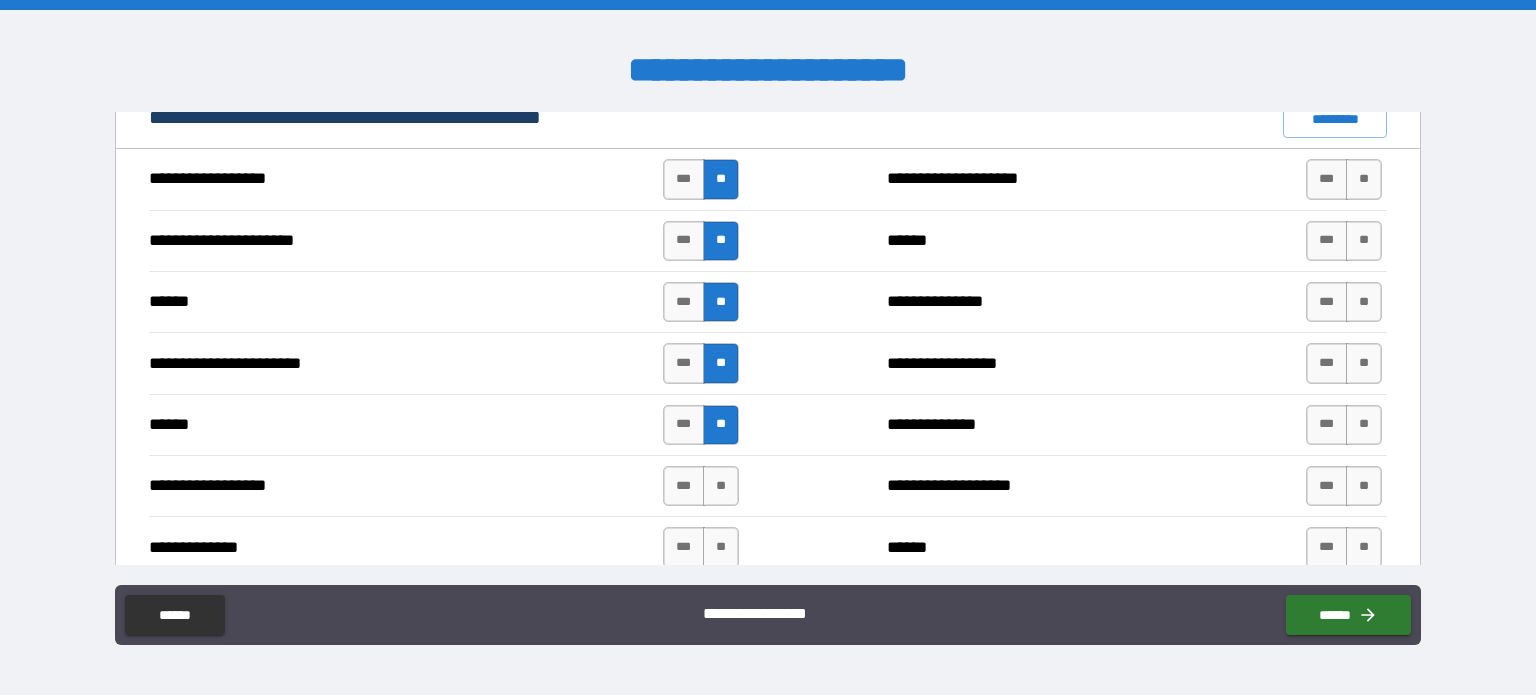 type on "*****" 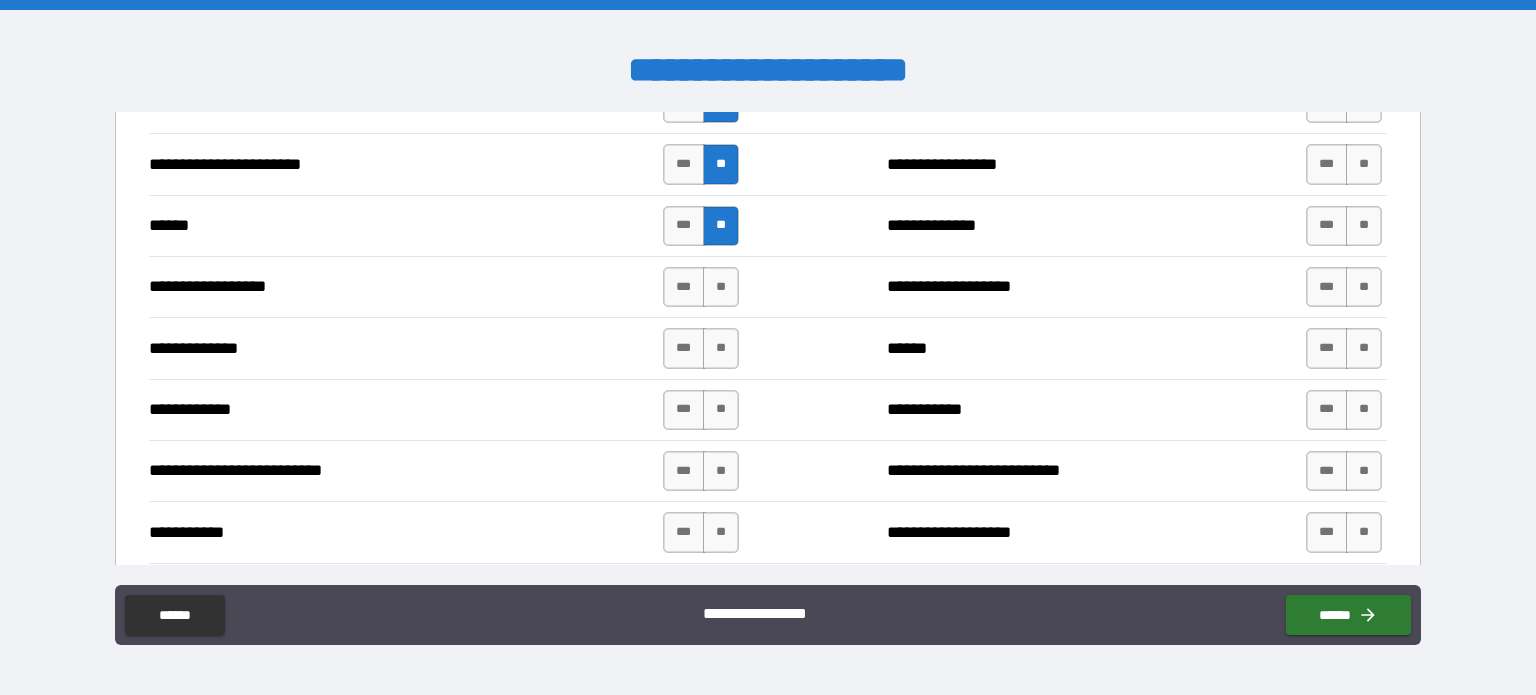 scroll, scrollTop: 1909, scrollLeft: 0, axis: vertical 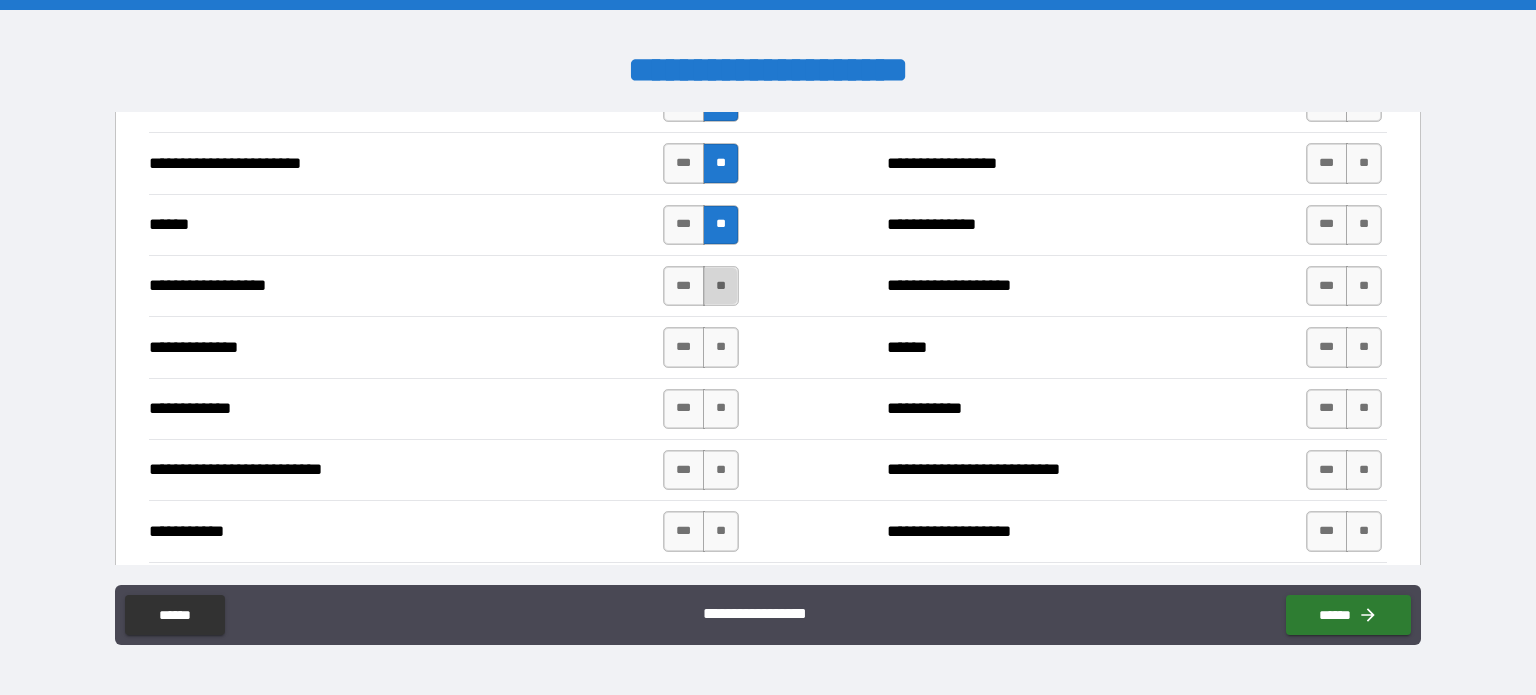 click on "**" at bounding box center (721, 286) 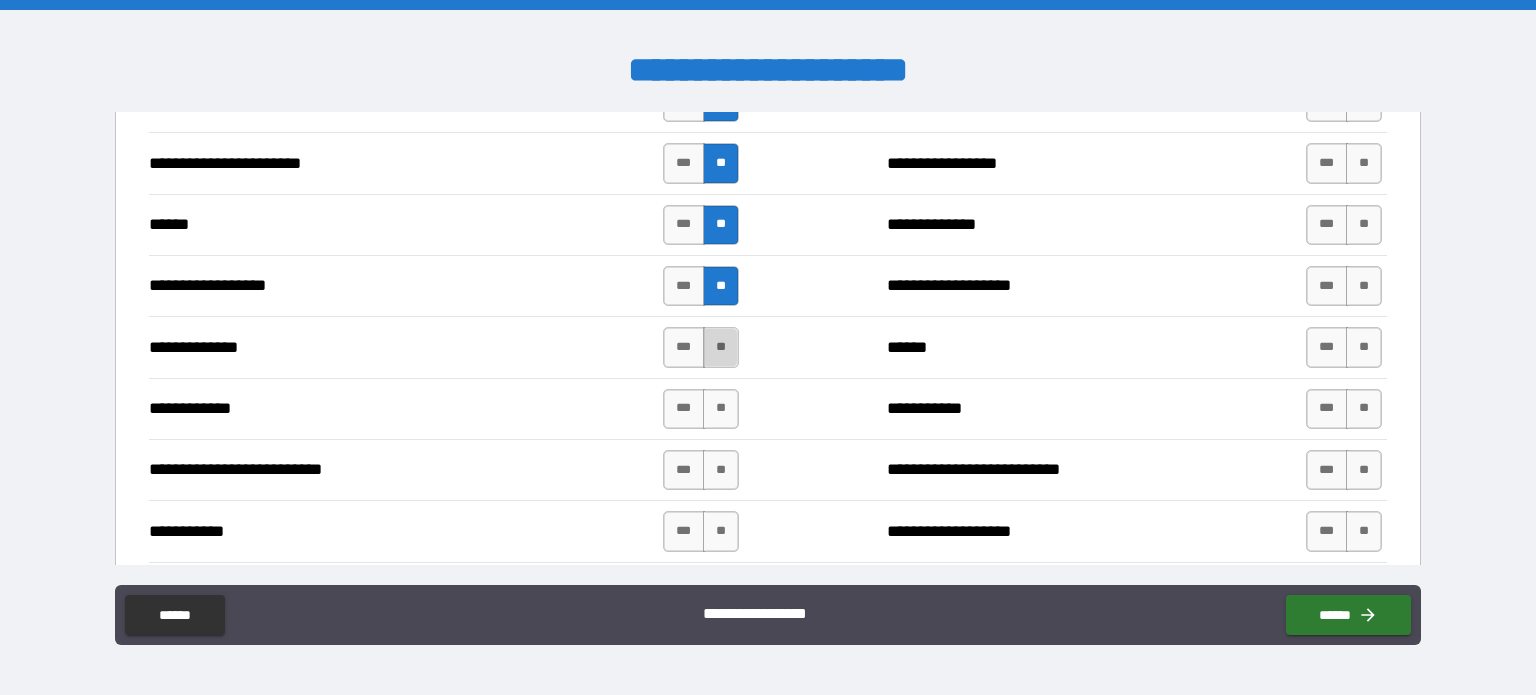 click on "**" at bounding box center (721, 347) 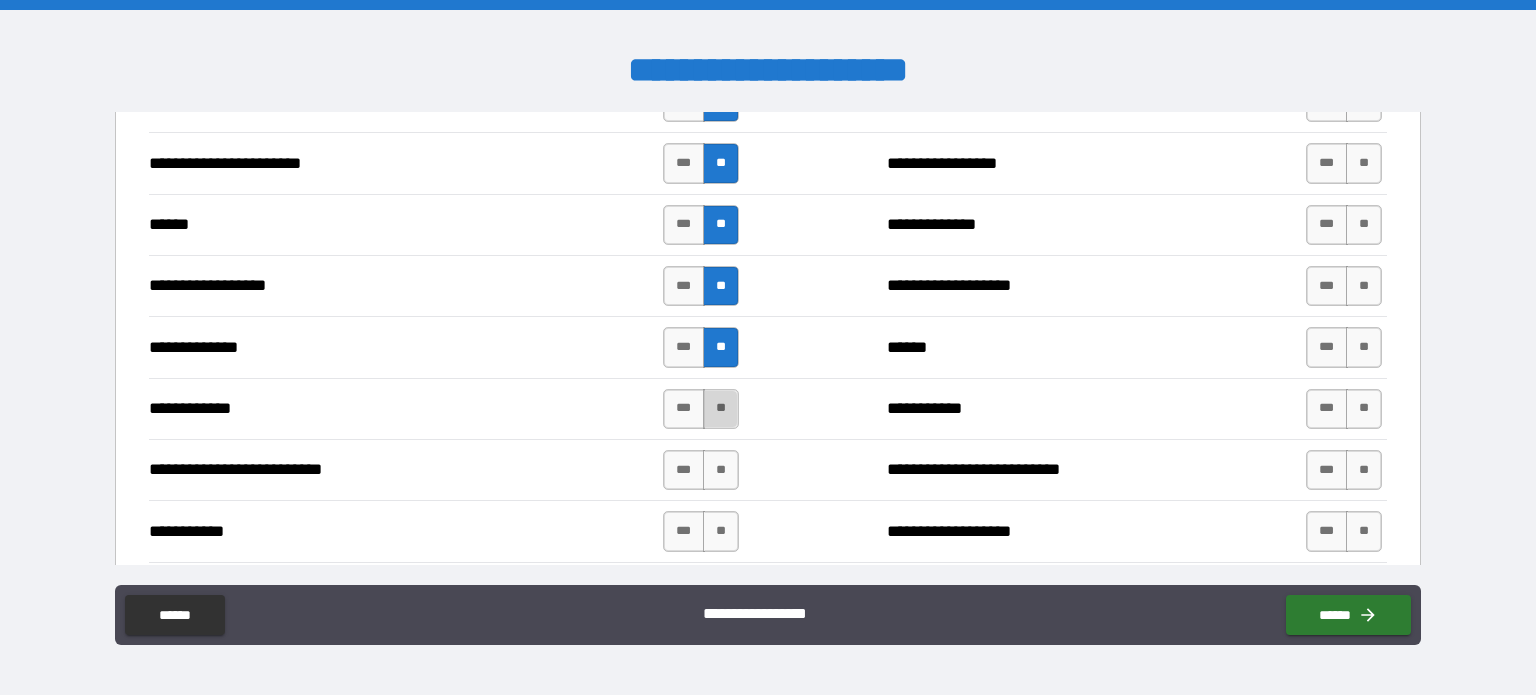 click on "**" at bounding box center (721, 409) 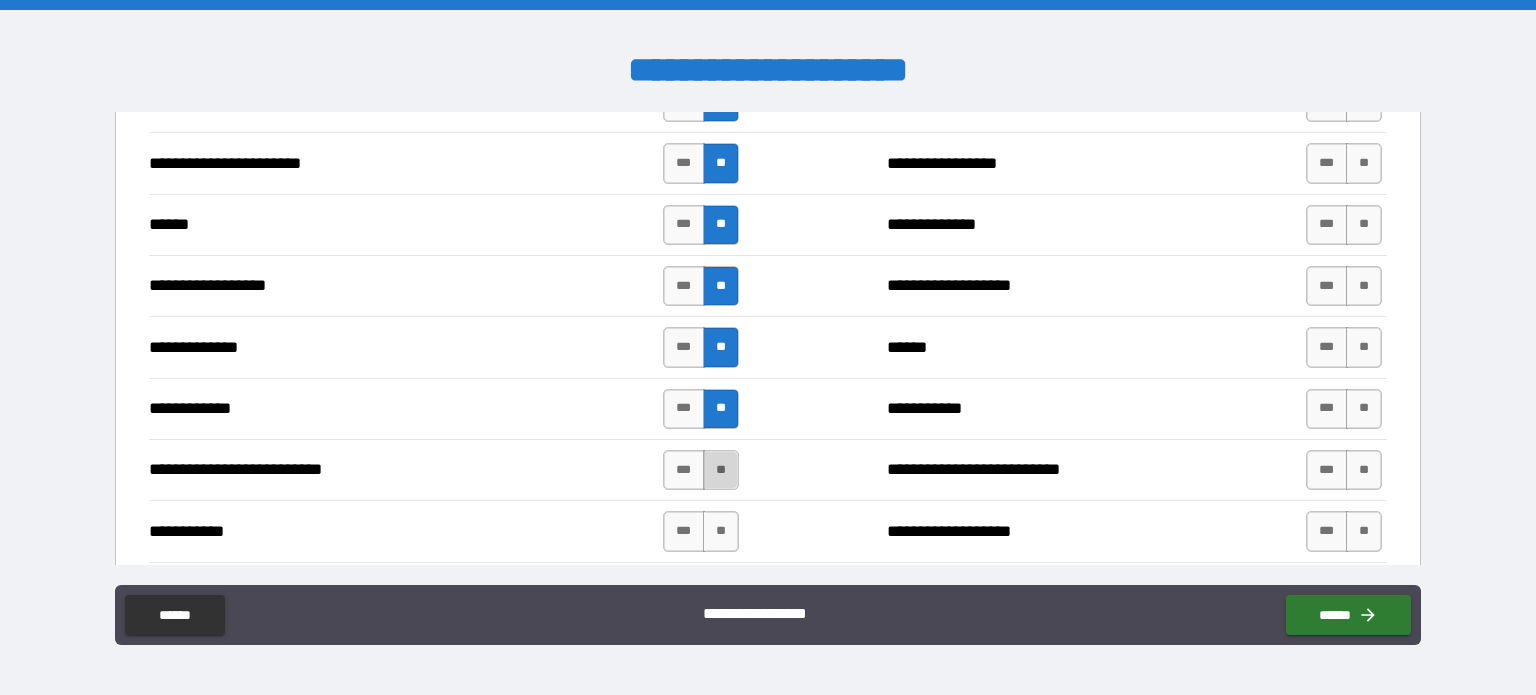 click on "**" at bounding box center [721, 470] 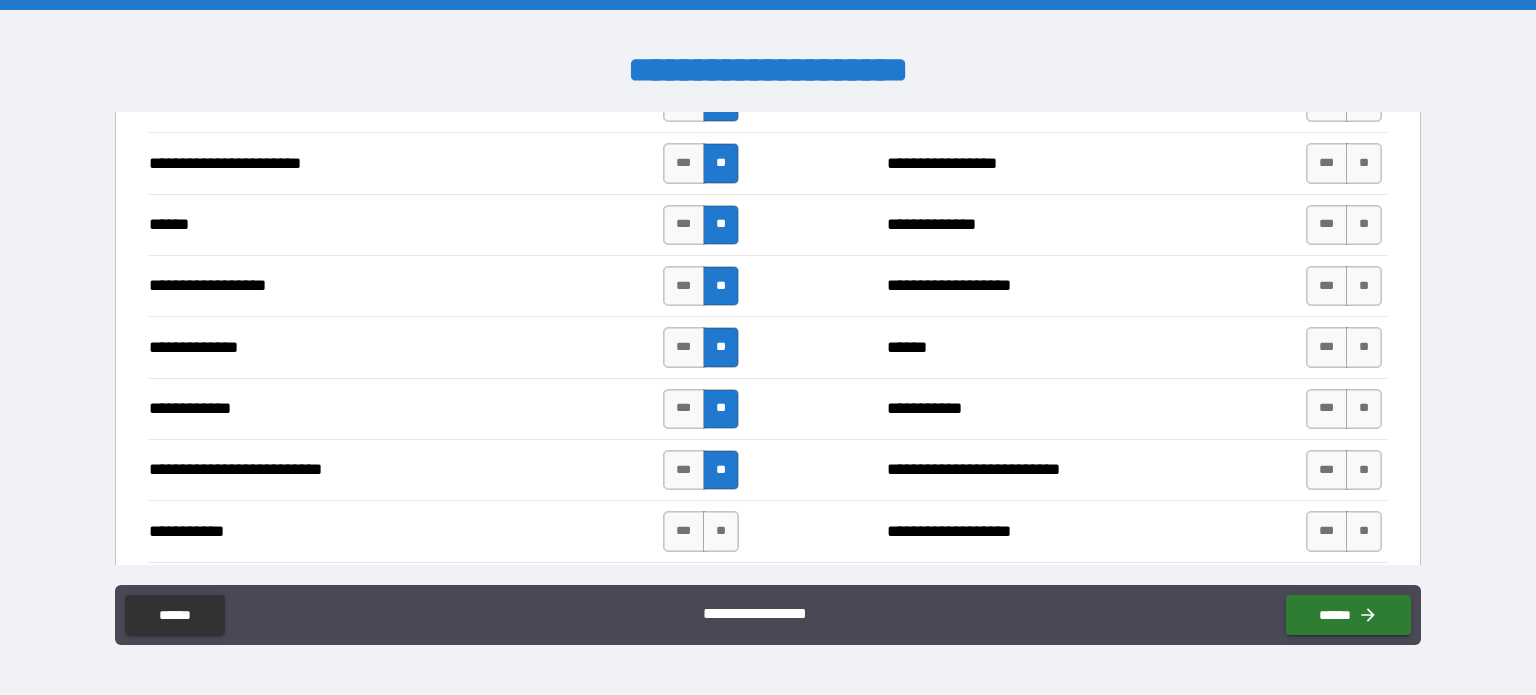 type on "*****" 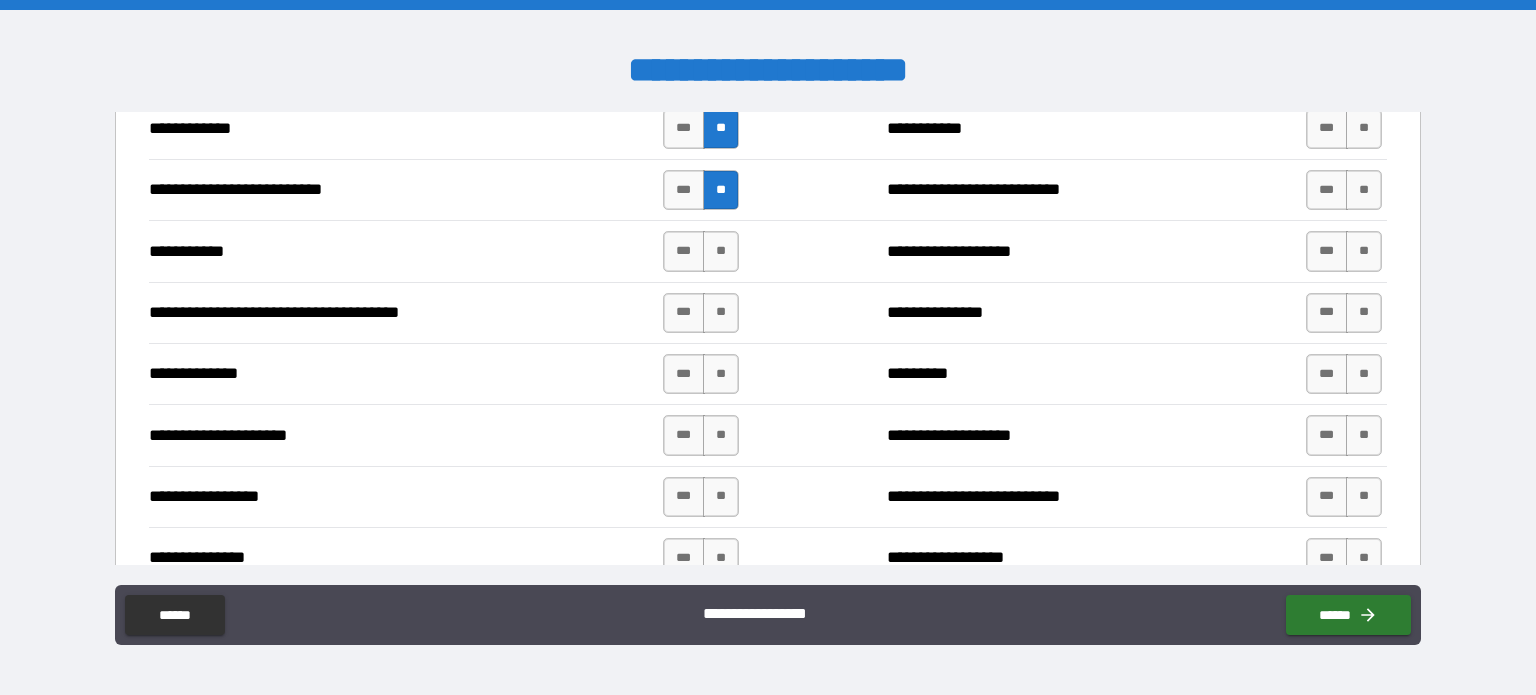scroll, scrollTop: 2229, scrollLeft: 0, axis: vertical 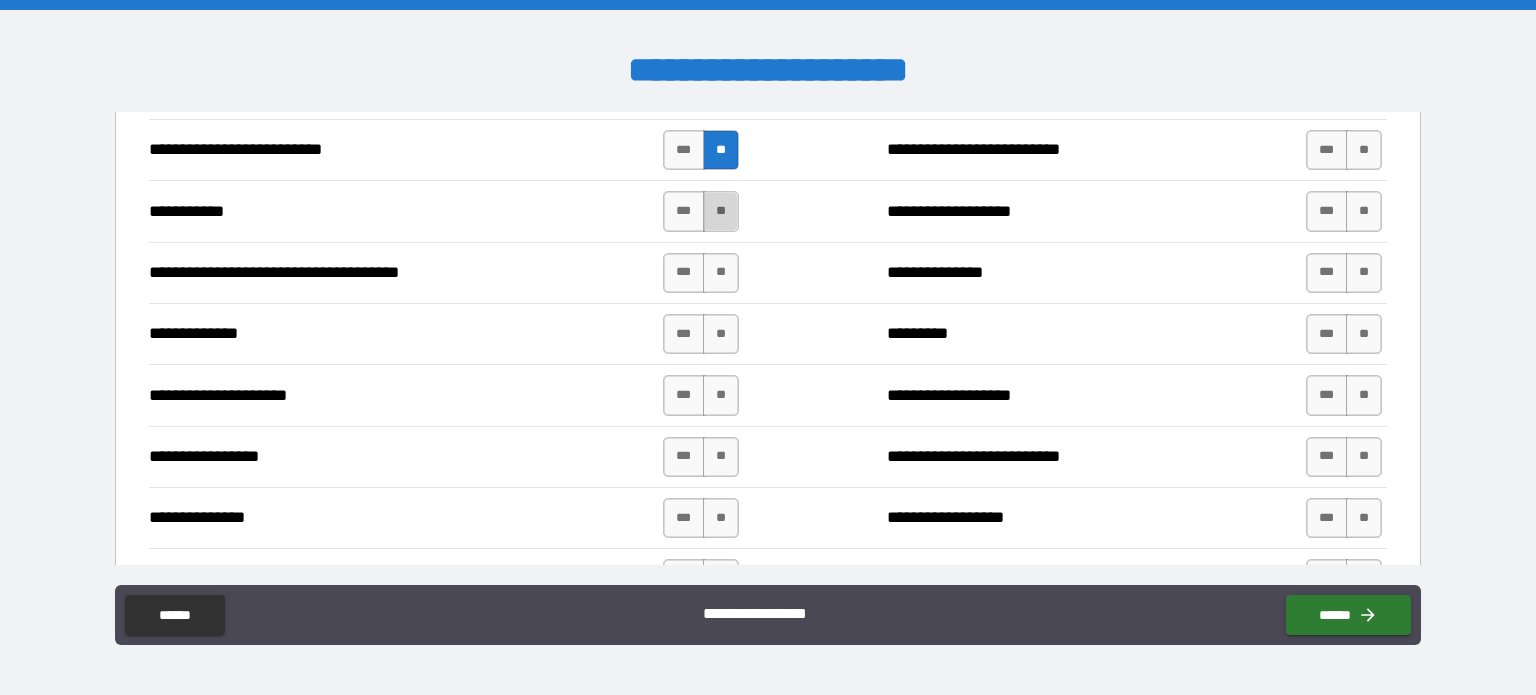 click on "**" at bounding box center [721, 211] 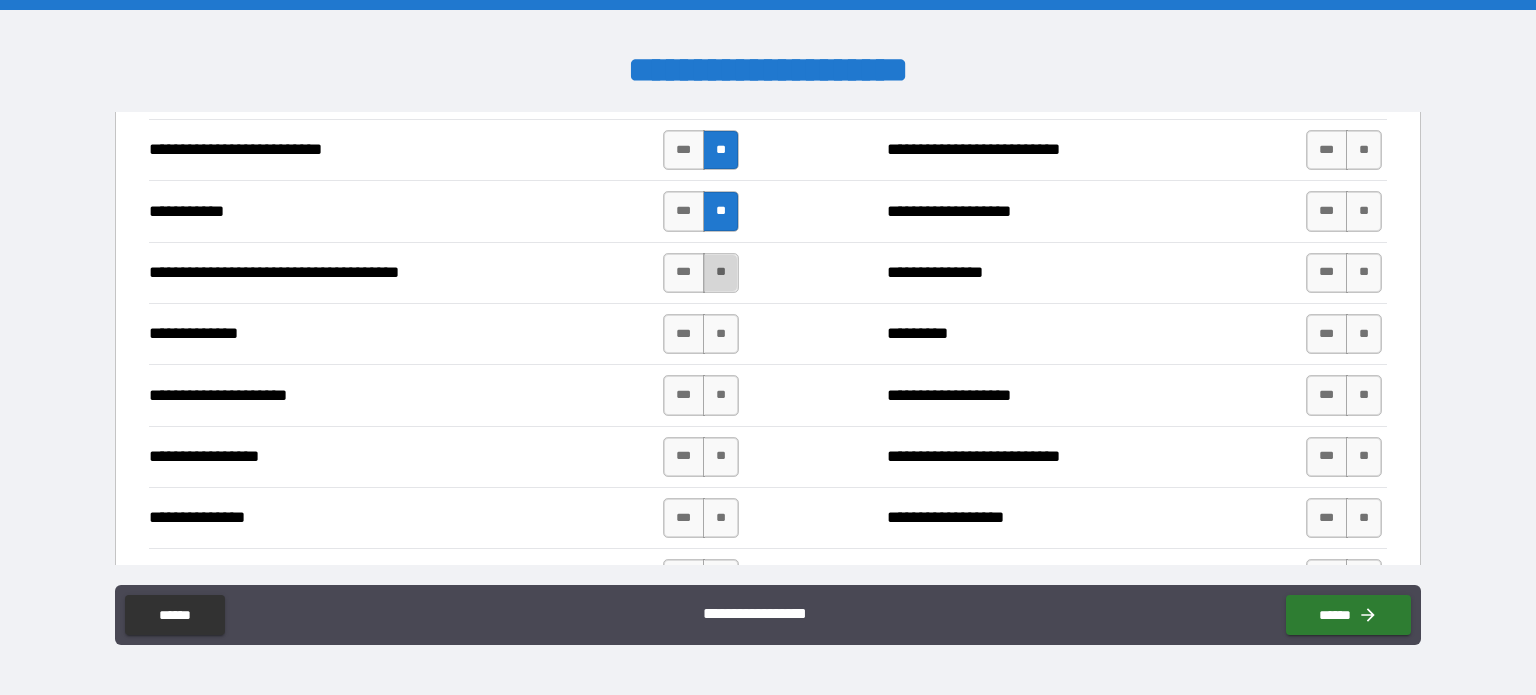 click on "**" at bounding box center [721, 273] 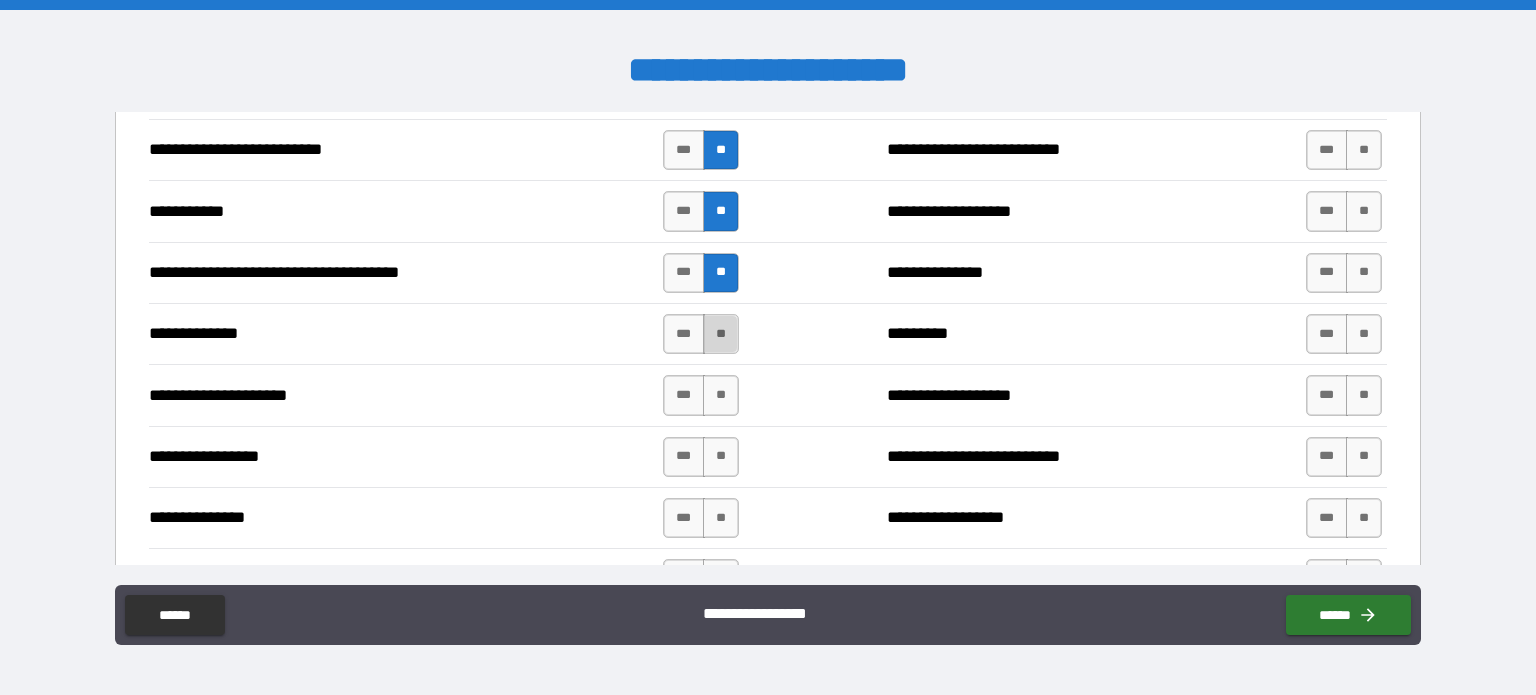 click on "**" at bounding box center (721, 334) 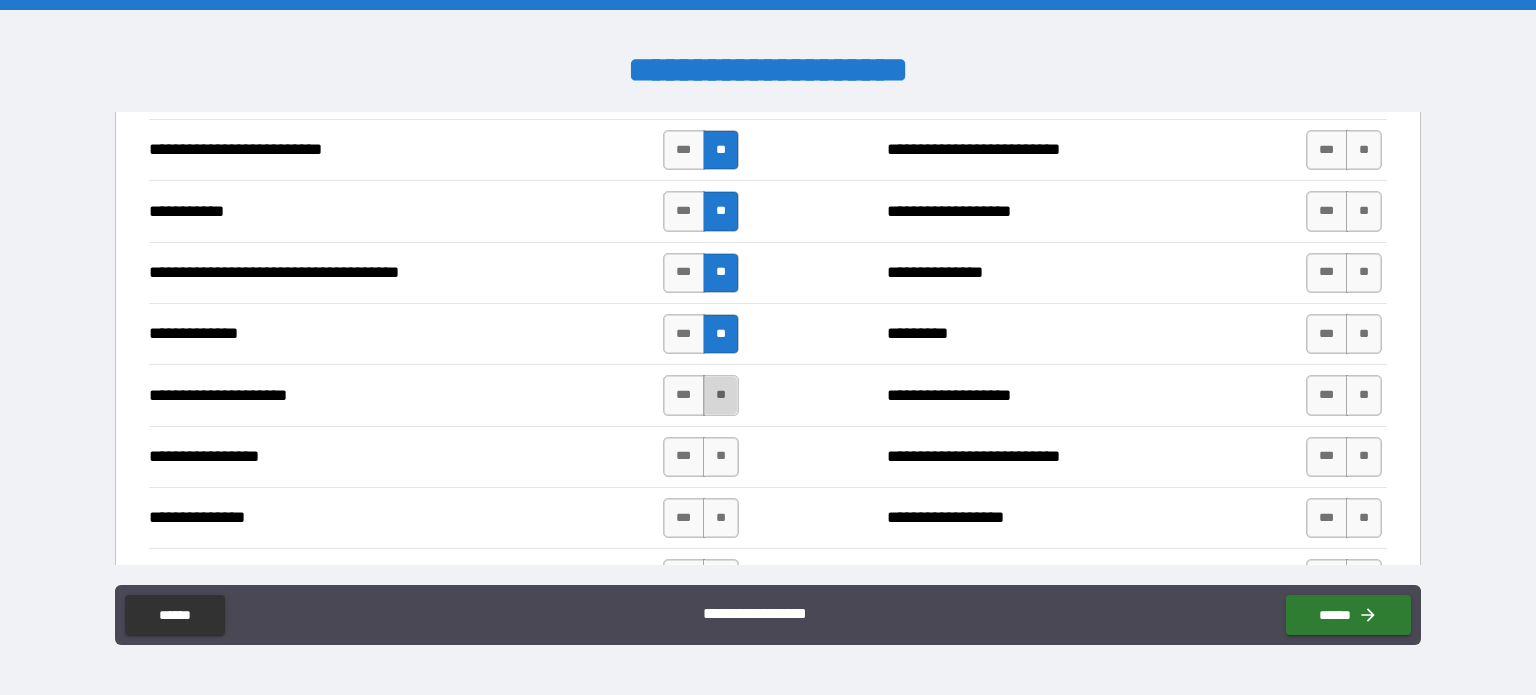 click on "**" at bounding box center (721, 395) 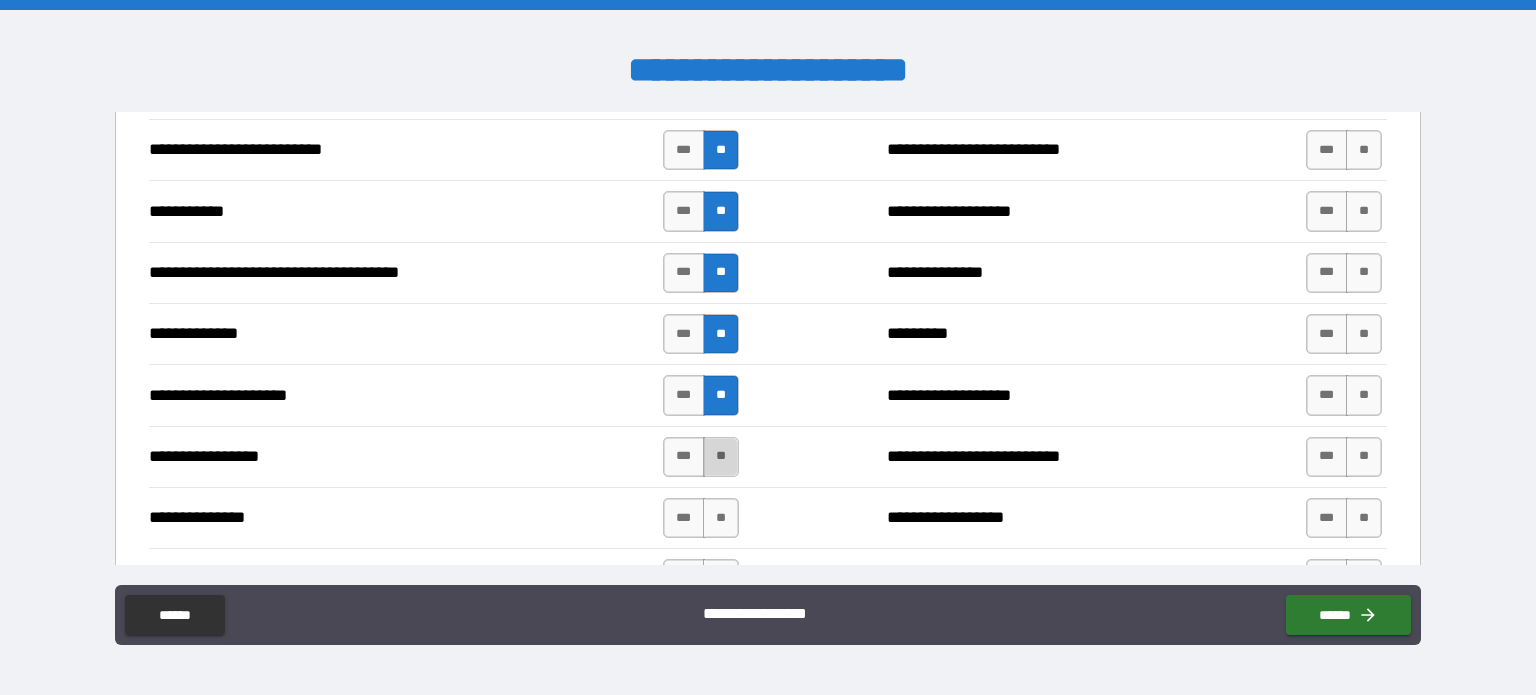 click on "**" at bounding box center [721, 457] 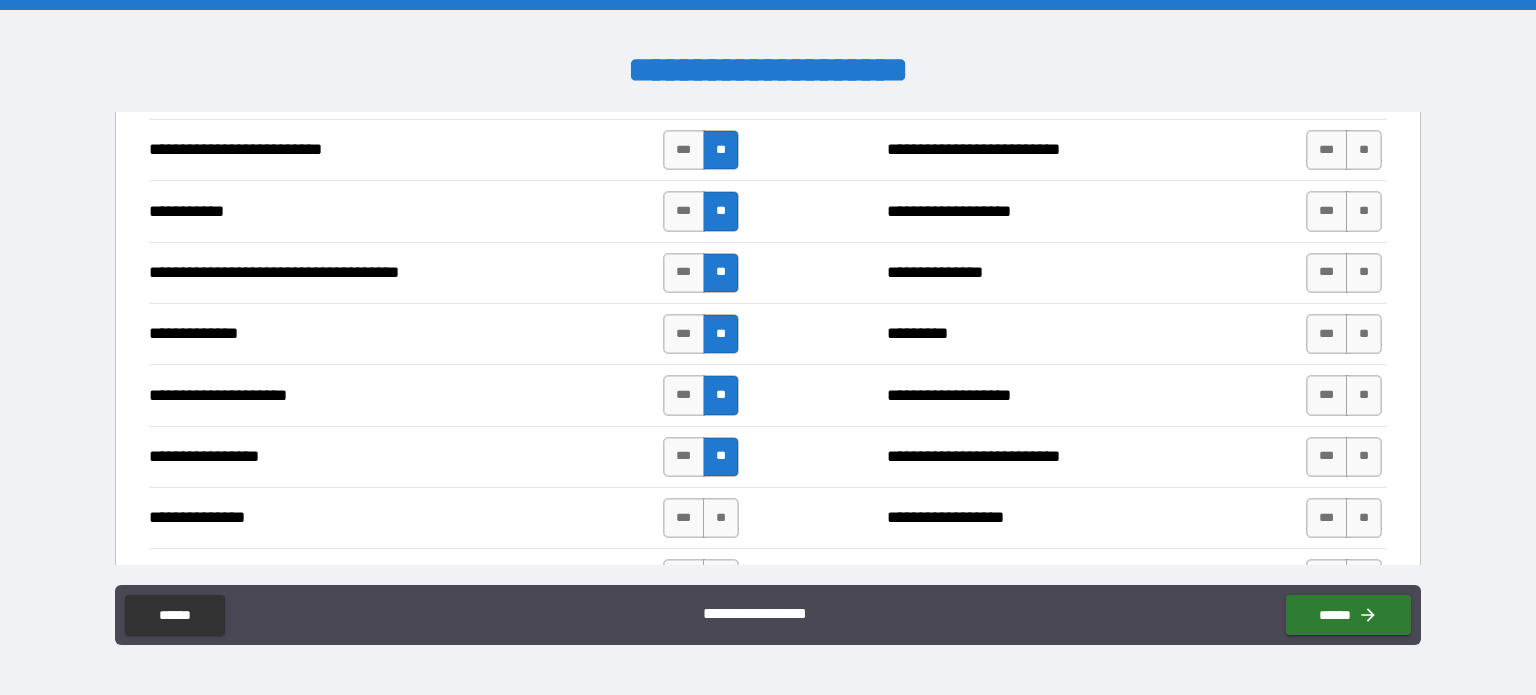 type on "*****" 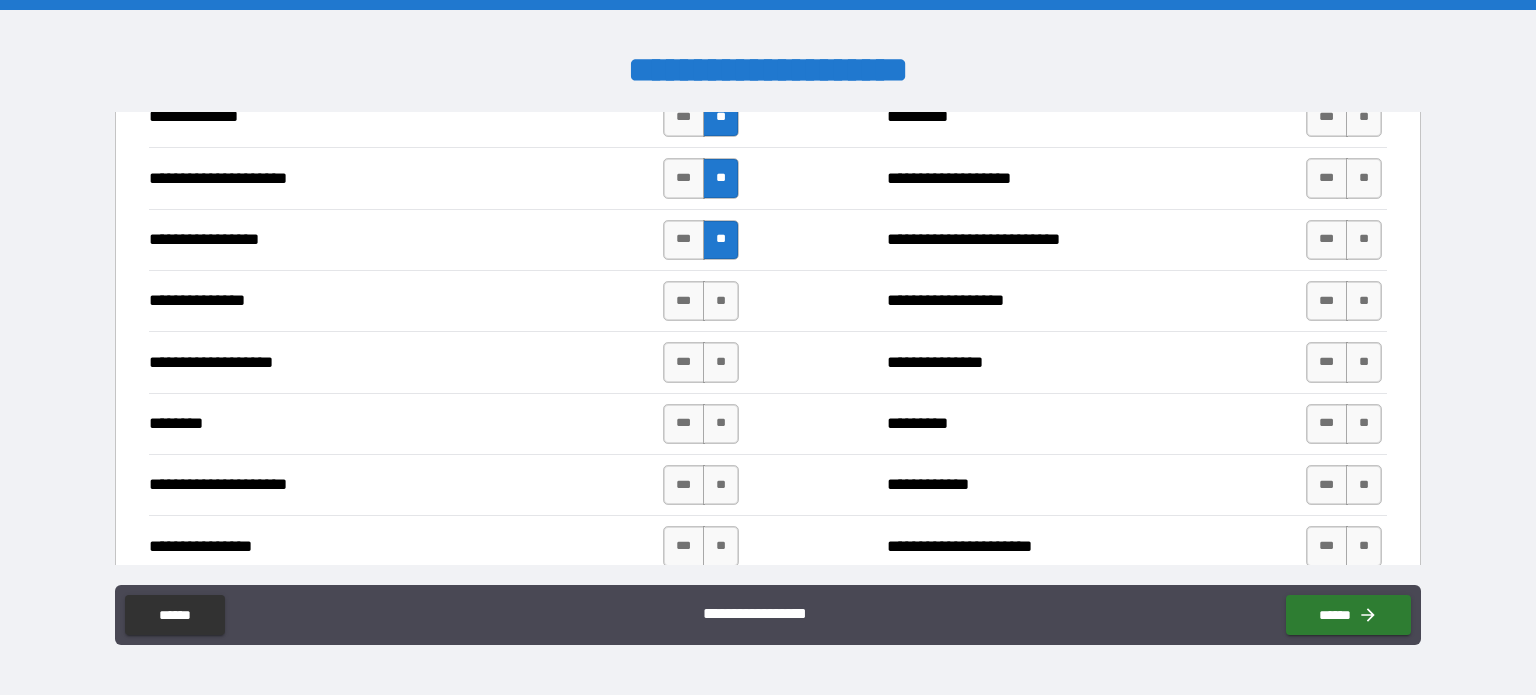 scroll, scrollTop: 2549, scrollLeft: 0, axis: vertical 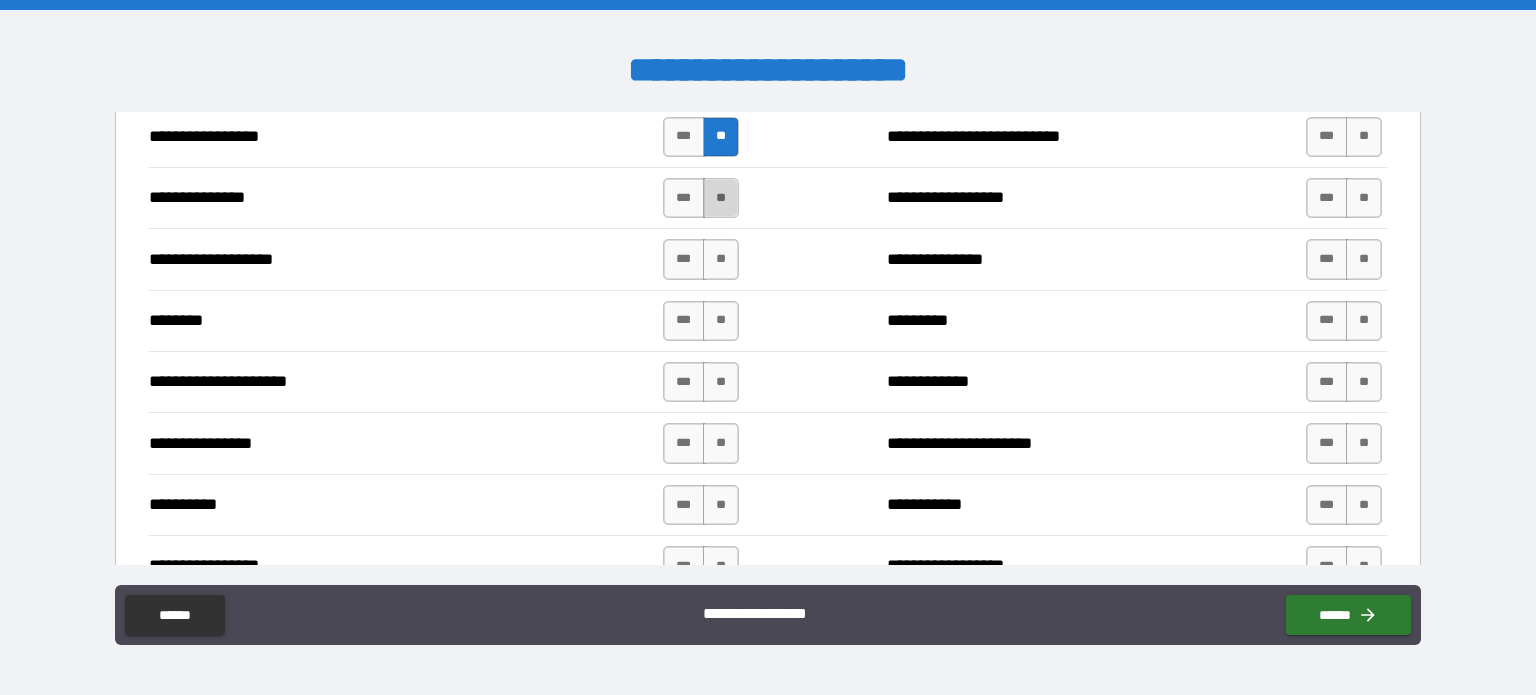 click on "**" at bounding box center [721, 198] 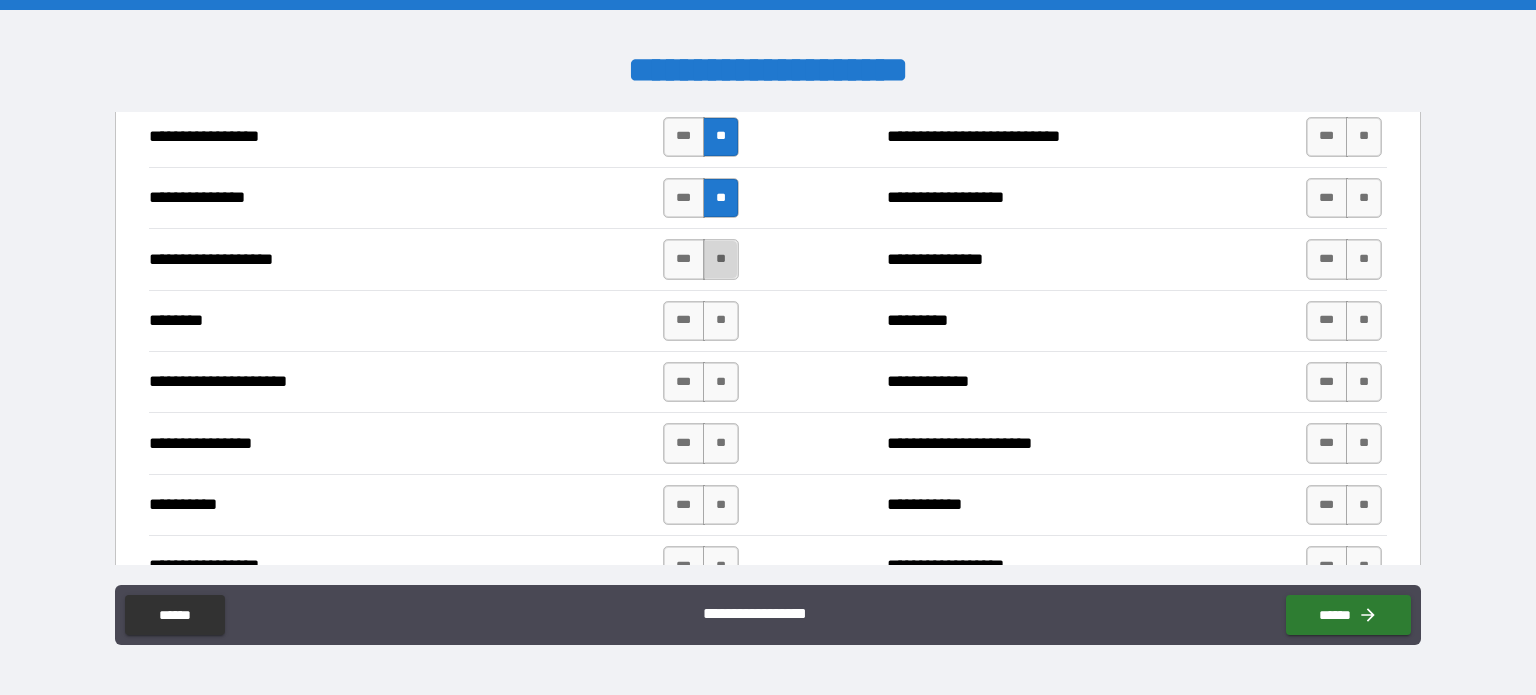 click on "**" at bounding box center [721, 259] 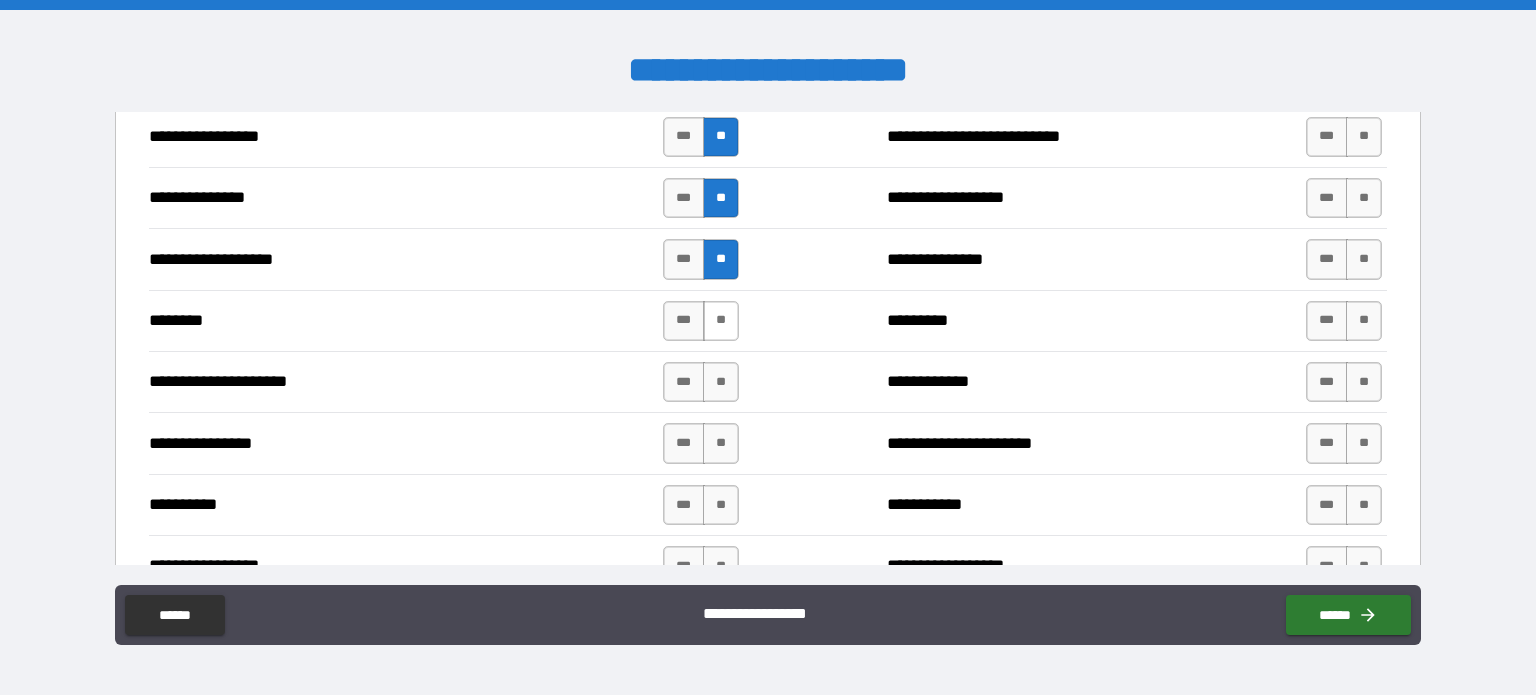 click on "**" at bounding box center (721, 321) 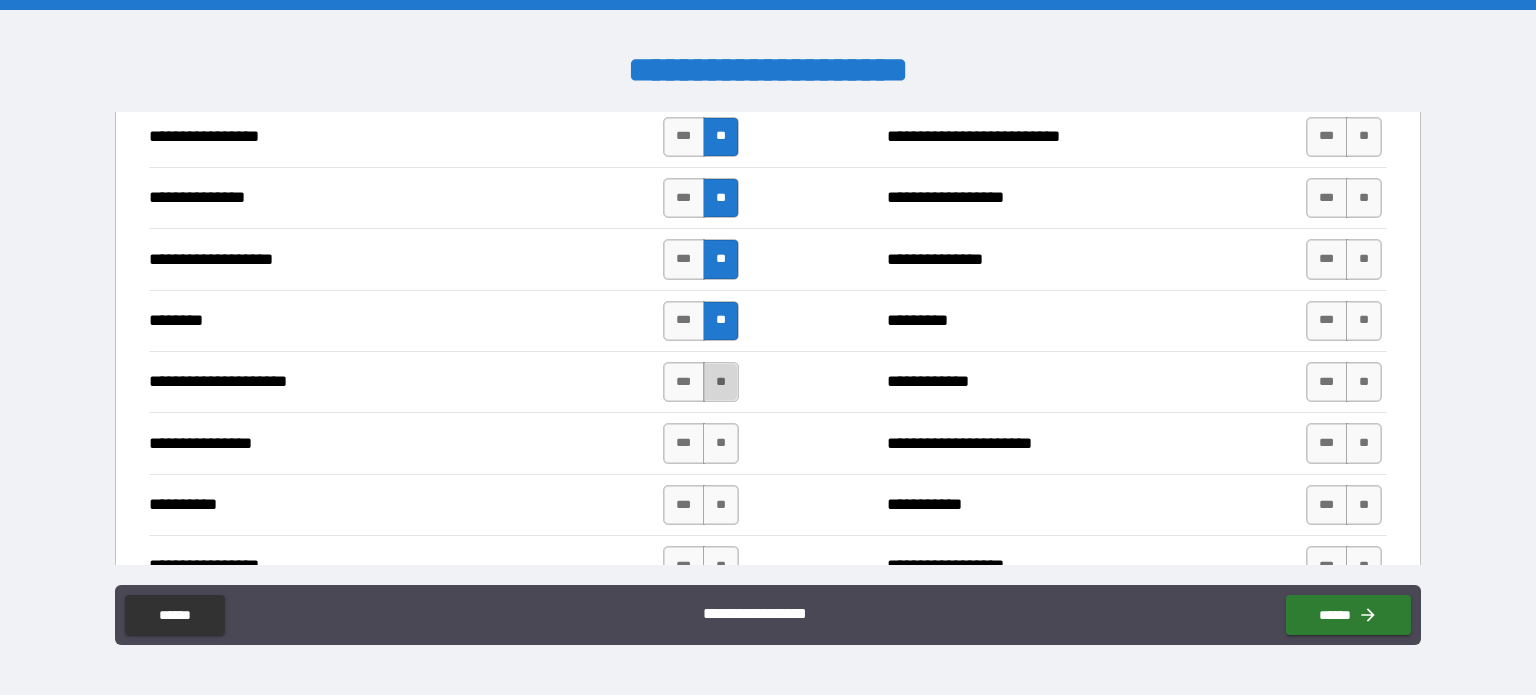 click on "**" at bounding box center (721, 382) 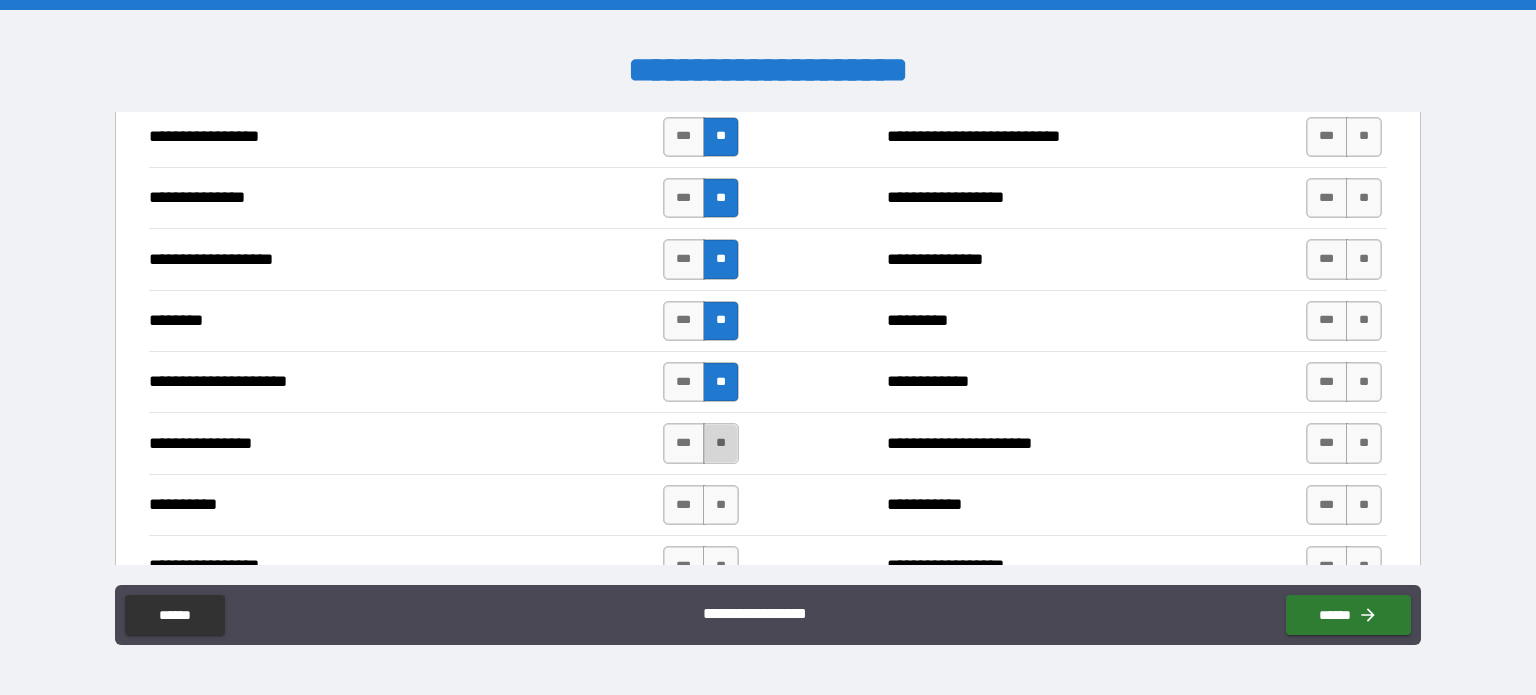 click on "**" at bounding box center (721, 443) 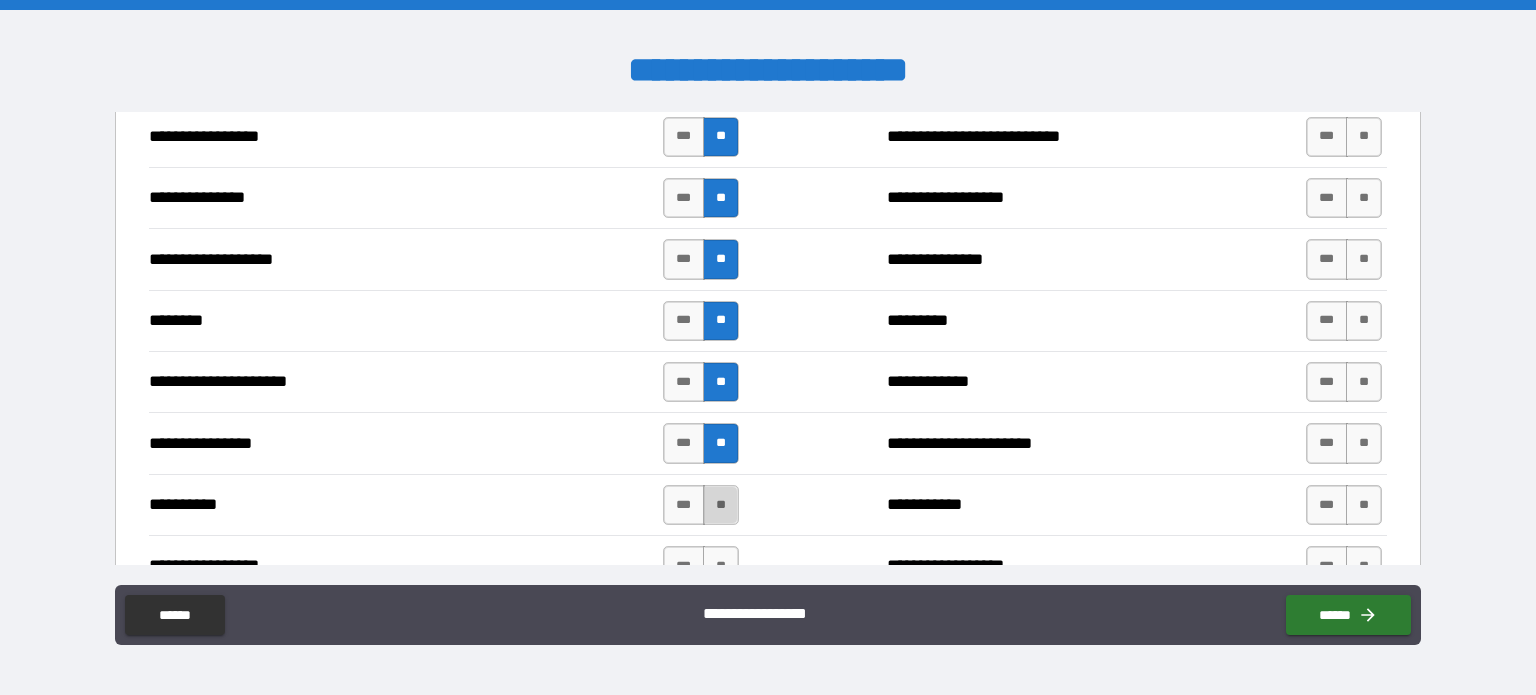 click on "**" at bounding box center (721, 505) 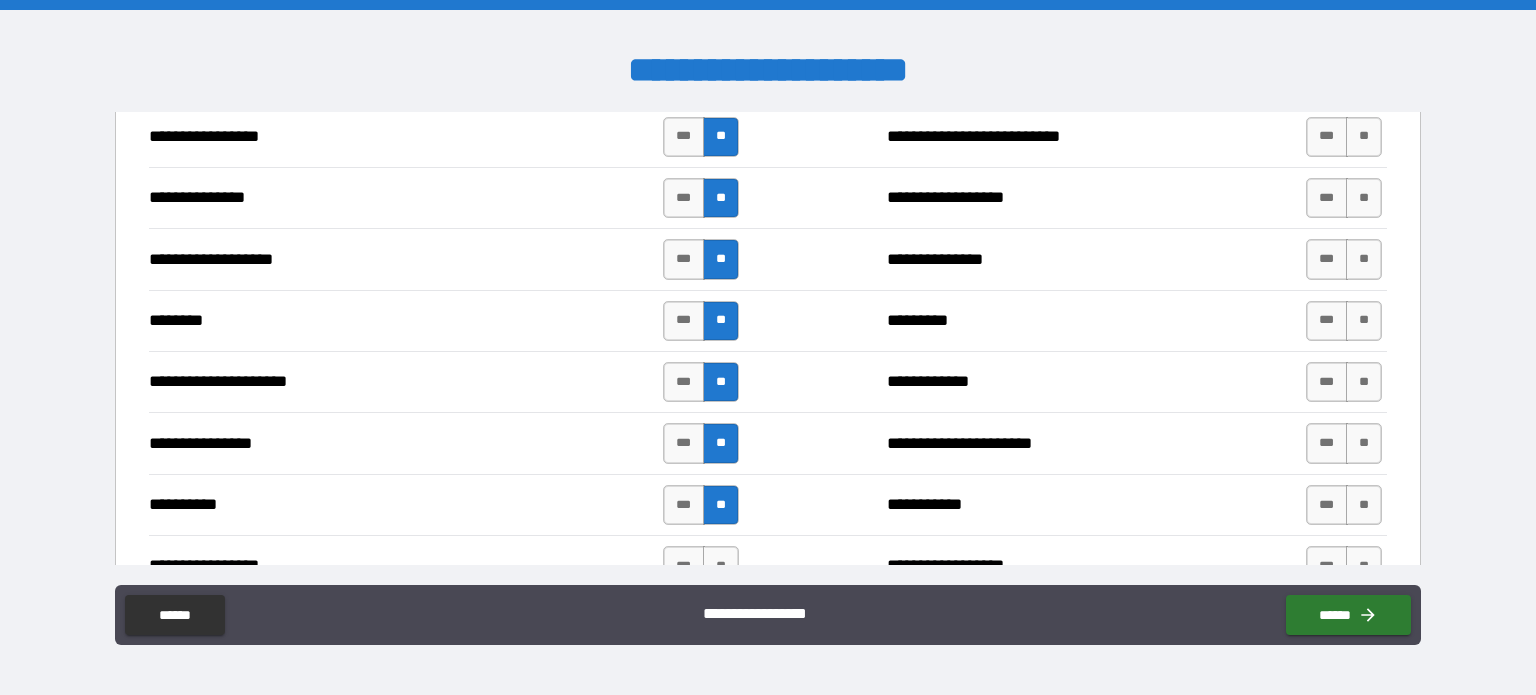 type on "*****" 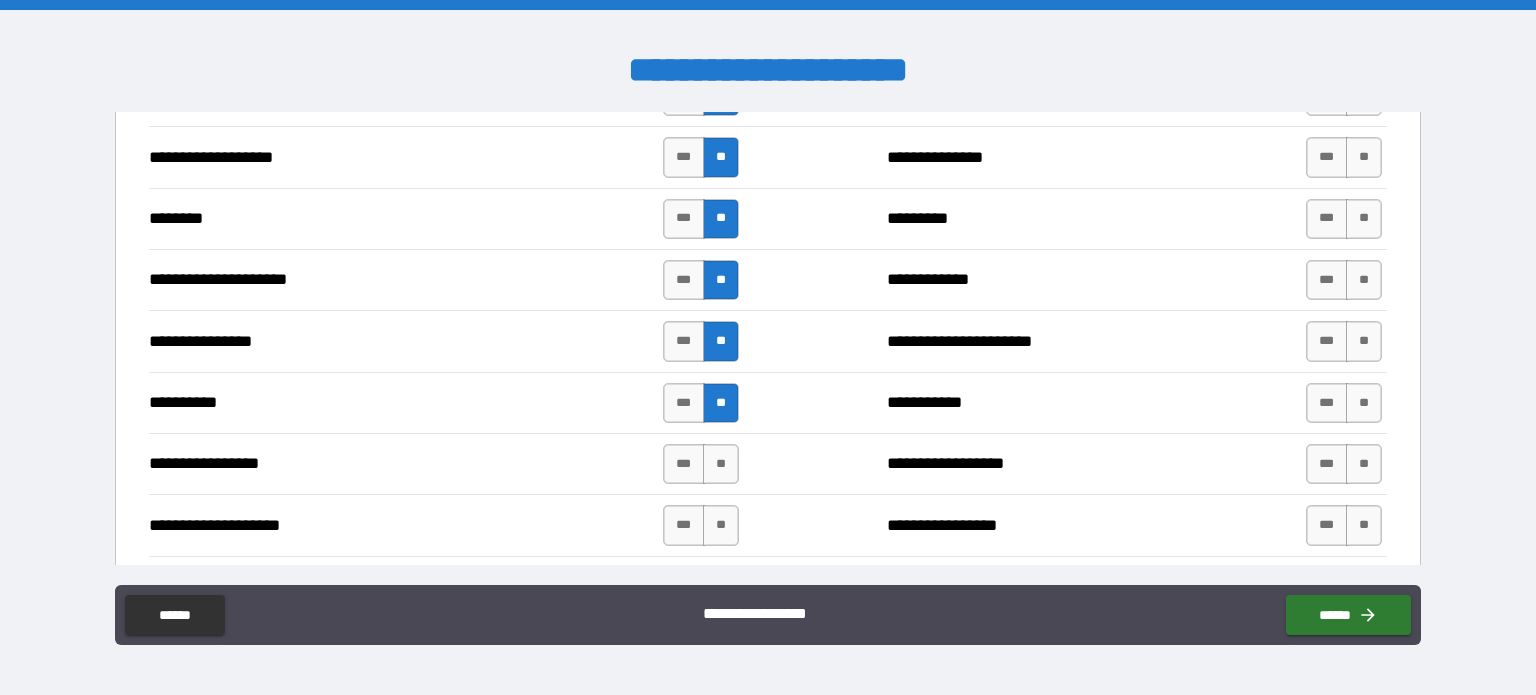 scroll, scrollTop: 2909, scrollLeft: 0, axis: vertical 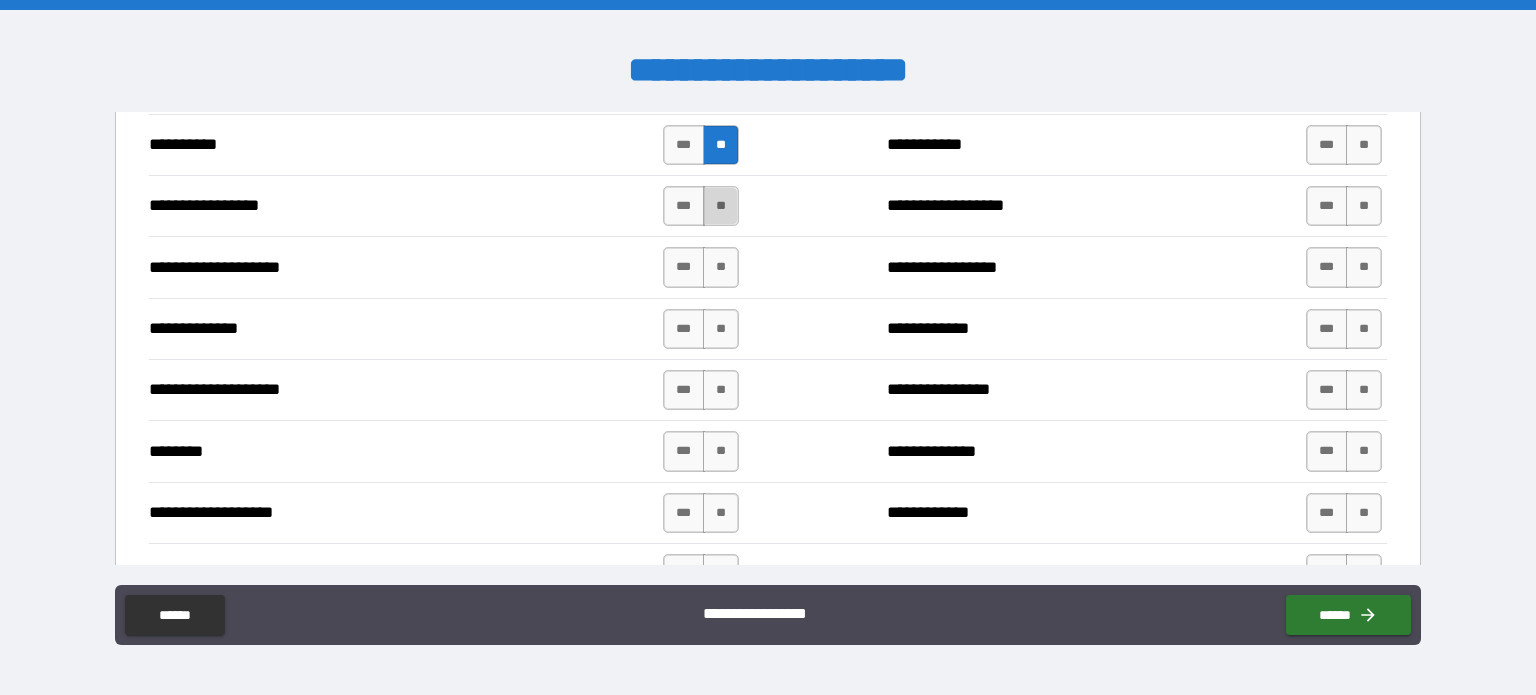 click on "**" at bounding box center [721, 206] 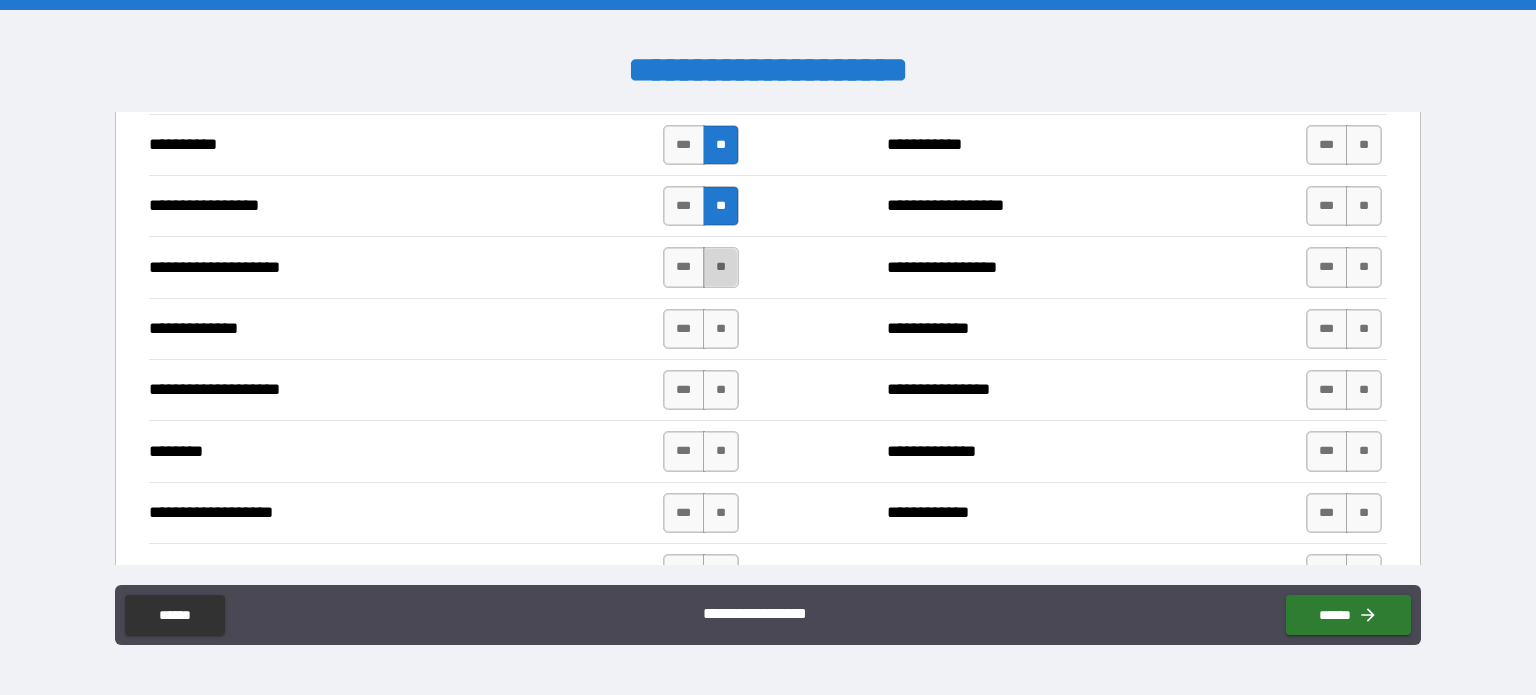 click on "**" at bounding box center [721, 267] 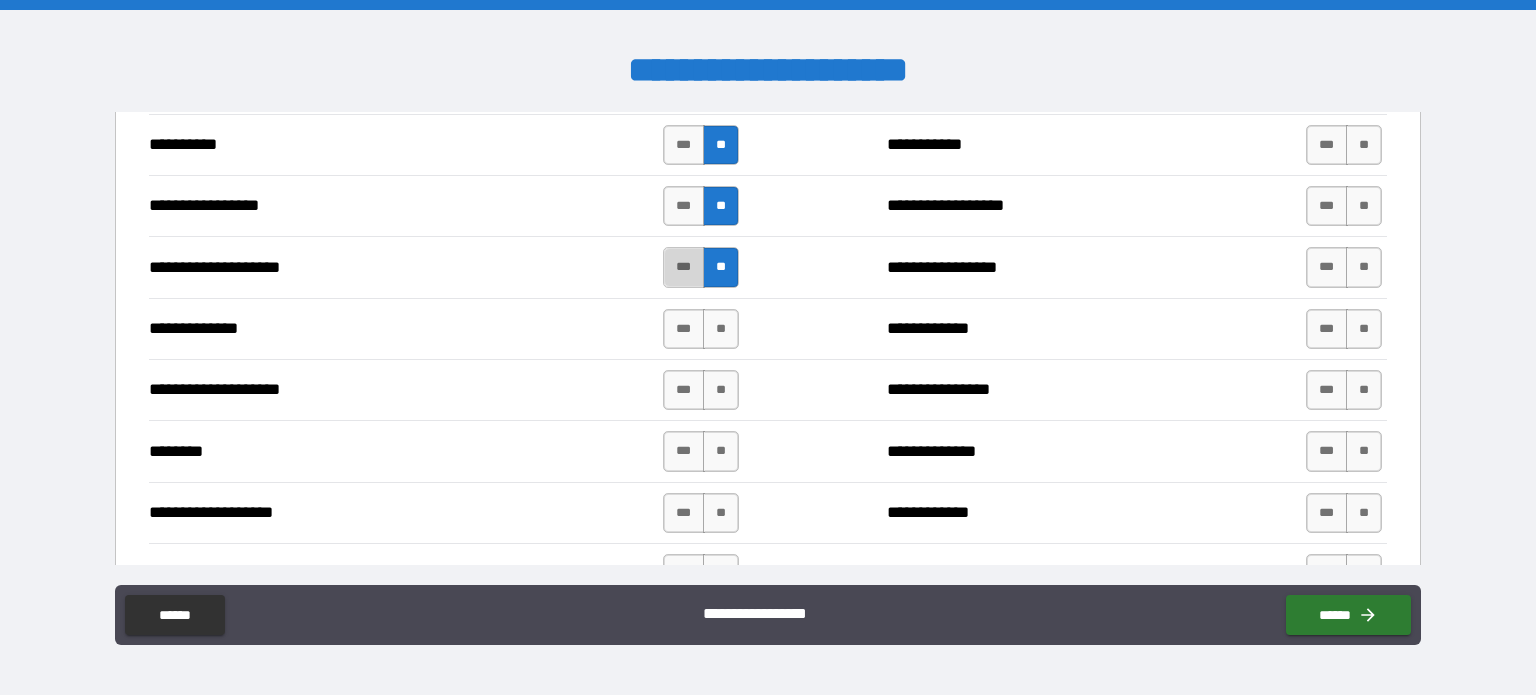 click on "***" at bounding box center [684, 267] 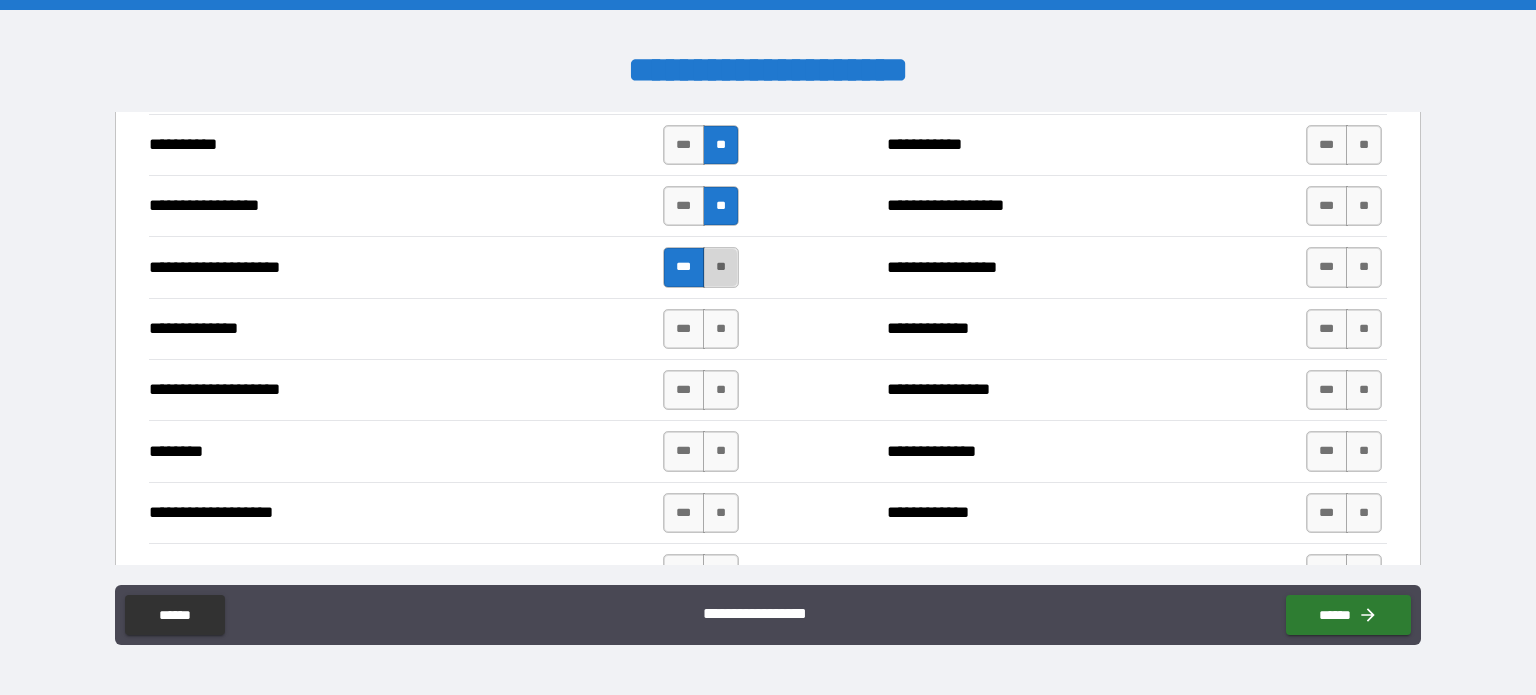 click on "**" at bounding box center (721, 267) 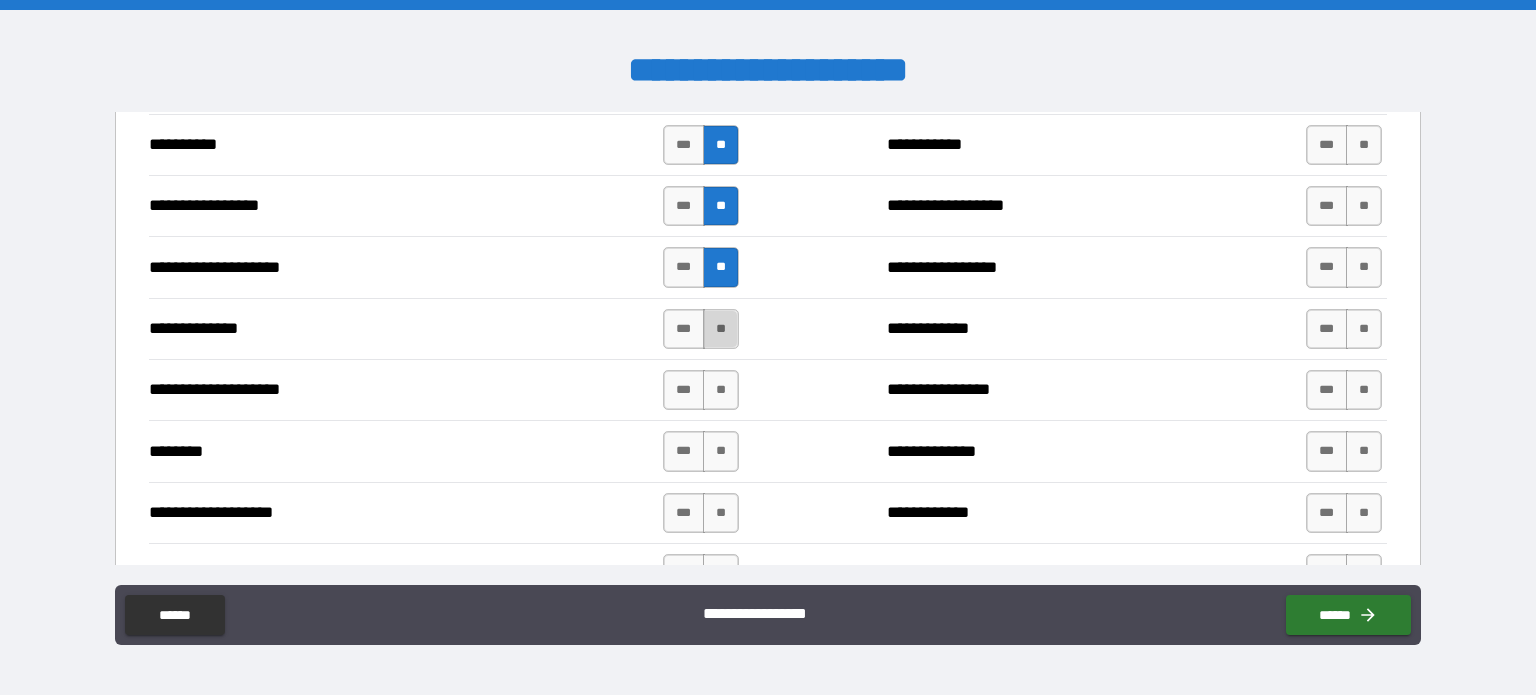 click on "**" at bounding box center [721, 329] 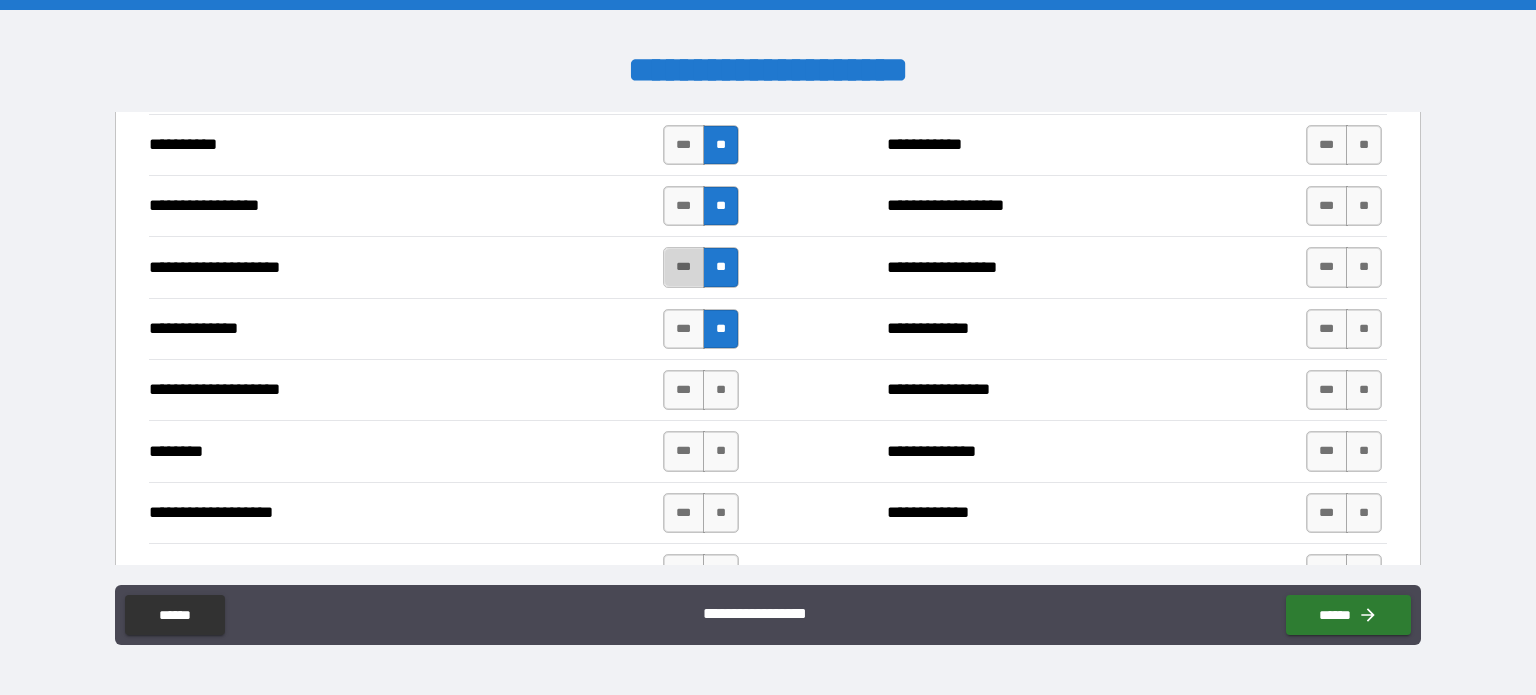click on "***" at bounding box center (684, 267) 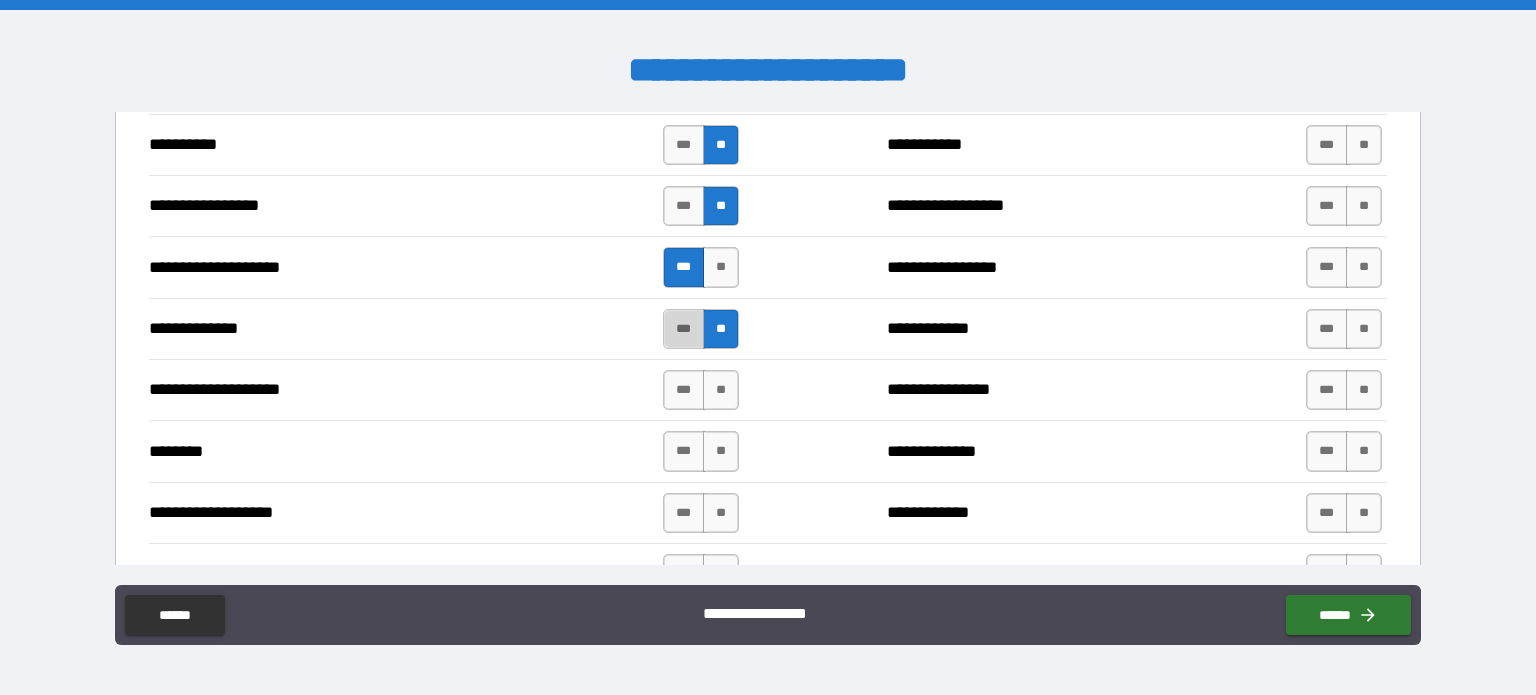 click on "***" at bounding box center [684, 329] 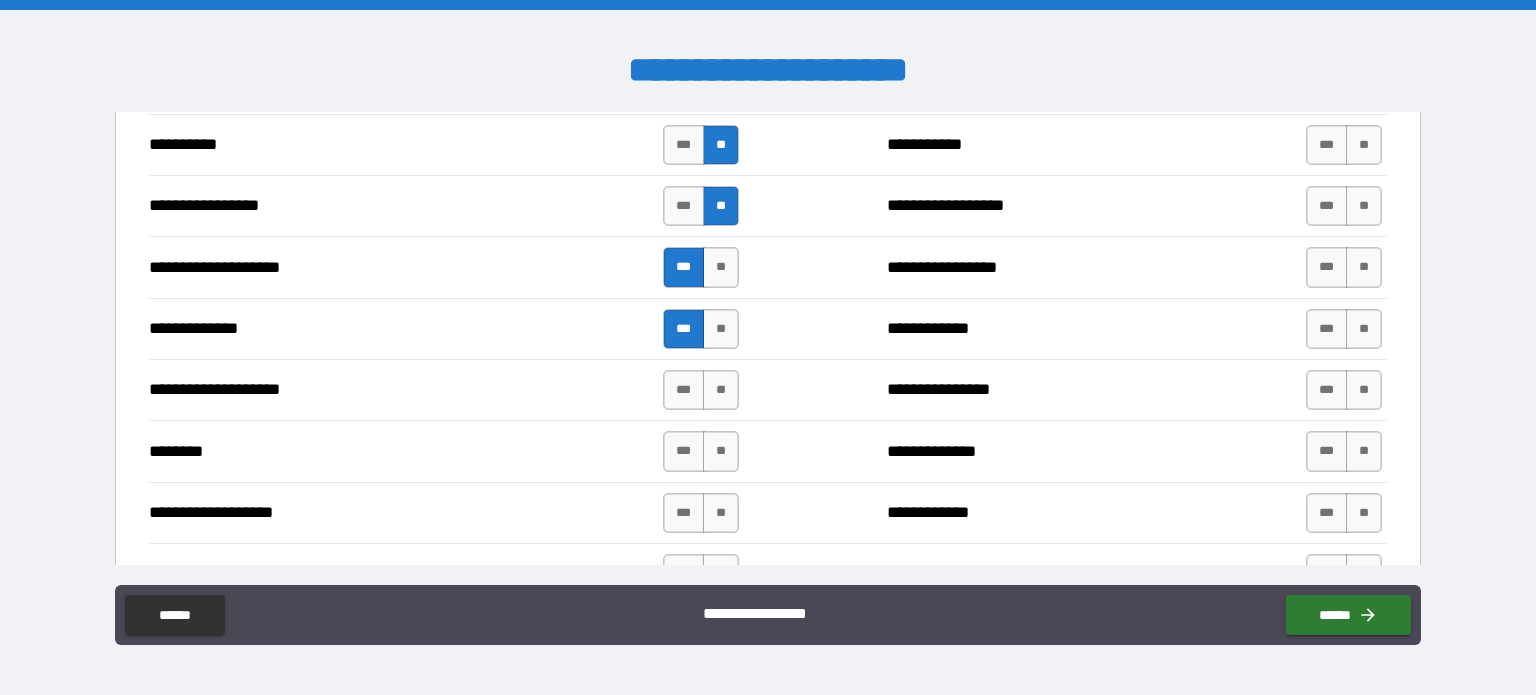 type on "****" 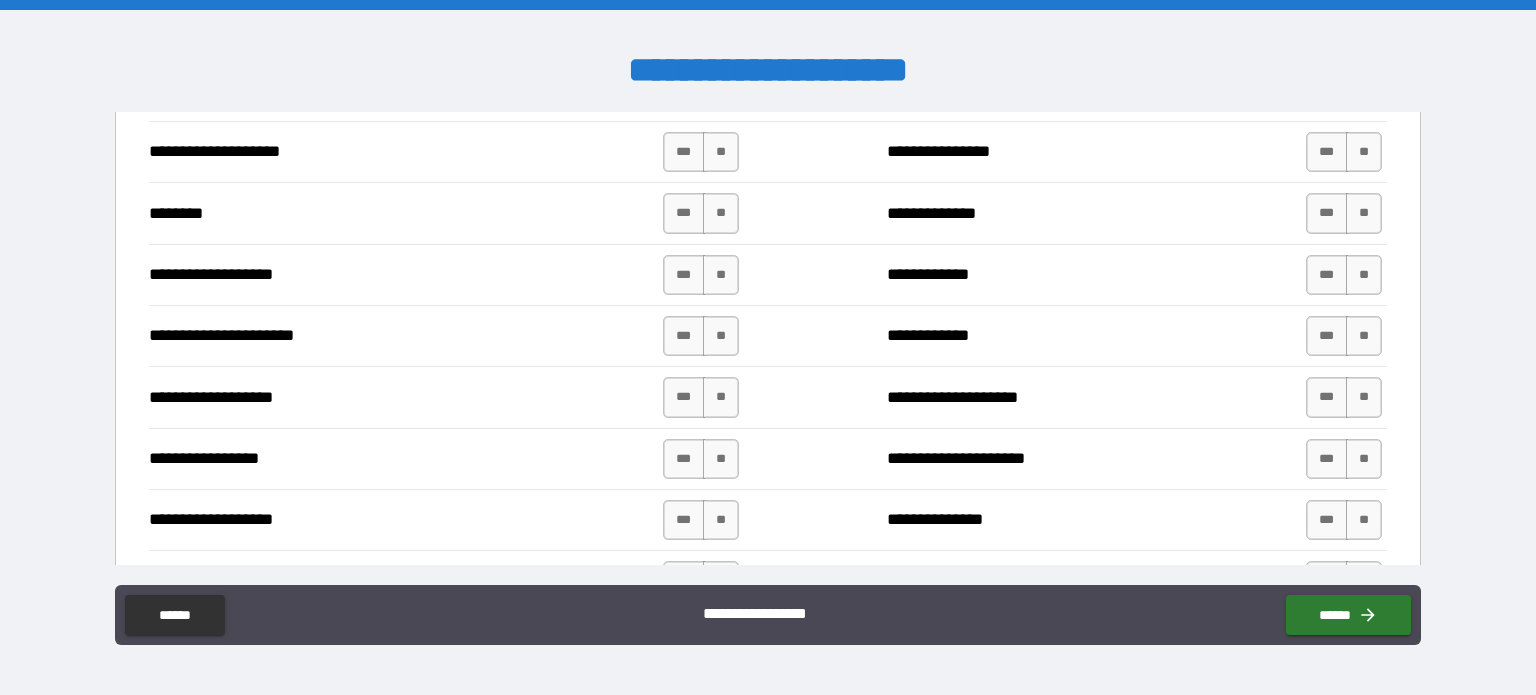 scroll, scrollTop: 3149, scrollLeft: 0, axis: vertical 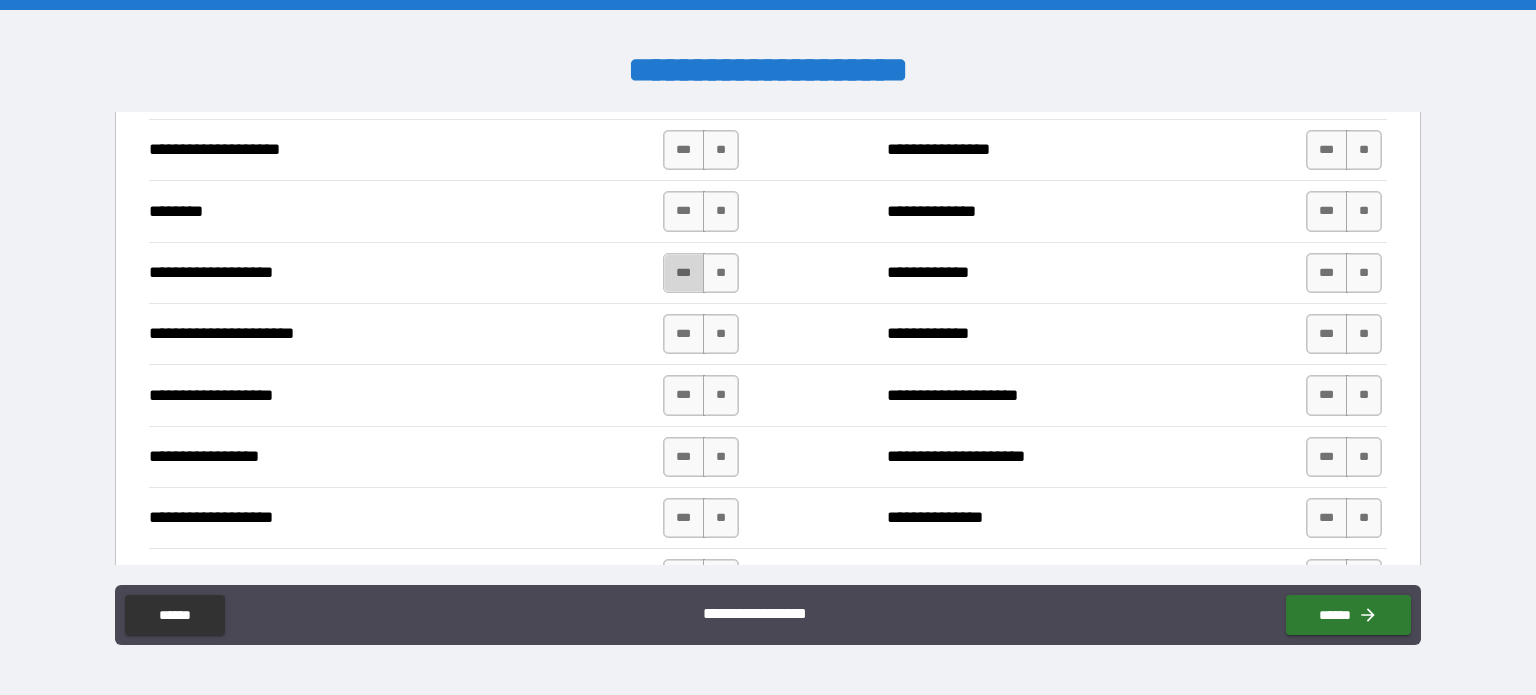 click on "***" at bounding box center [684, 273] 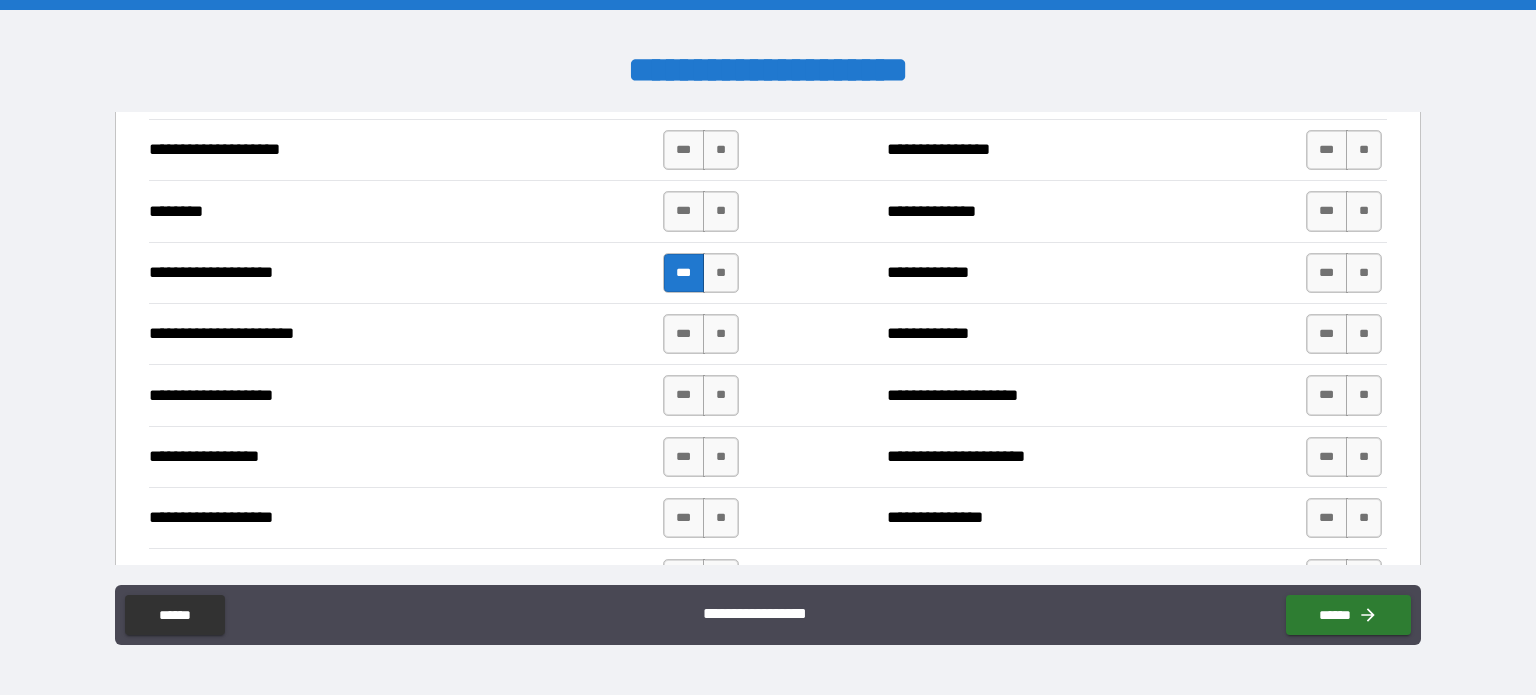 type on "****" 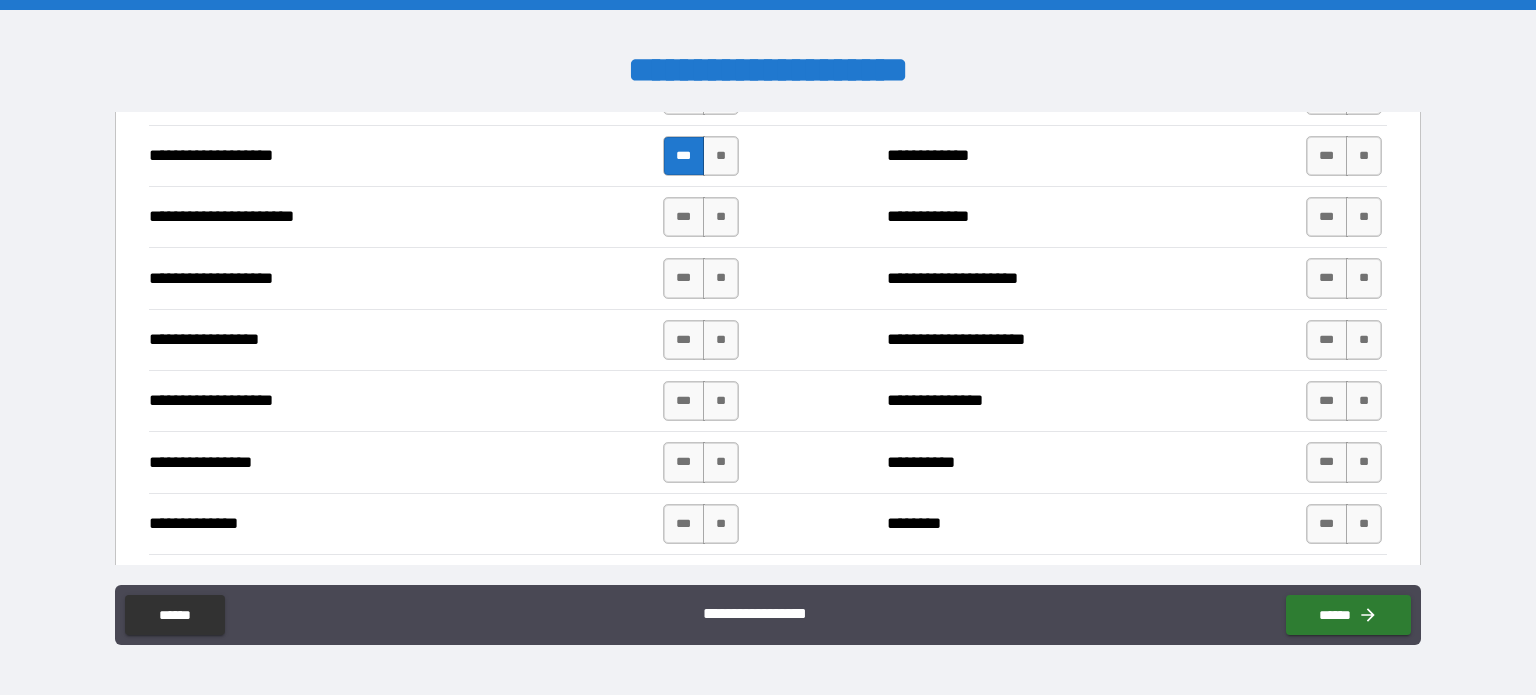 scroll, scrollTop: 3269, scrollLeft: 0, axis: vertical 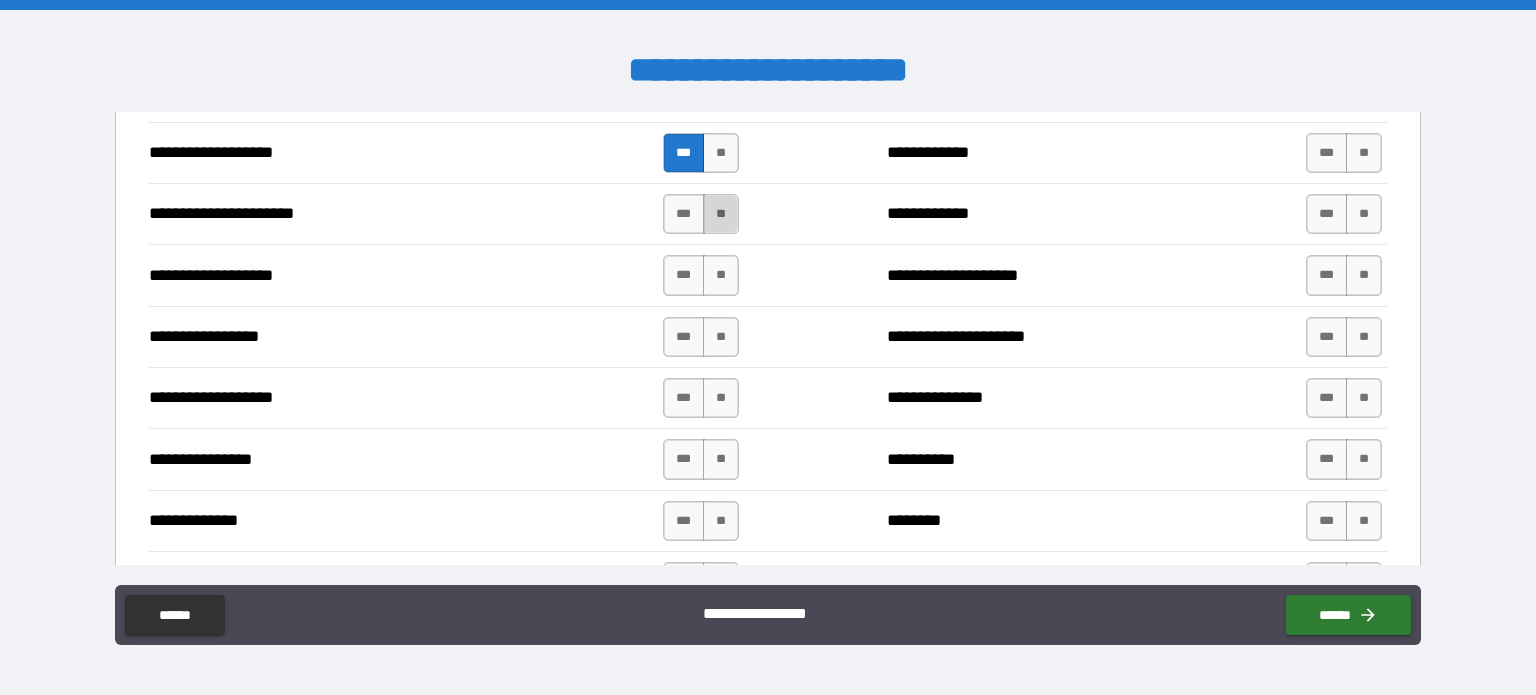 click on "**" at bounding box center [721, 214] 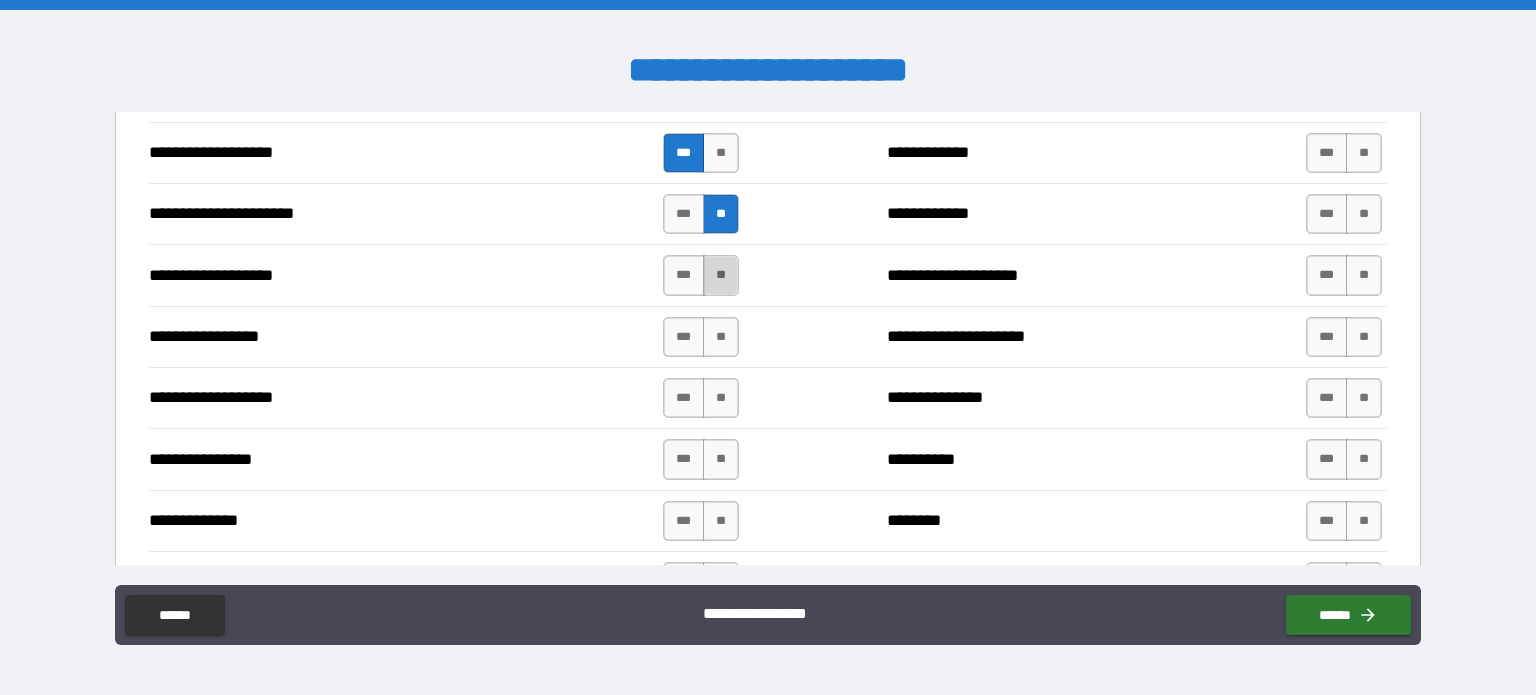 click on "**" at bounding box center [721, 275] 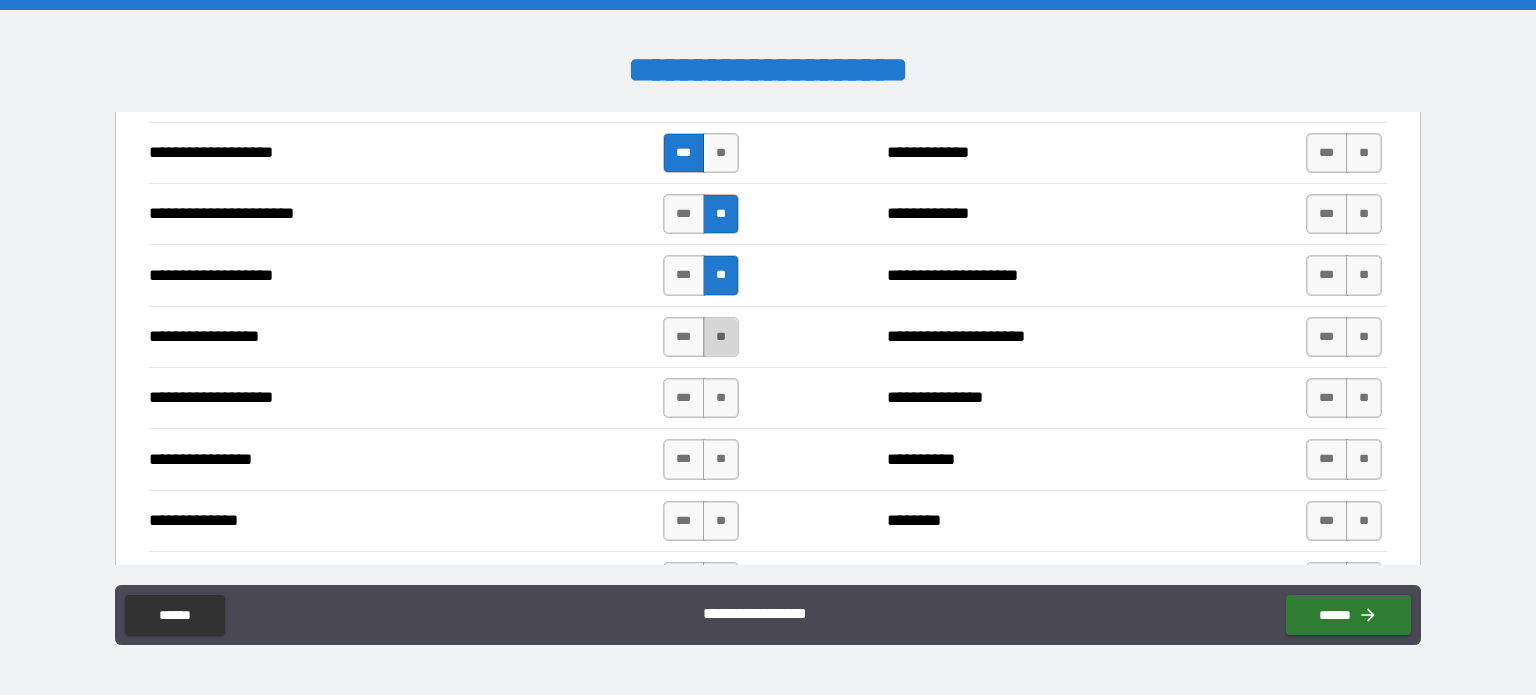 click on "**" at bounding box center (721, 337) 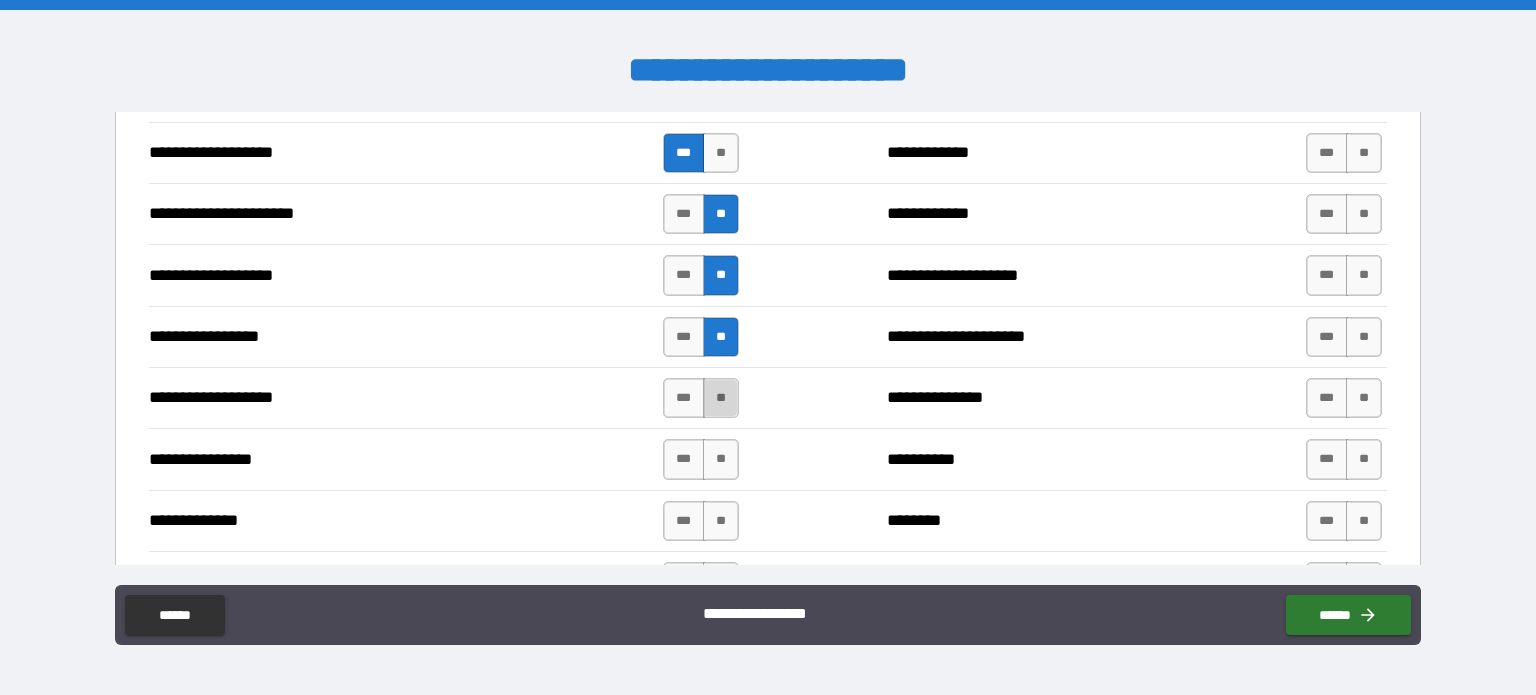 click on "**" at bounding box center (721, 398) 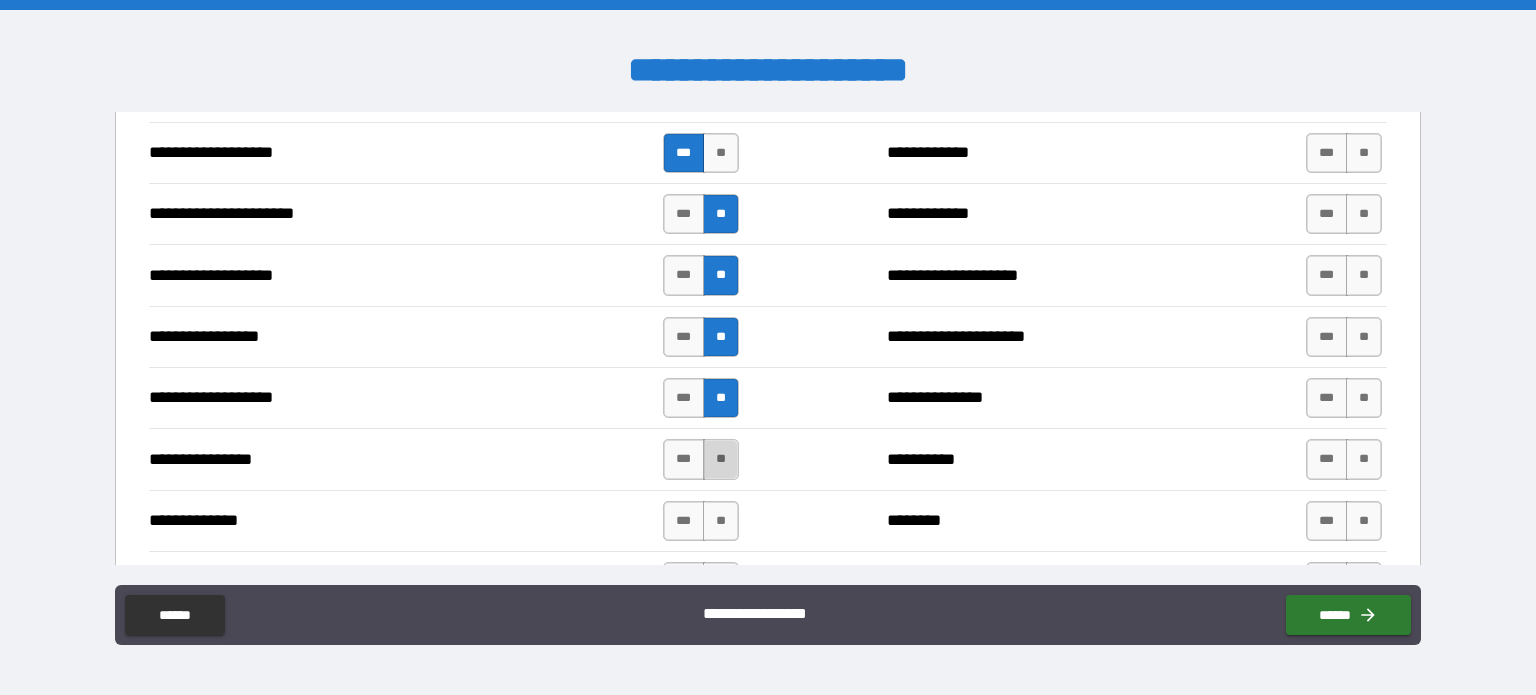 click on "**" at bounding box center [721, 459] 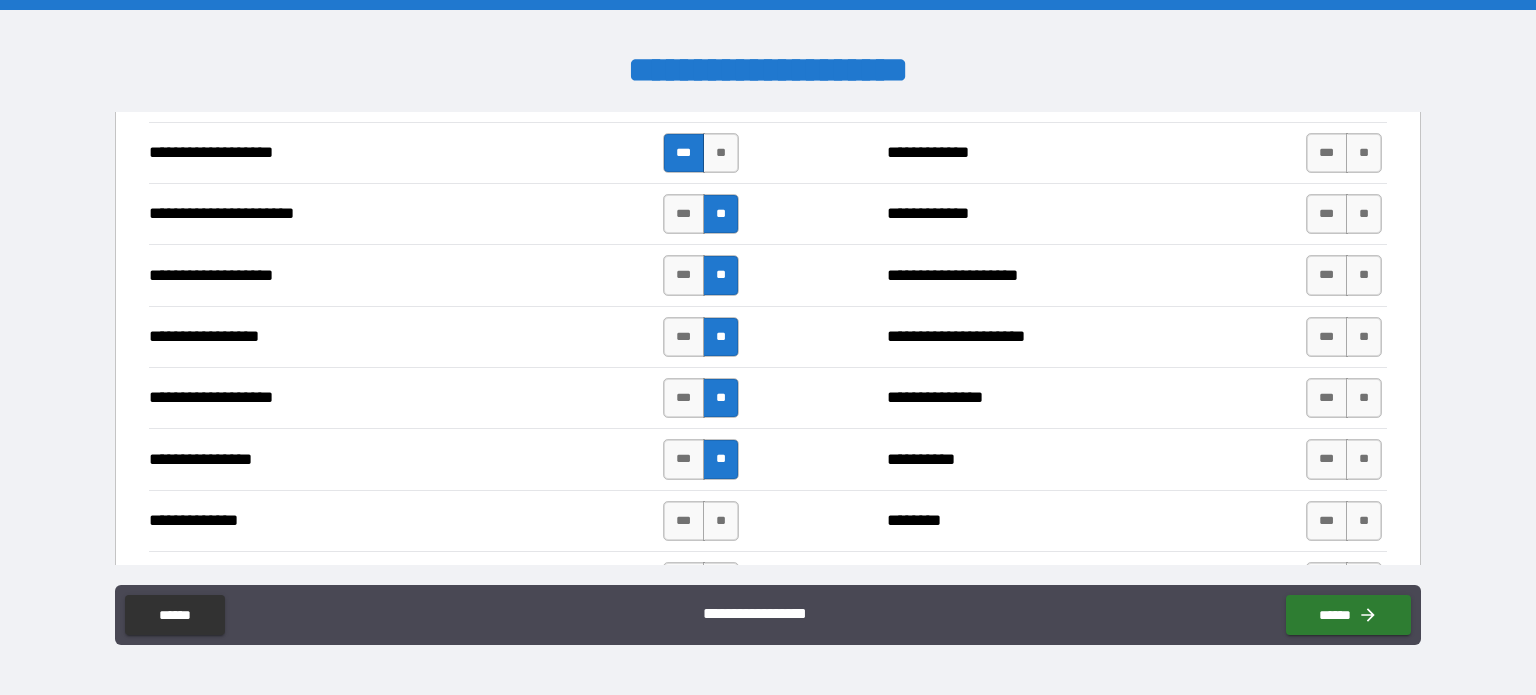 type on "*****" 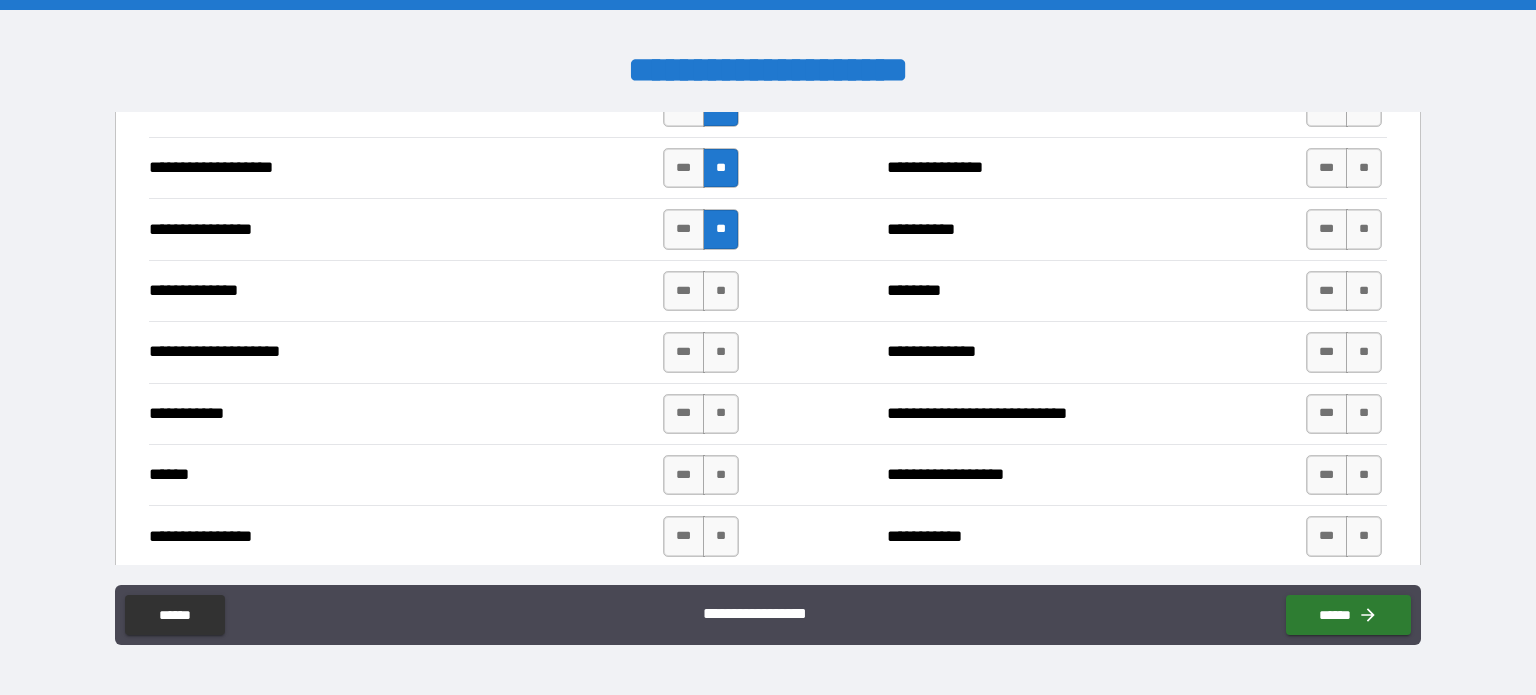 scroll, scrollTop: 3509, scrollLeft: 0, axis: vertical 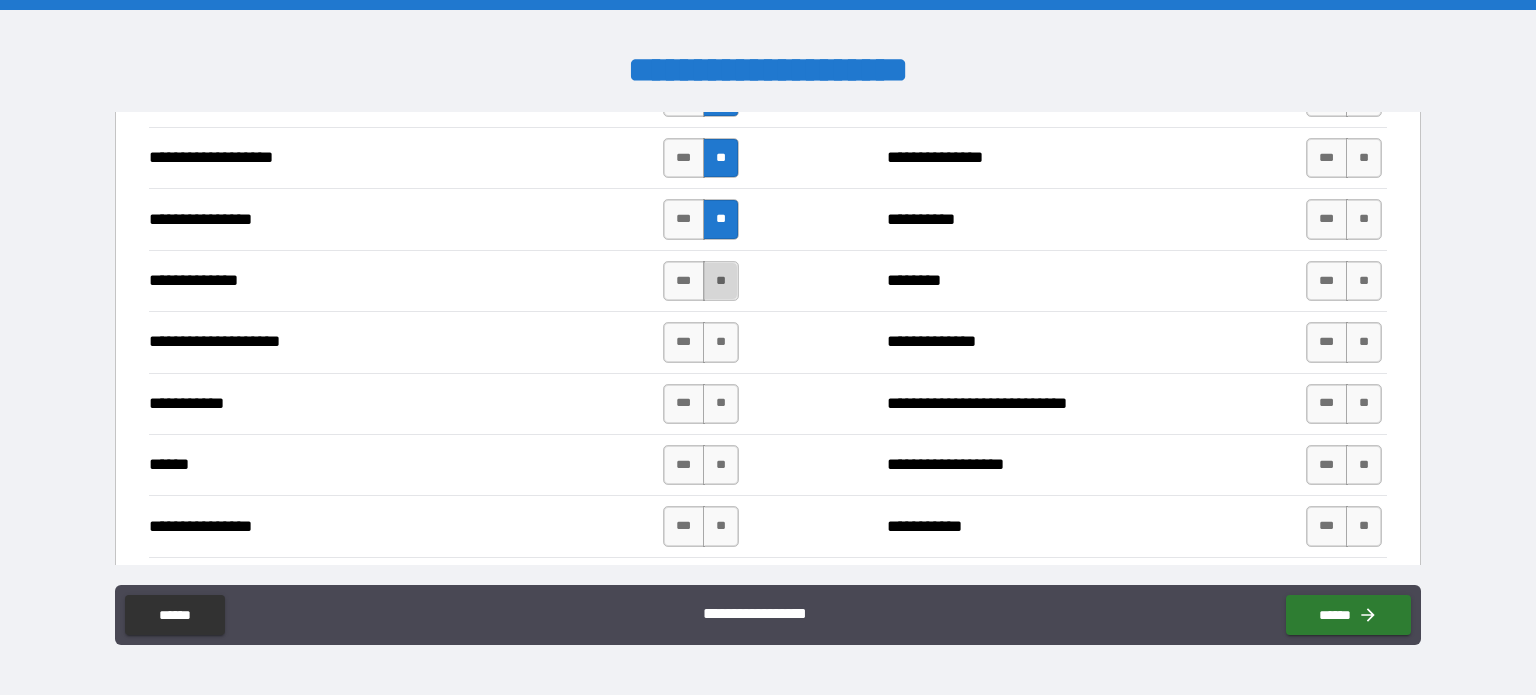 click on "**" at bounding box center [721, 281] 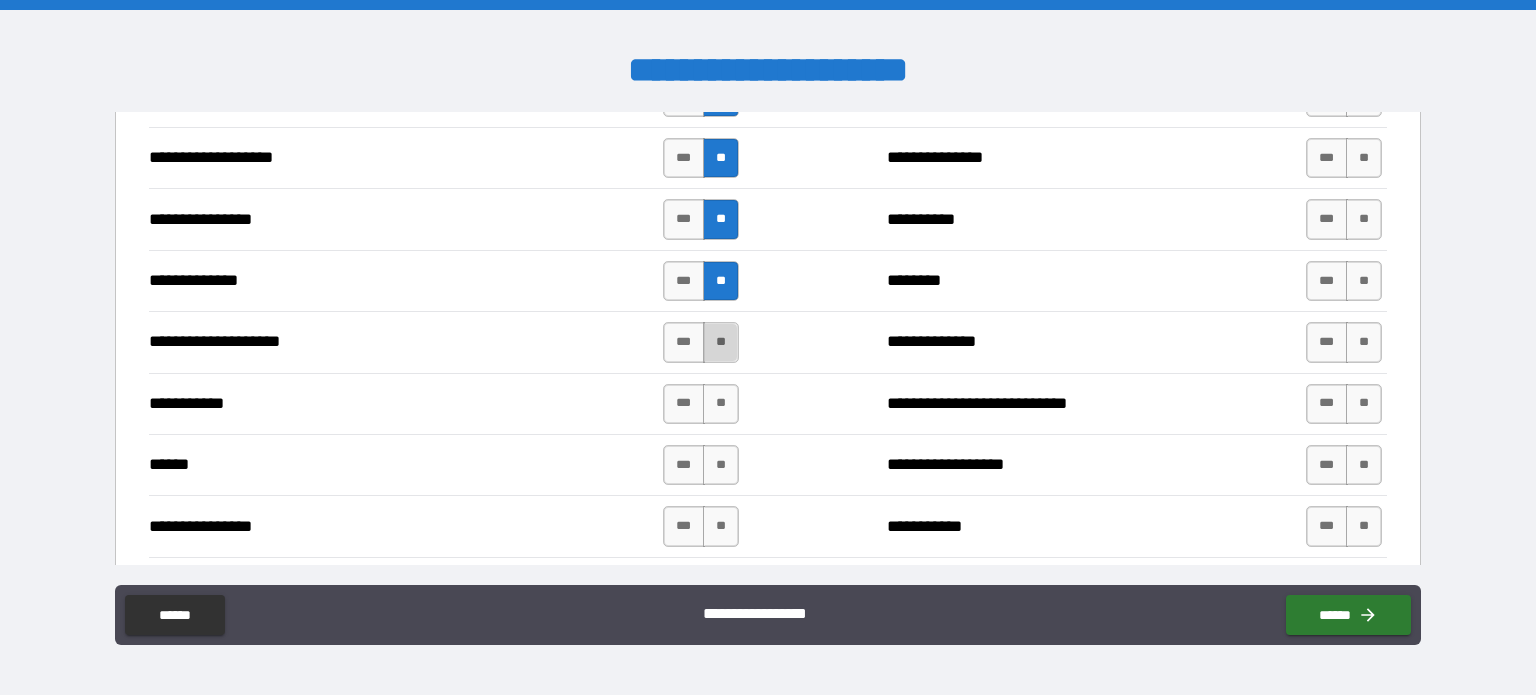 click on "**" at bounding box center (721, 342) 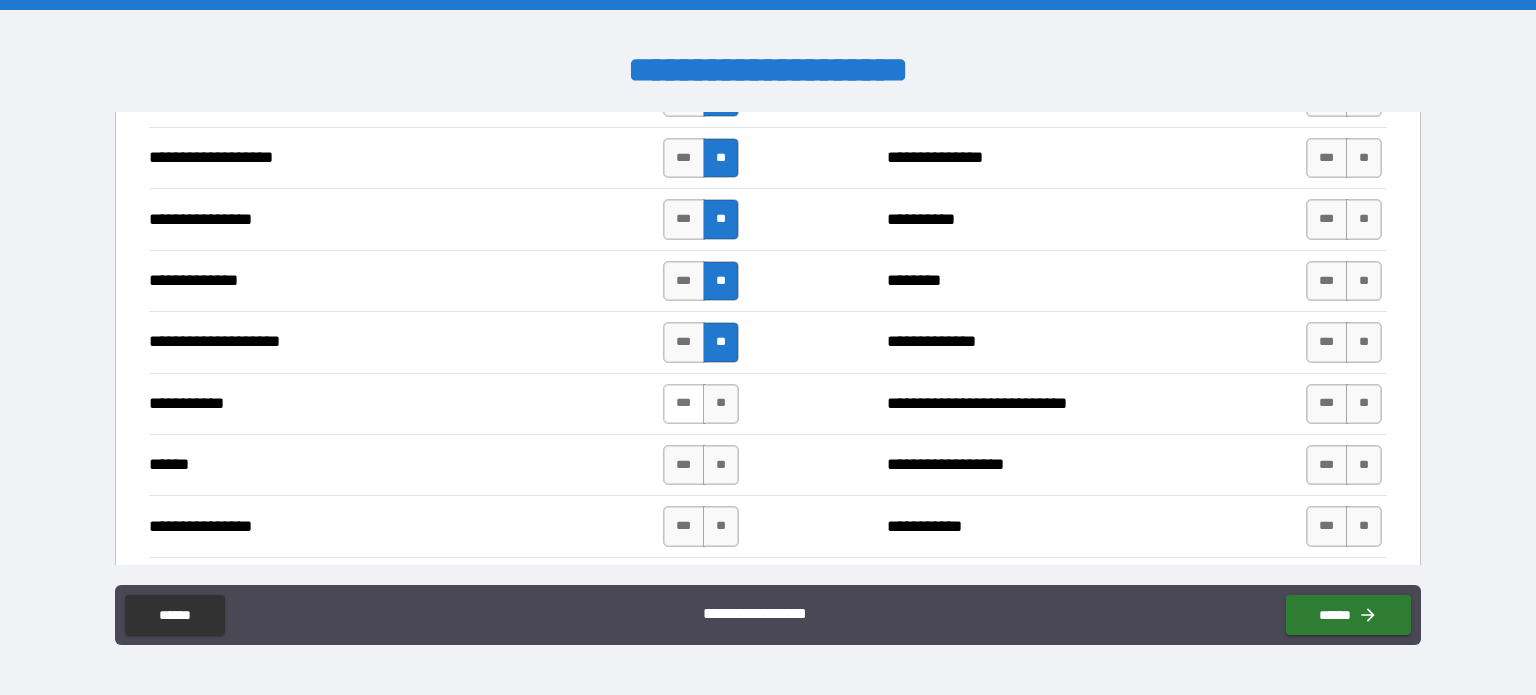 click on "***" at bounding box center (684, 404) 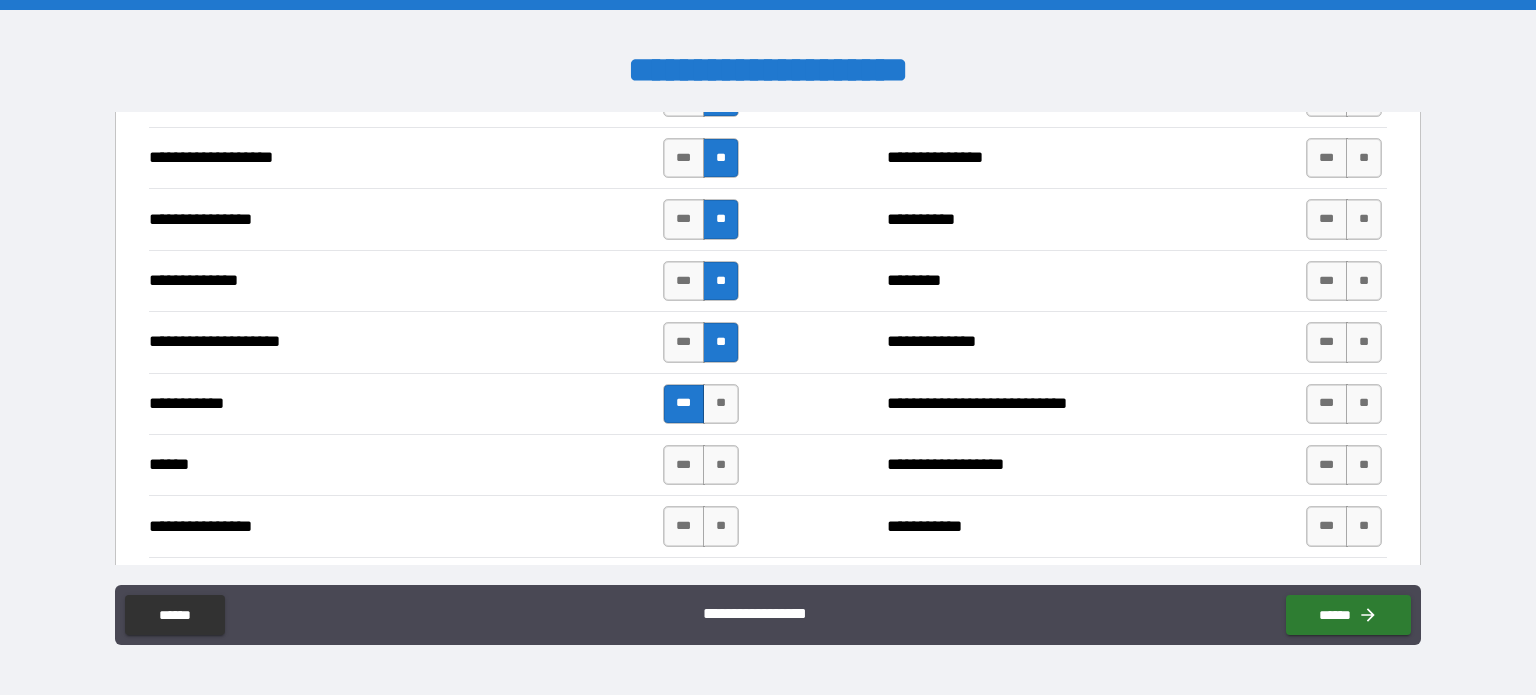 type on "****" 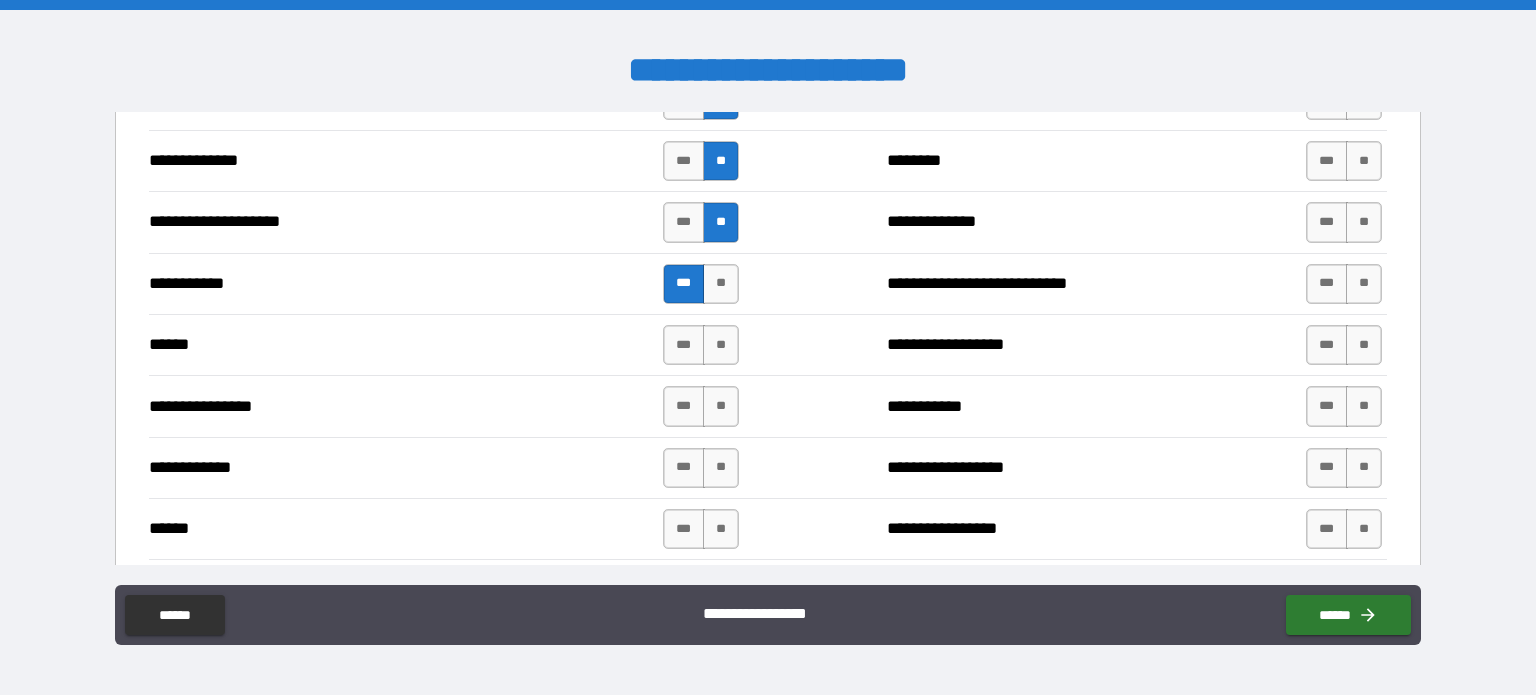 scroll, scrollTop: 3669, scrollLeft: 0, axis: vertical 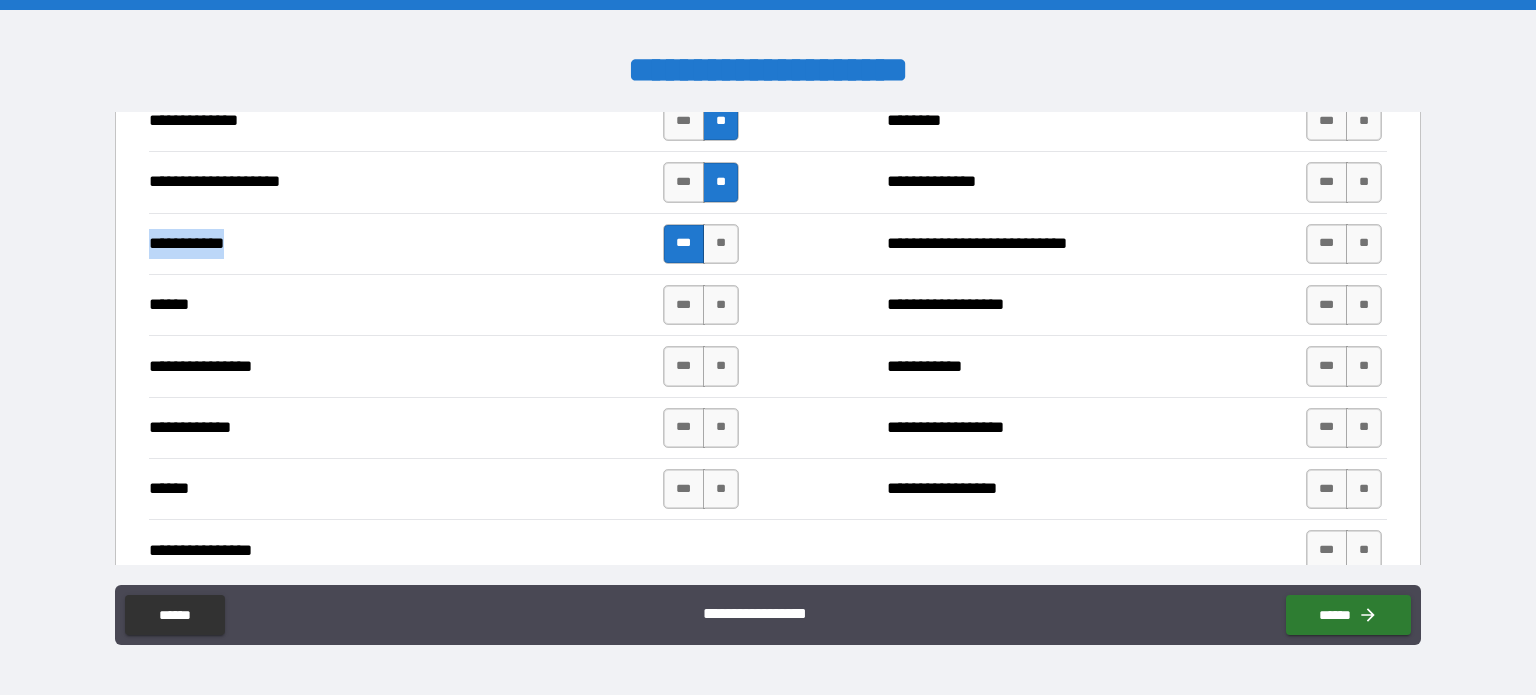 drag, startPoint x: 244, startPoint y: 236, endPoint x: 150, endPoint y: 215, distance: 96.317184 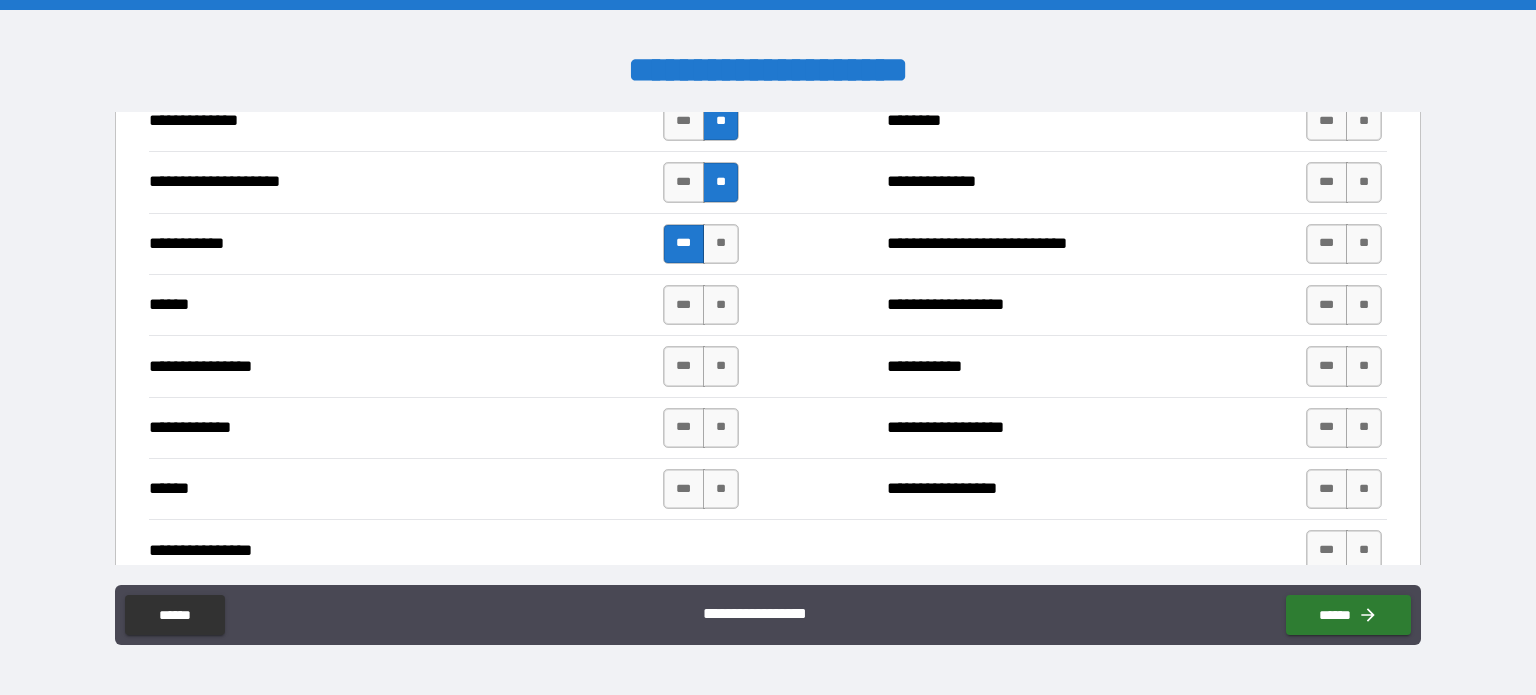 click on "**********" at bounding box center (768, 305) 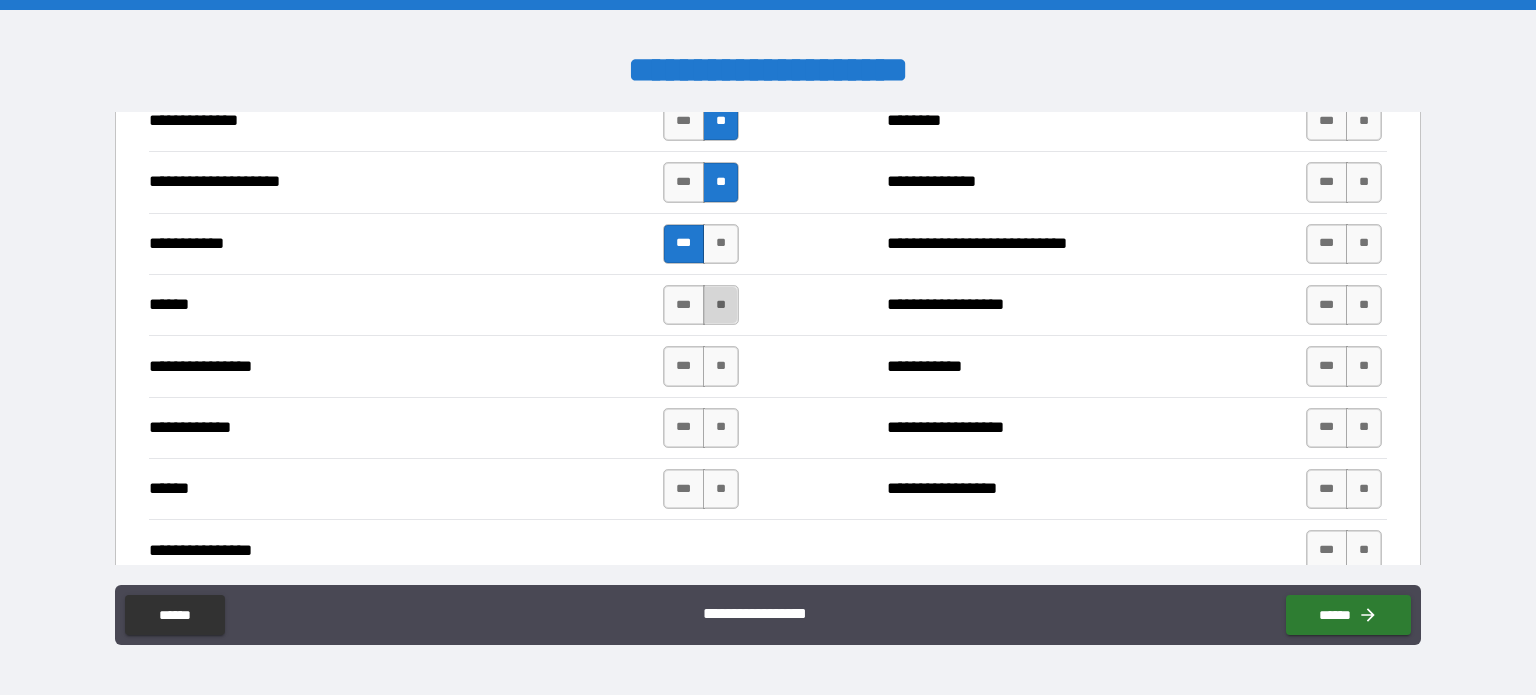 click on "**" at bounding box center (721, 305) 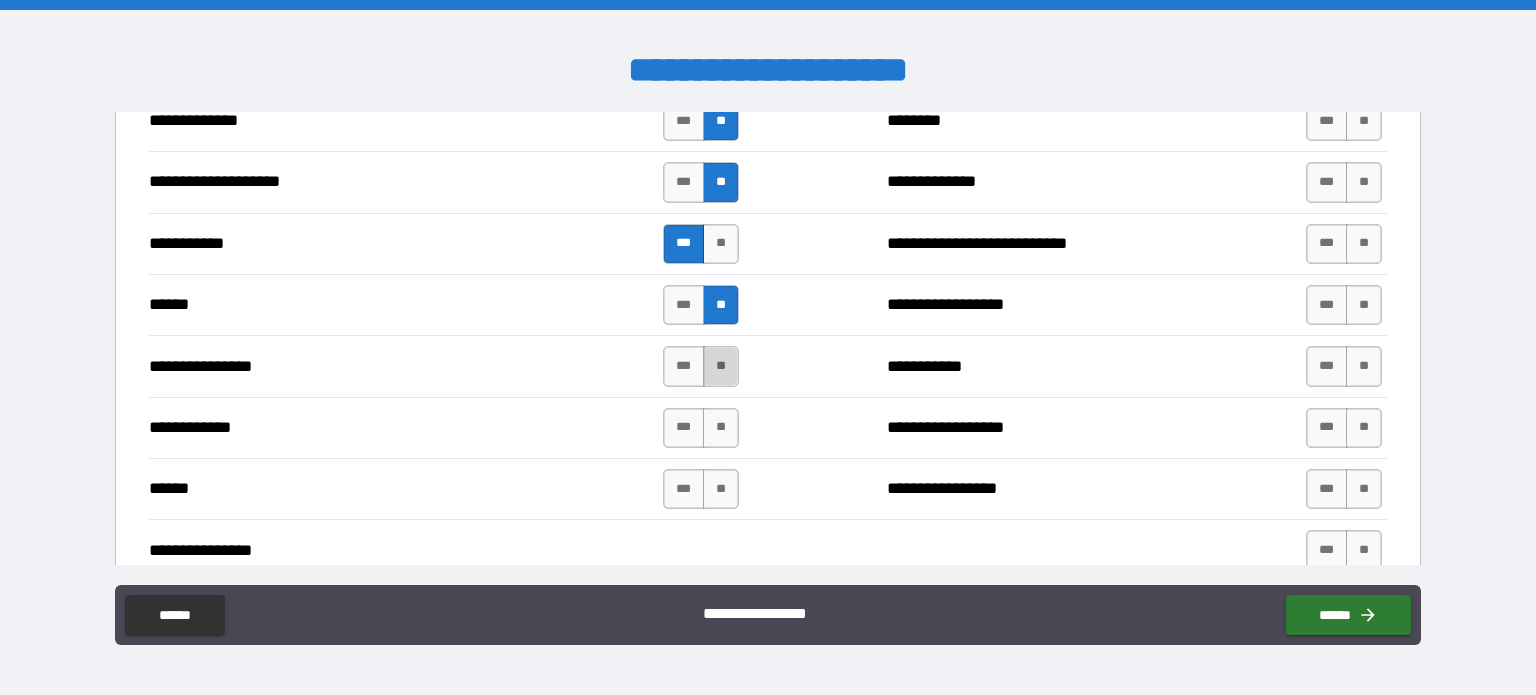 click on "**" at bounding box center [721, 366] 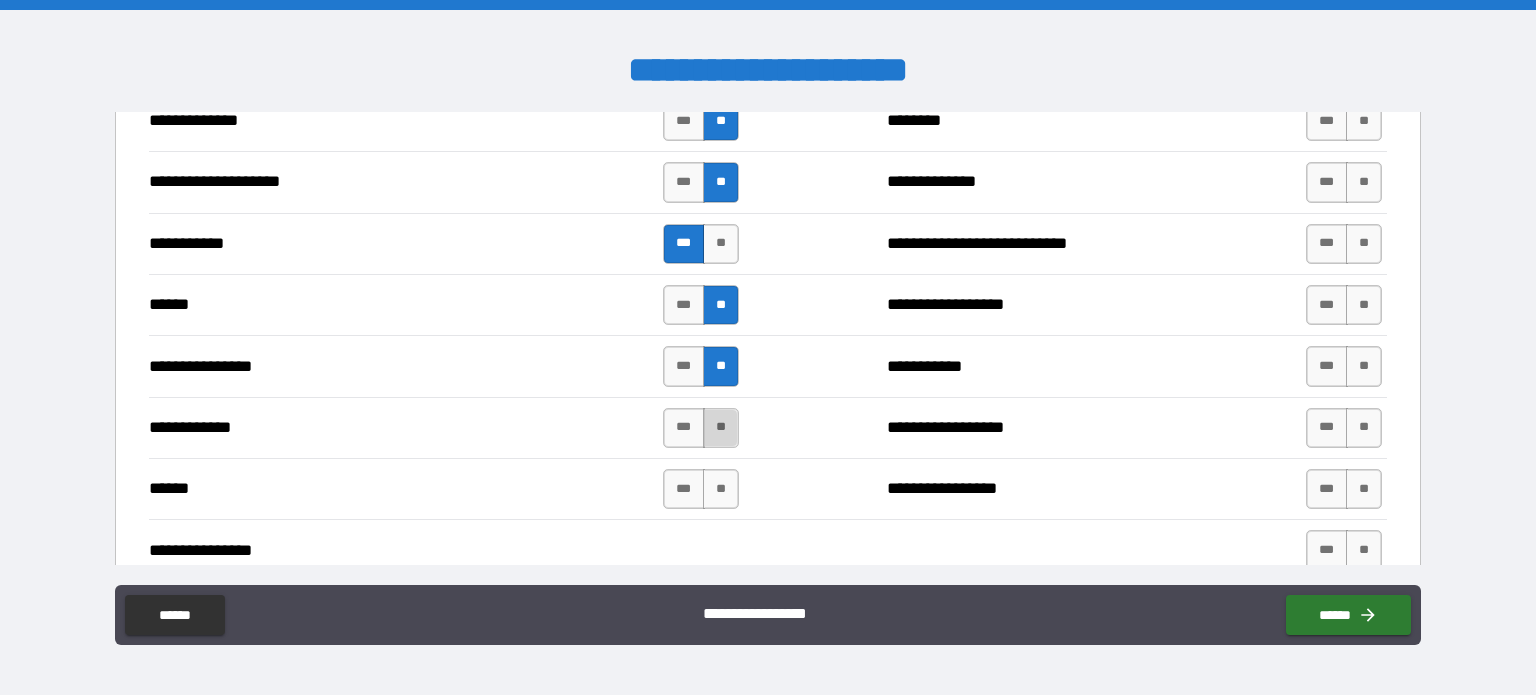 click on "**" at bounding box center (721, 428) 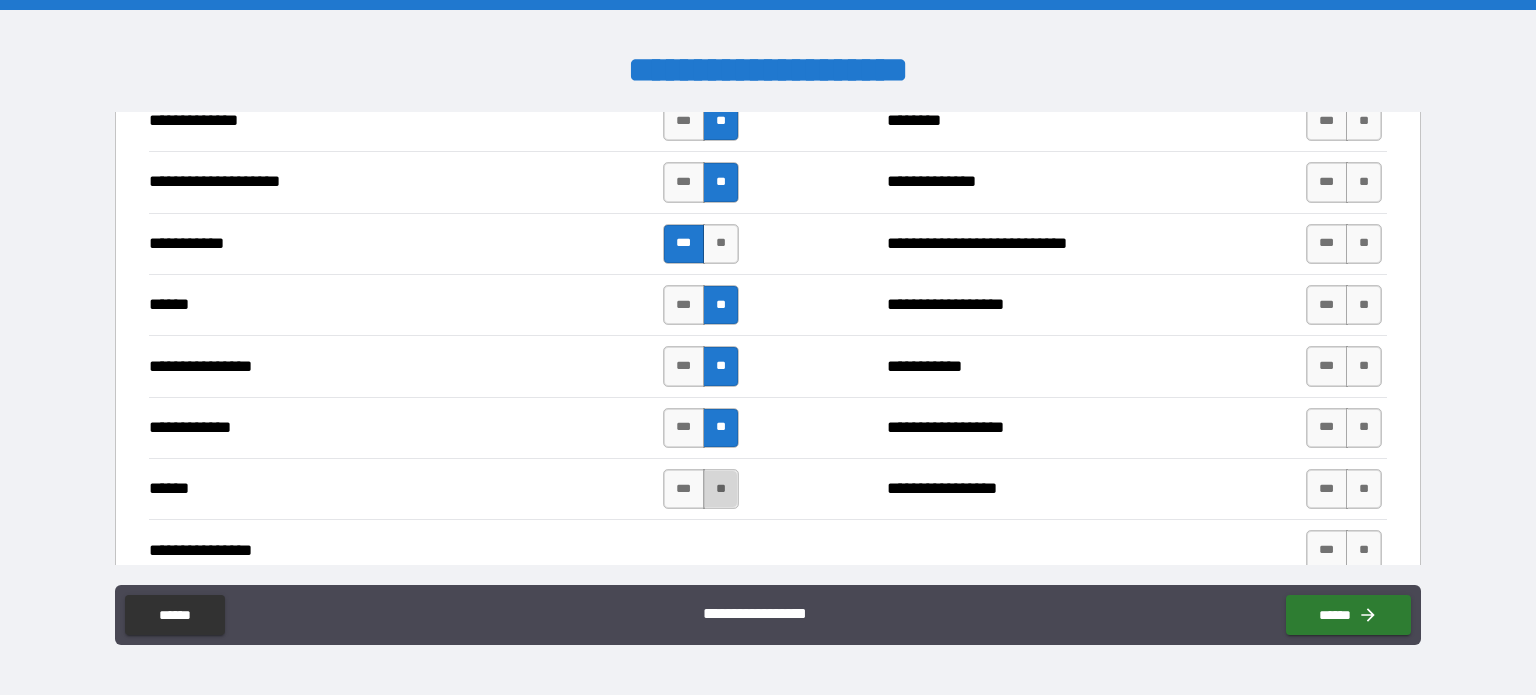 click on "**" at bounding box center (721, 489) 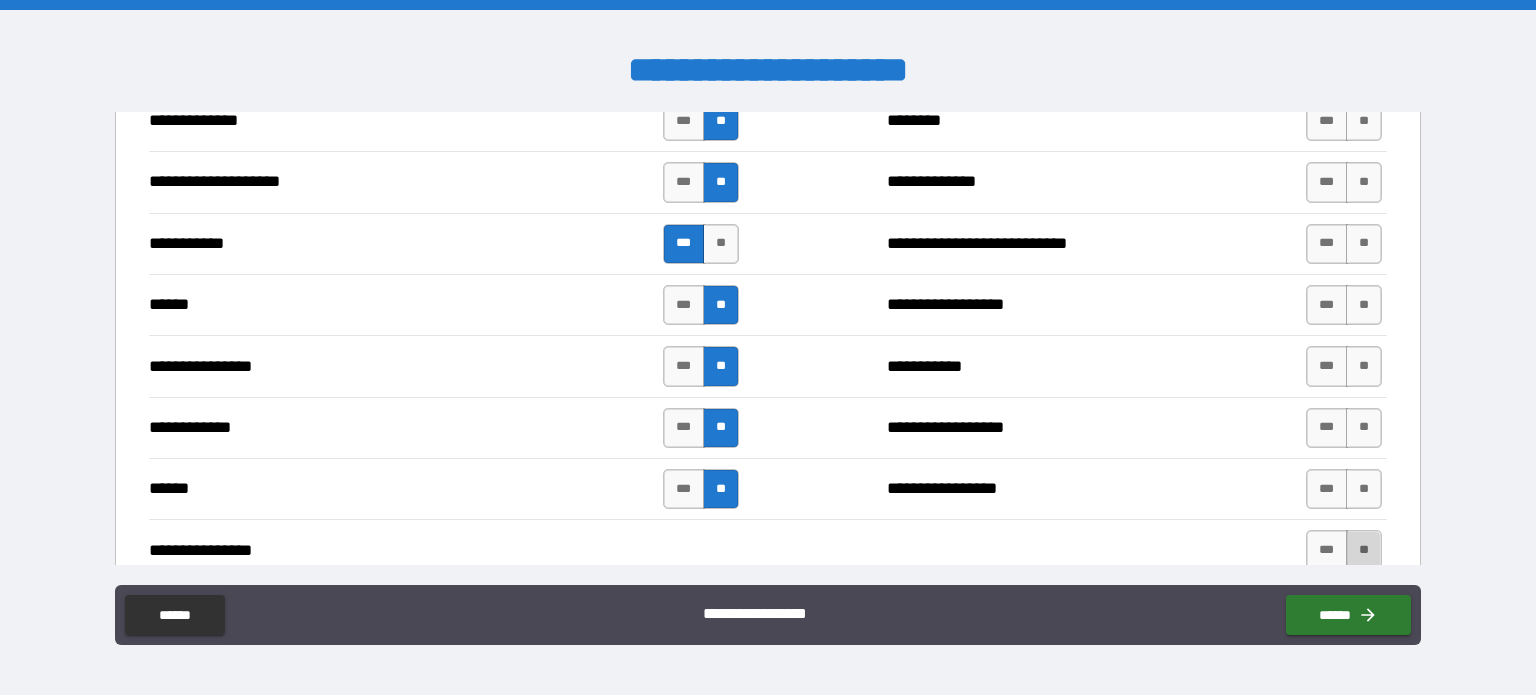 click on "**" at bounding box center (1364, 550) 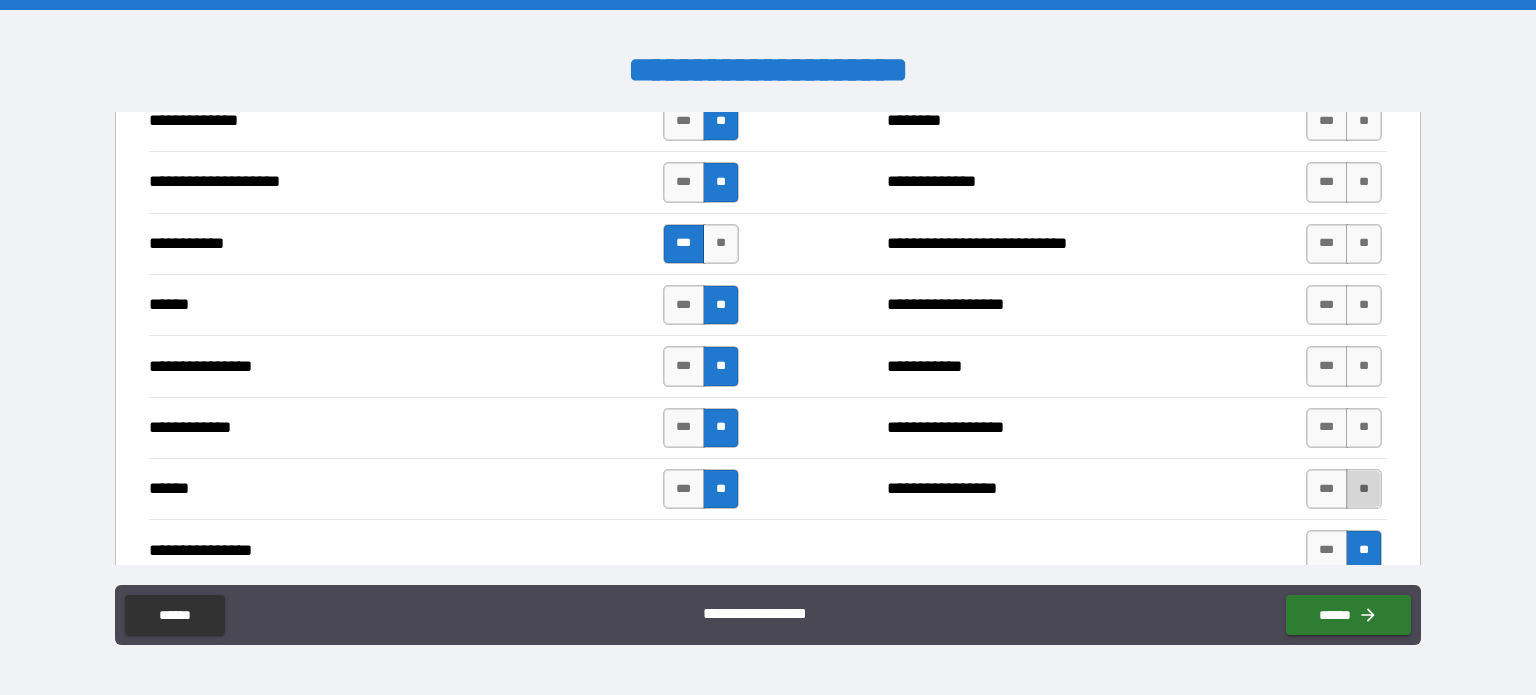 click on "**" at bounding box center [1364, 489] 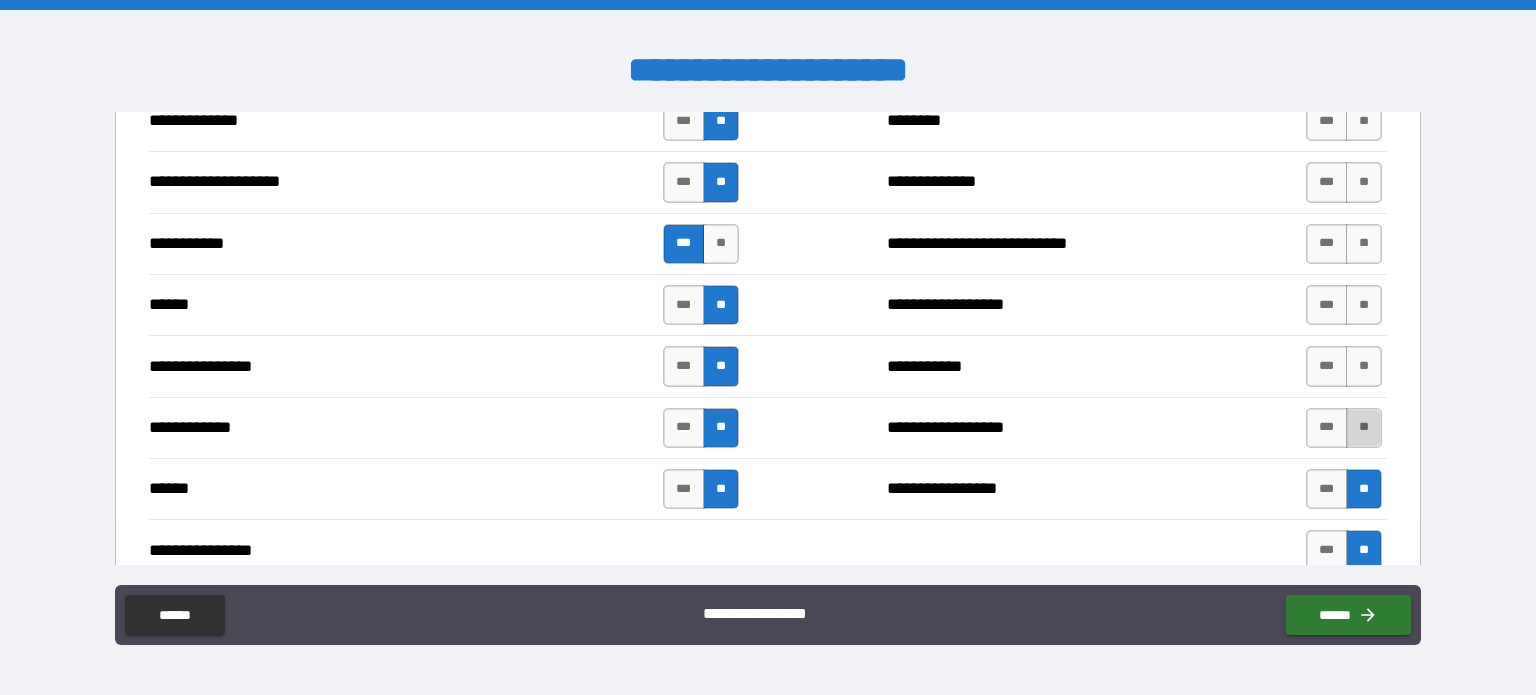 click on "**" at bounding box center [1364, 428] 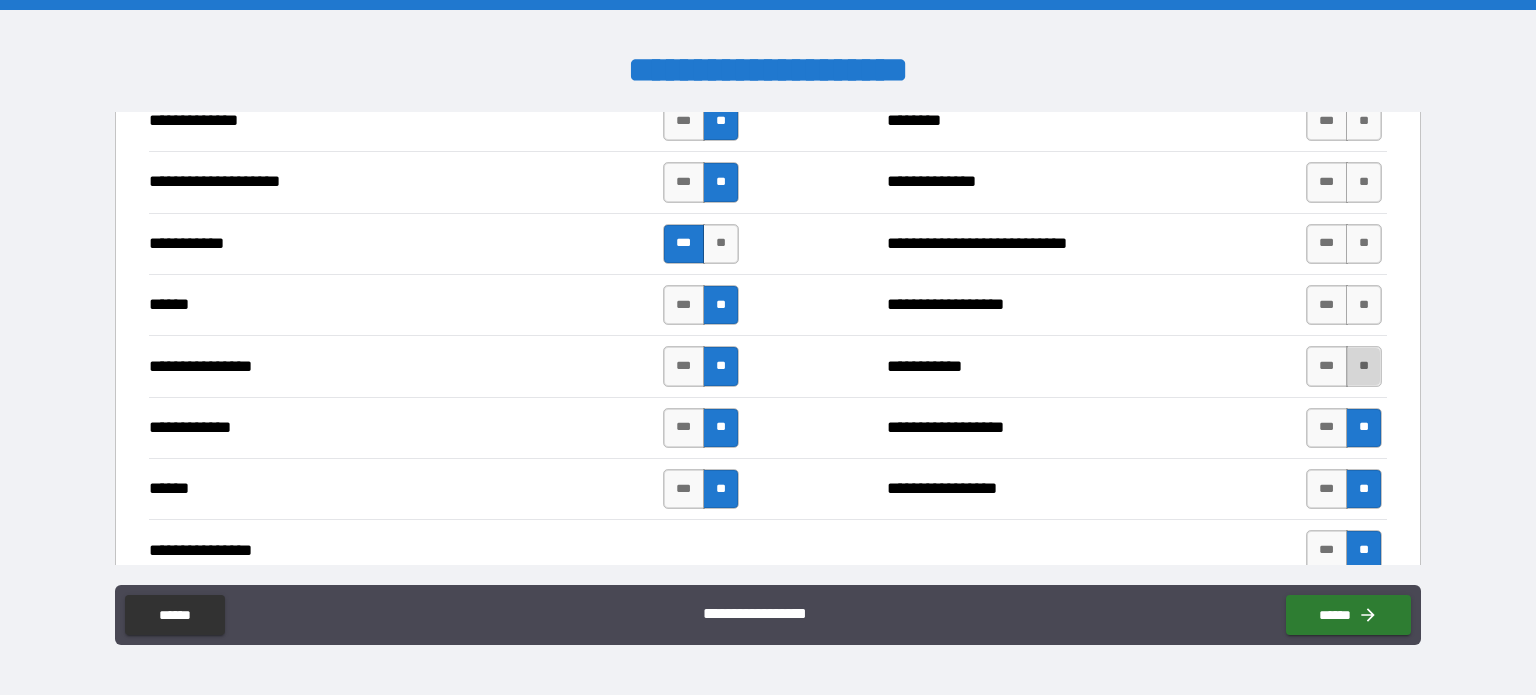 click on "**" at bounding box center [1364, 366] 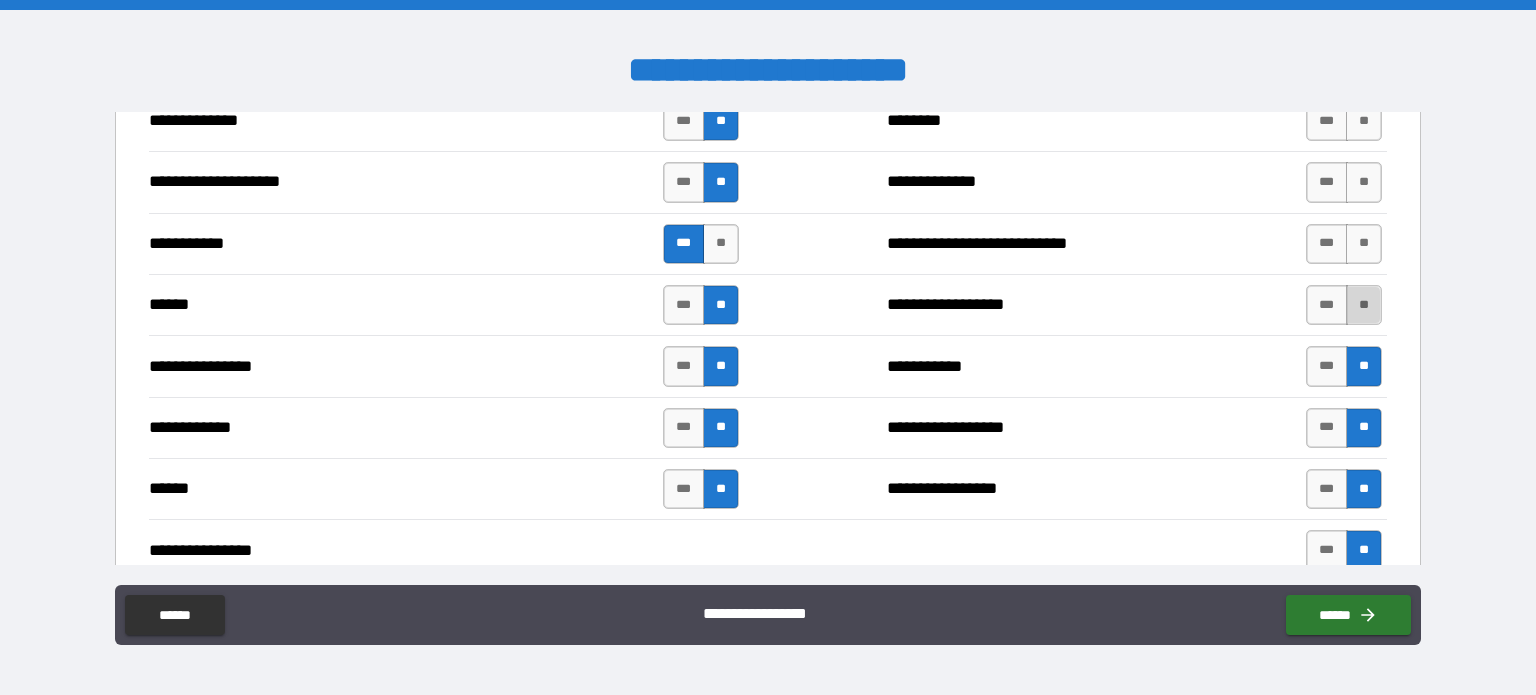 click on "**" at bounding box center (1364, 305) 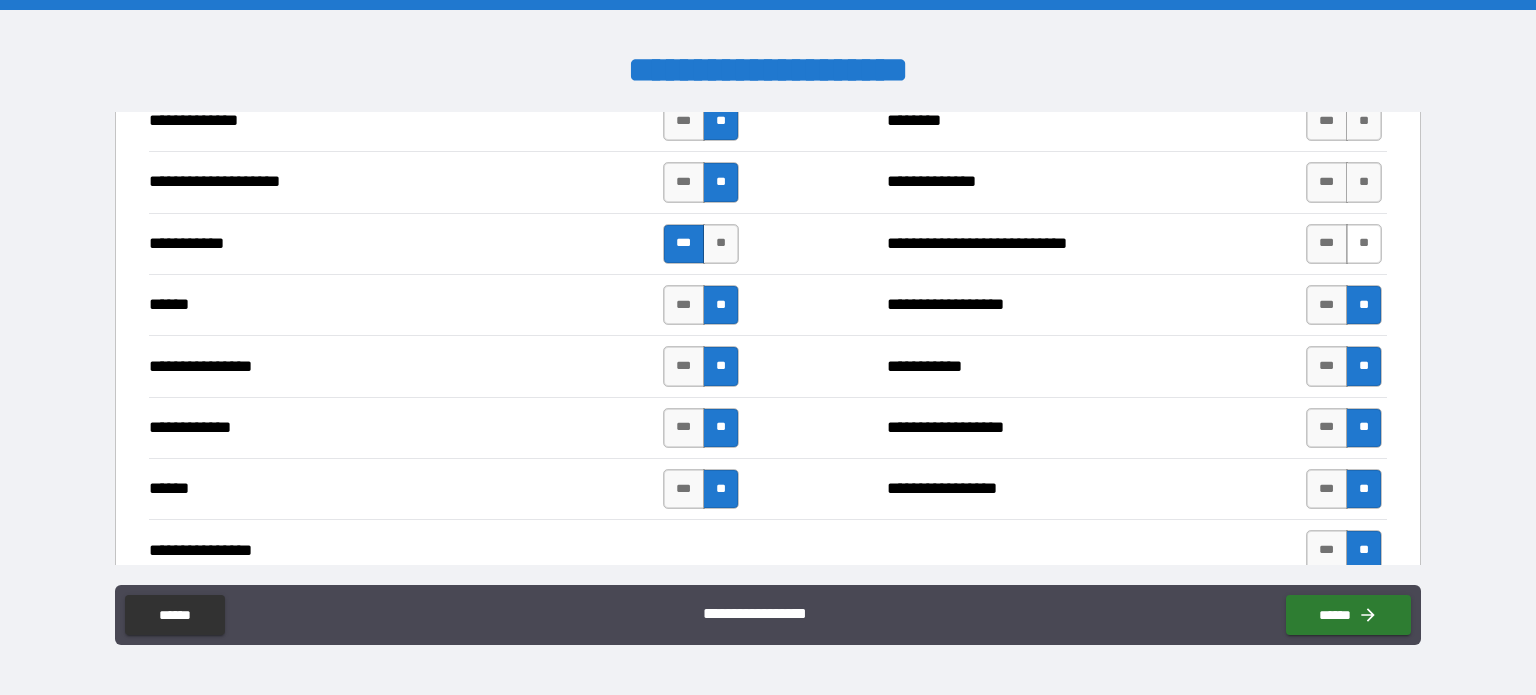 click on "**" at bounding box center [1364, 244] 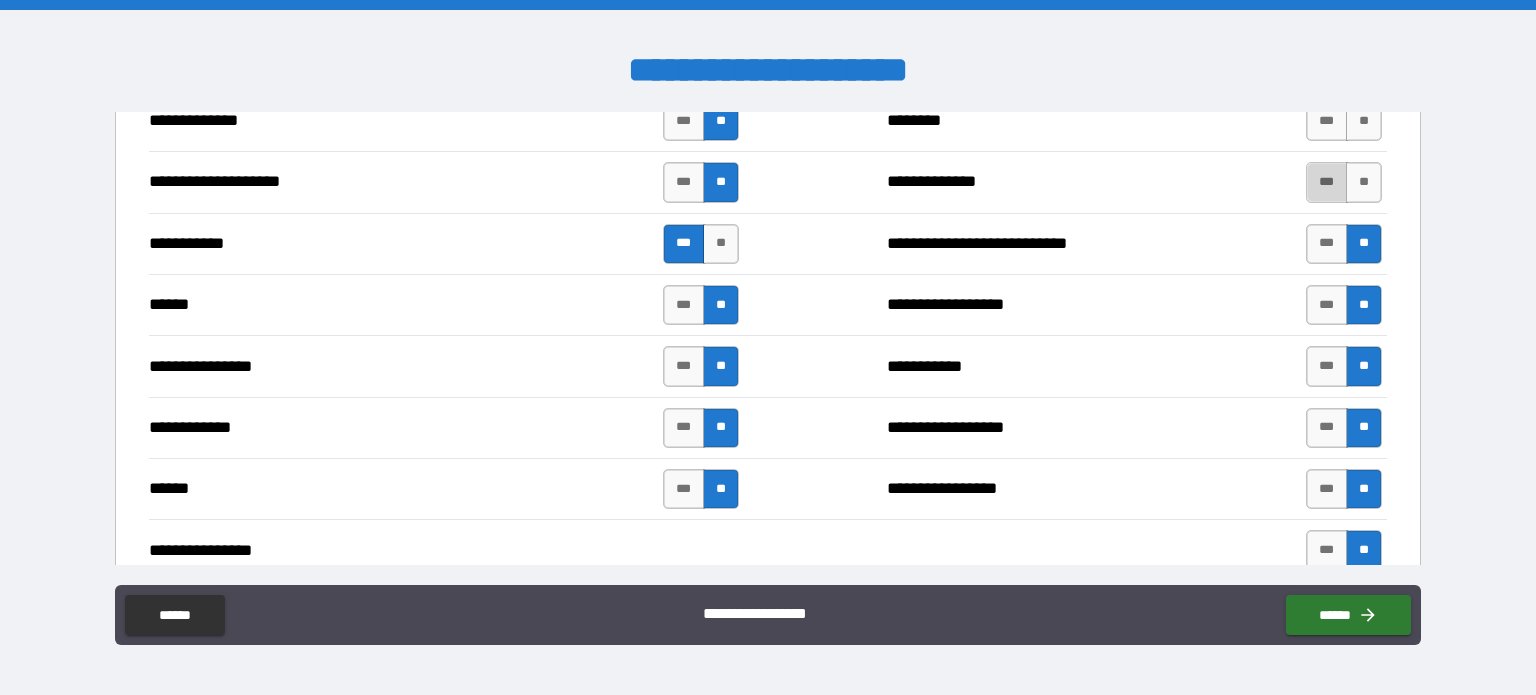 click on "***" at bounding box center [1327, 182] 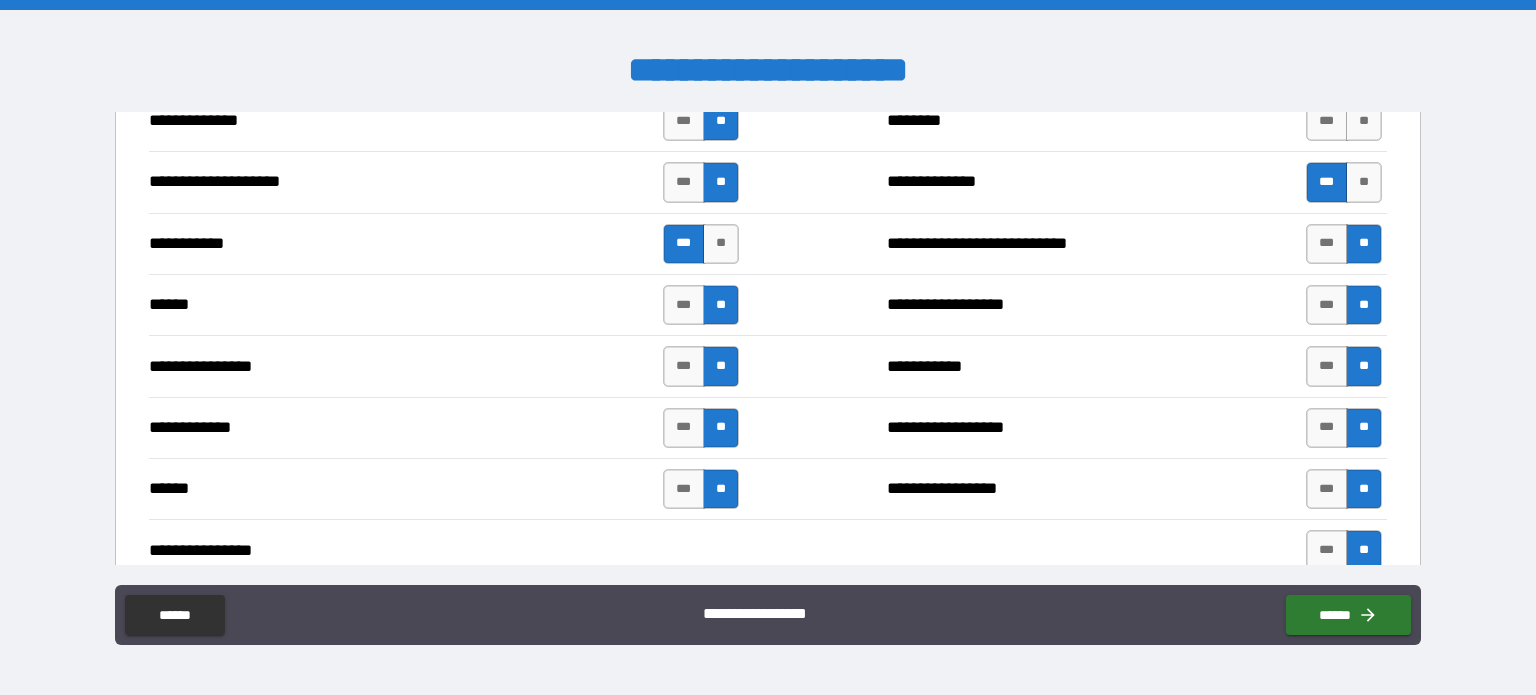 click on "**********" at bounding box center [768, 350] 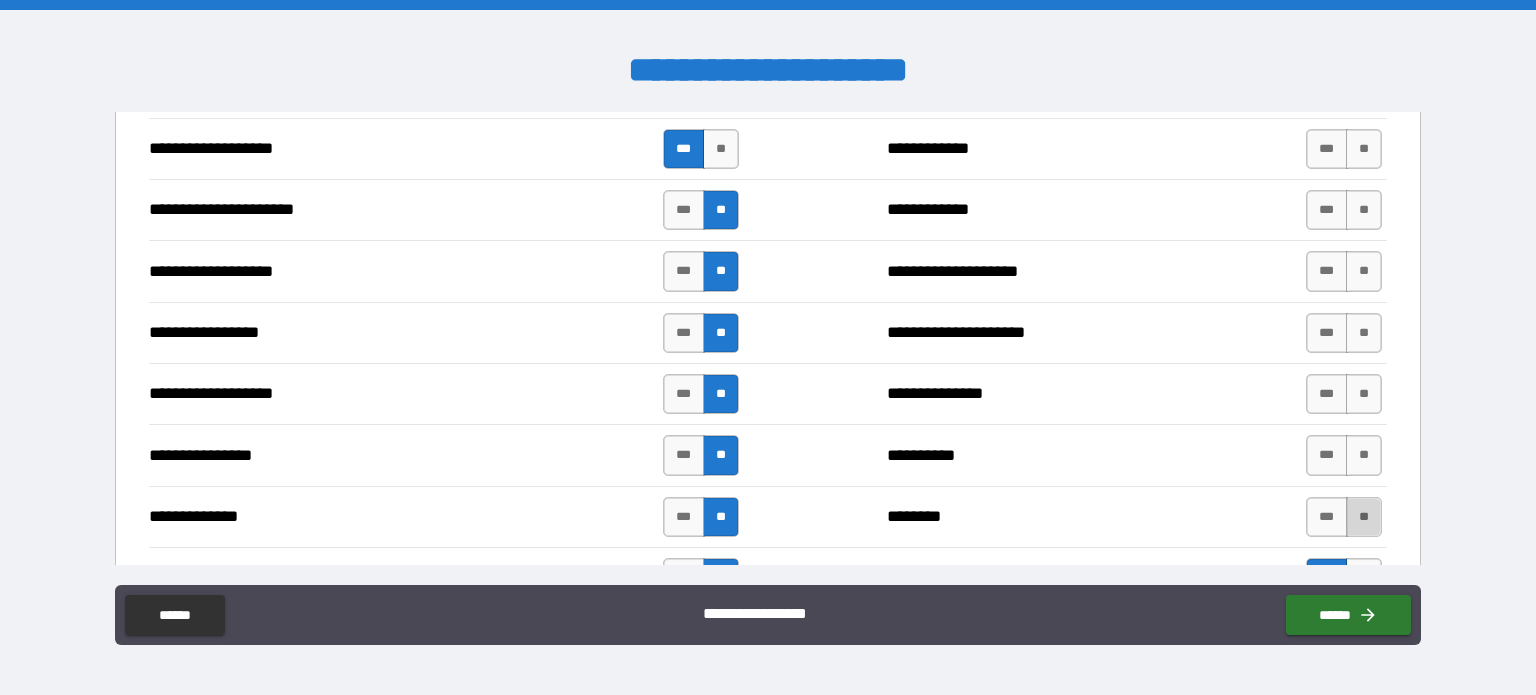 click on "**" at bounding box center (1364, 517) 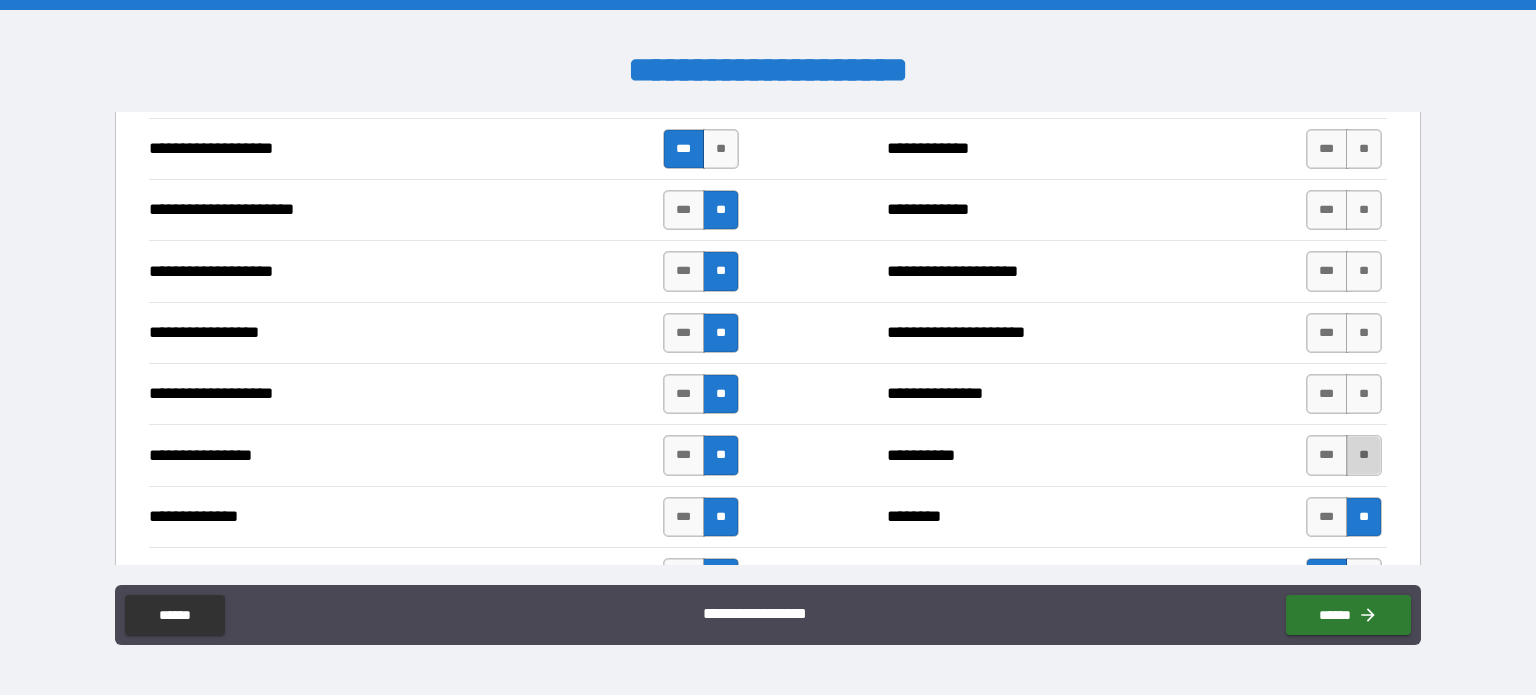 click on "**" at bounding box center [1364, 455] 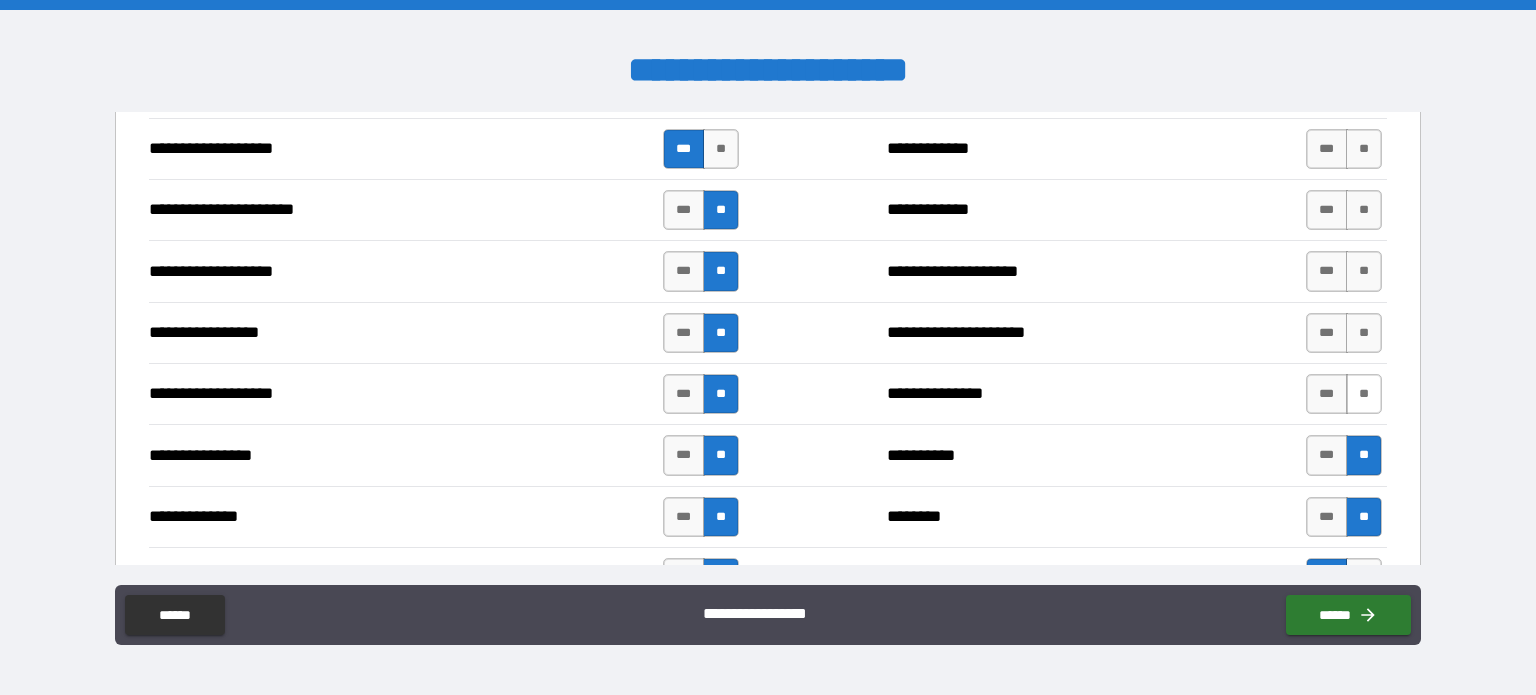 click on "**" at bounding box center (1364, 394) 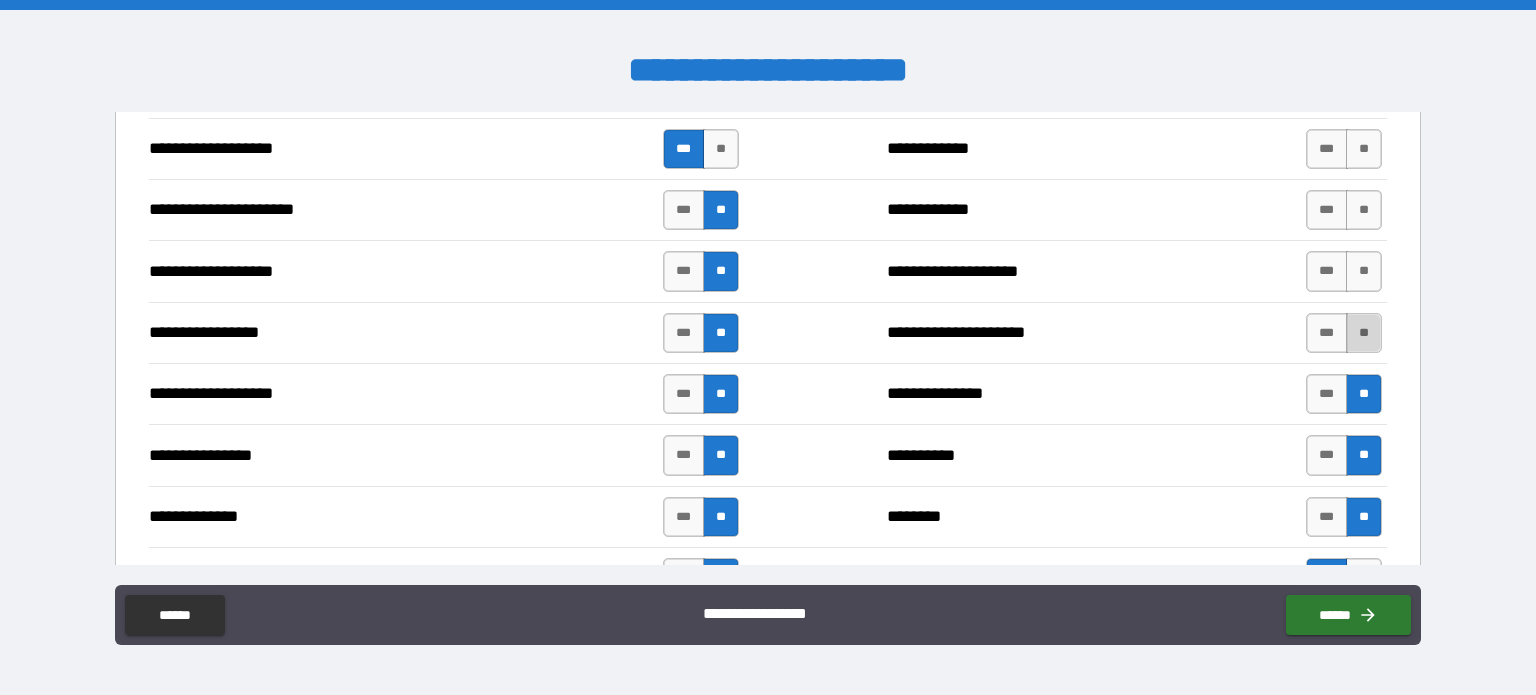 click on "**" at bounding box center (1364, 333) 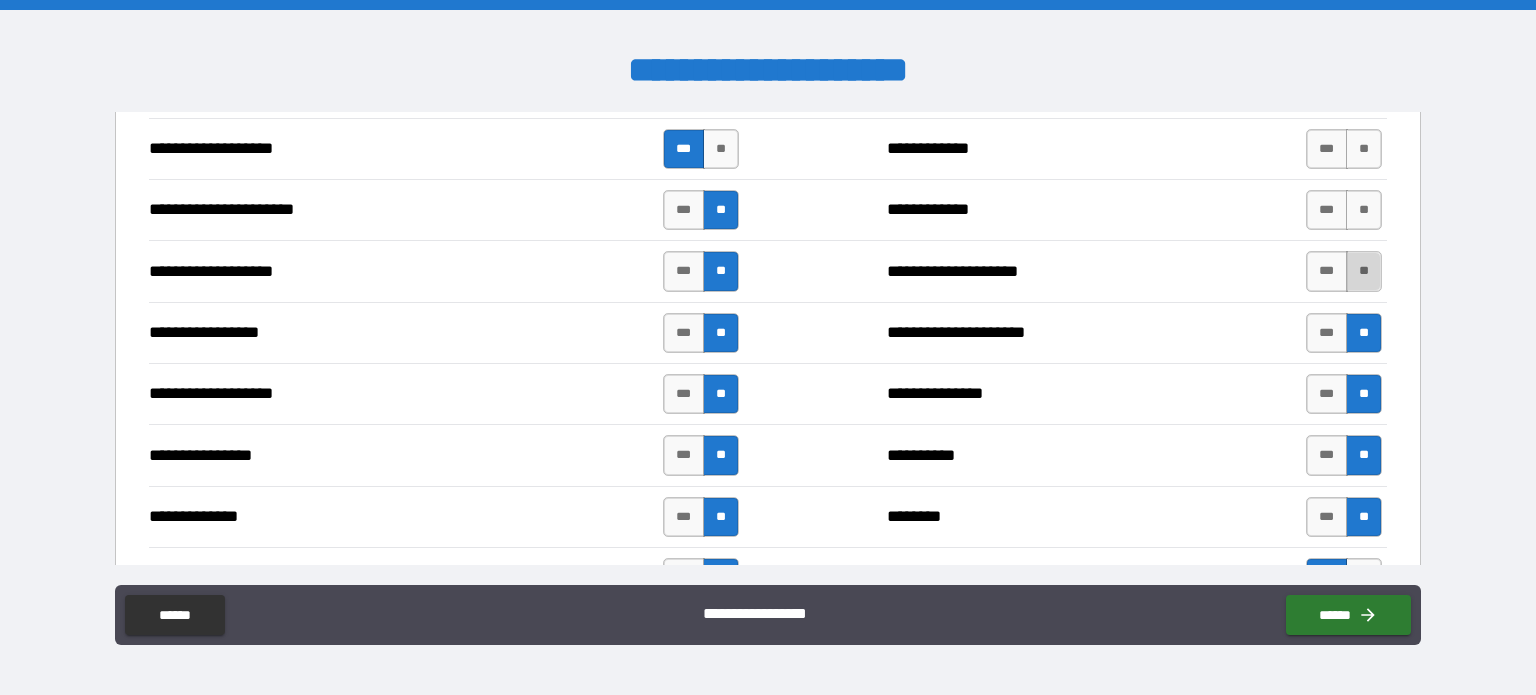 click on "**" at bounding box center (1364, 271) 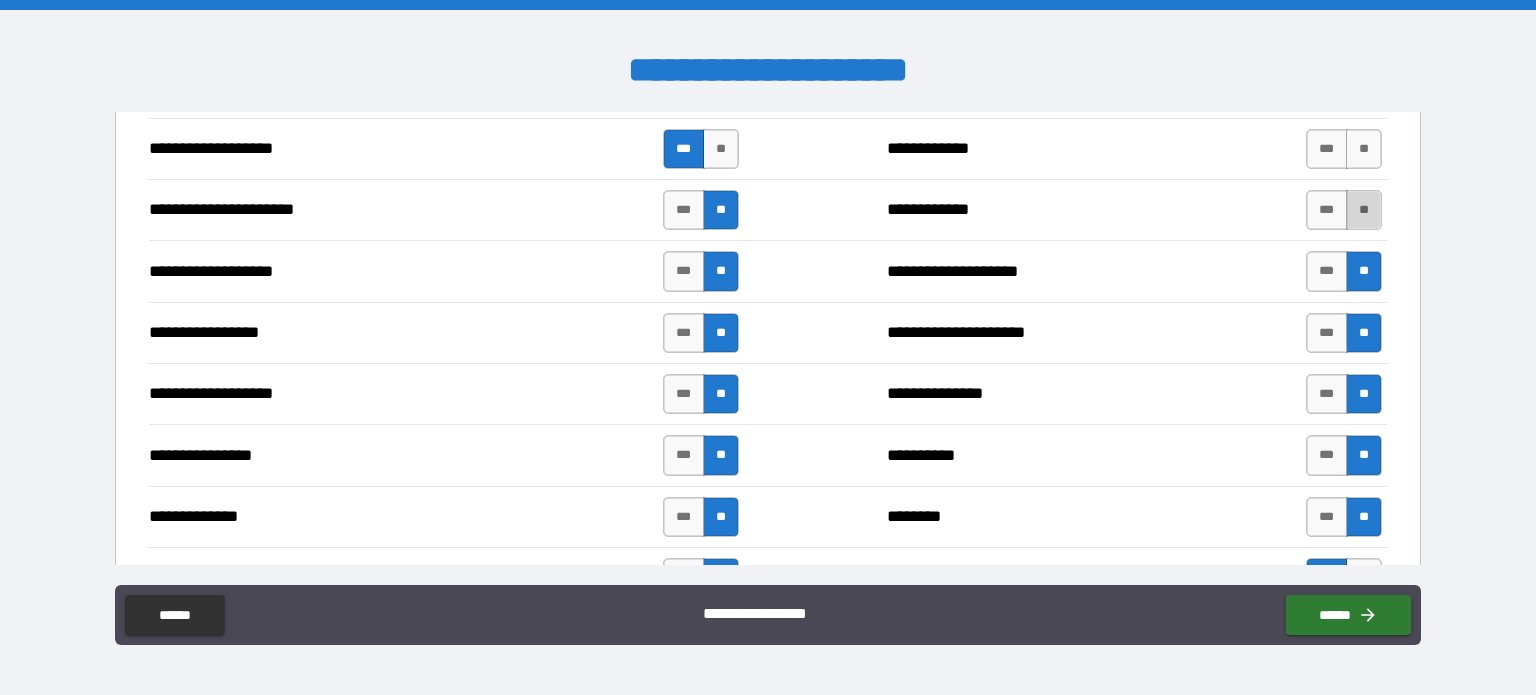 click on "**" at bounding box center (1364, 210) 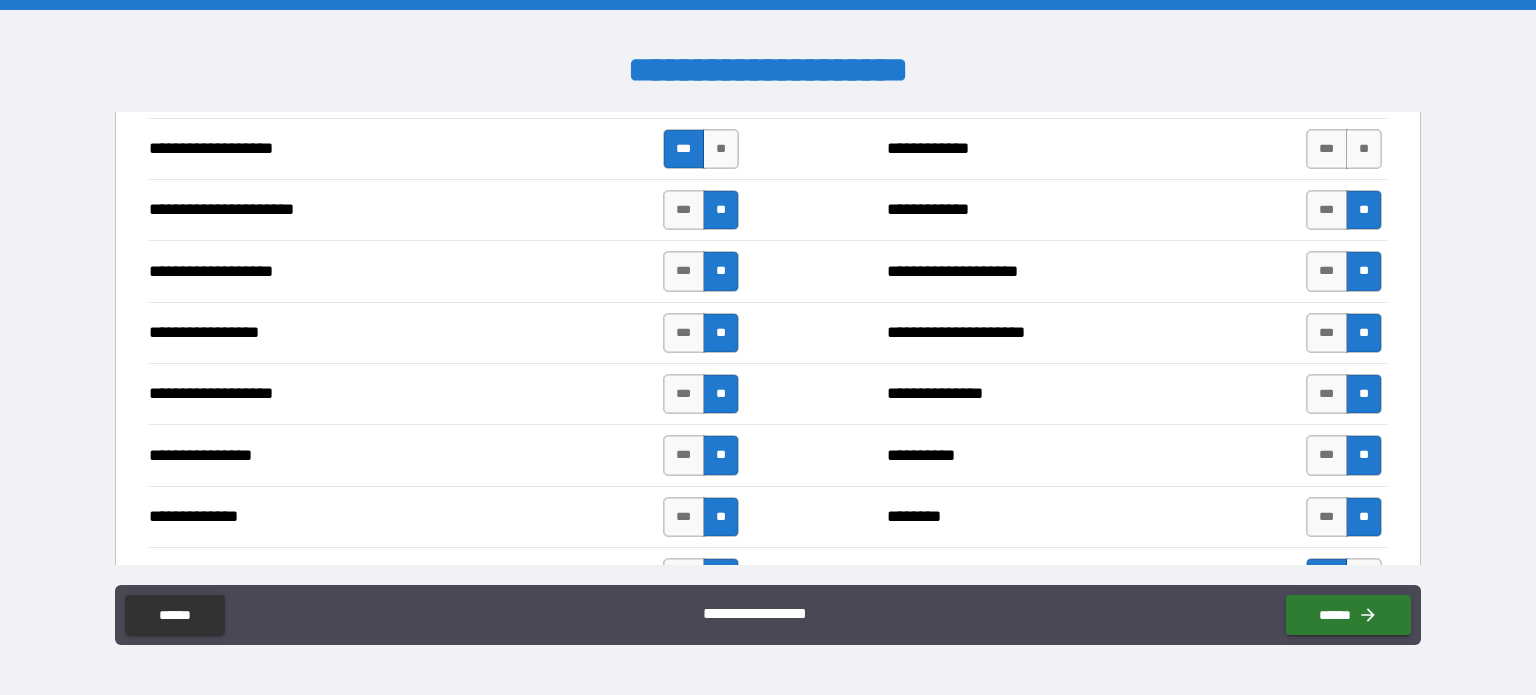 drag, startPoint x: 1358, startPoint y: 136, endPoint x: 1413, endPoint y: 128, distance: 55.578773 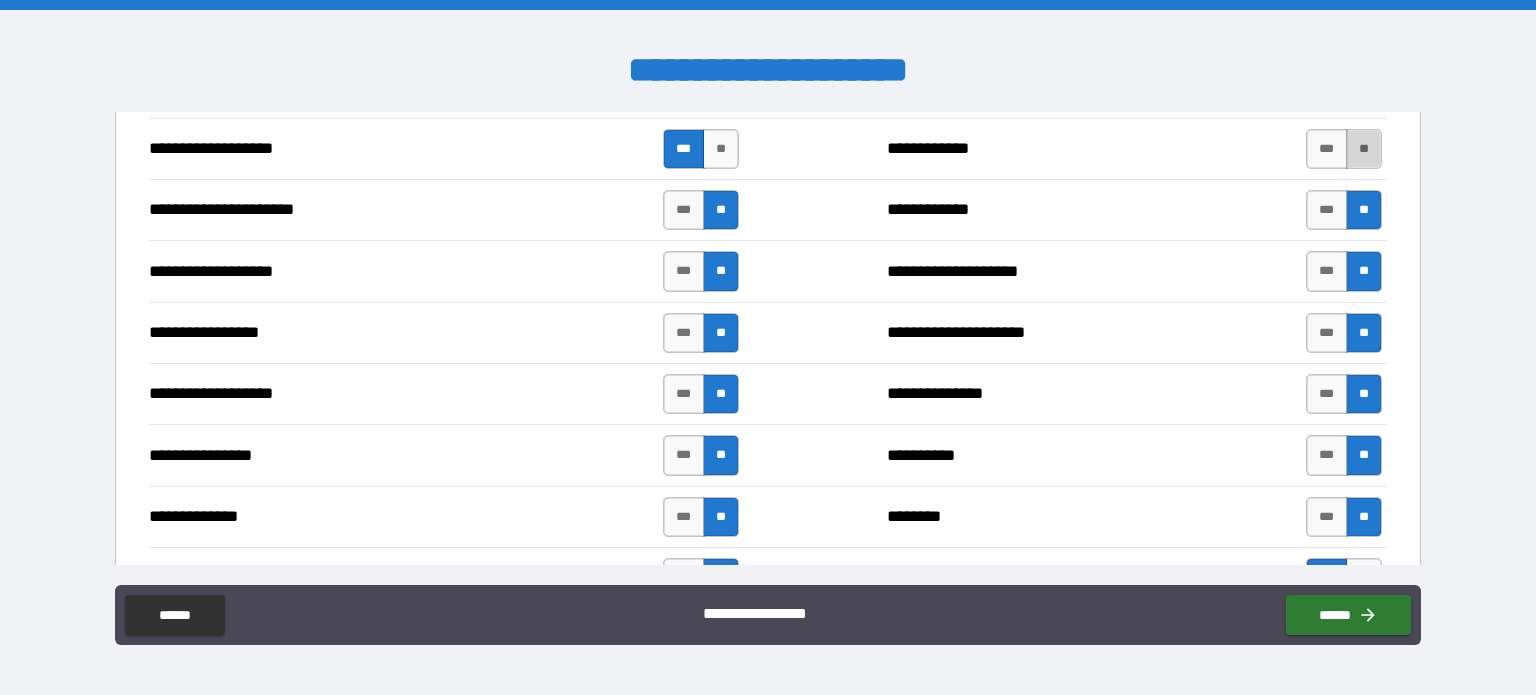 click on "**" at bounding box center [1364, 149] 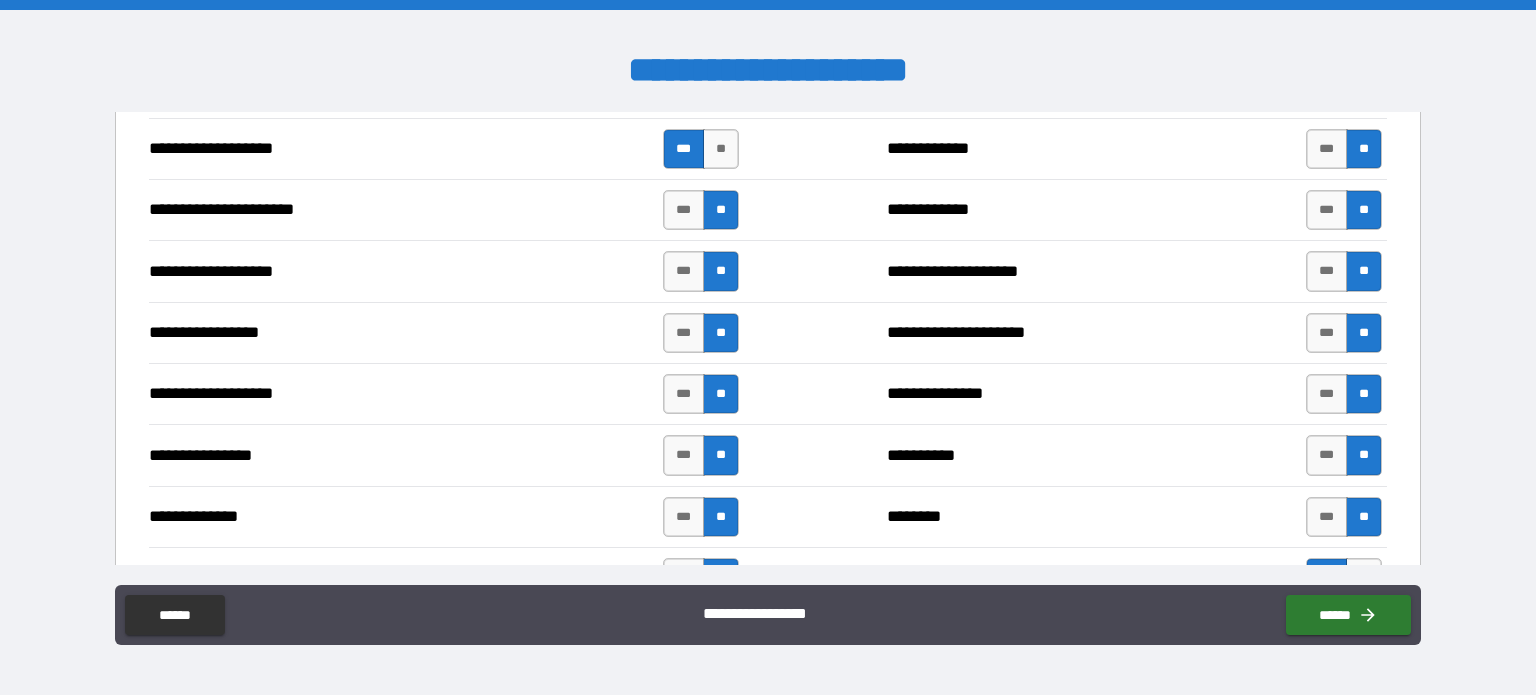 scroll, scrollTop: 2877, scrollLeft: 0, axis: vertical 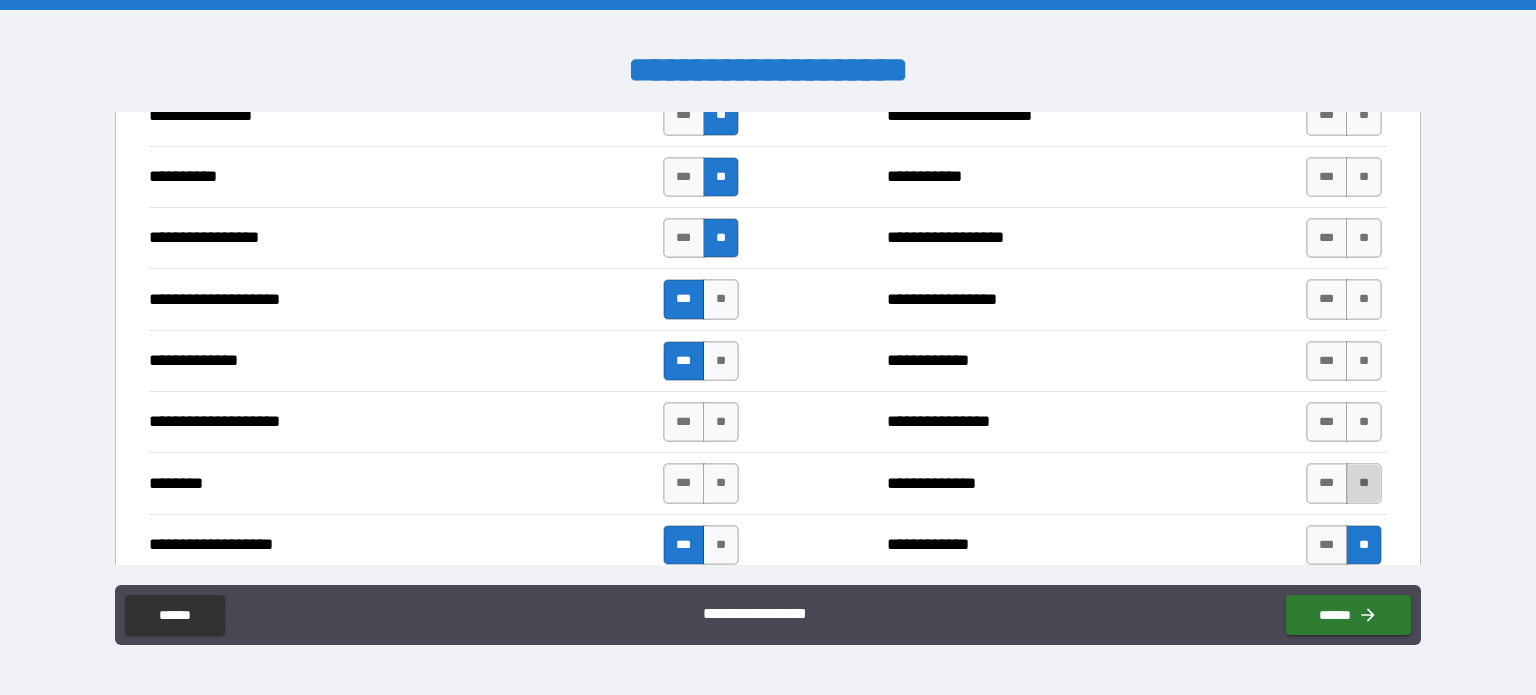 click on "**" at bounding box center [1364, 483] 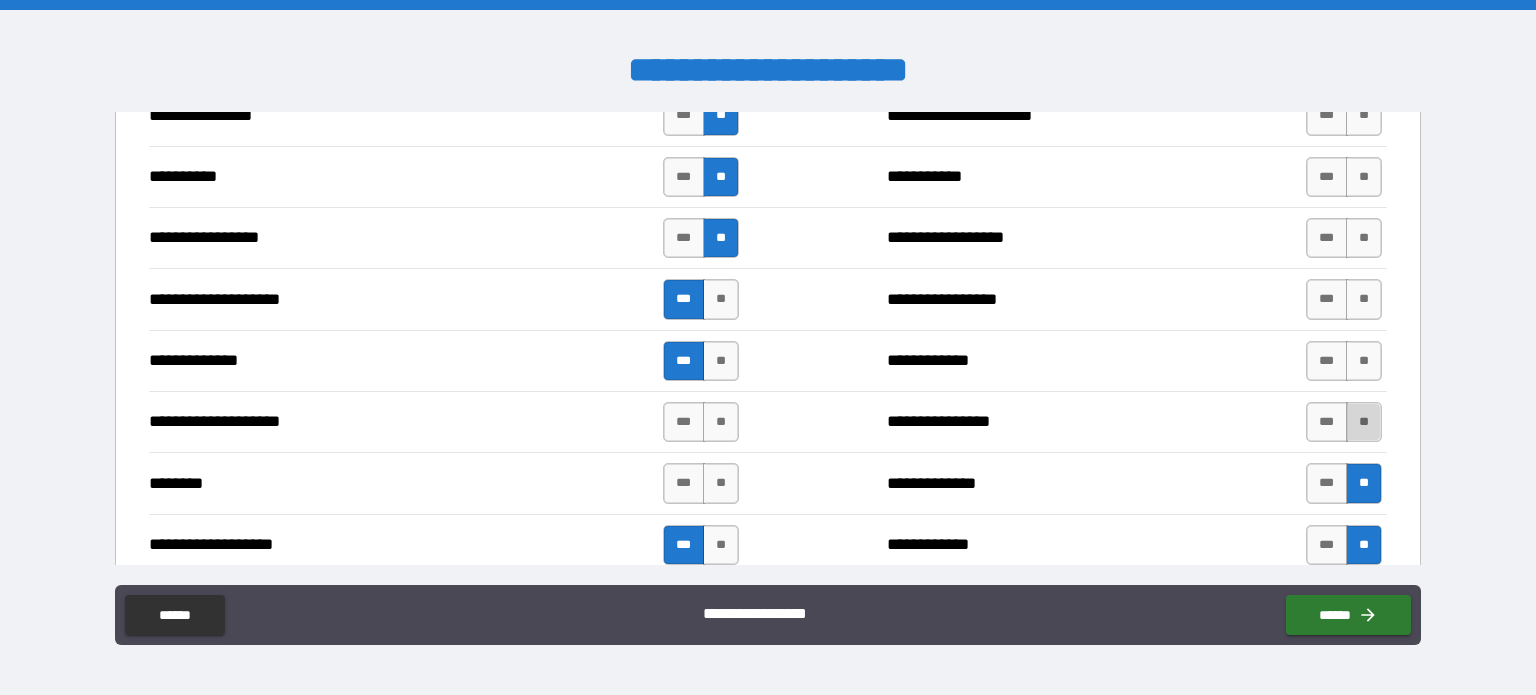 click on "**" at bounding box center (1364, 422) 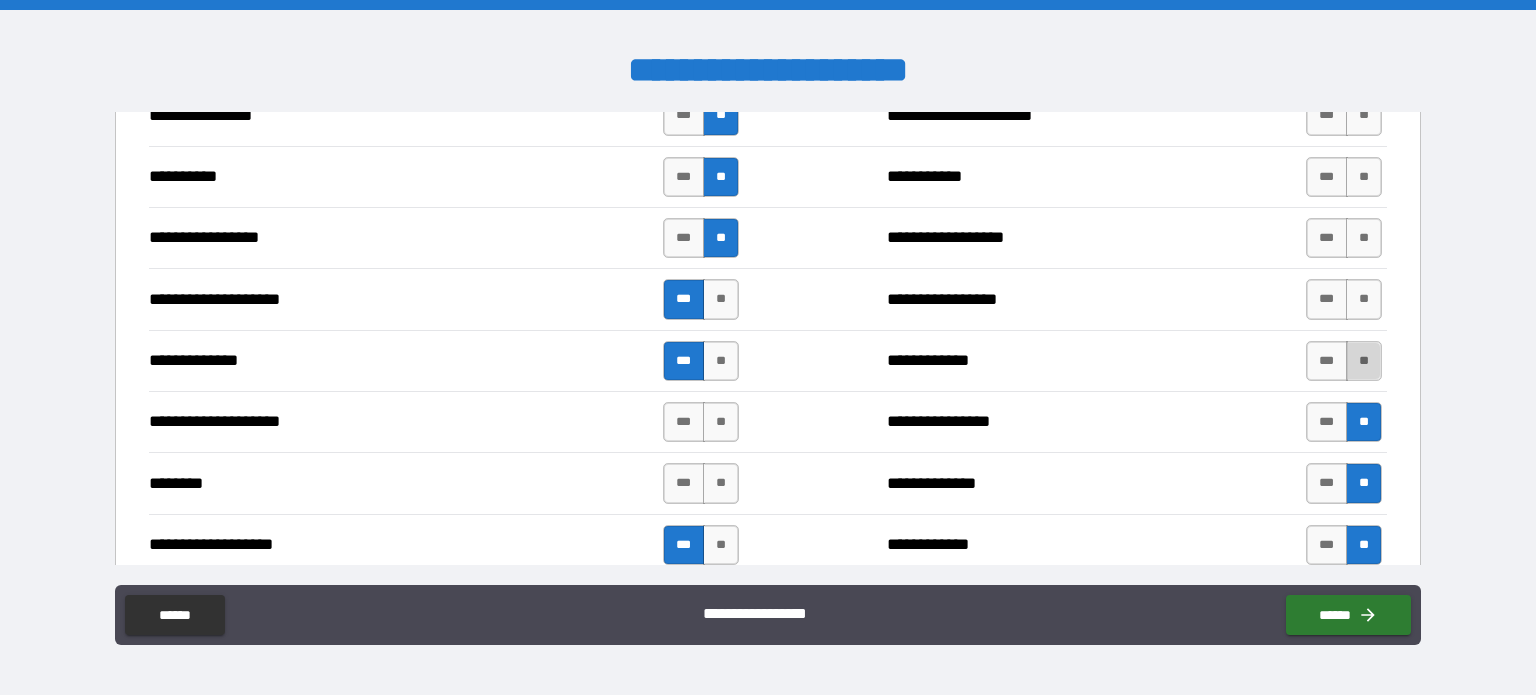 click on "**" at bounding box center (1364, 361) 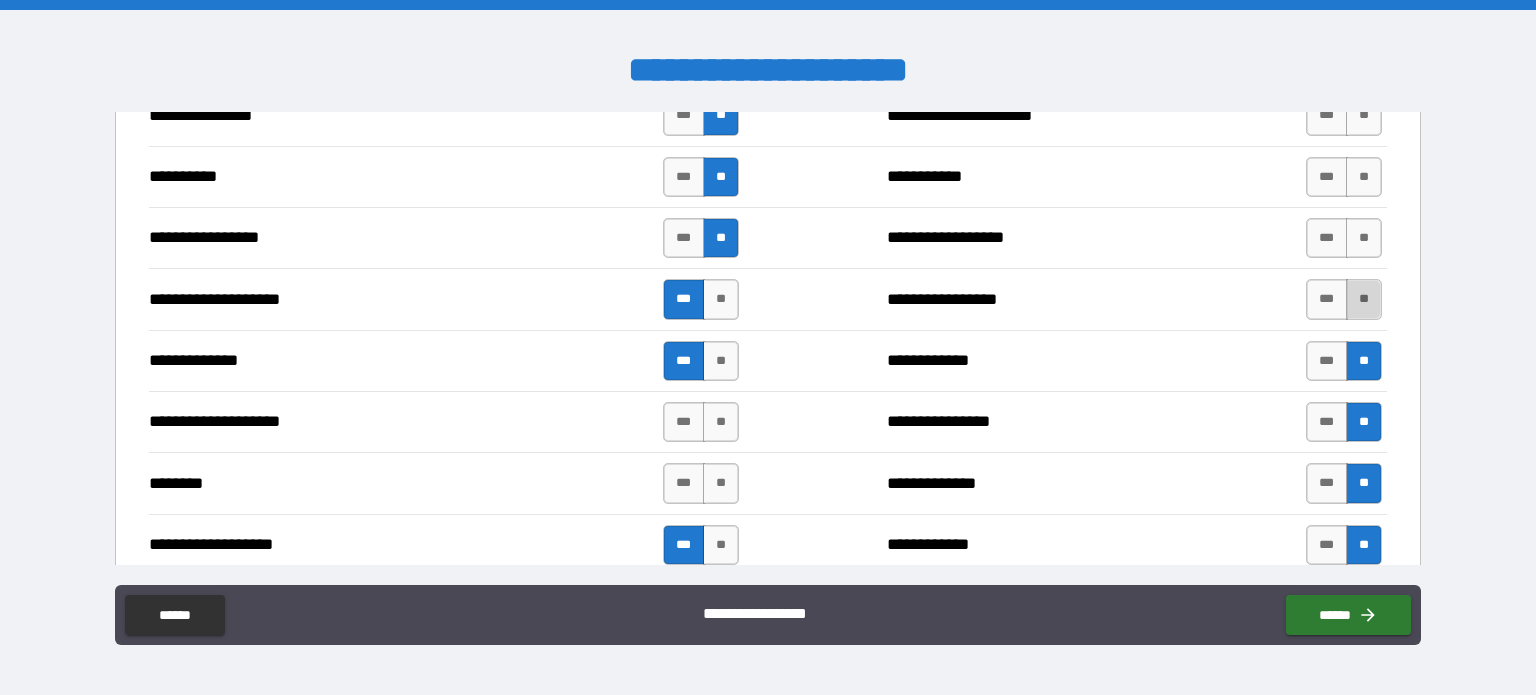 click on "**" at bounding box center (1364, 299) 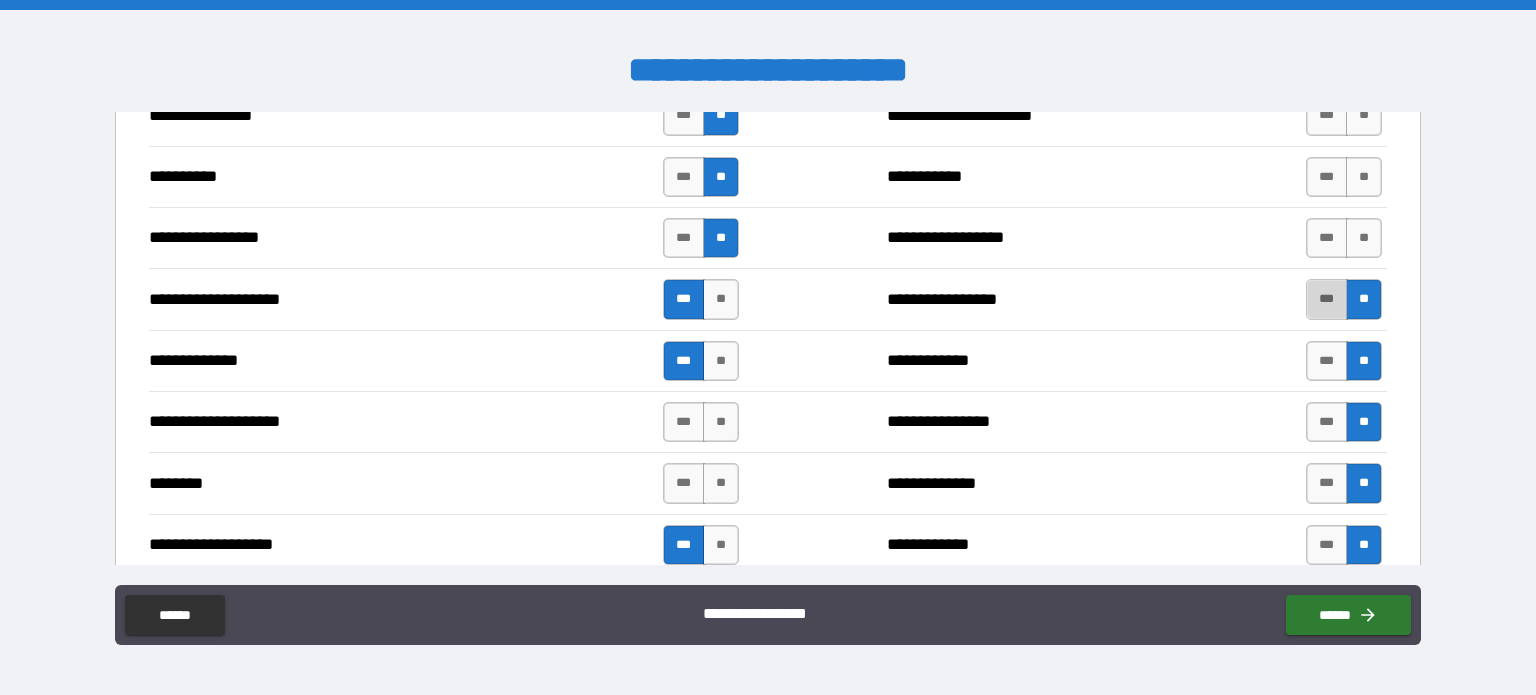 click on "***" at bounding box center [1327, 299] 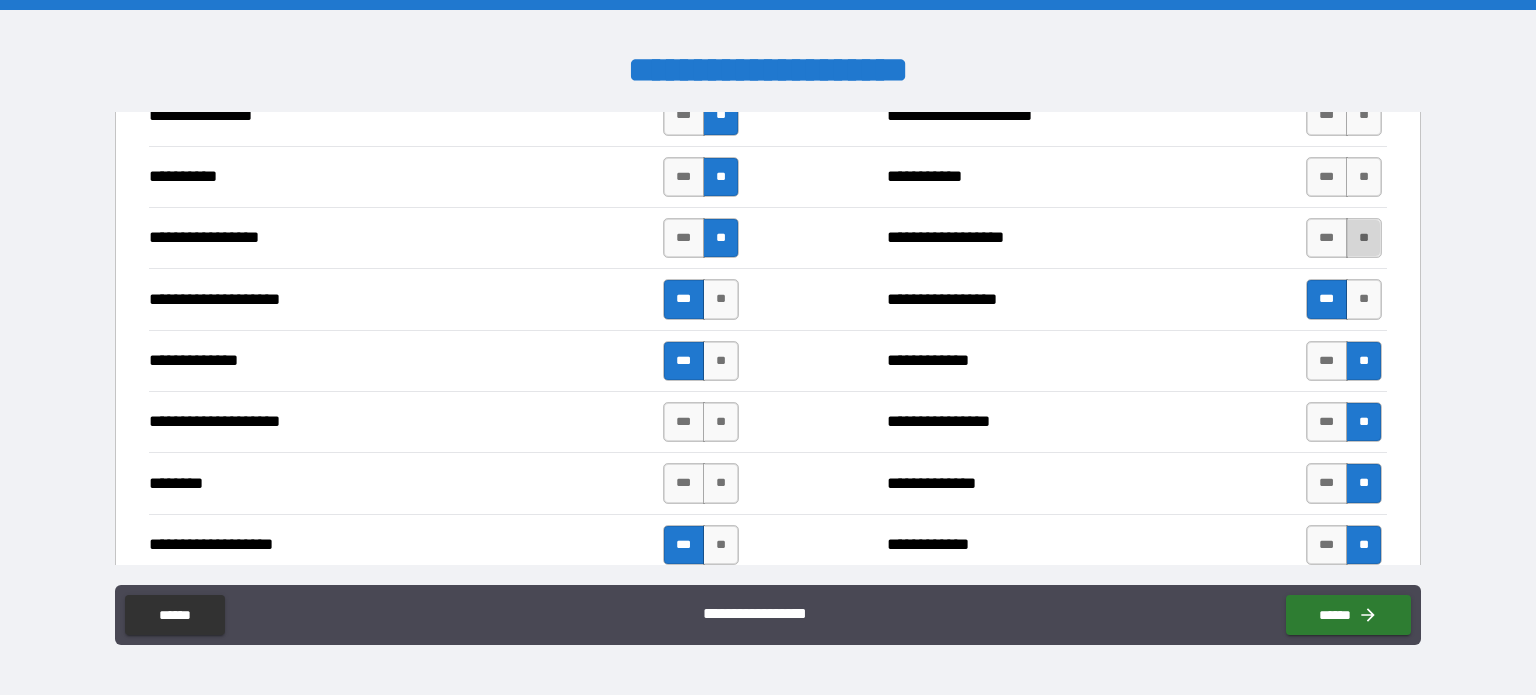 click on "**" at bounding box center (1364, 238) 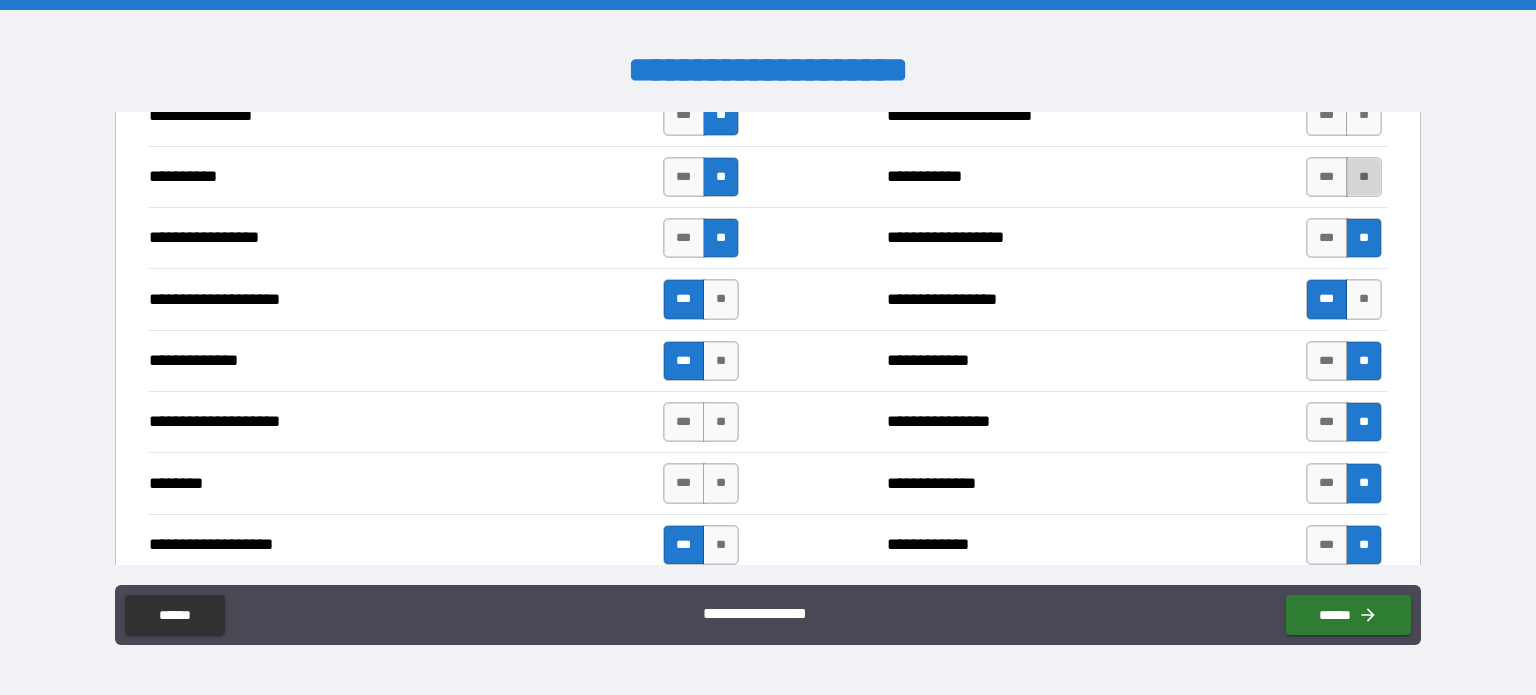 click on "**" at bounding box center [1364, 177] 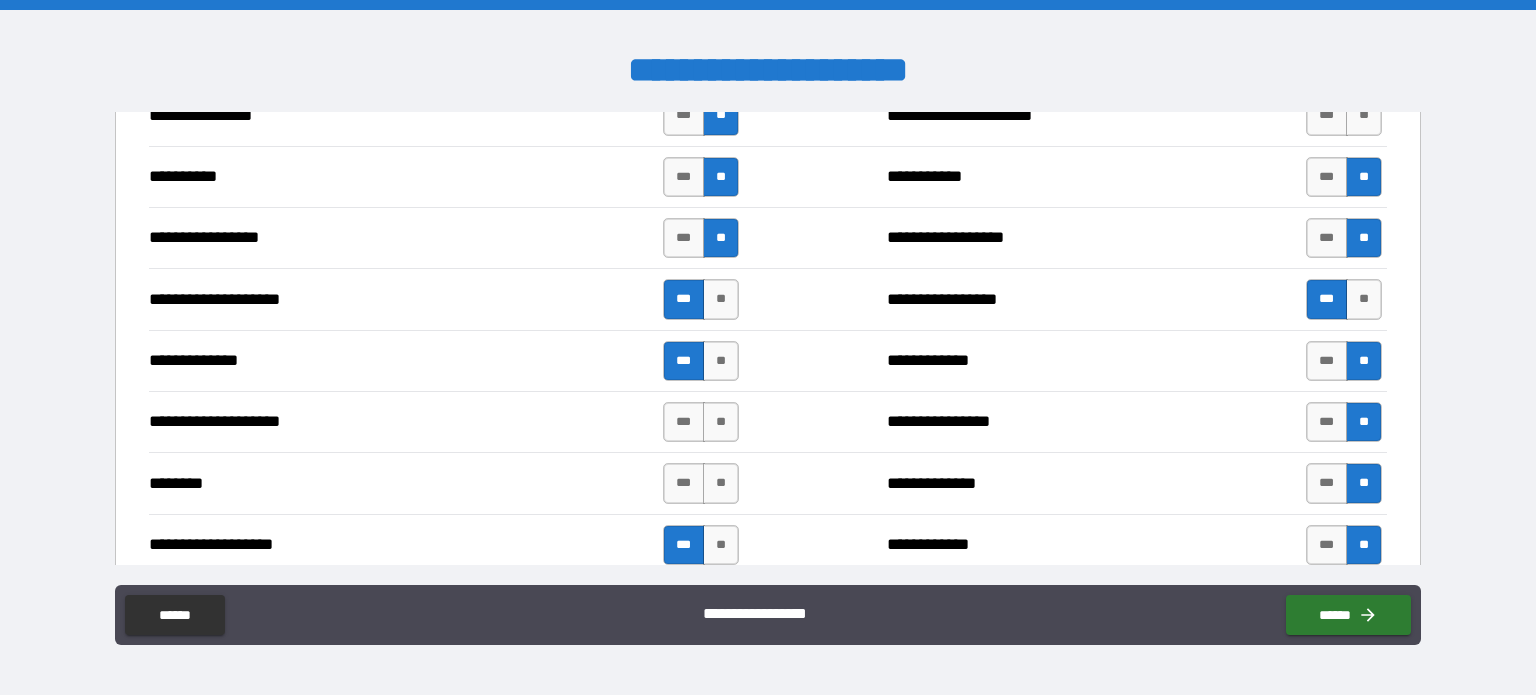 scroll, scrollTop: 2480, scrollLeft: 0, axis: vertical 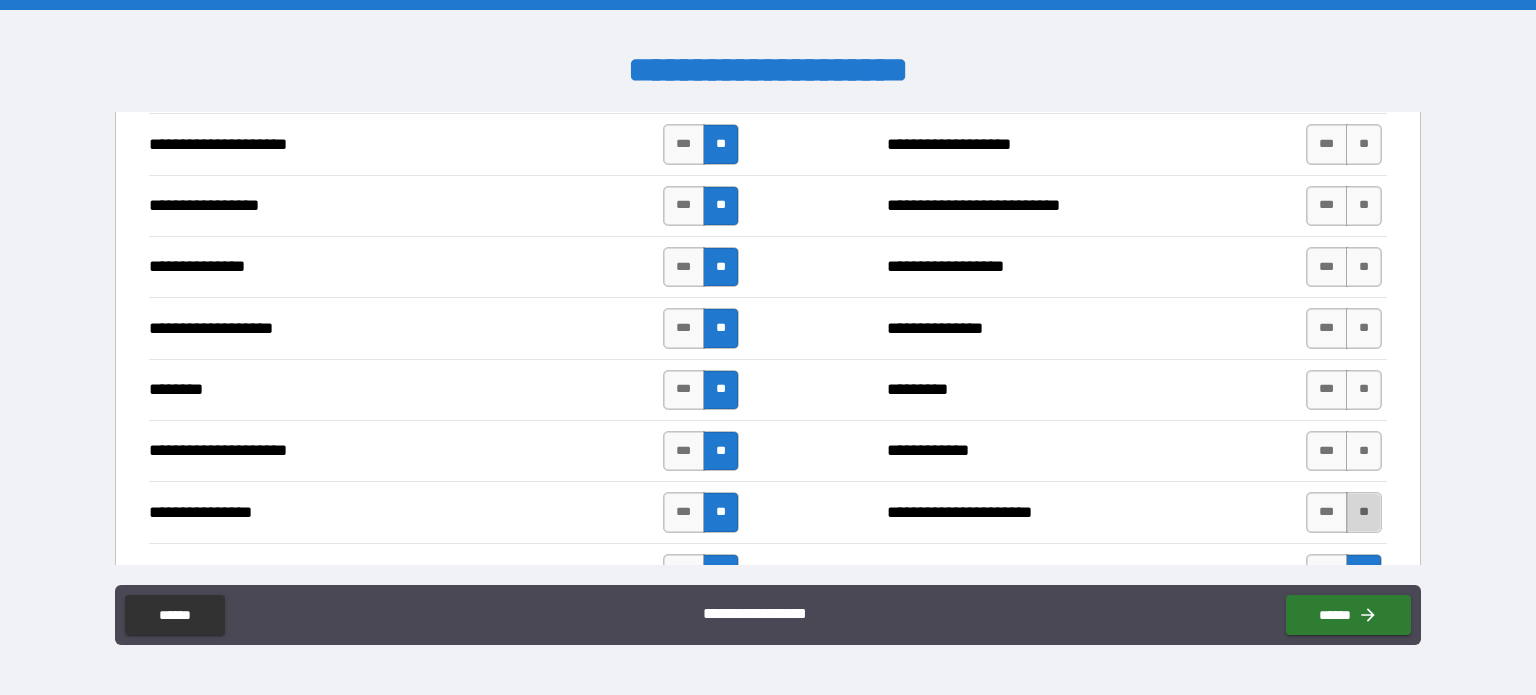 click on "**" at bounding box center [1364, 512] 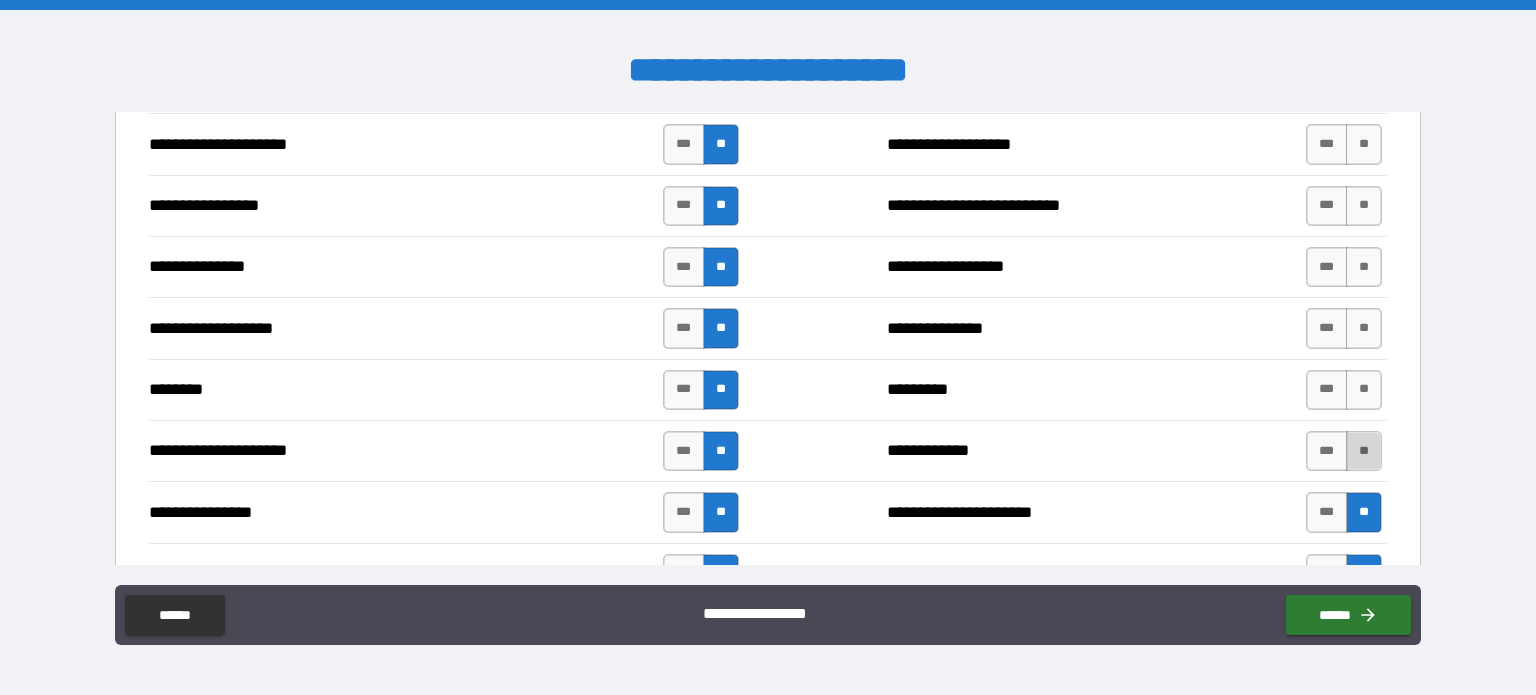 click on "**" at bounding box center (1364, 451) 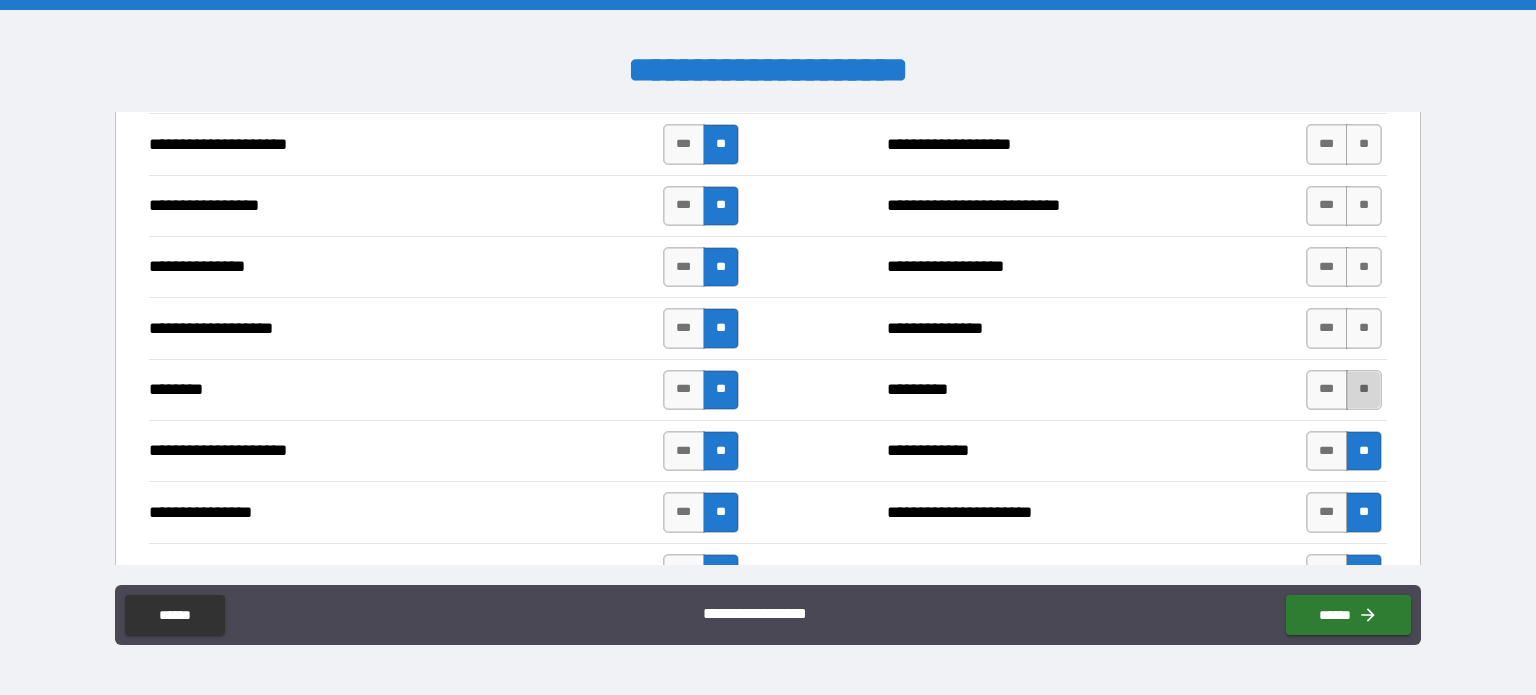 click on "**" at bounding box center (1364, 390) 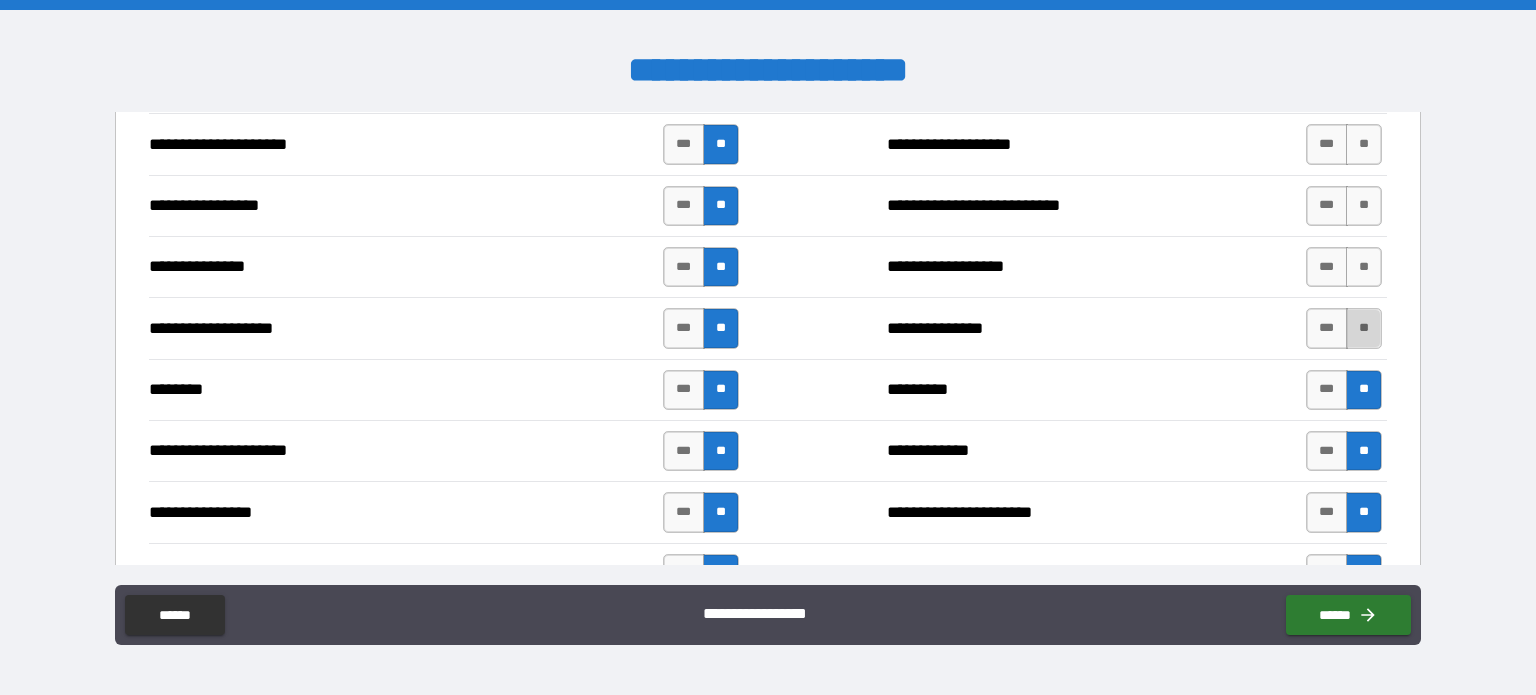 click on "**" at bounding box center [1364, 328] 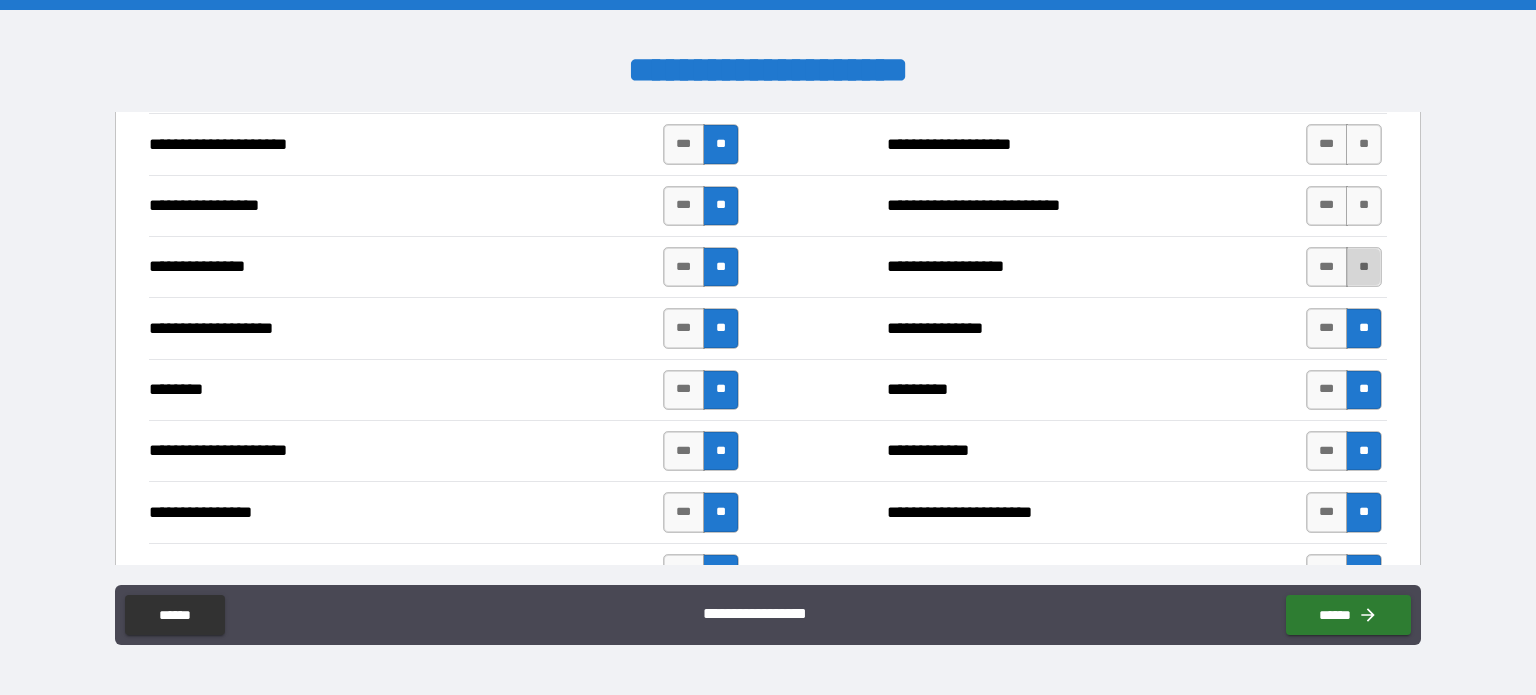 click on "**" at bounding box center (1364, 267) 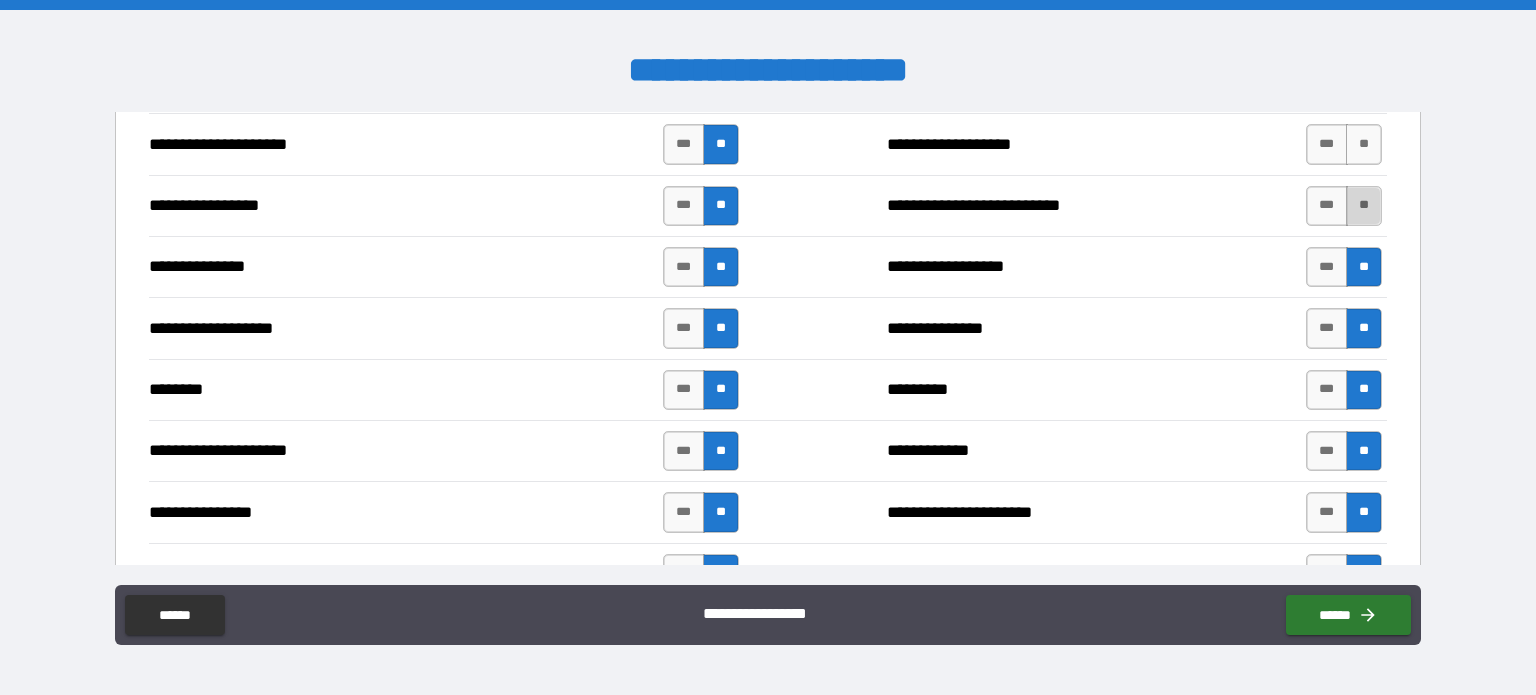 click on "**" at bounding box center [1364, 206] 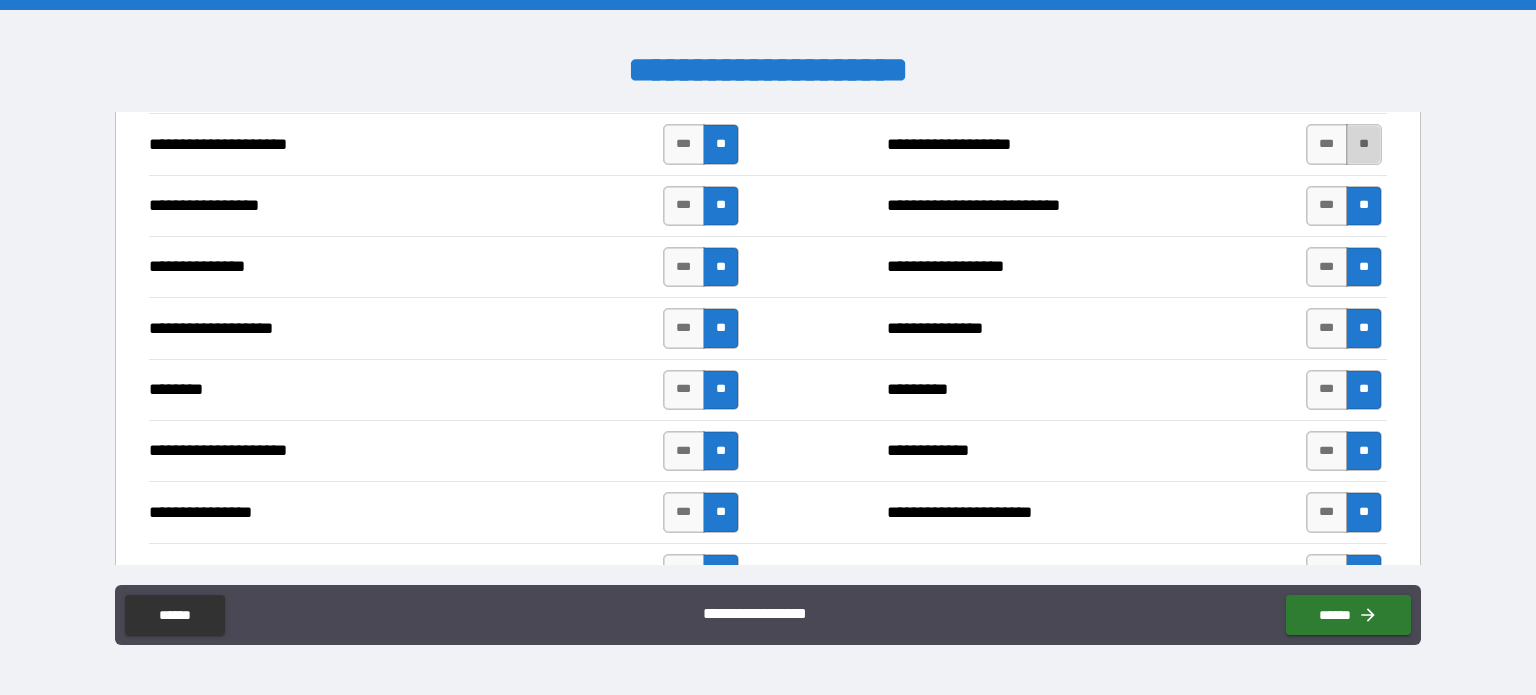 click on "**" at bounding box center (1364, 144) 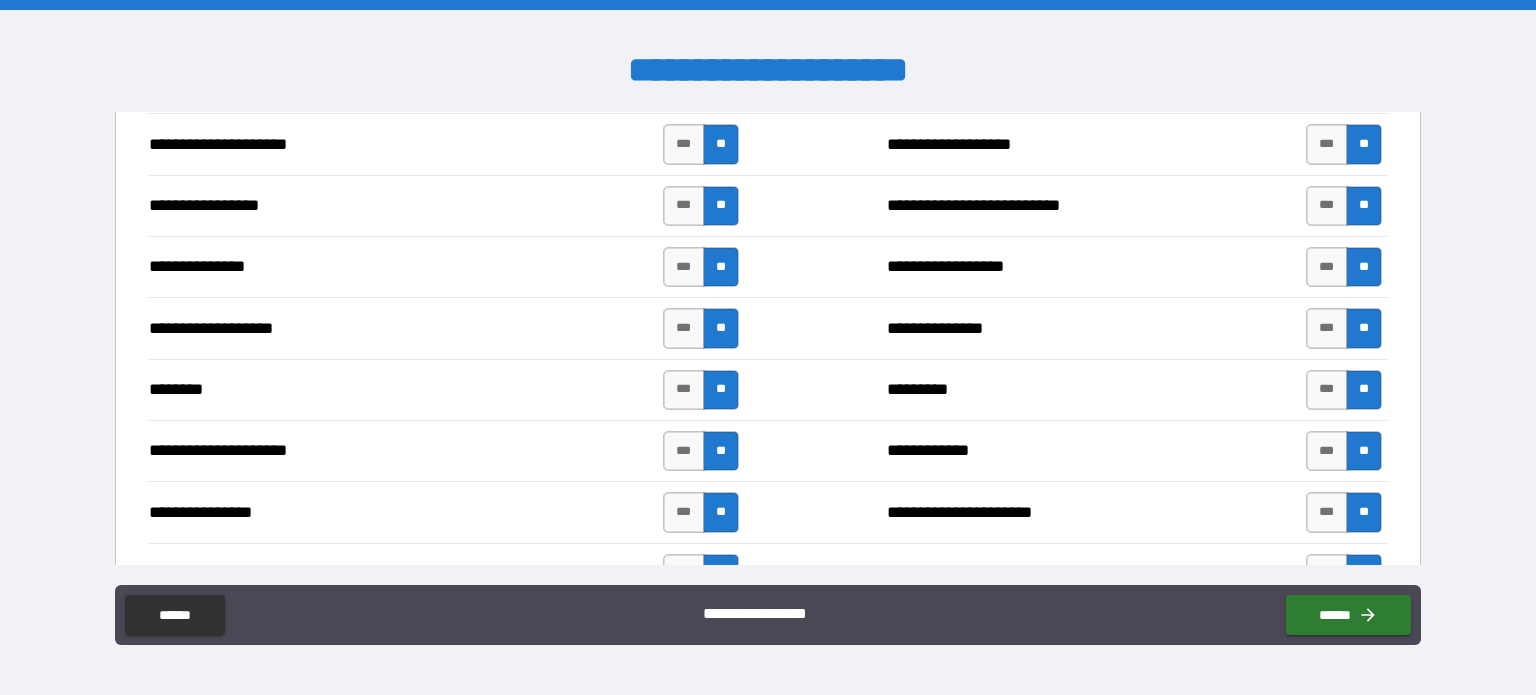 scroll, scrollTop: 2084, scrollLeft: 0, axis: vertical 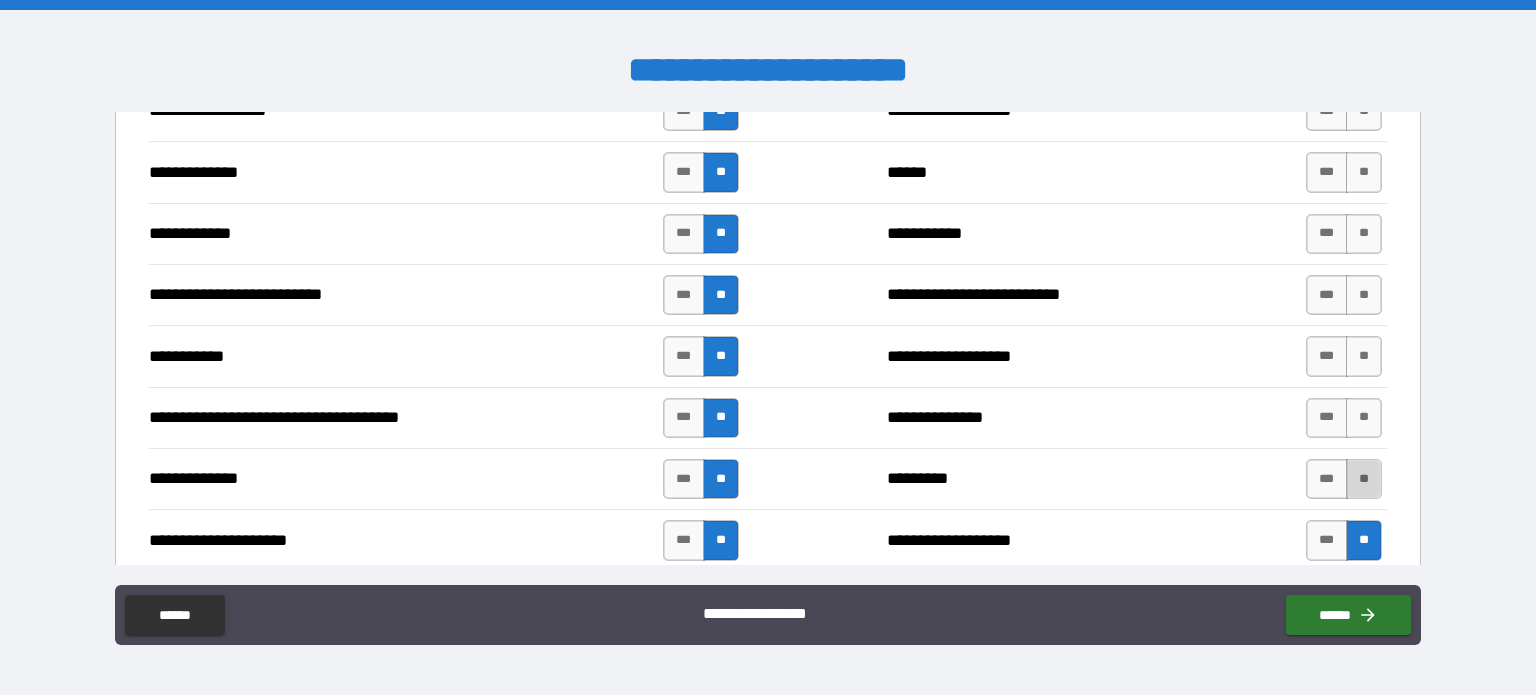 click on "**" at bounding box center [1364, 479] 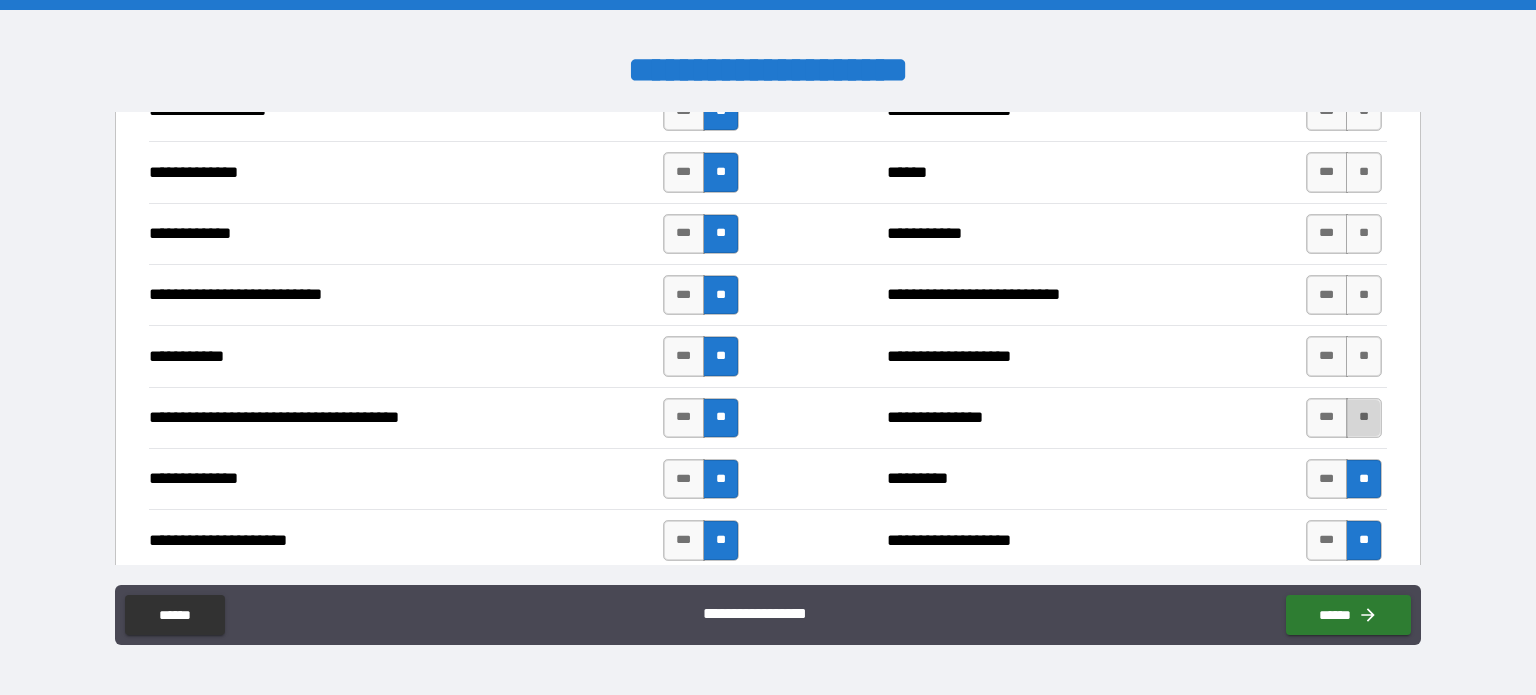click on "**" at bounding box center (1364, 418) 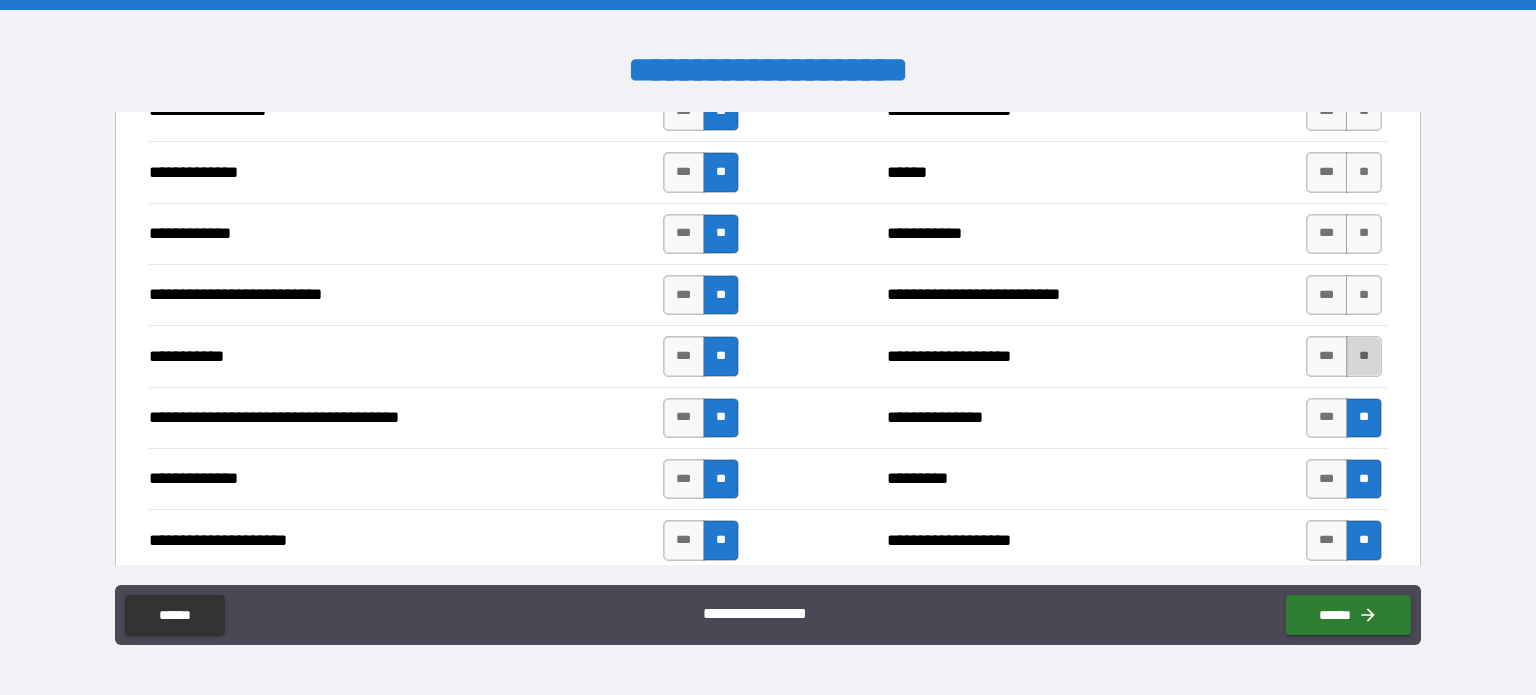 click on "**" at bounding box center (1364, 356) 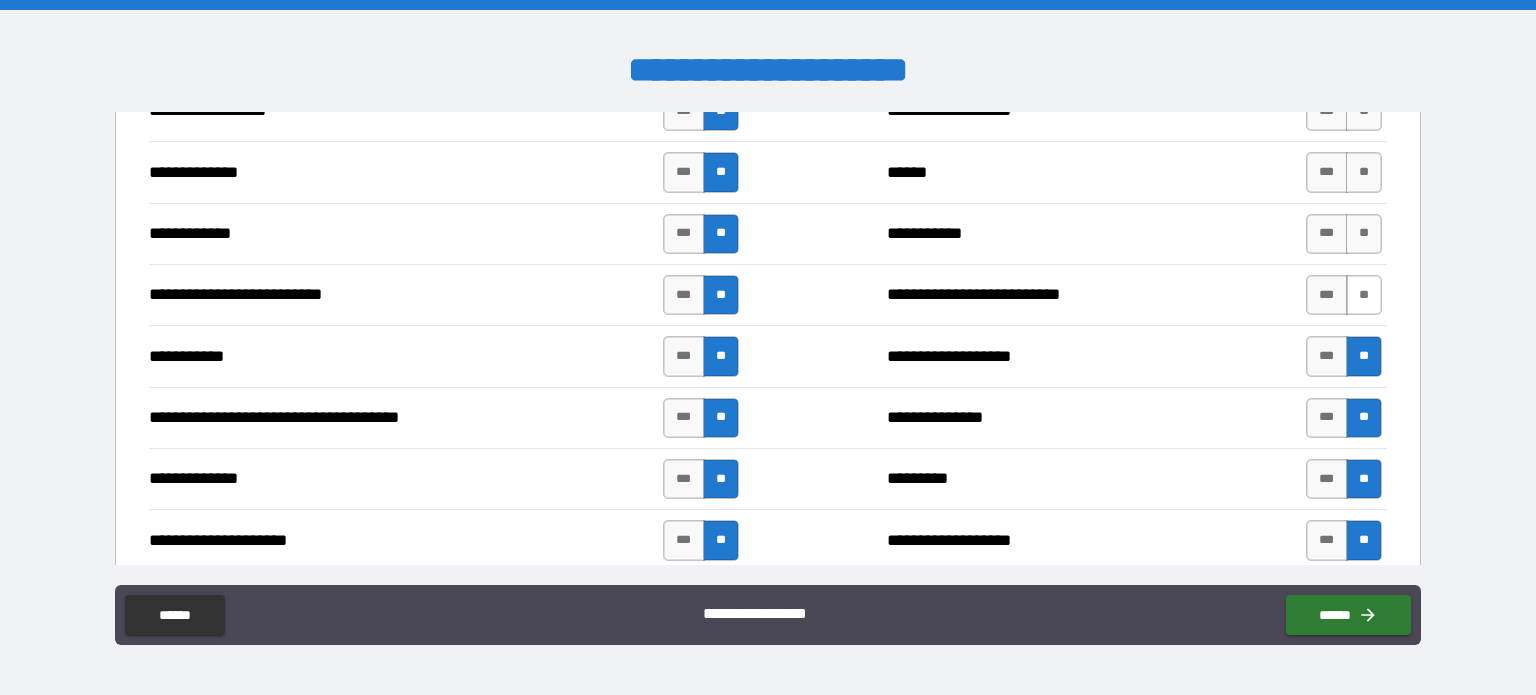 click on "**" at bounding box center (1364, 295) 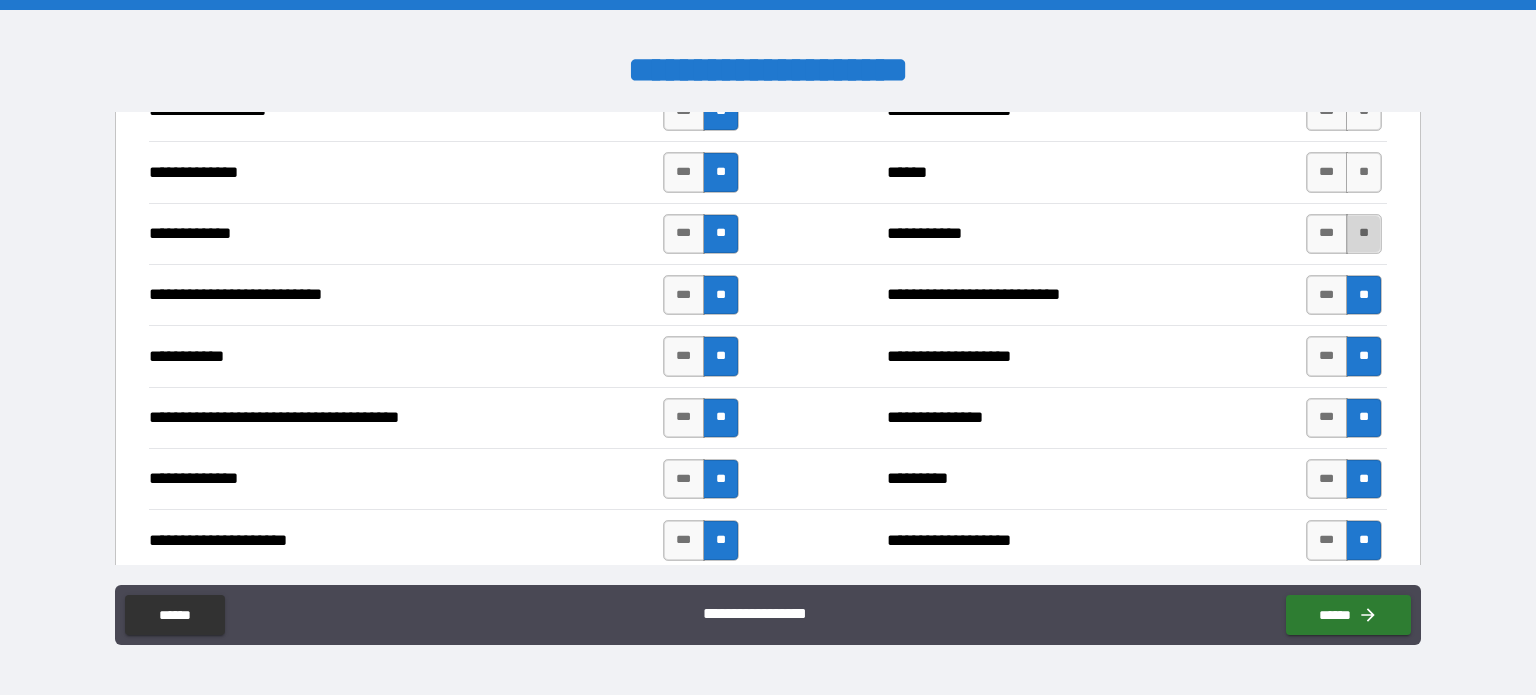 click on "**" at bounding box center (1364, 234) 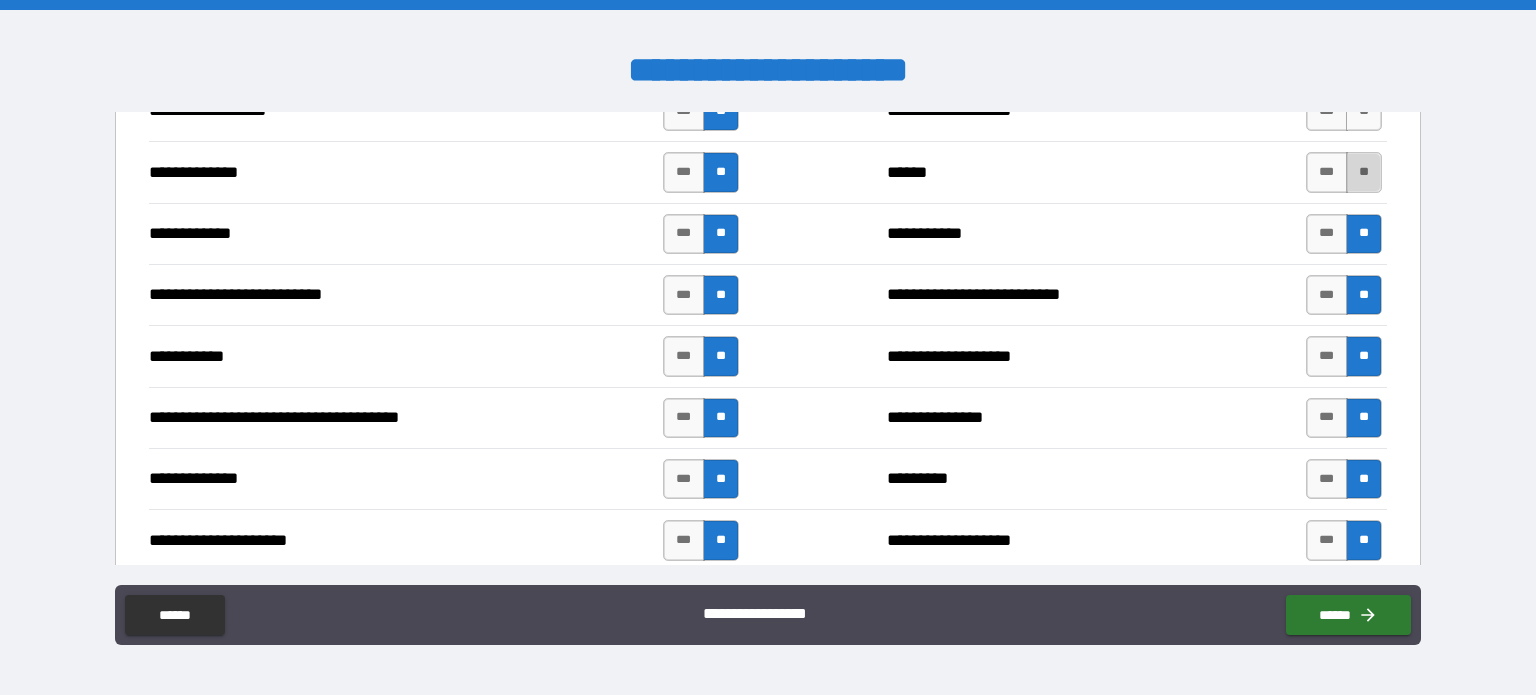 click on "**" at bounding box center [1364, 172] 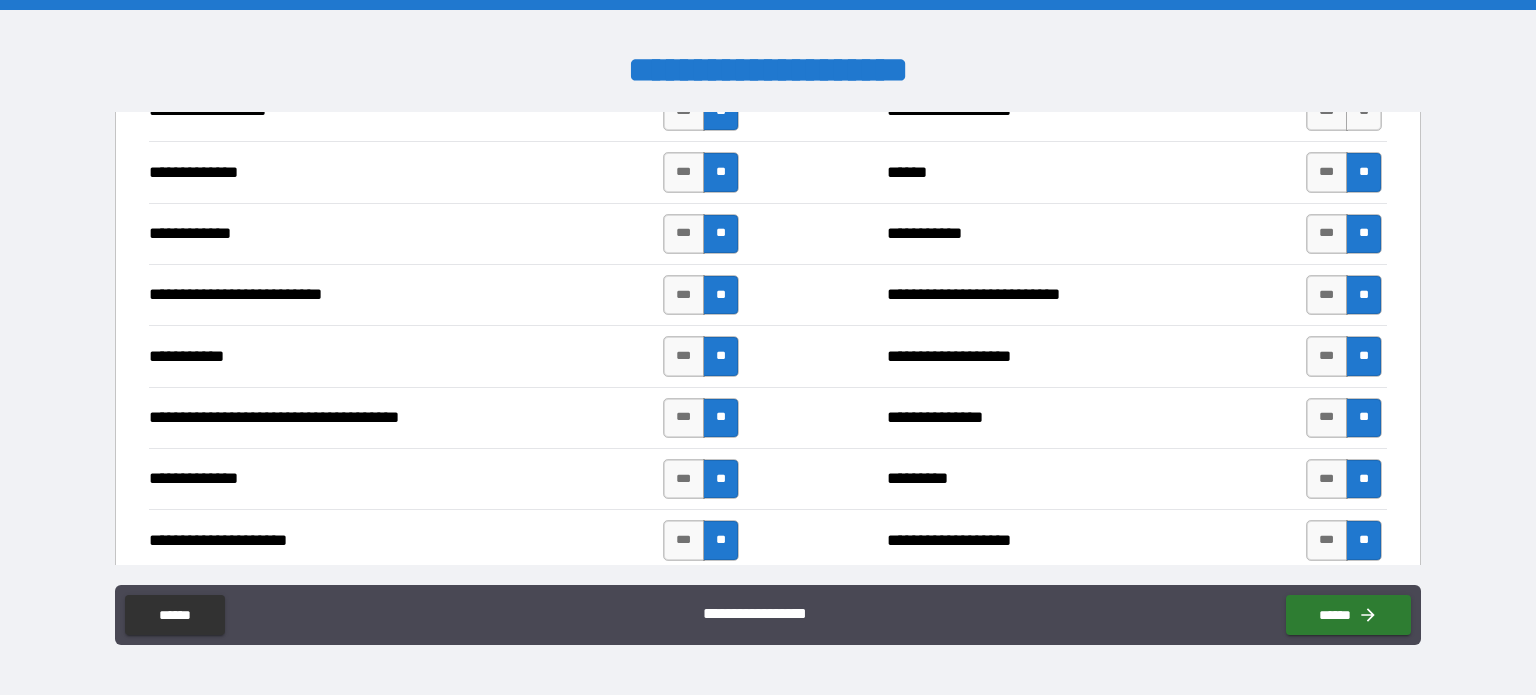 scroll, scrollTop: 1688, scrollLeft: 0, axis: vertical 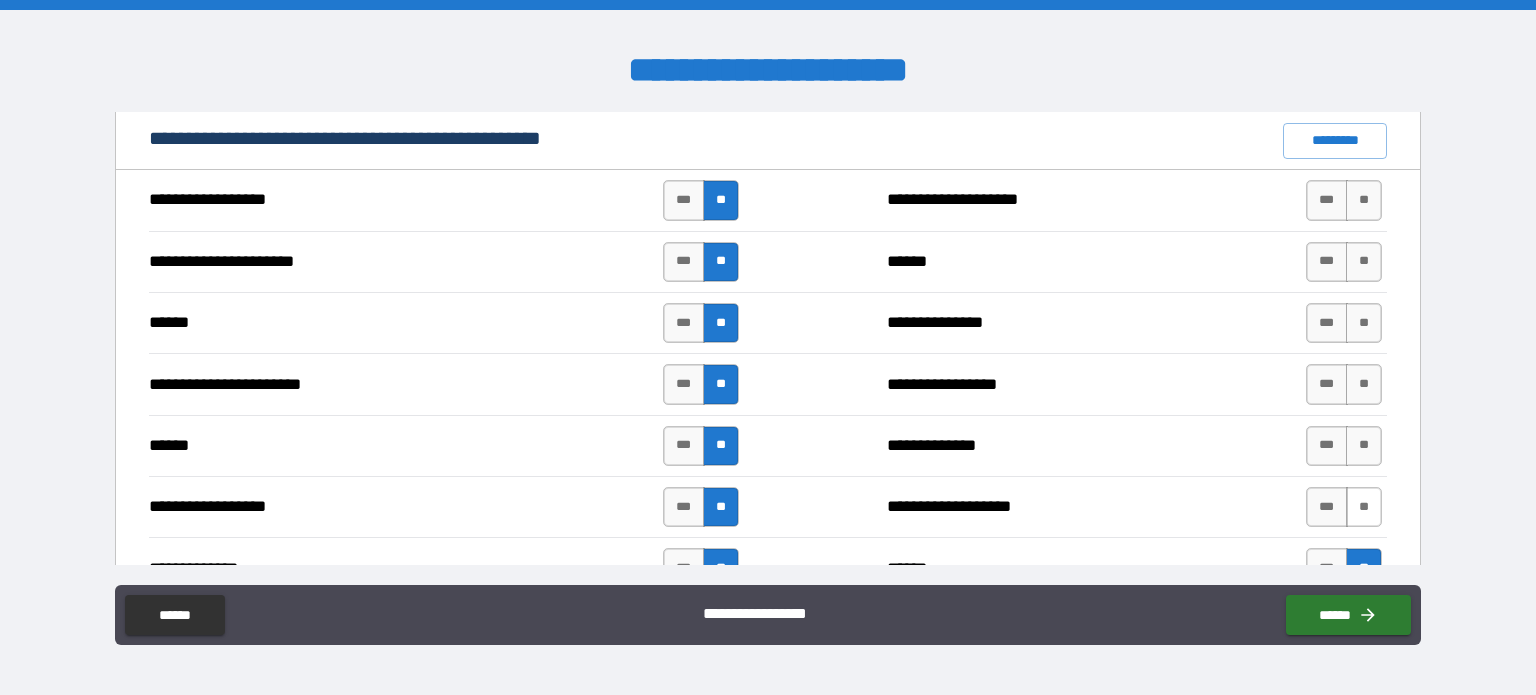 click on "**" at bounding box center [1364, 507] 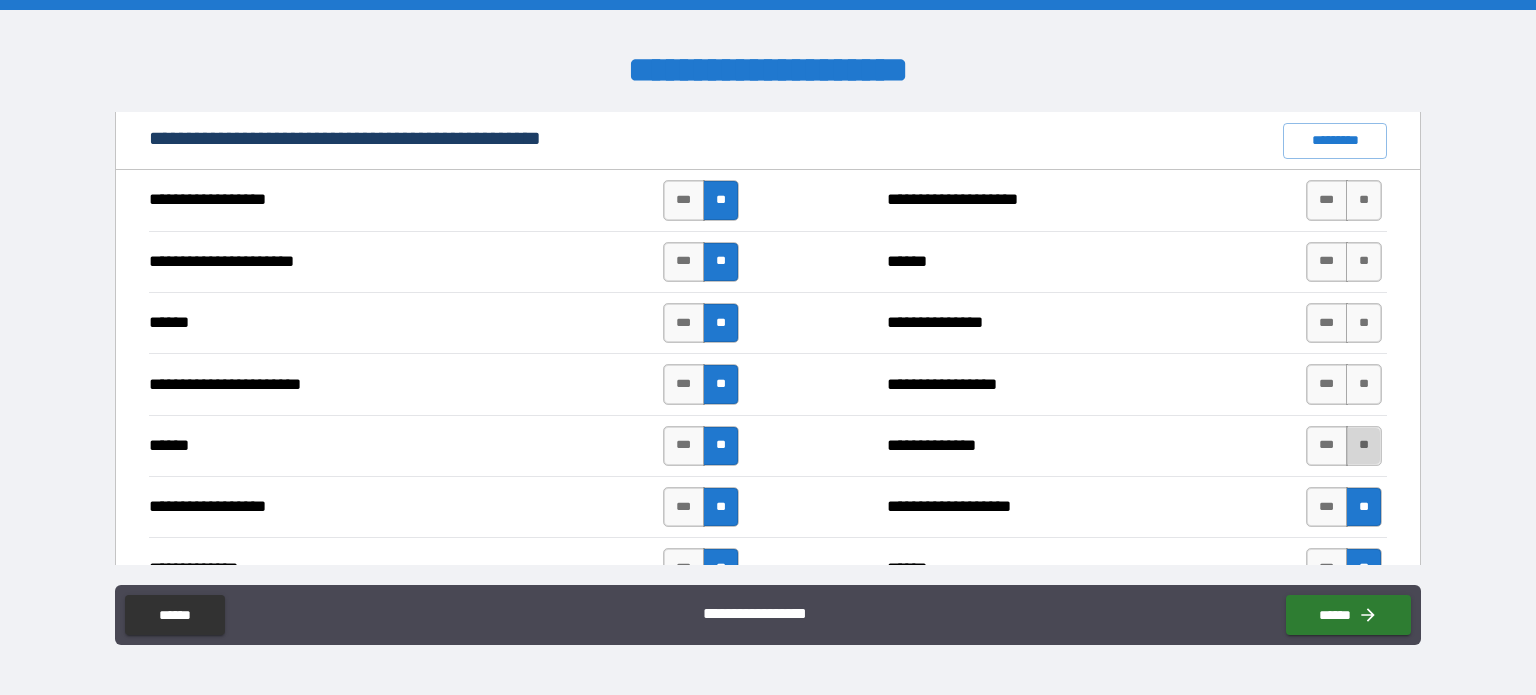 click on "**" at bounding box center [1364, 446] 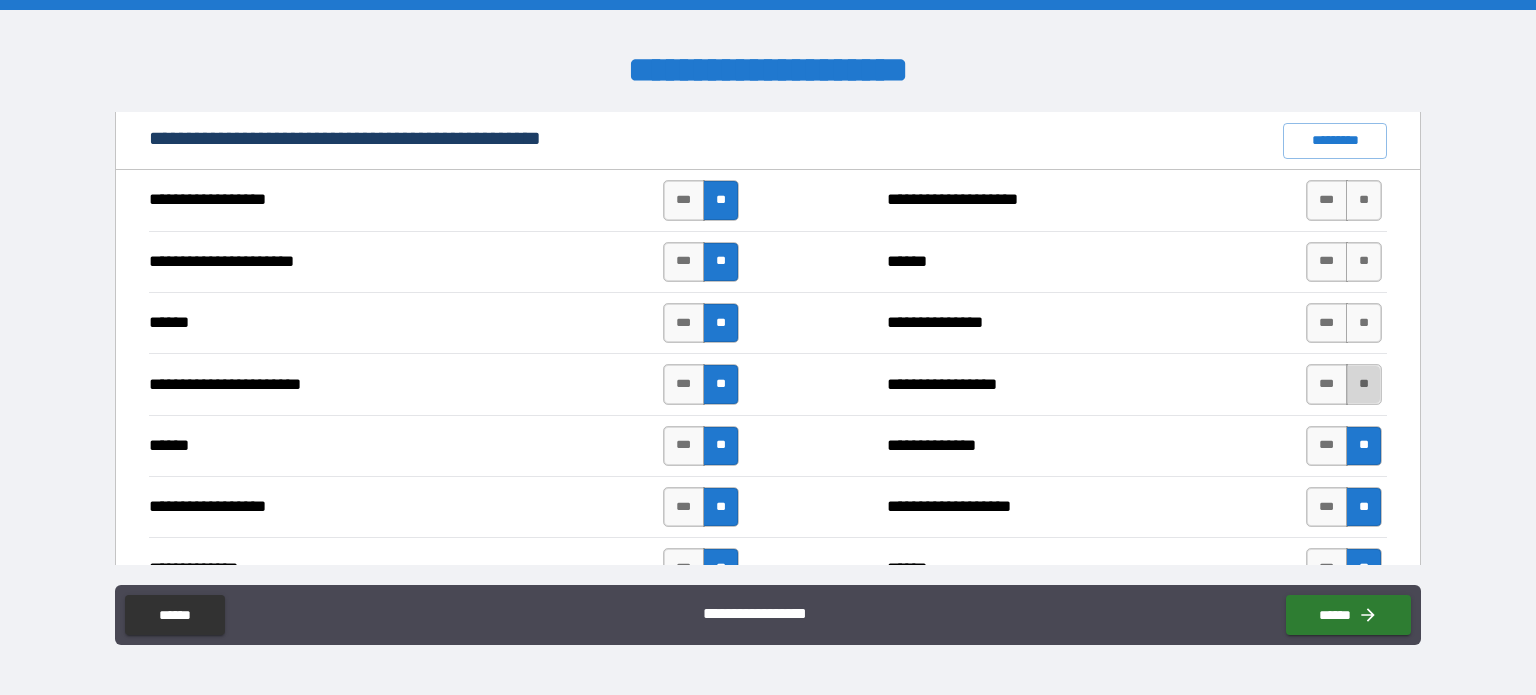 click on "**" at bounding box center [1364, 384] 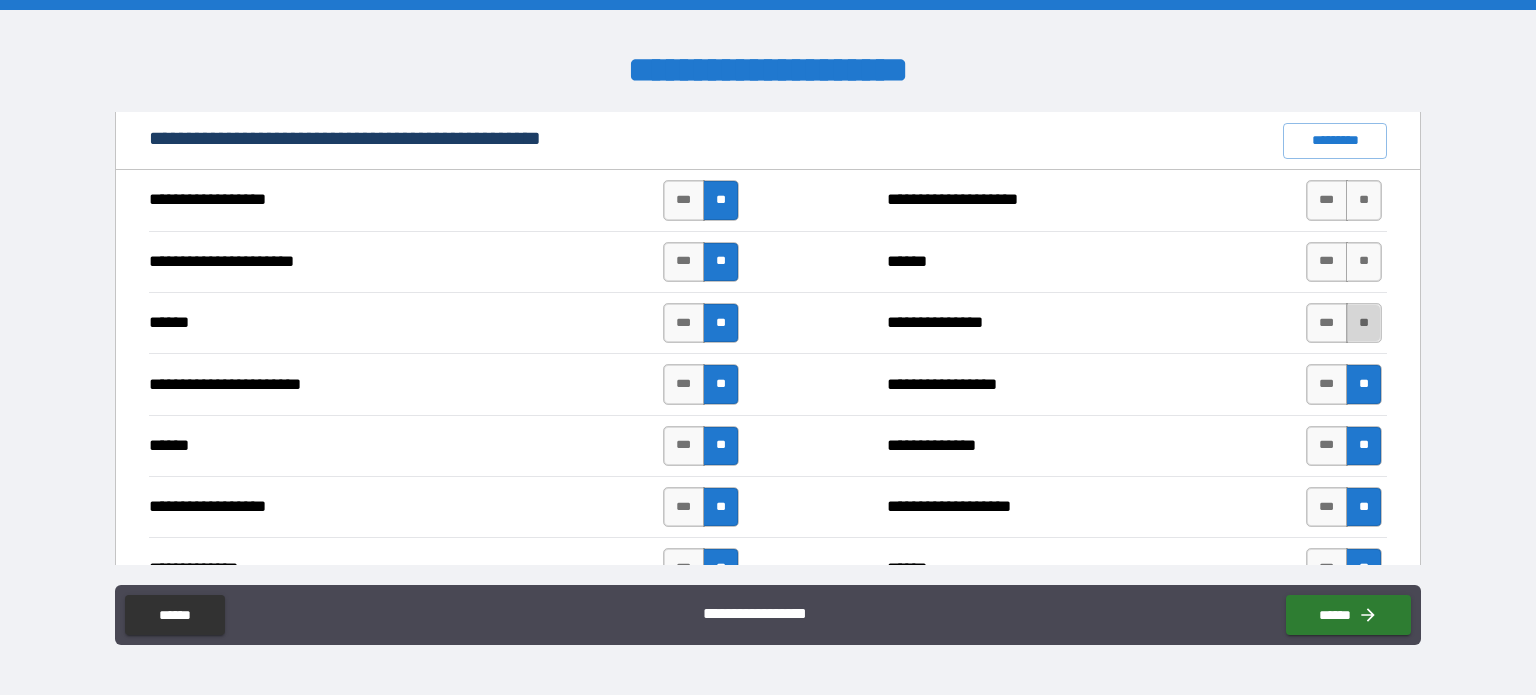 click on "**" at bounding box center (1364, 323) 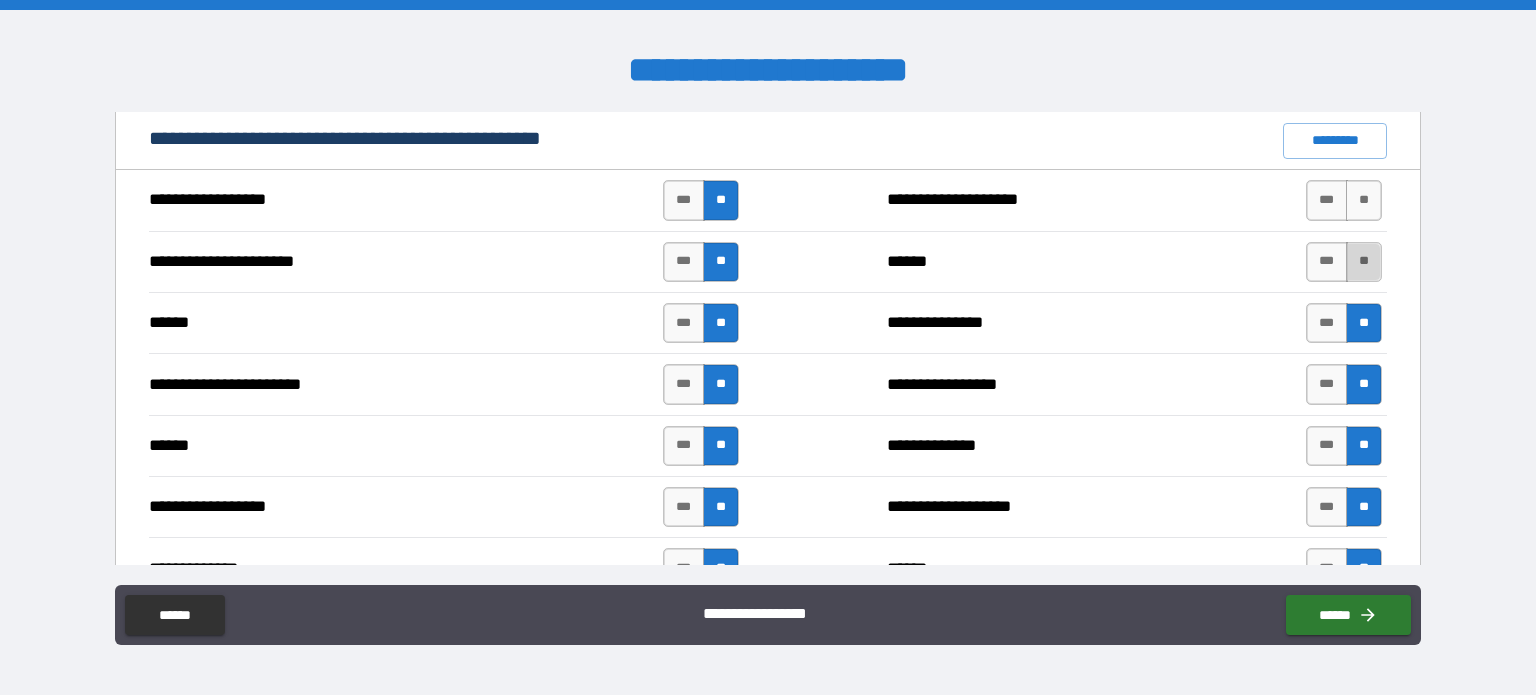 click on "**" at bounding box center (1364, 262) 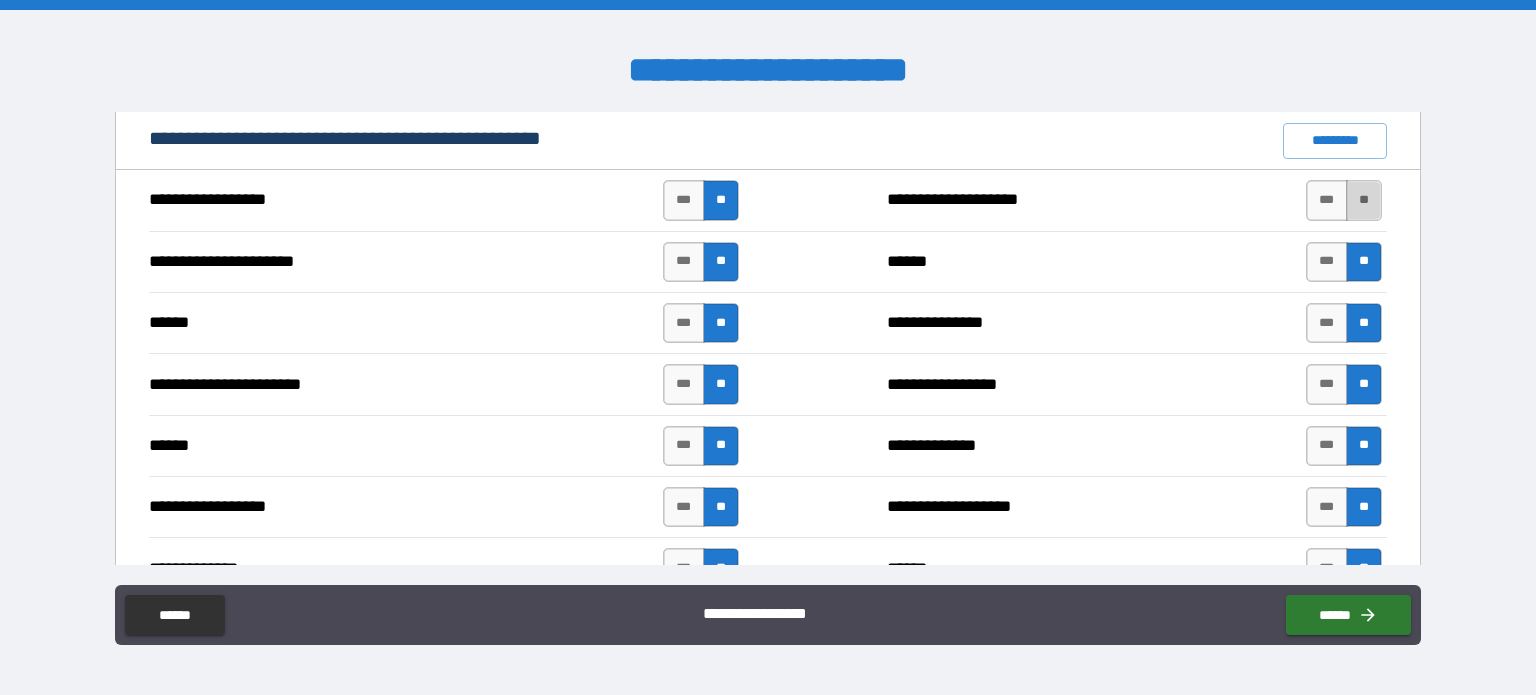 click on "**" at bounding box center (1364, 200) 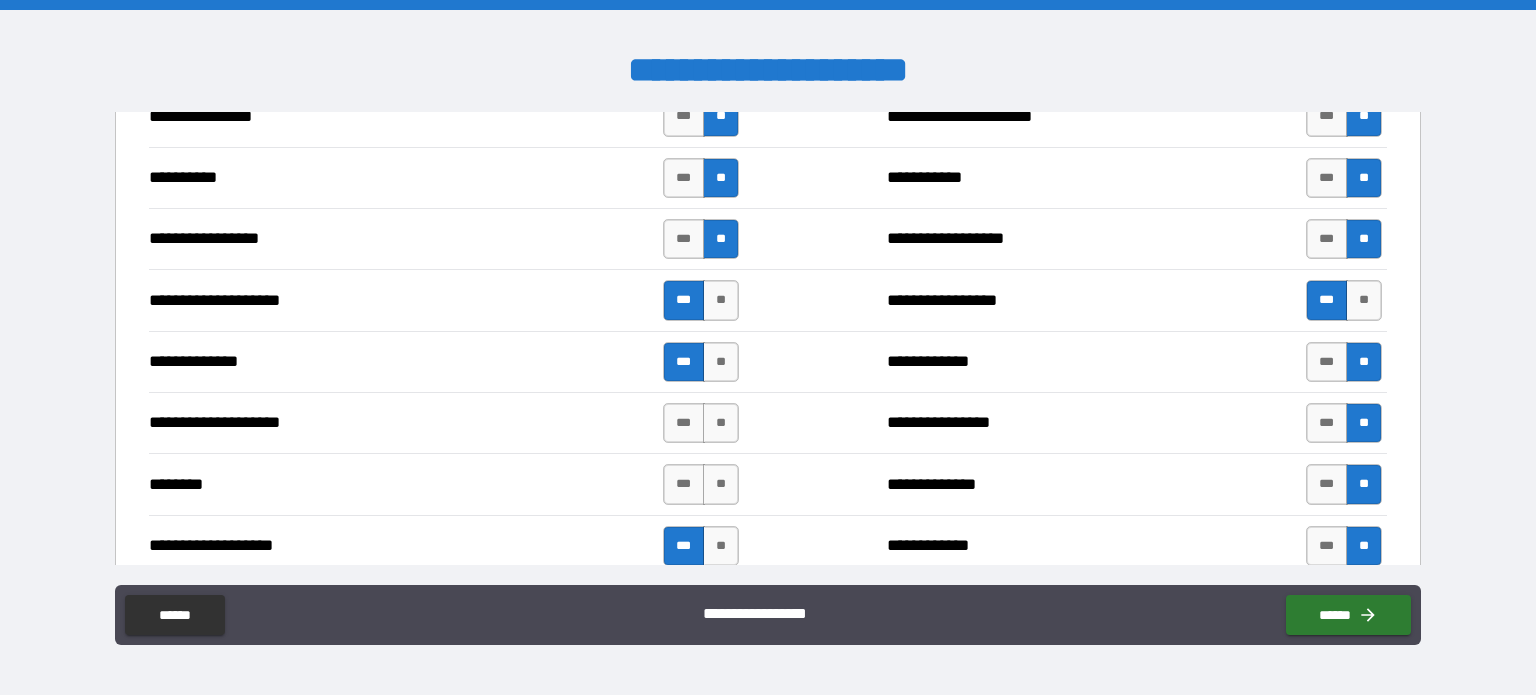 scroll, scrollTop: 2928, scrollLeft: 0, axis: vertical 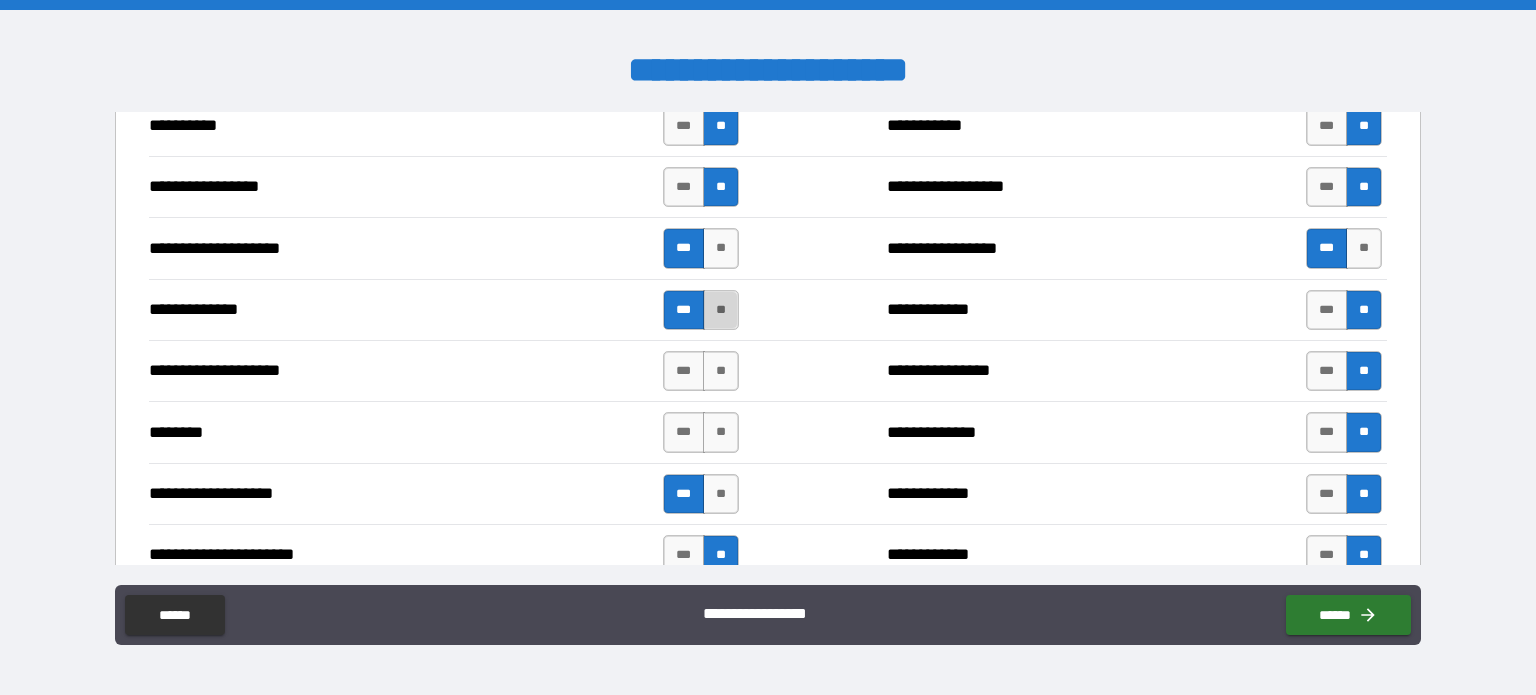 click on "**" at bounding box center (721, 310) 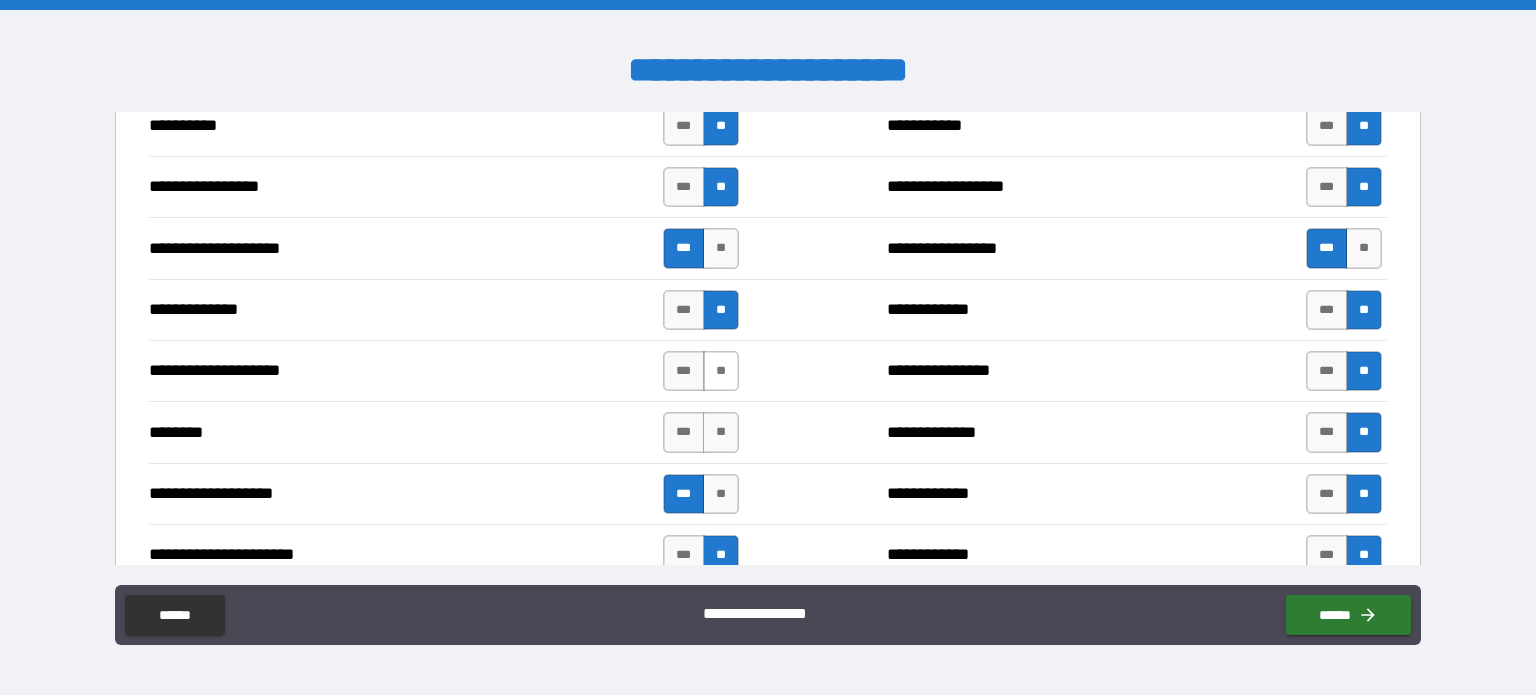 click on "**" at bounding box center (721, 371) 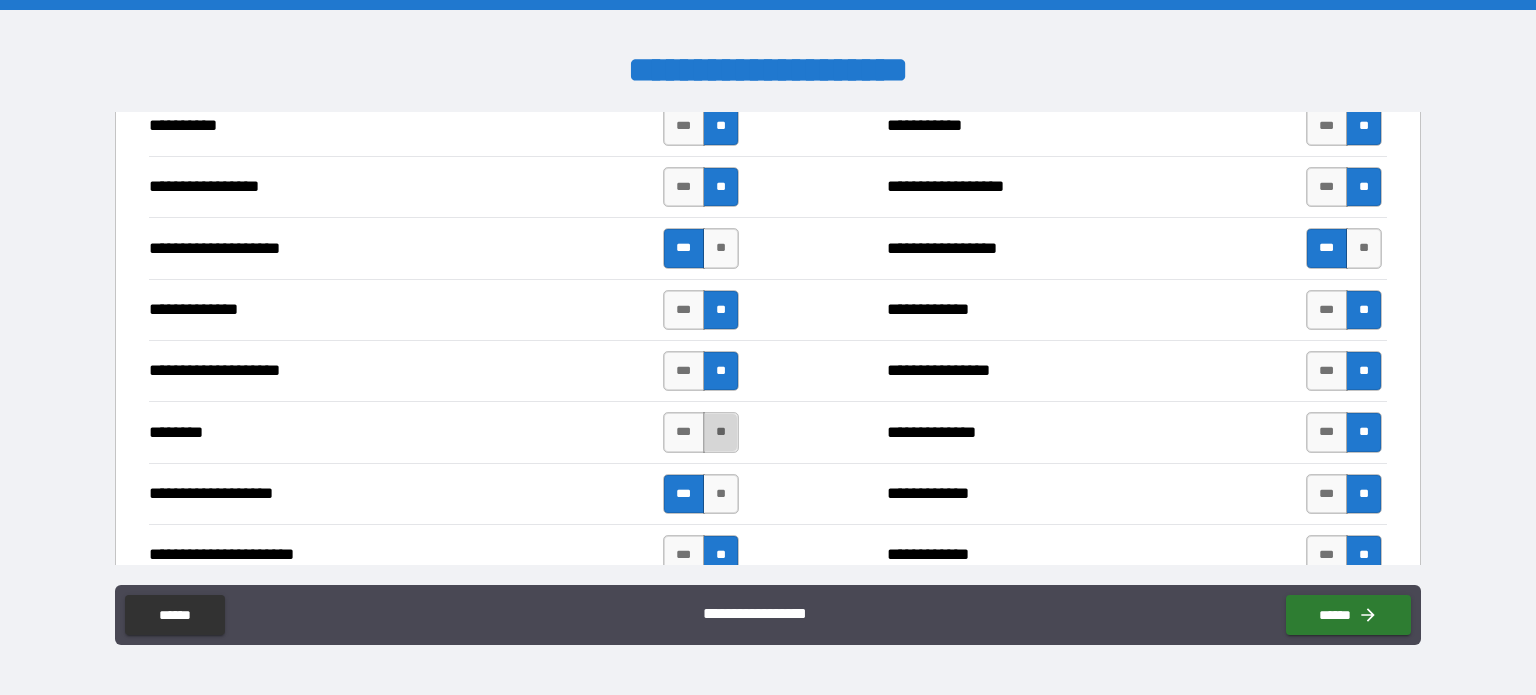 click on "**" at bounding box center [721, 432] 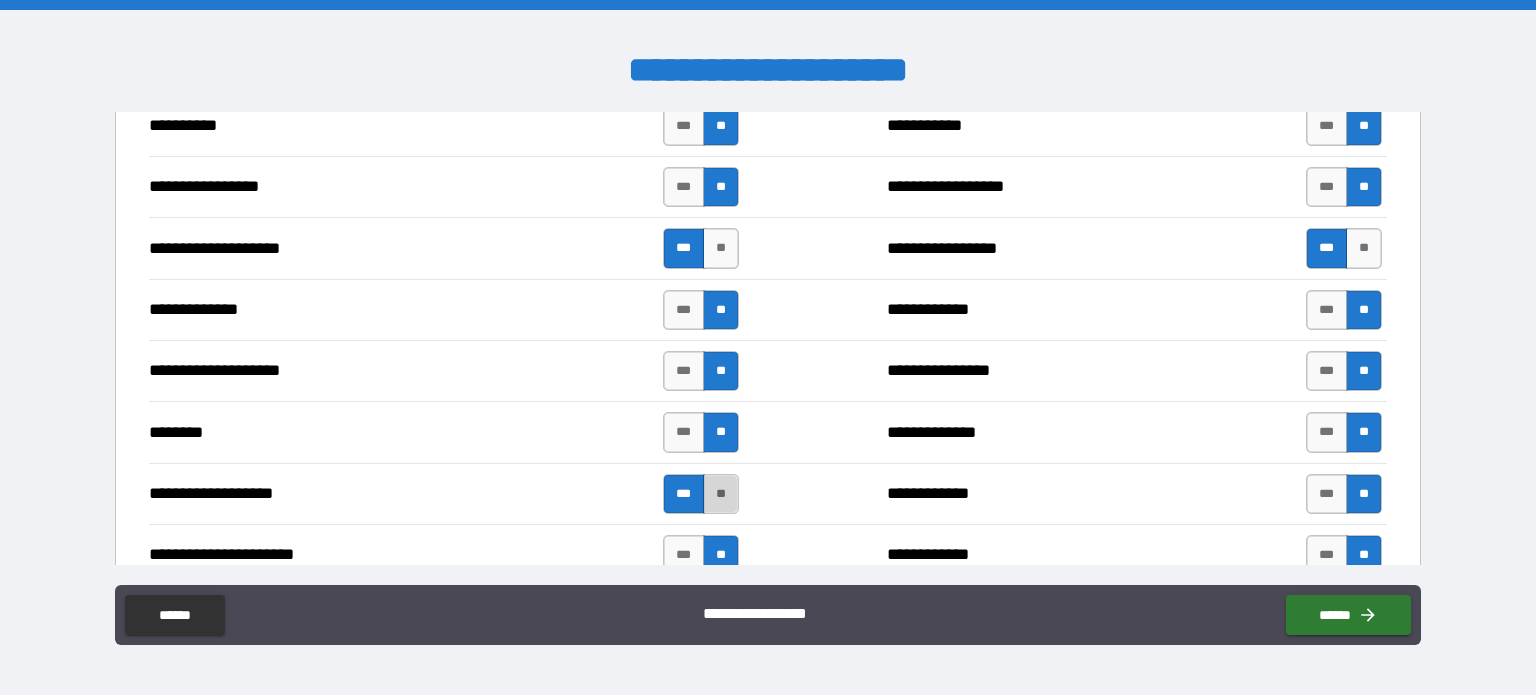 click on "**" at bounding box center [721, 494] 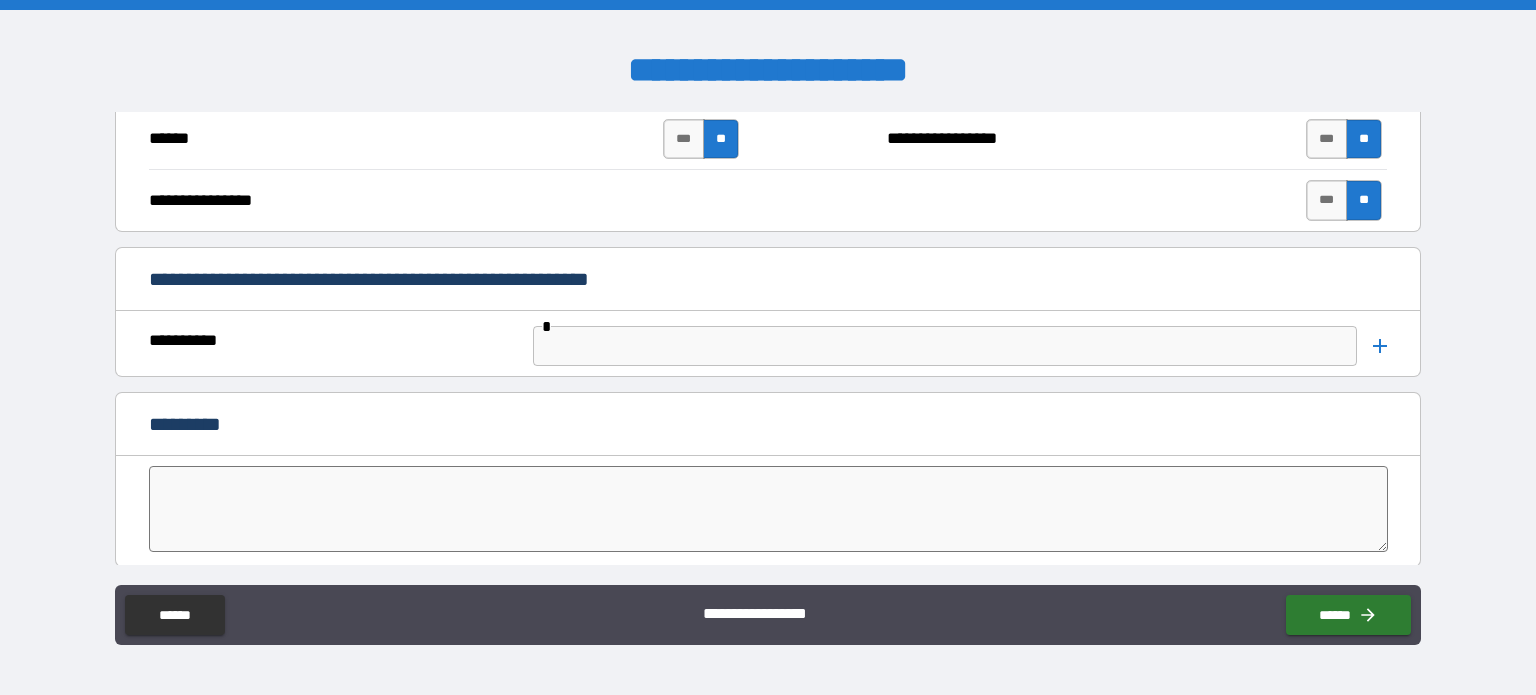 scroll, scrollTop: 4129, scrollLeft: 0, axis: vertical 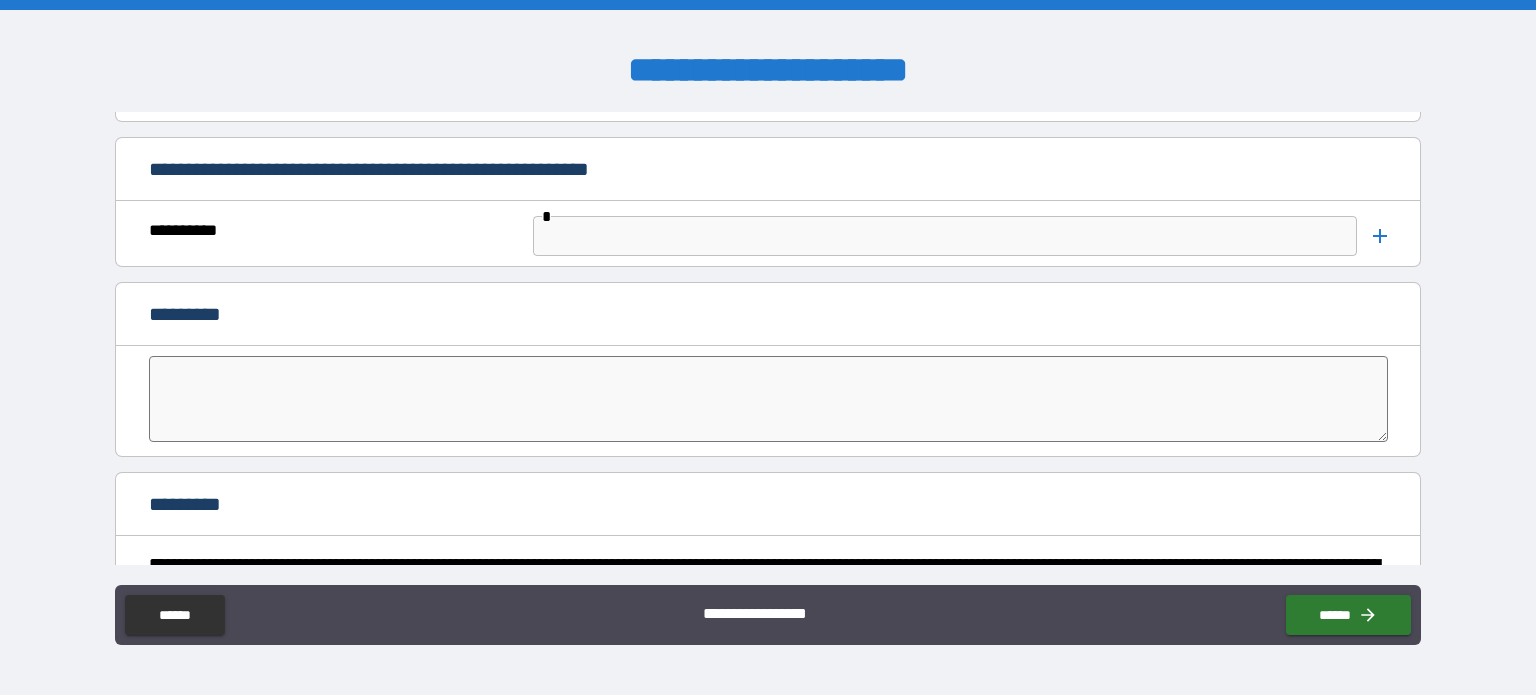 click at bounding box center (768, 399) 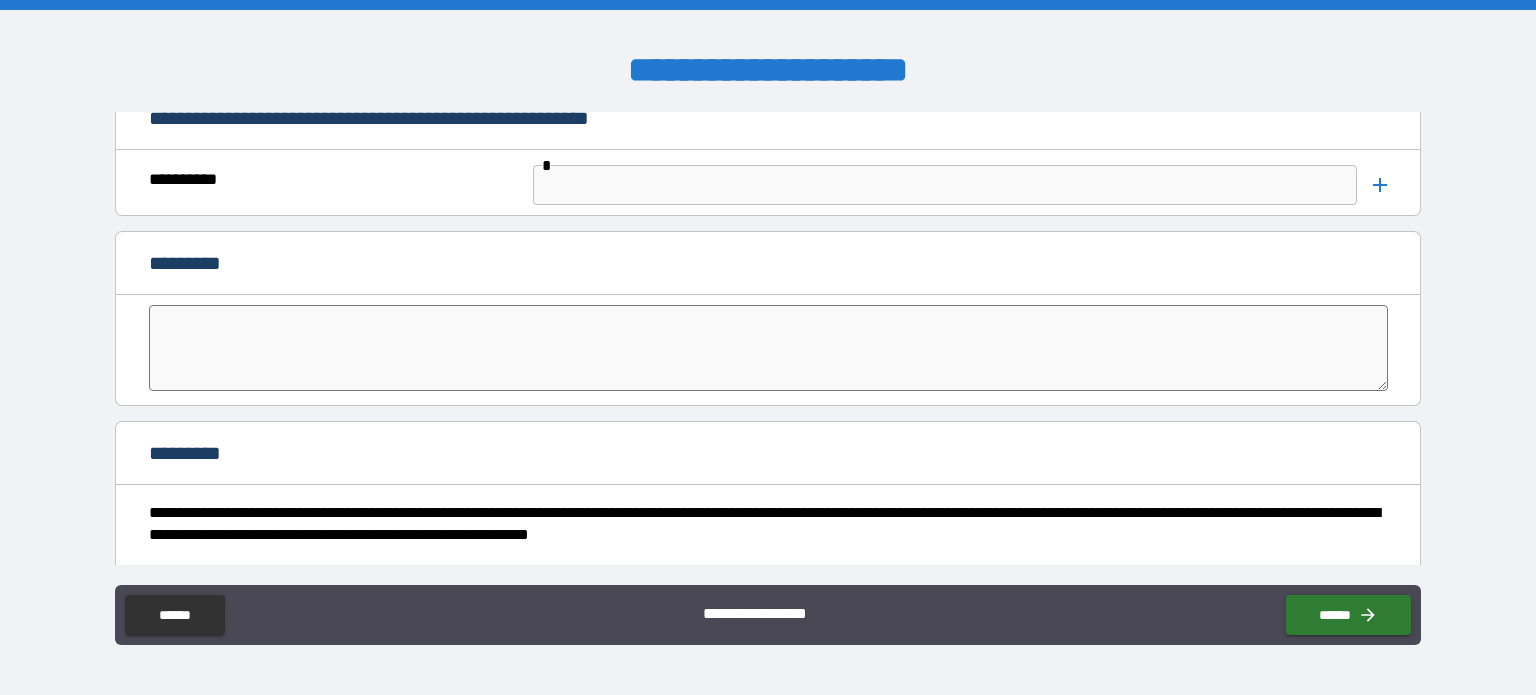 scroll, scrollTop: 4163, scrollLeft: 0, axis: vertical 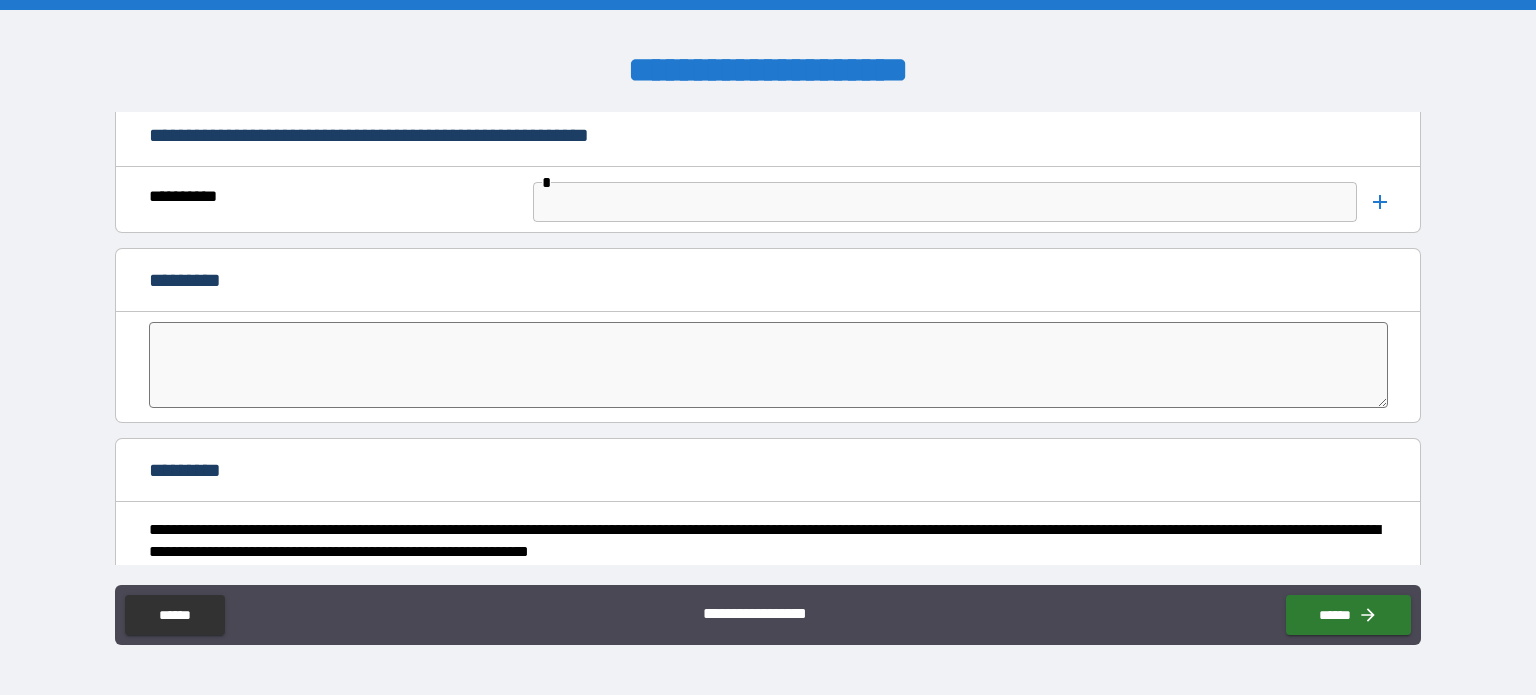 click at bounding box center [768, 365] 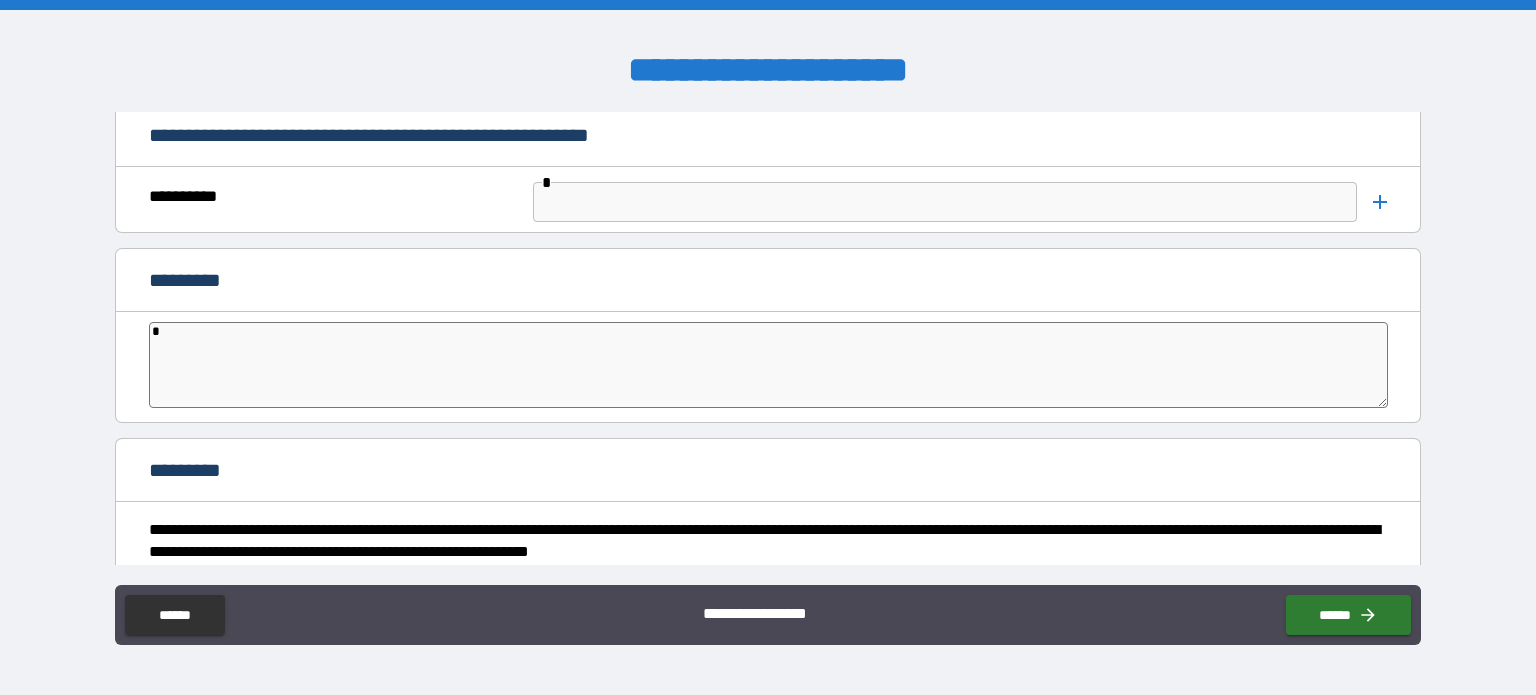 type on "*" 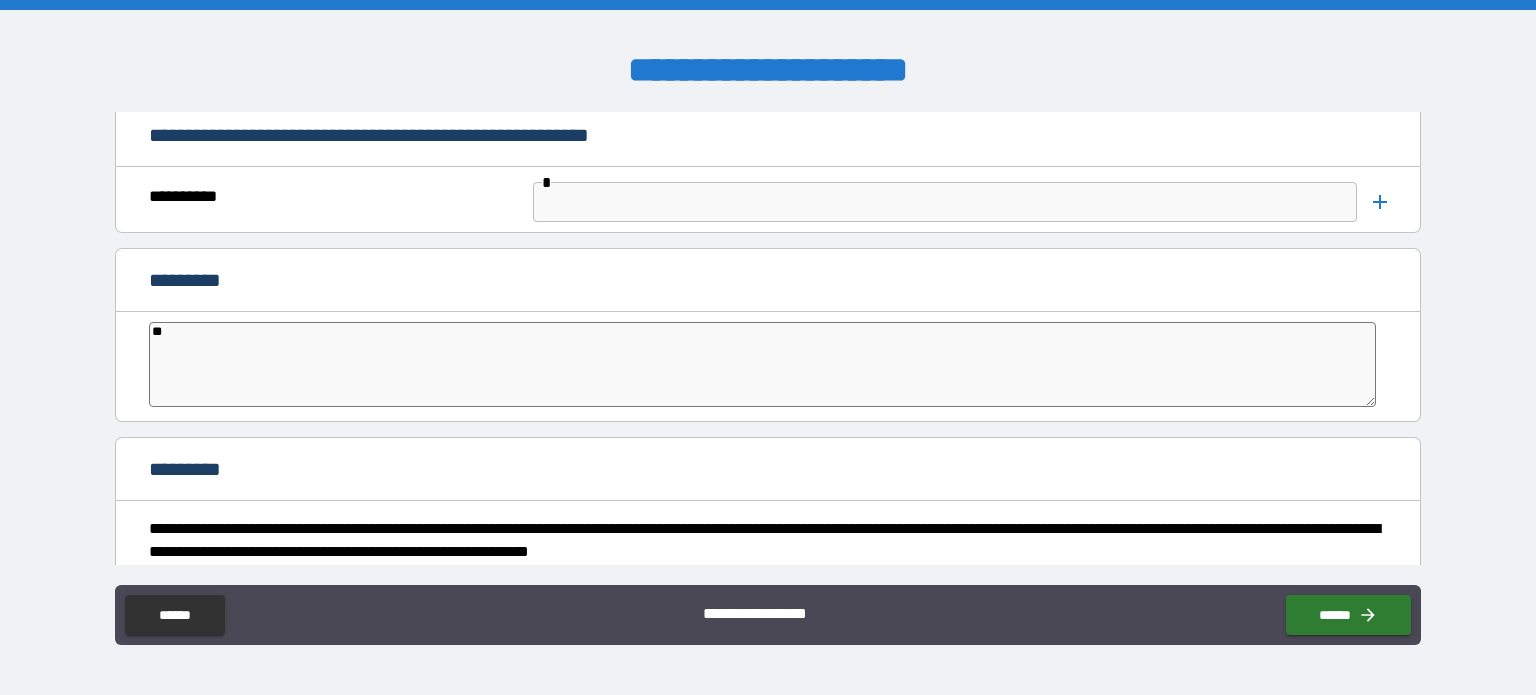 type on "***" 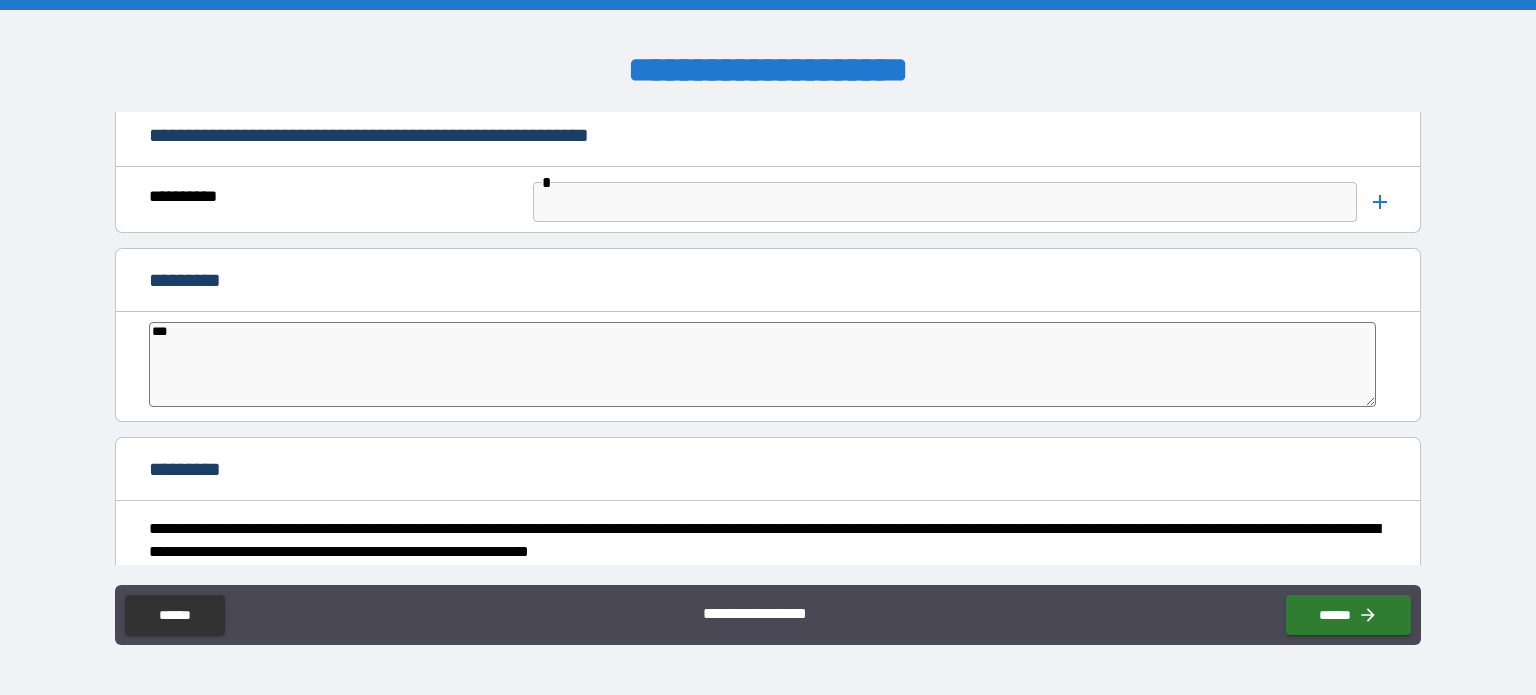 type on "***" 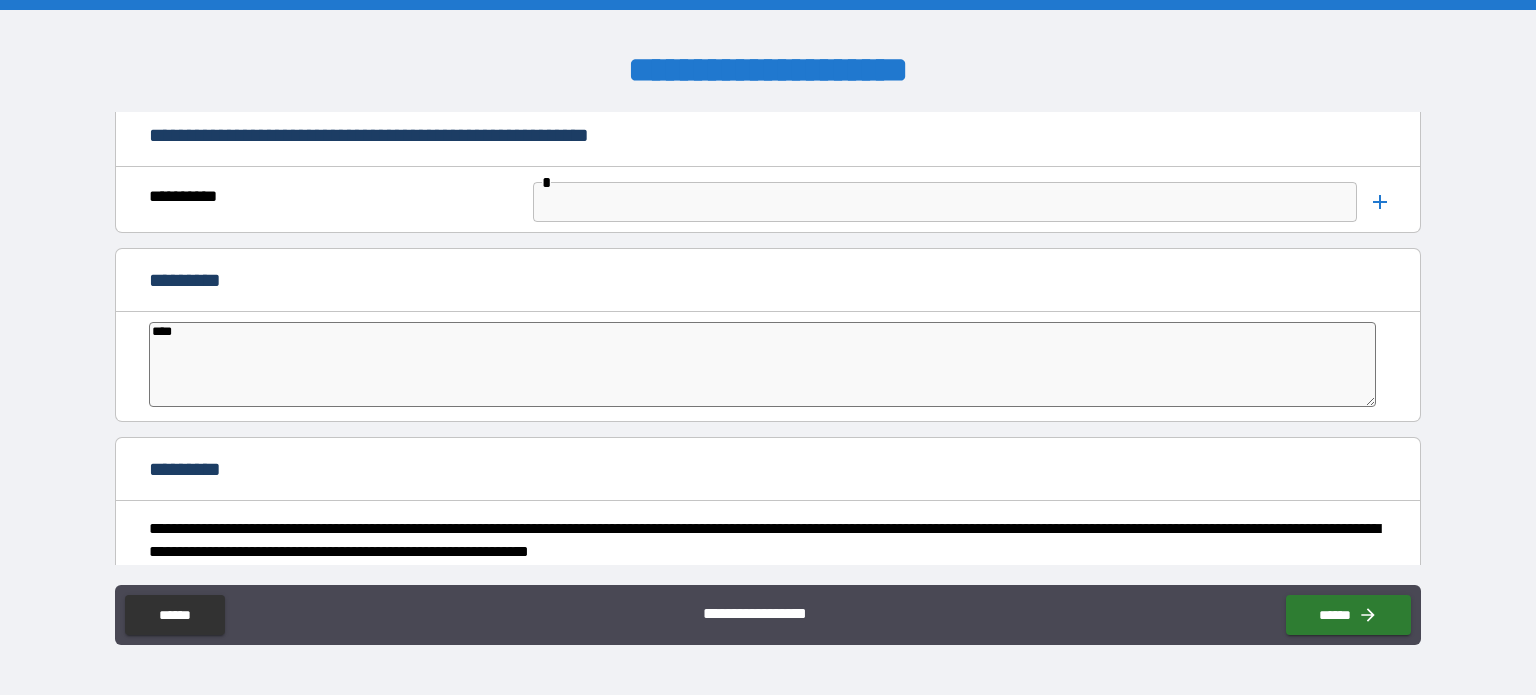 type on "*" 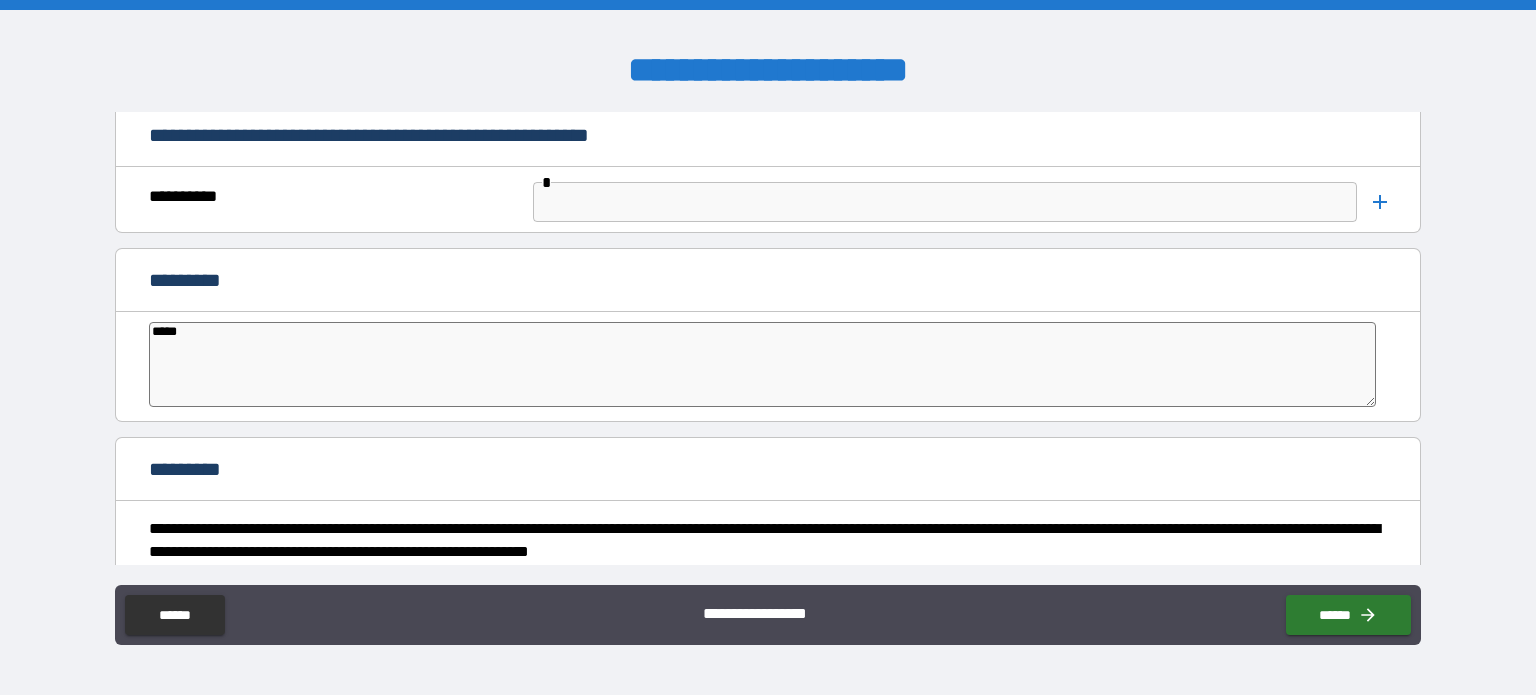 type on "******" 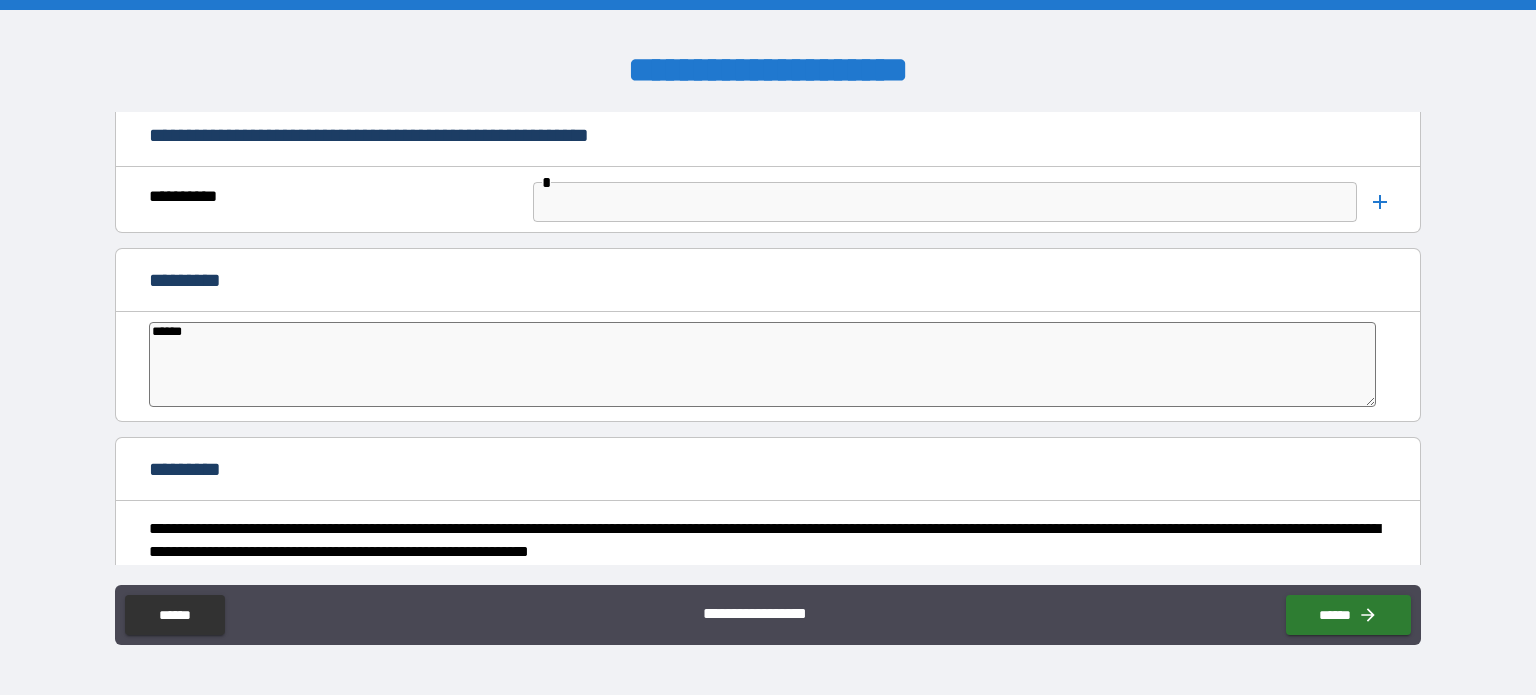 type on "*" 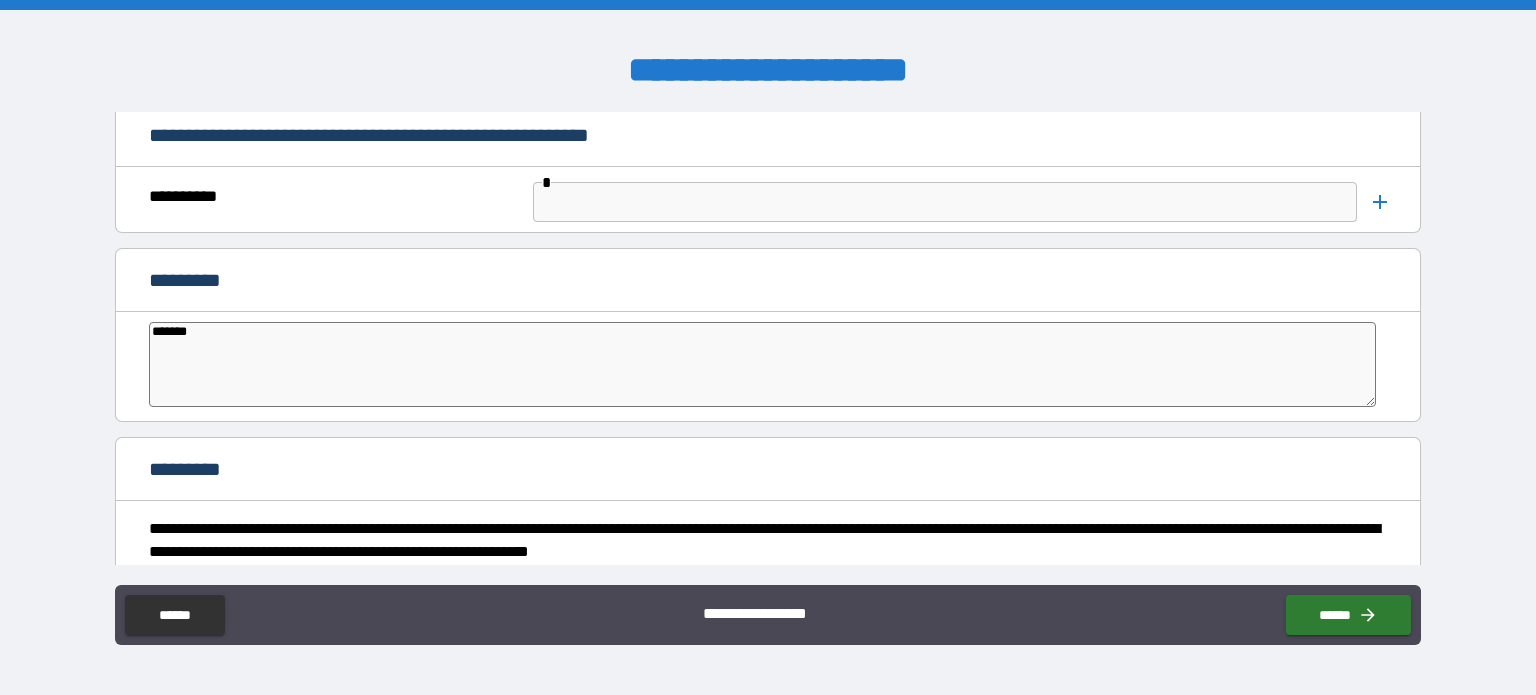 type on "*" 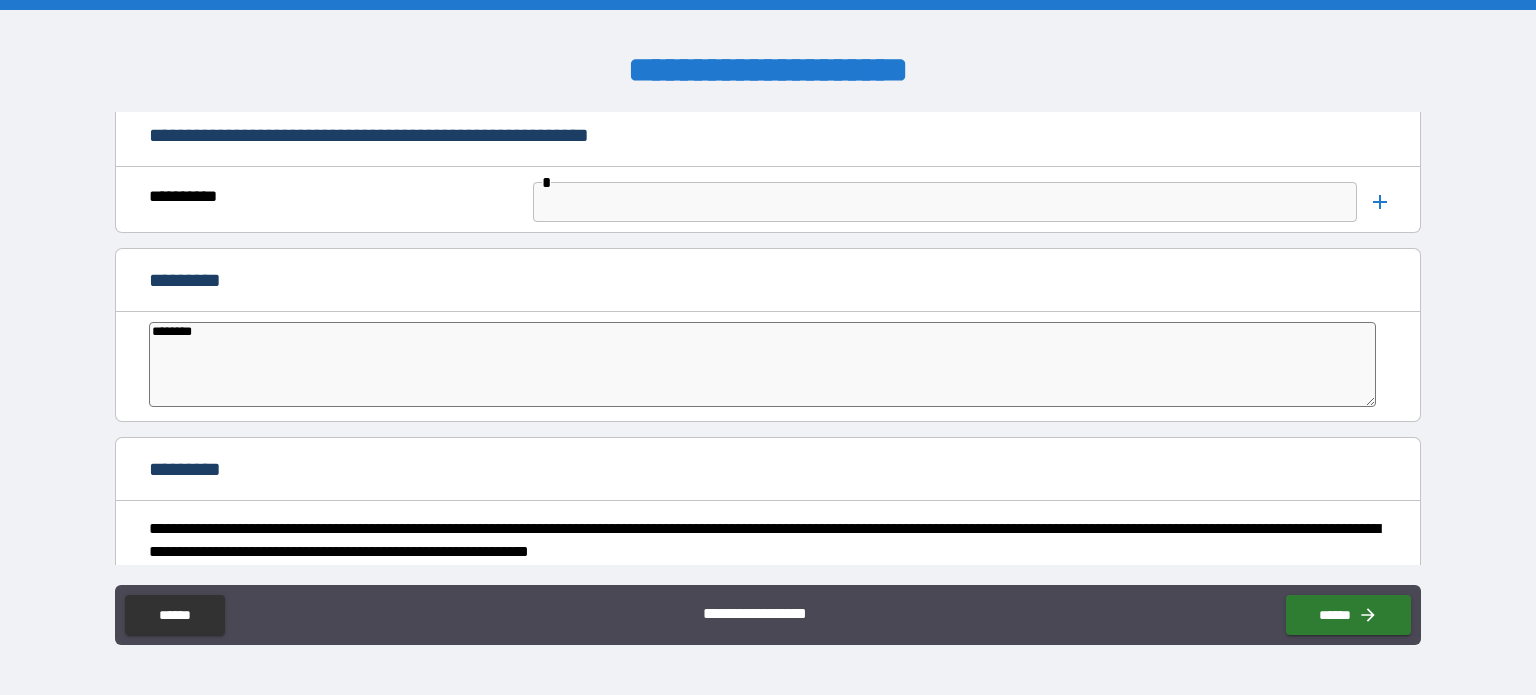 type on "*********" 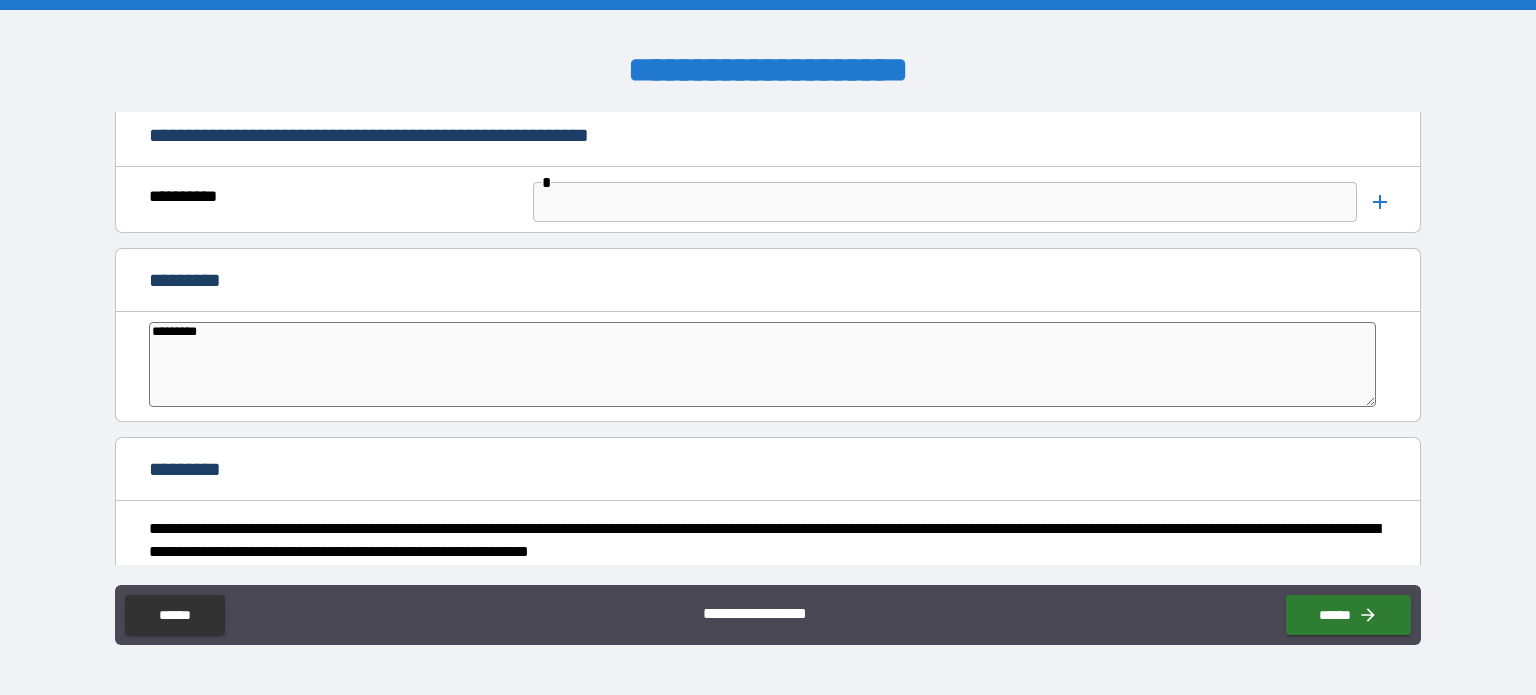 type on "*" 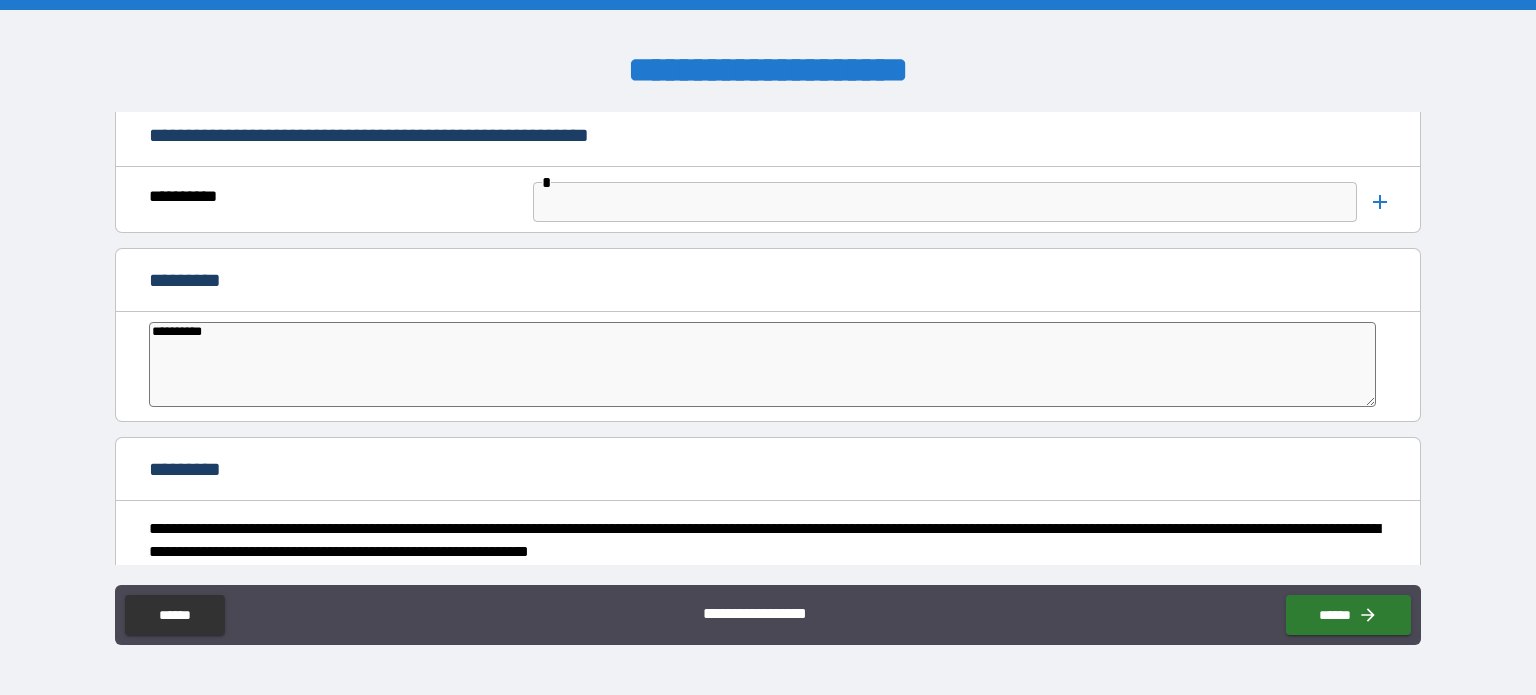 type on "**********" 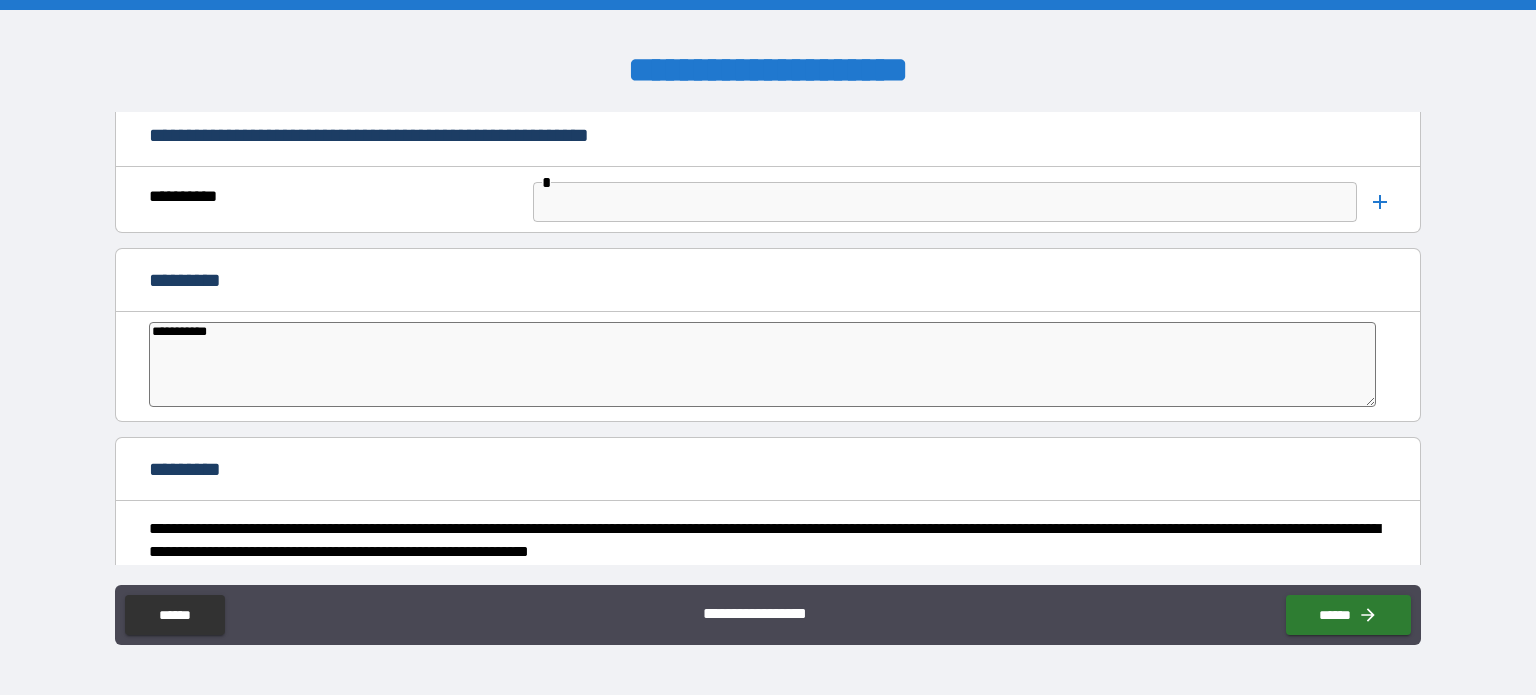 type on "**********" 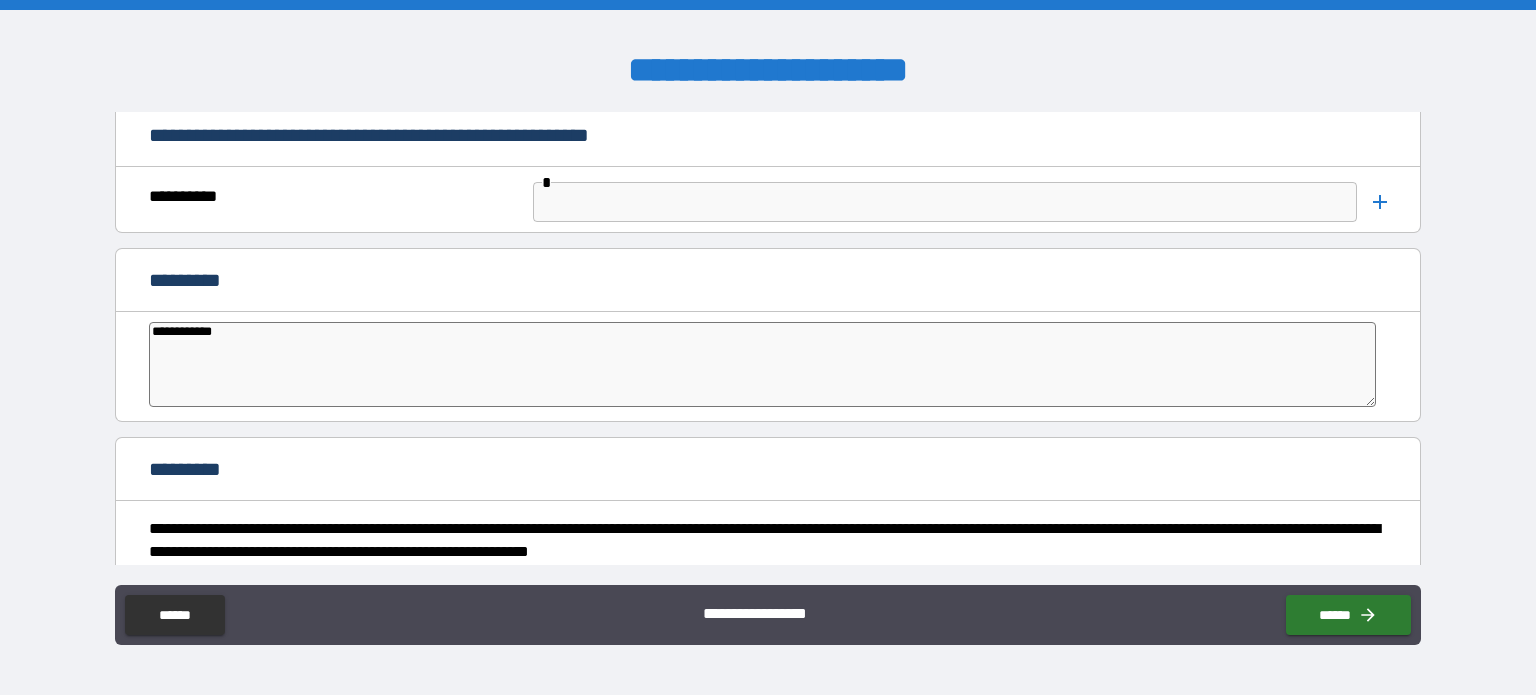 type on "**********" 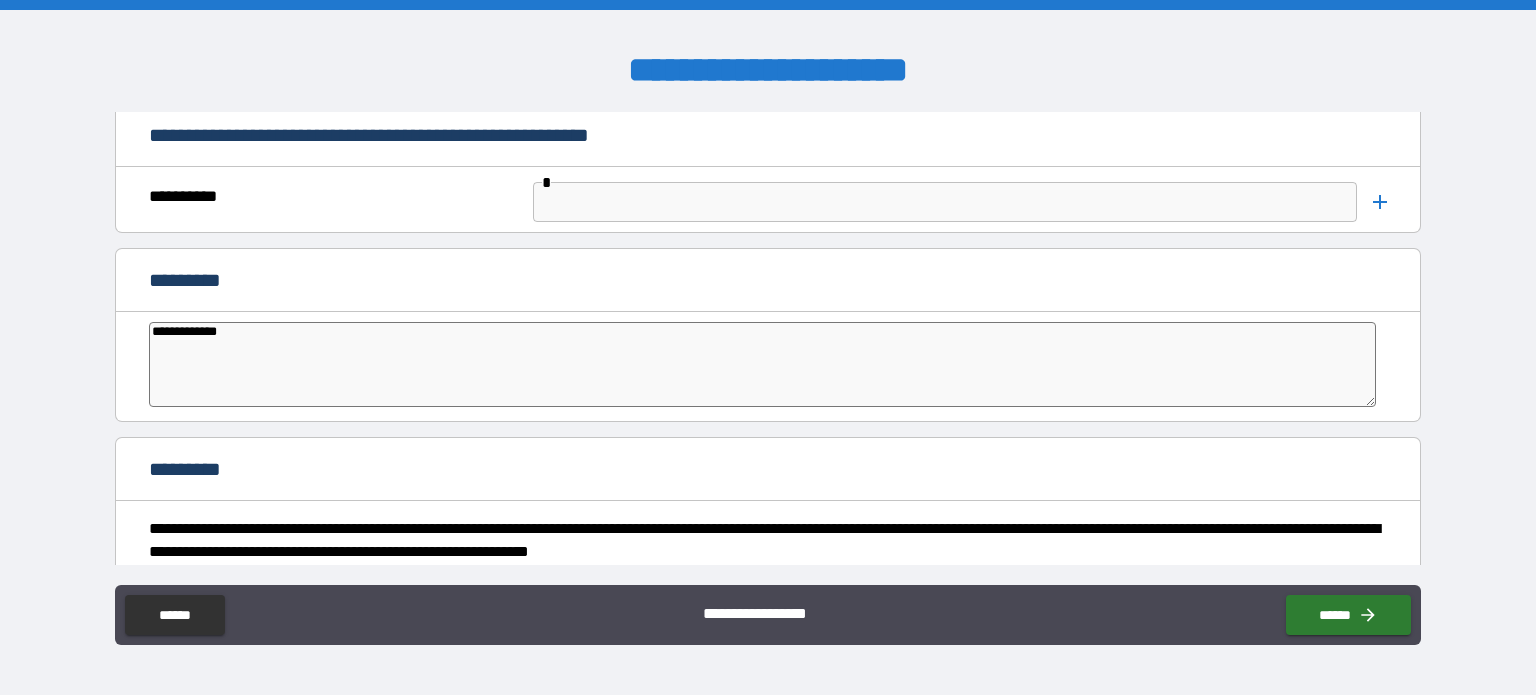 type on "*" 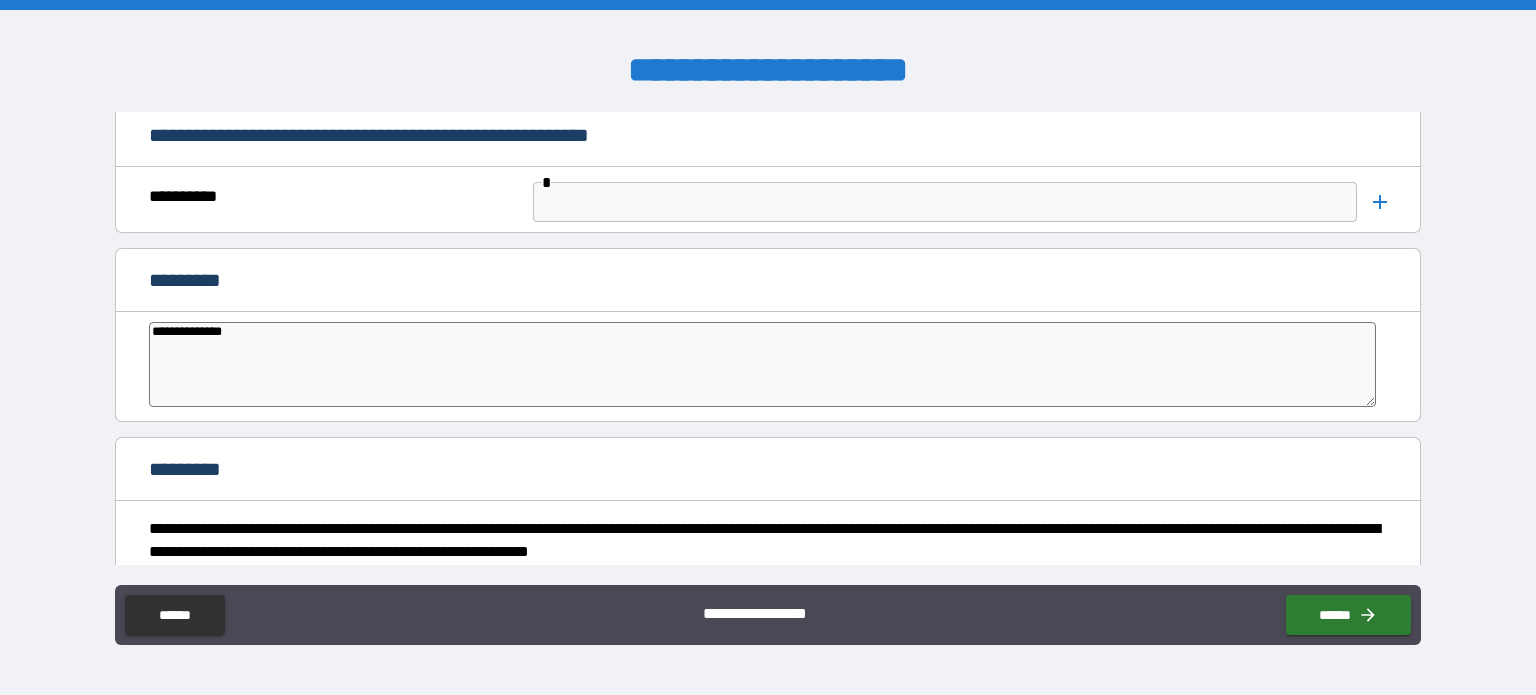 type on "*" 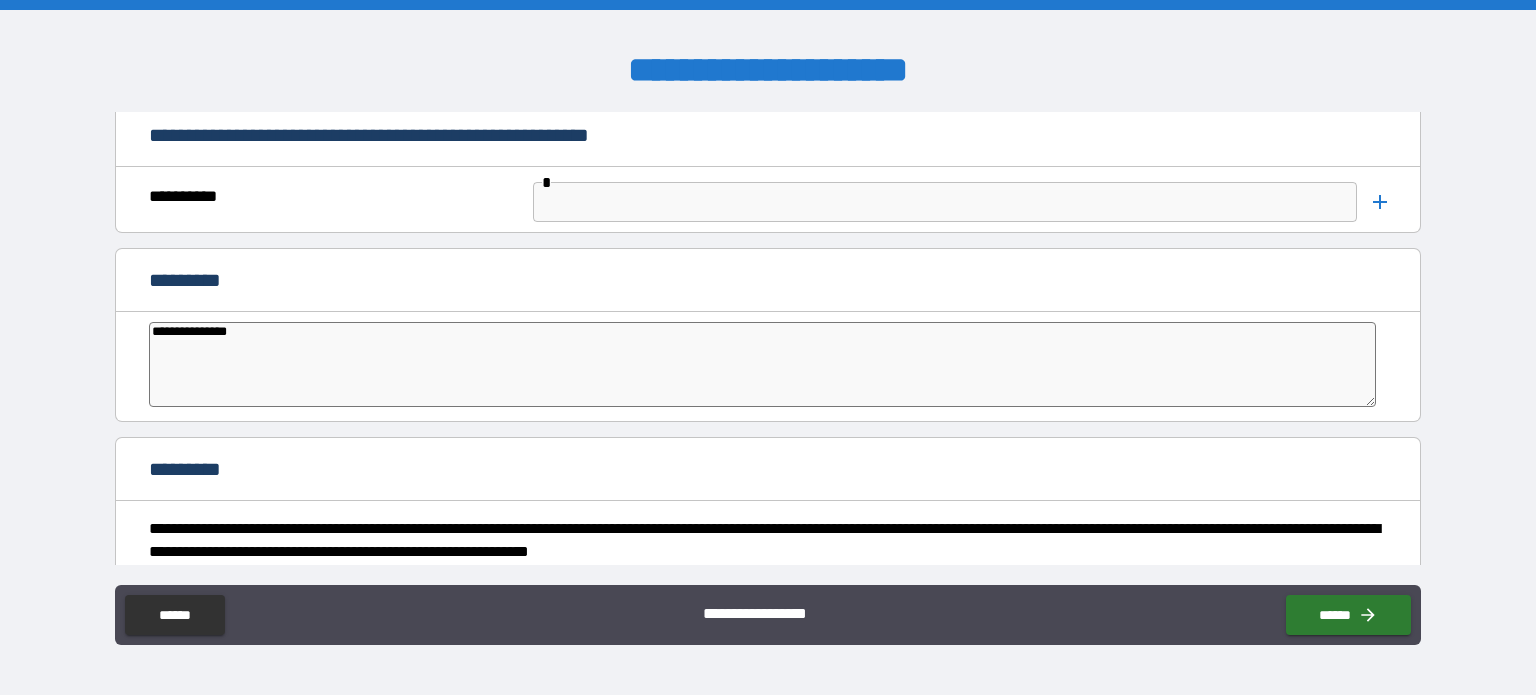 type on "*" 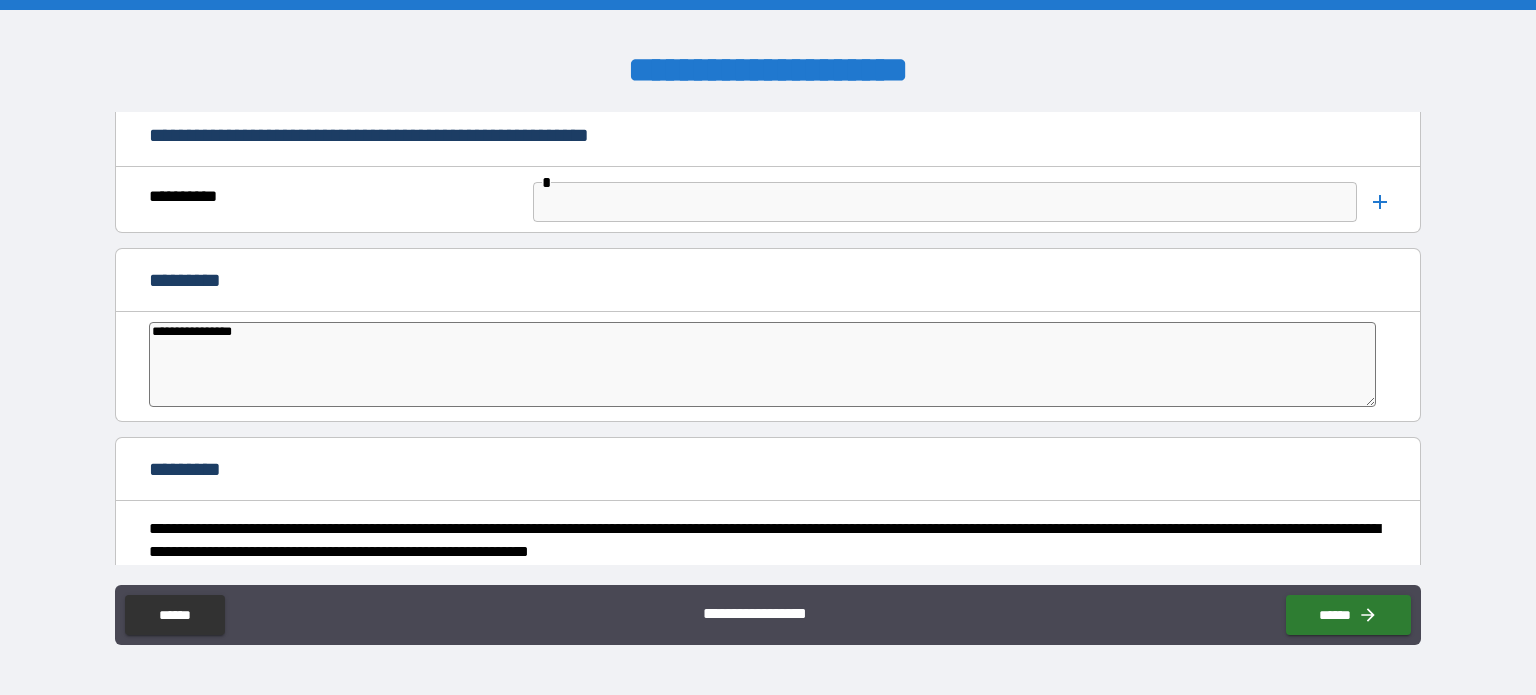 type on "*" 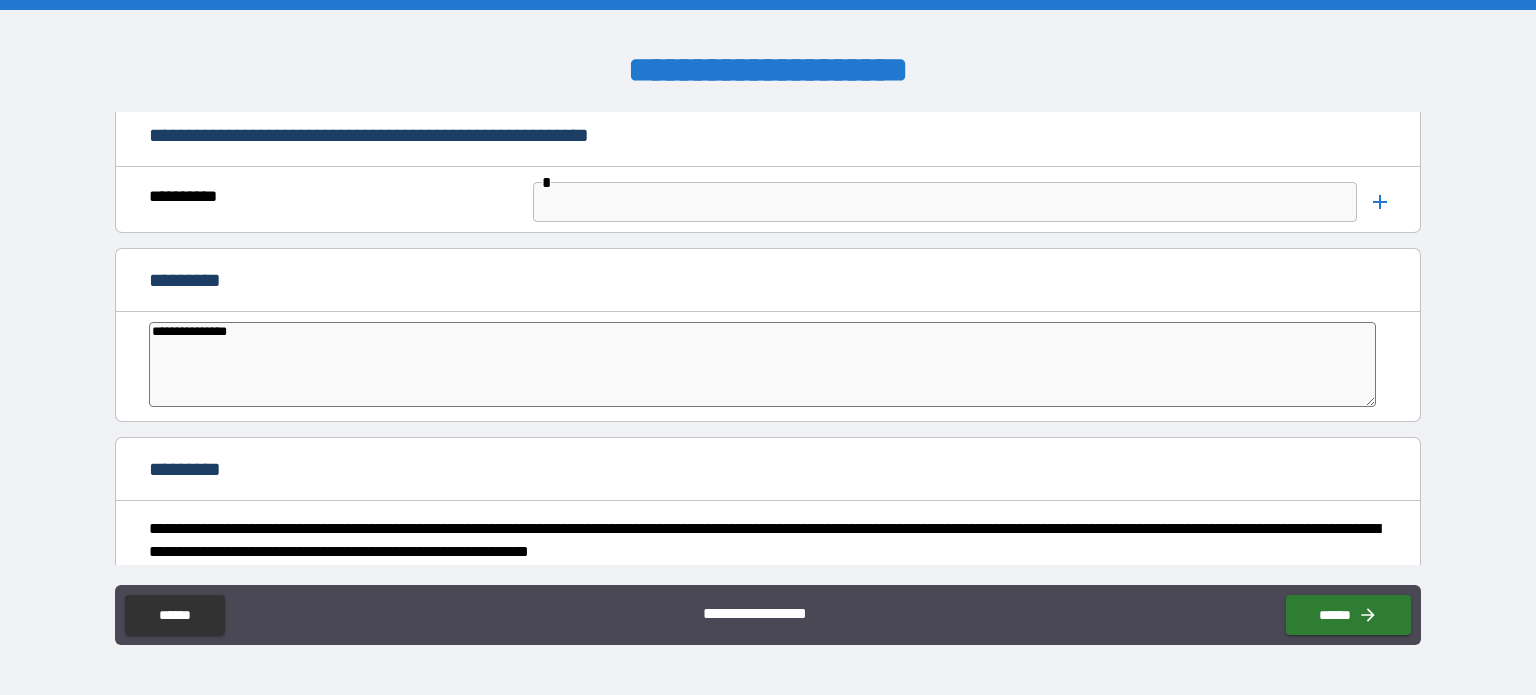 type on "**********" 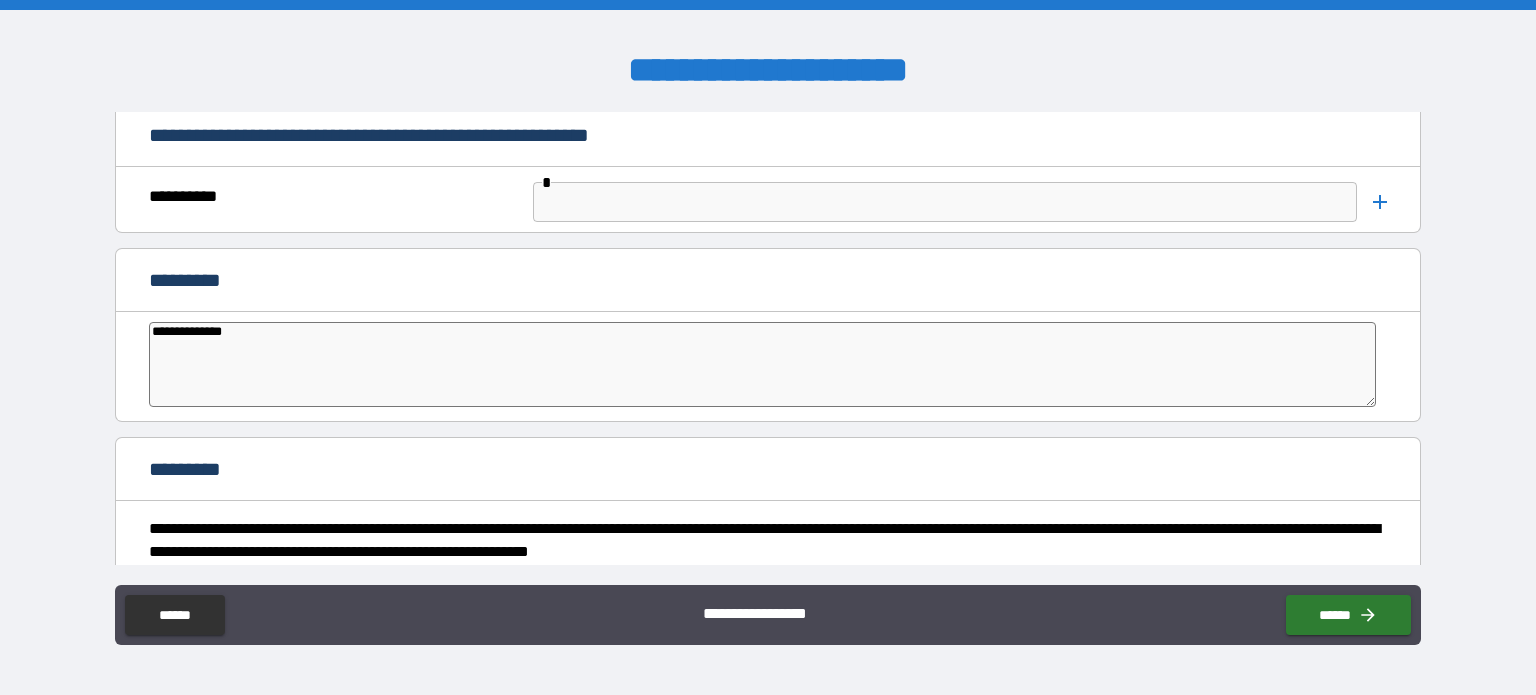 type on "*" 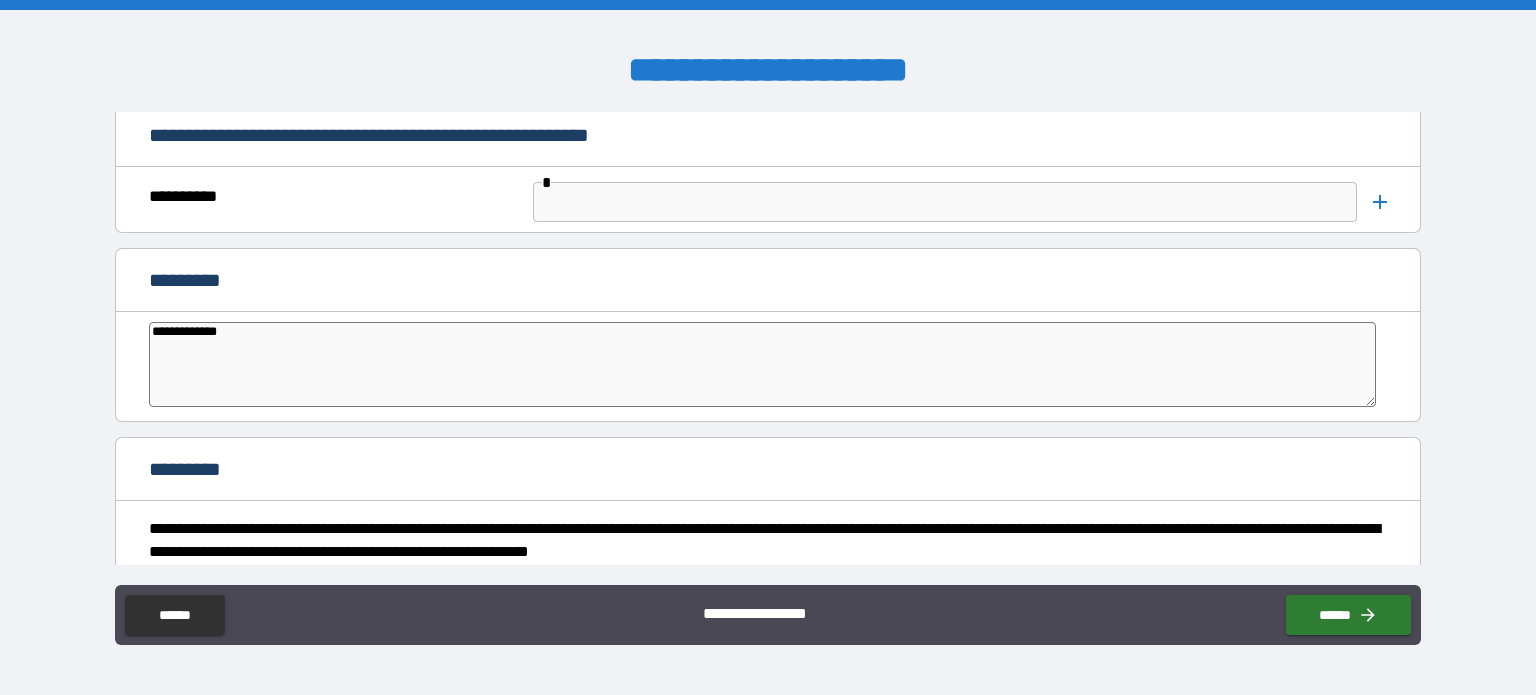 type on "*" 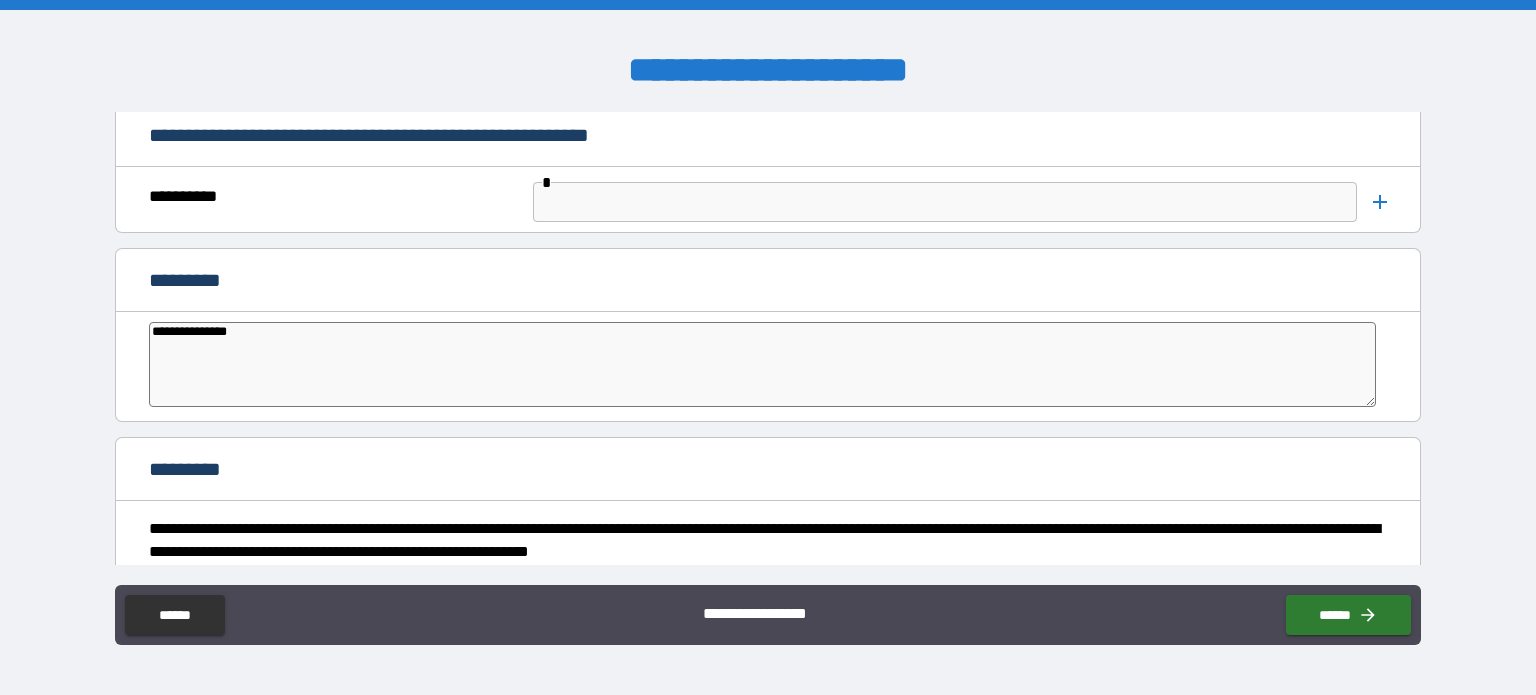 type on "**********" 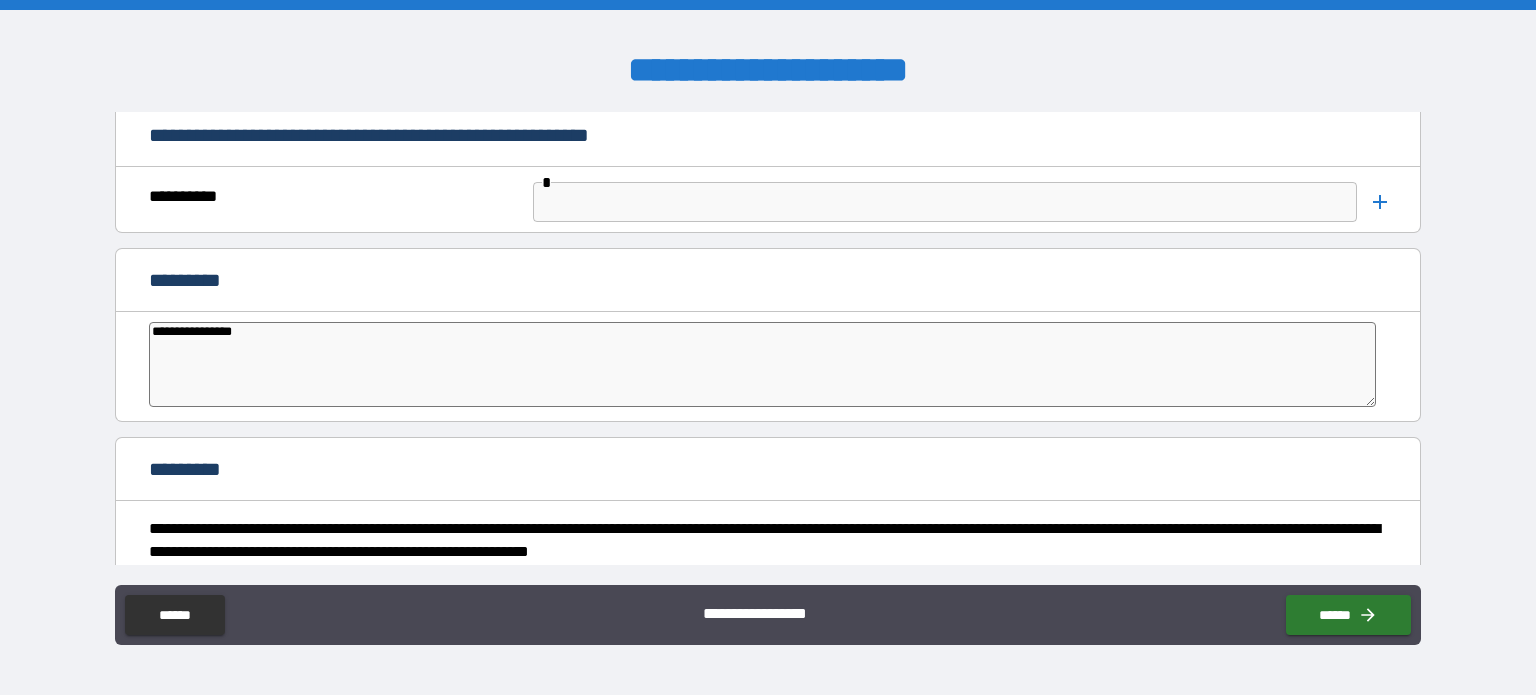 type on "*" 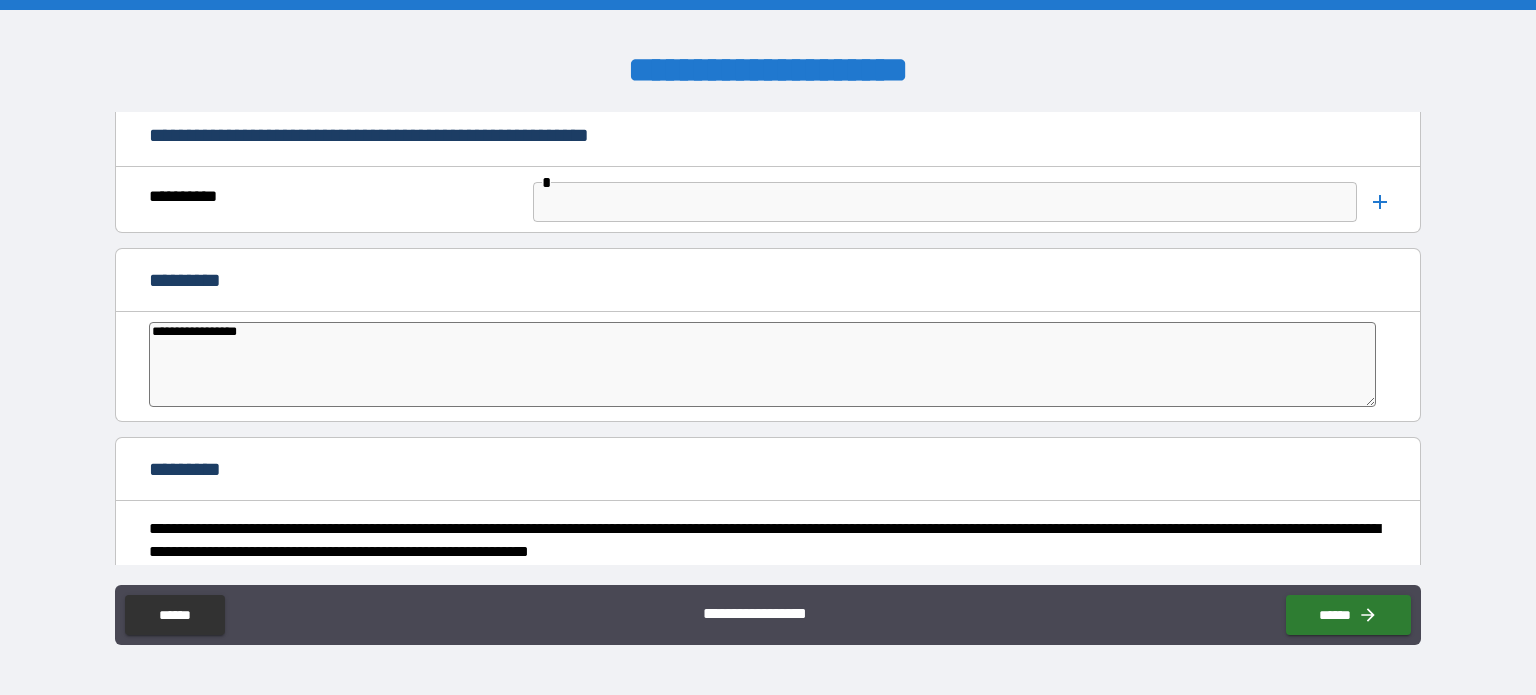type on "*" 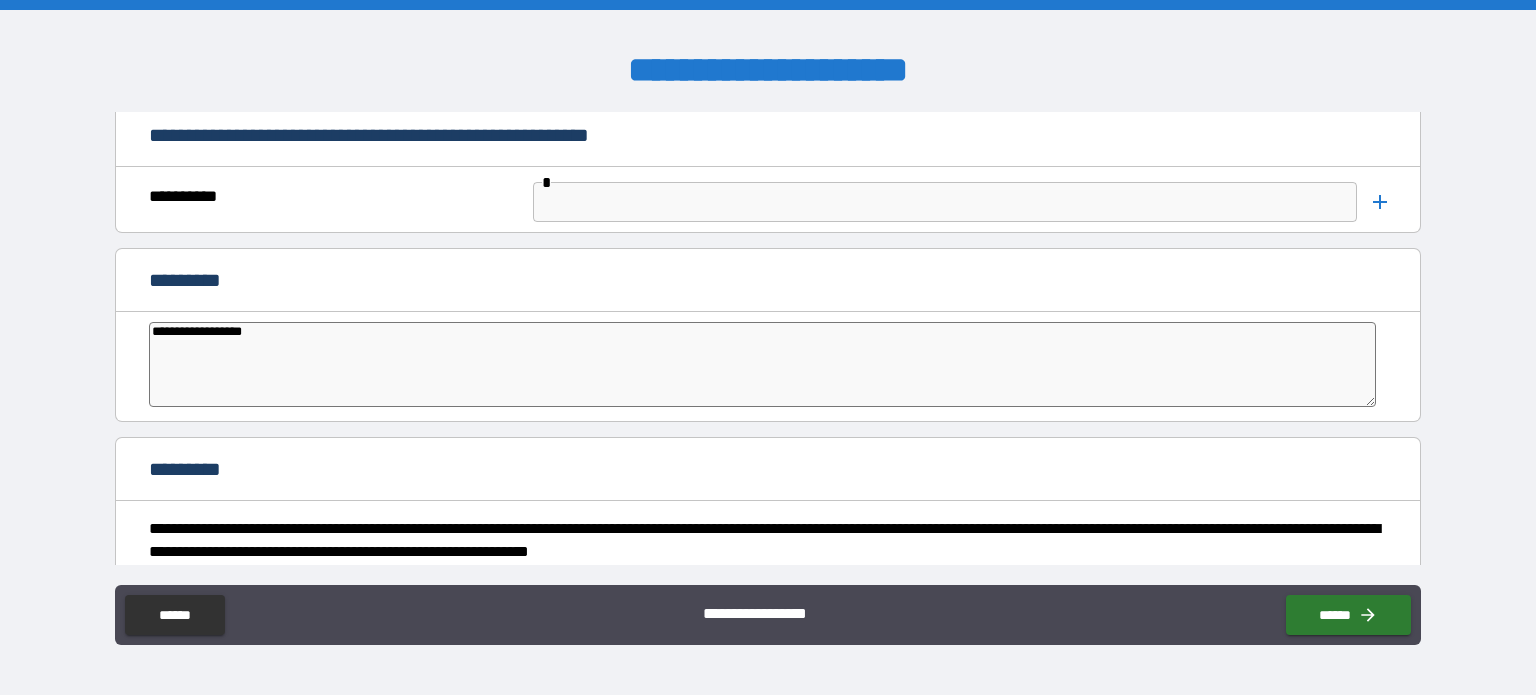 type on "**********" 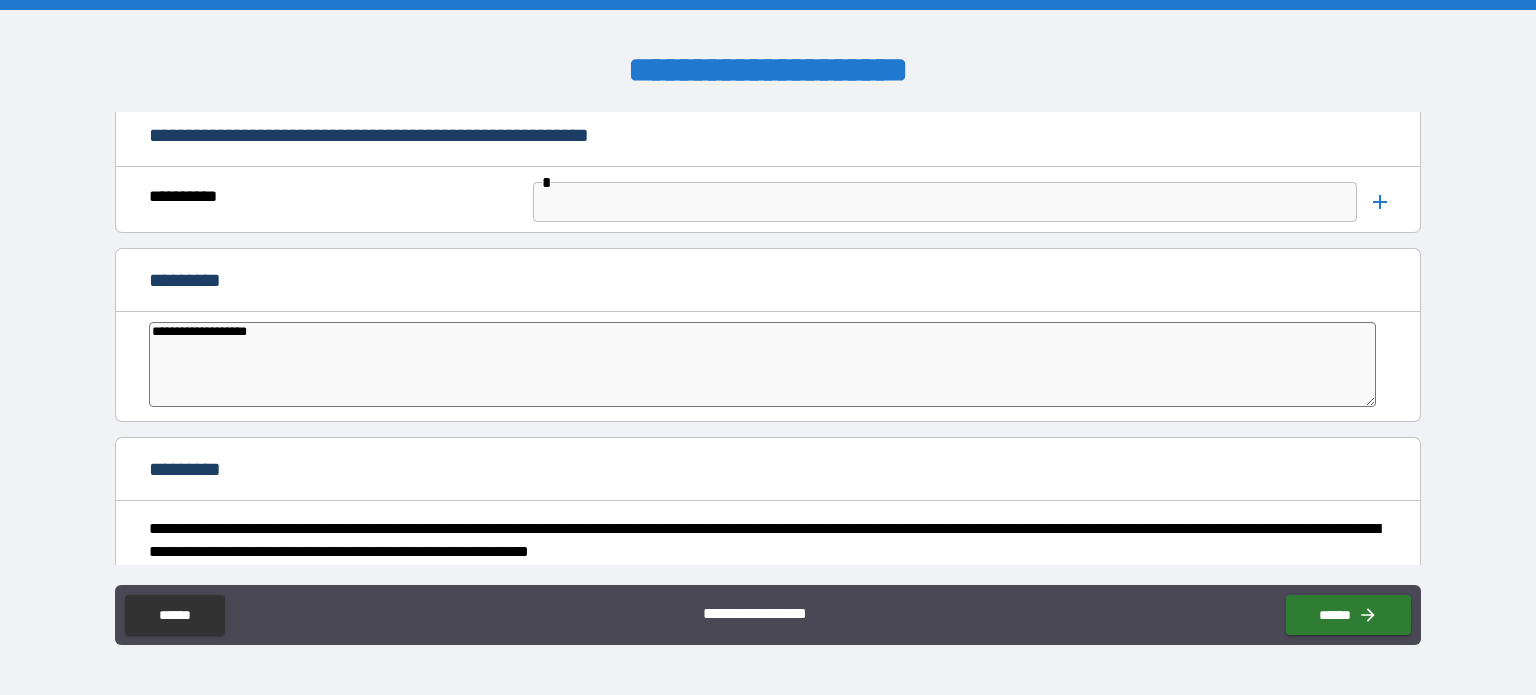type on "**********" 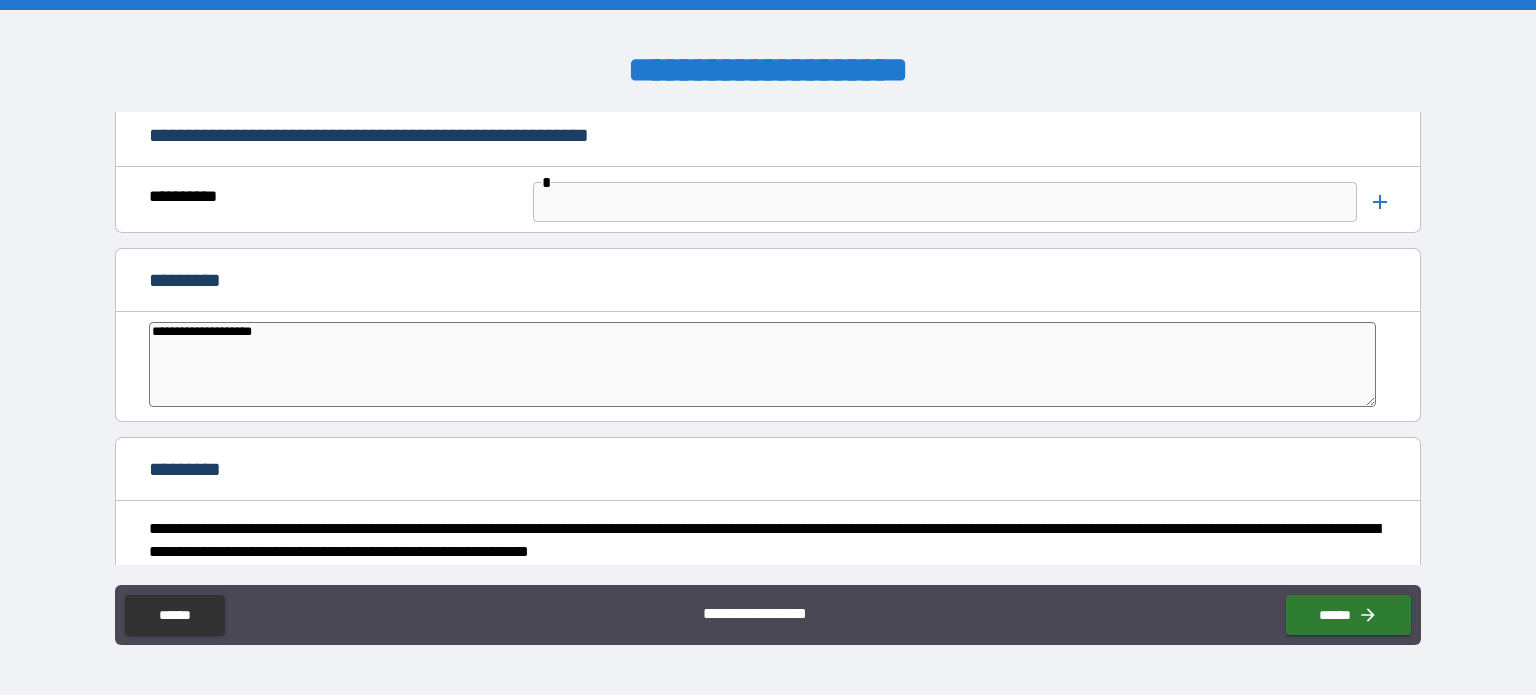 type on "**********" 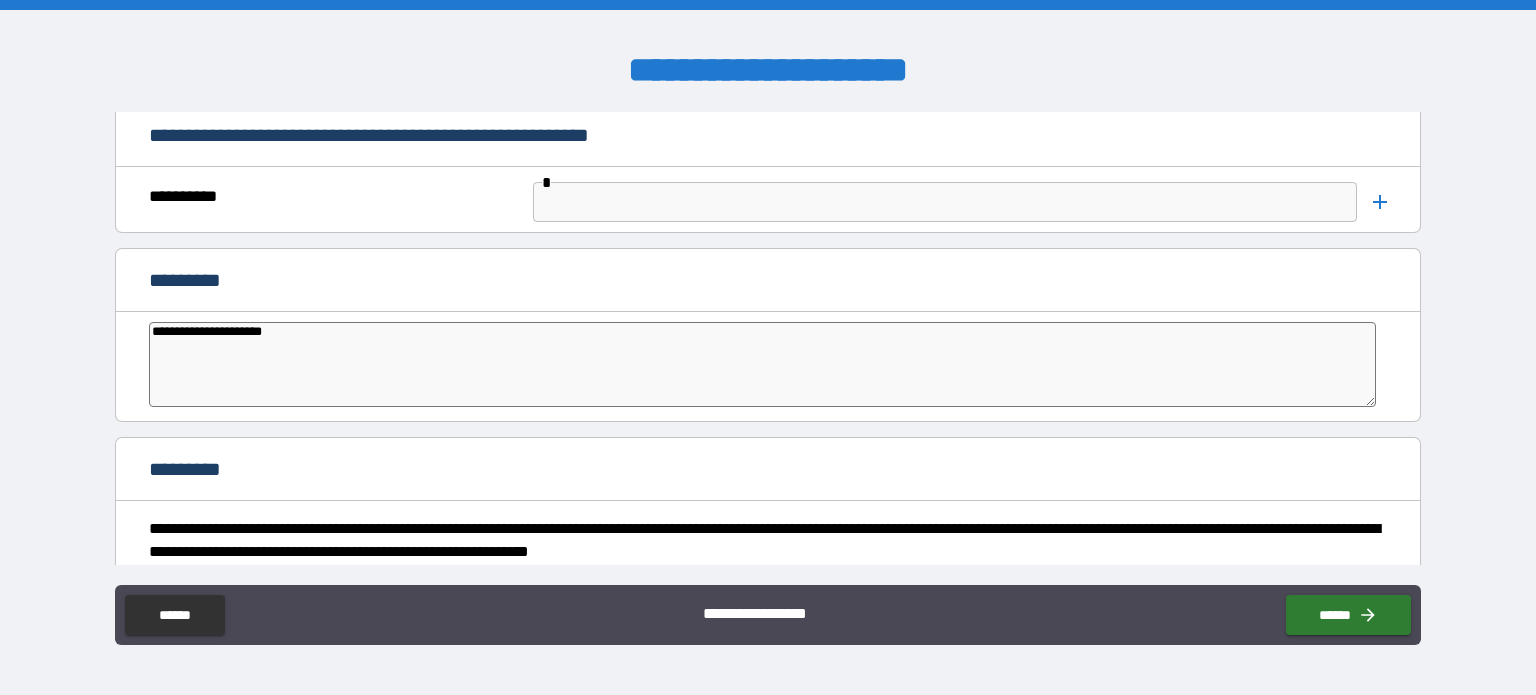 type on "**********" 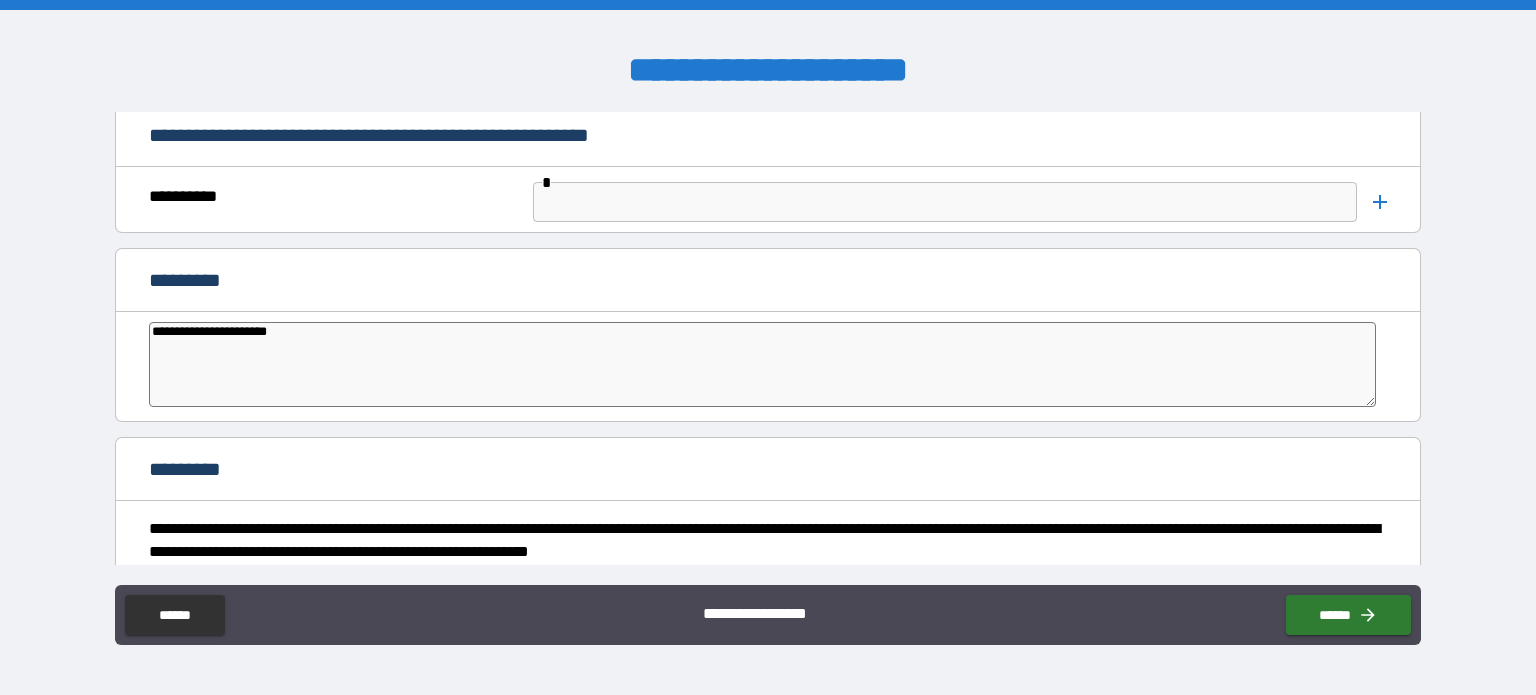 type on "*" 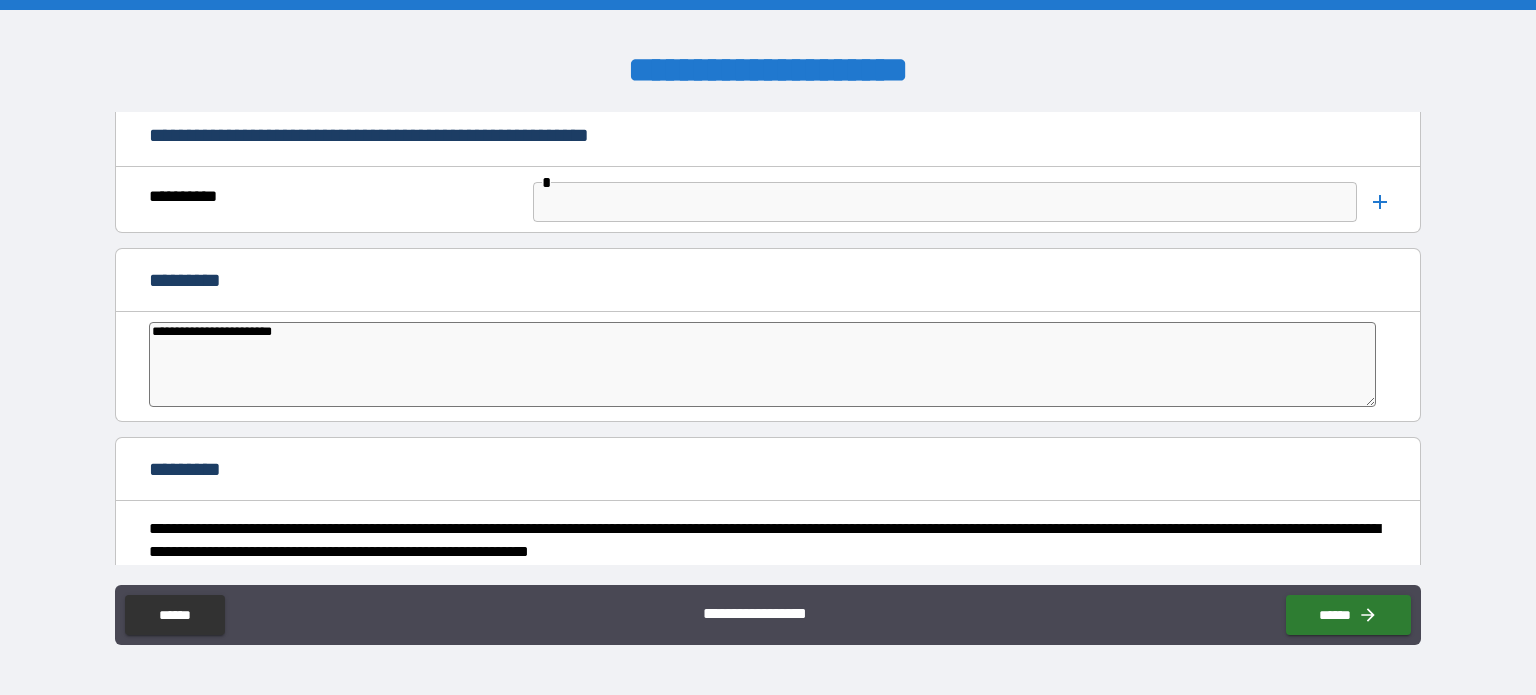 type on "*" 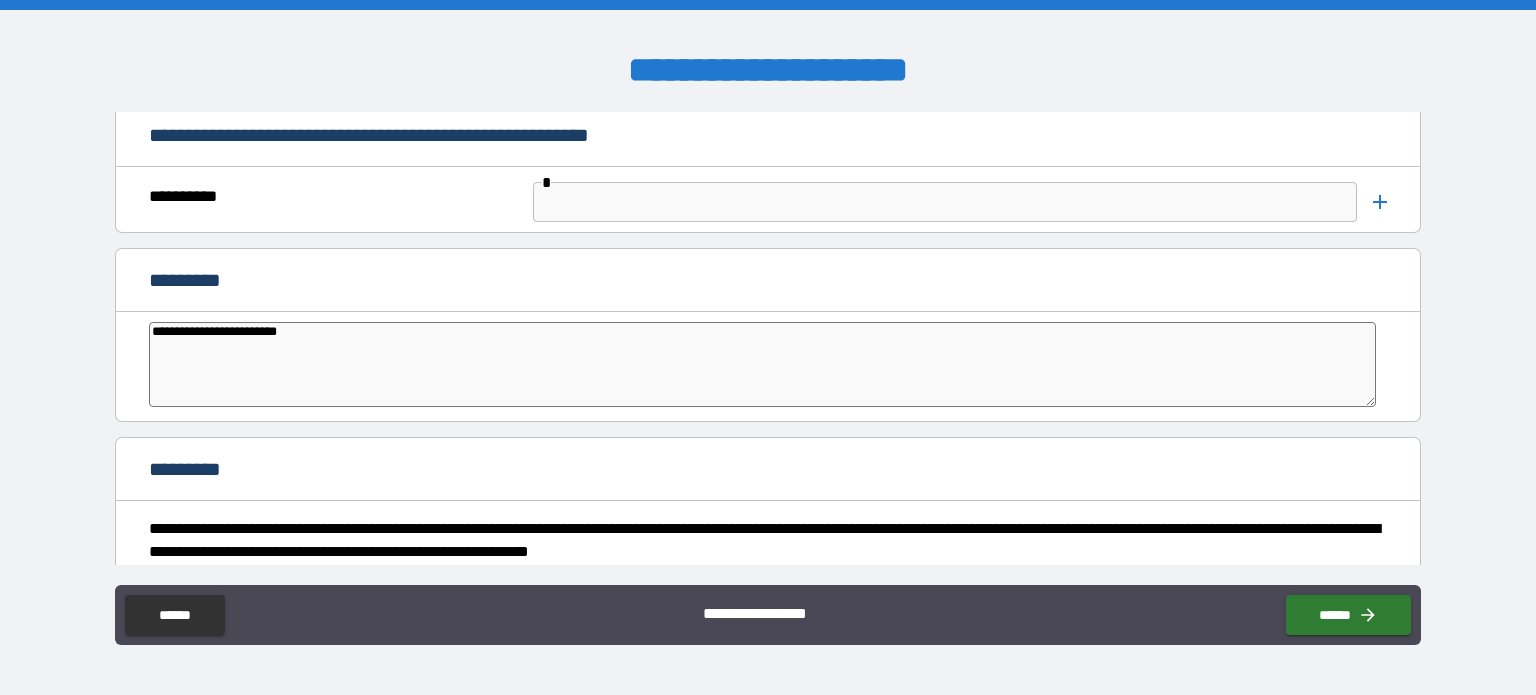 type on "*" 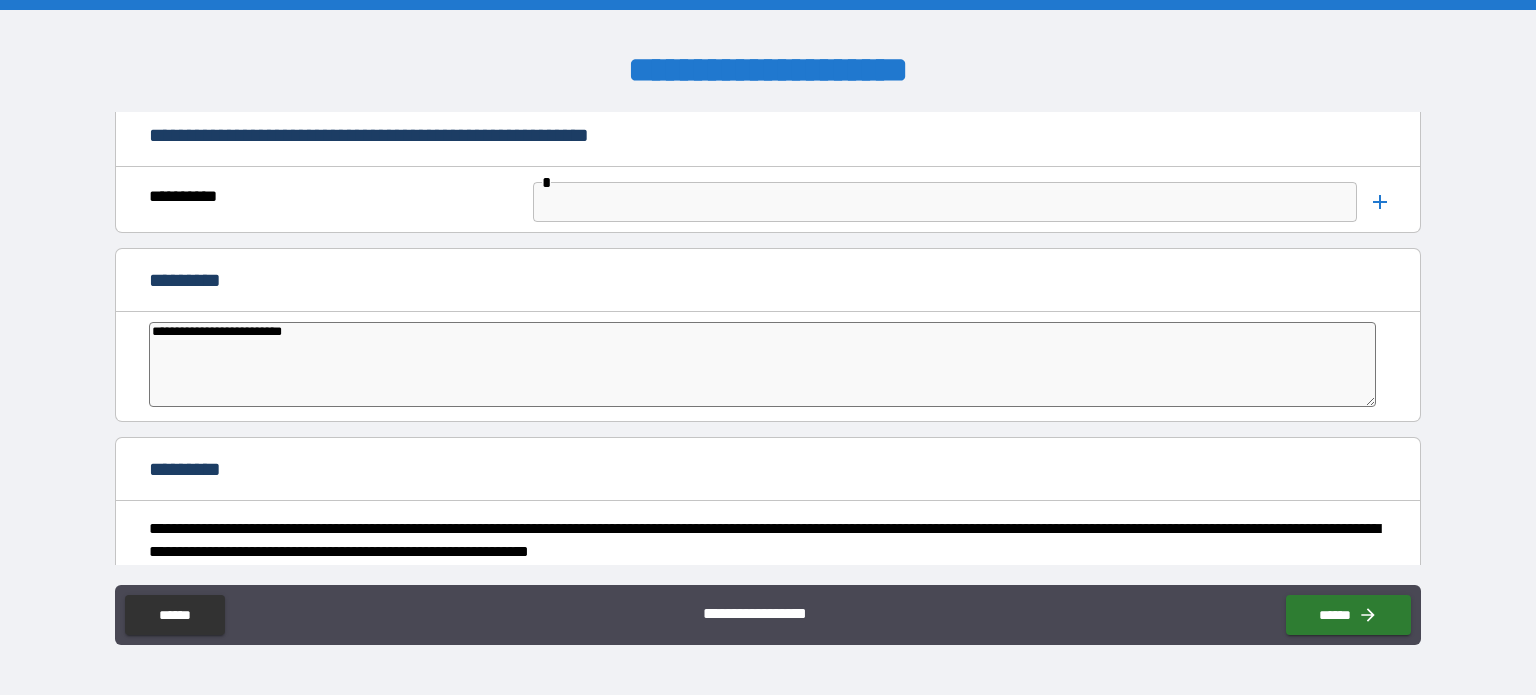 type on "*" 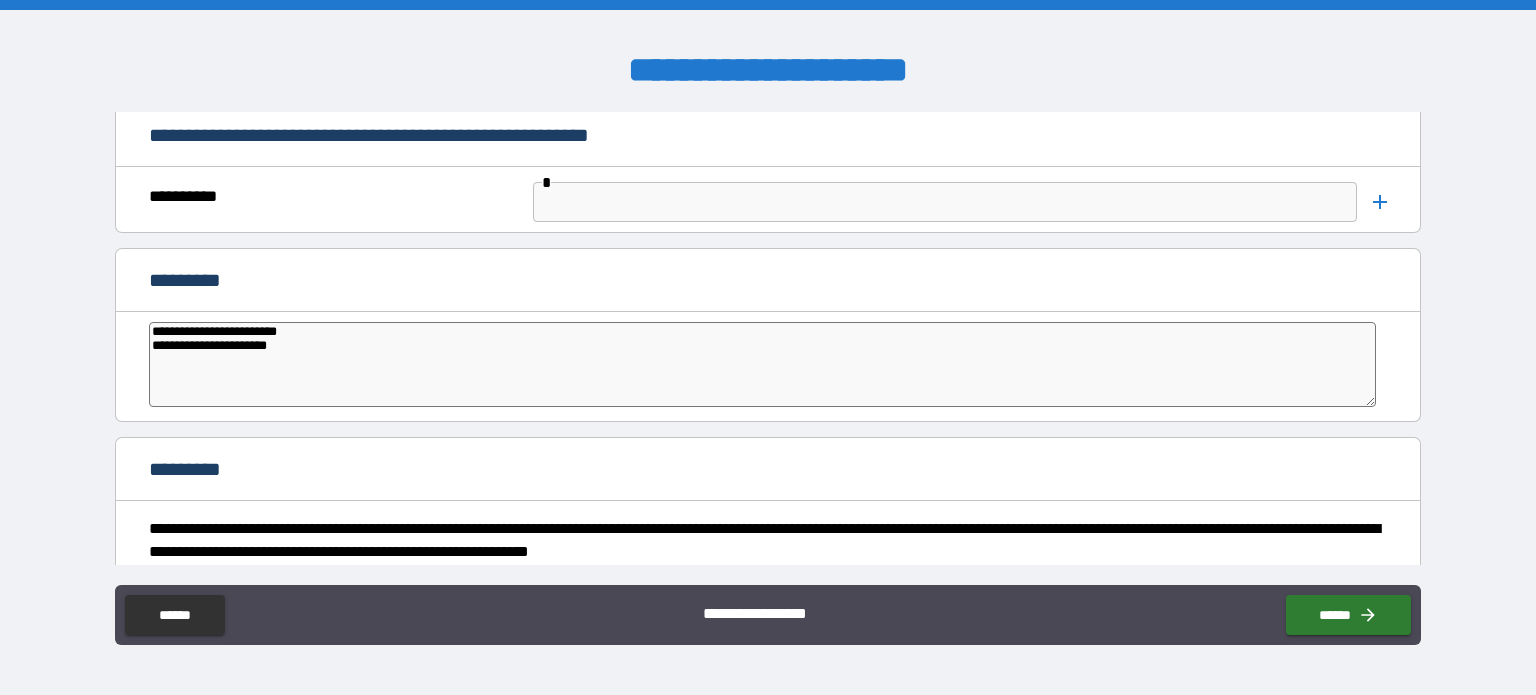 type on "*" 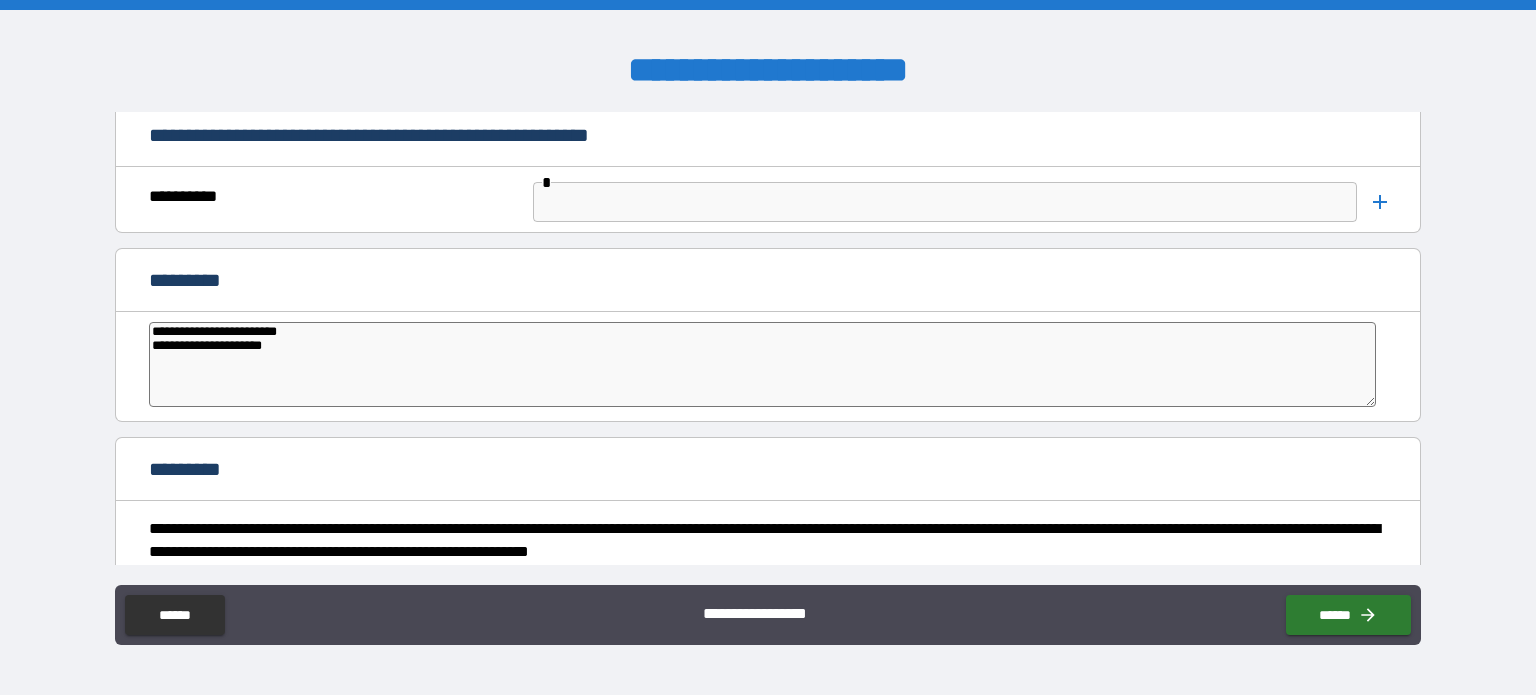 type on "*" 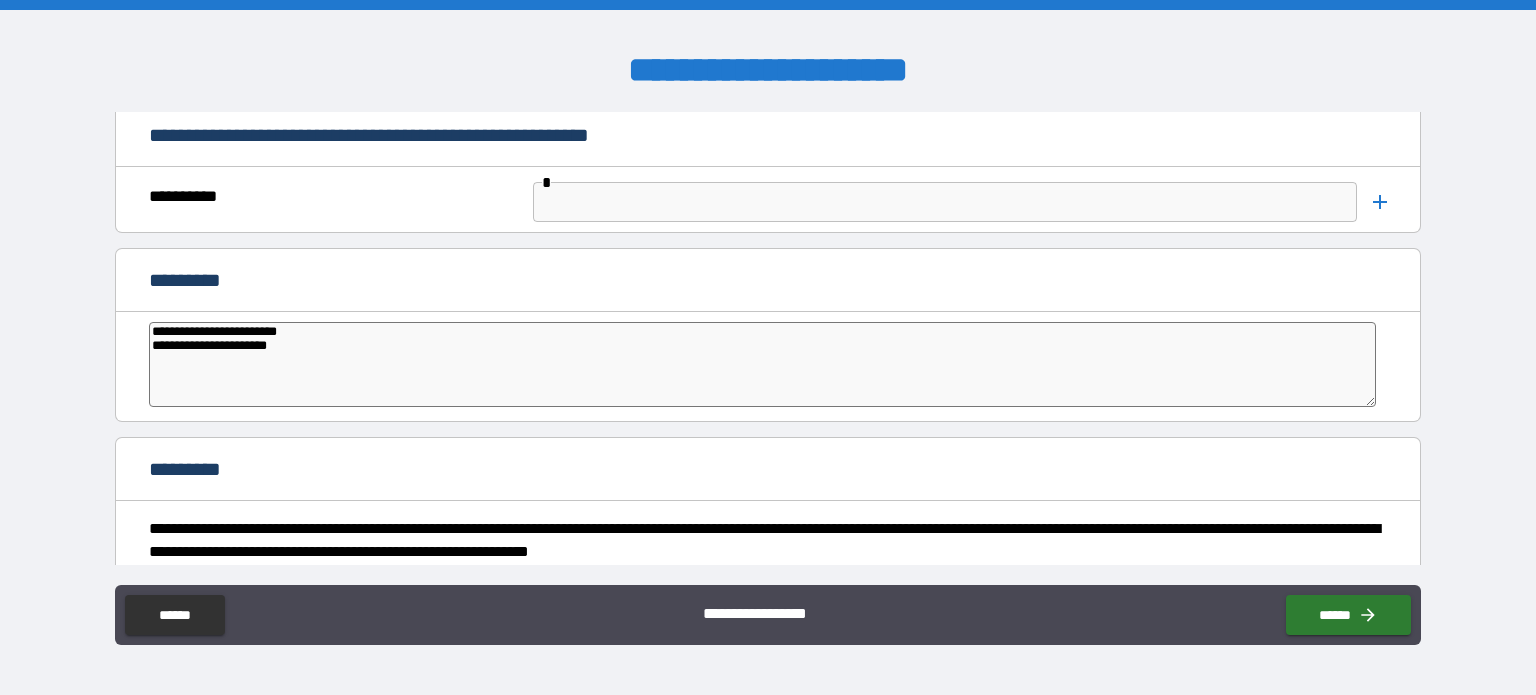 type on "*" 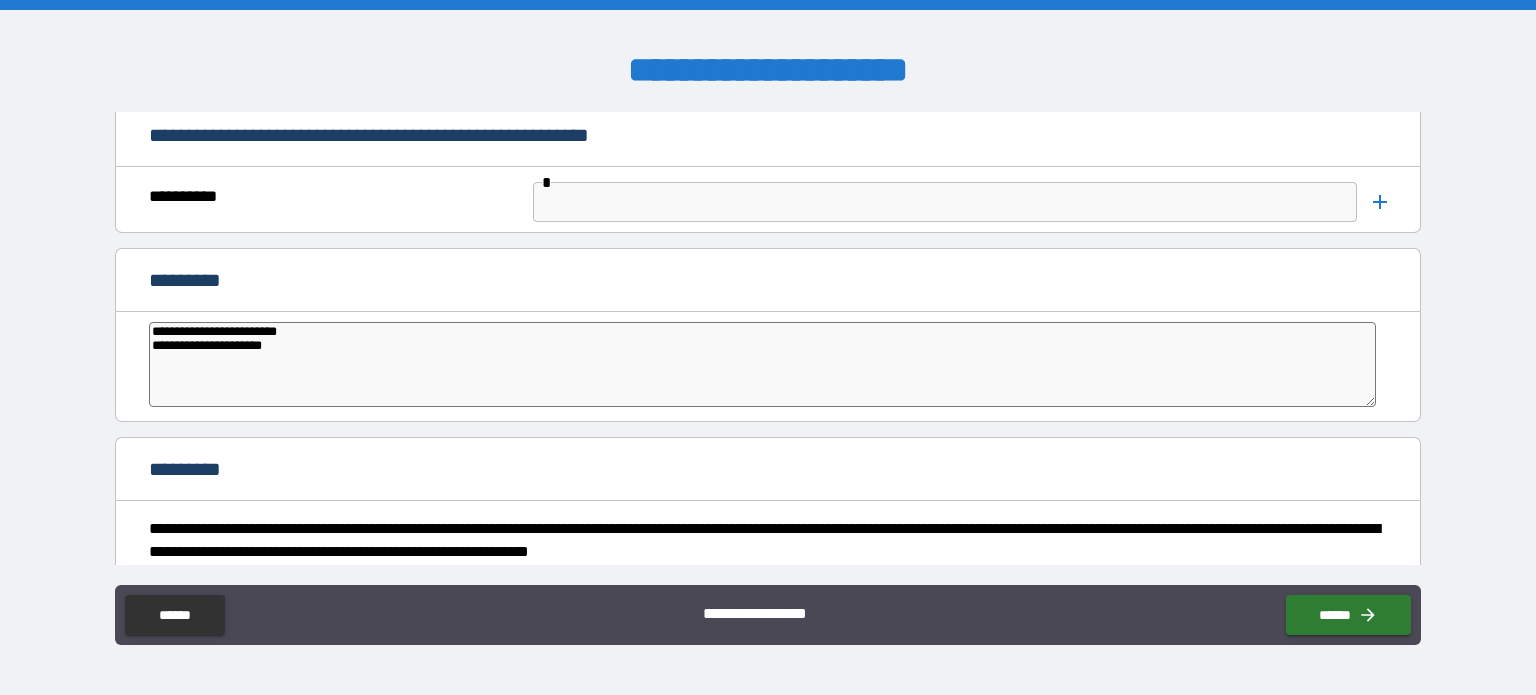 type on "*" 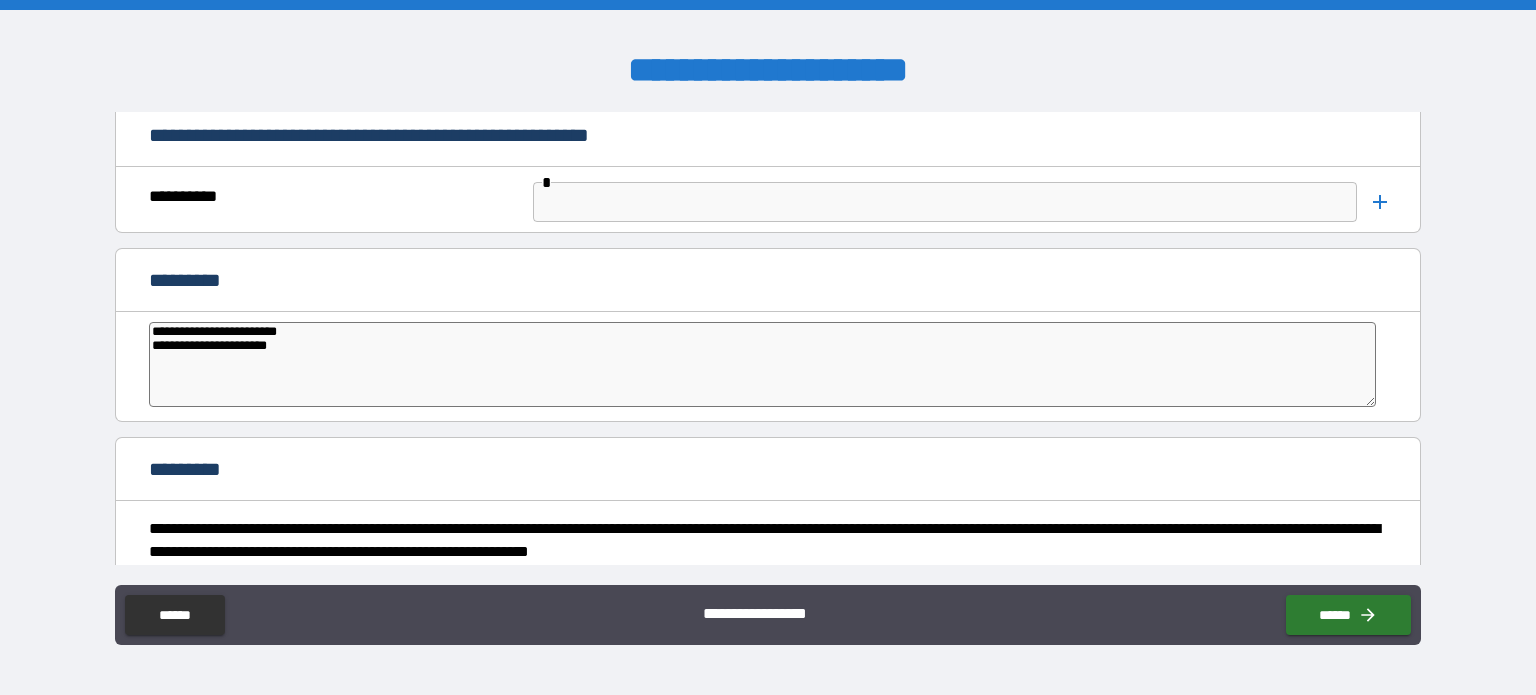 type on "*" 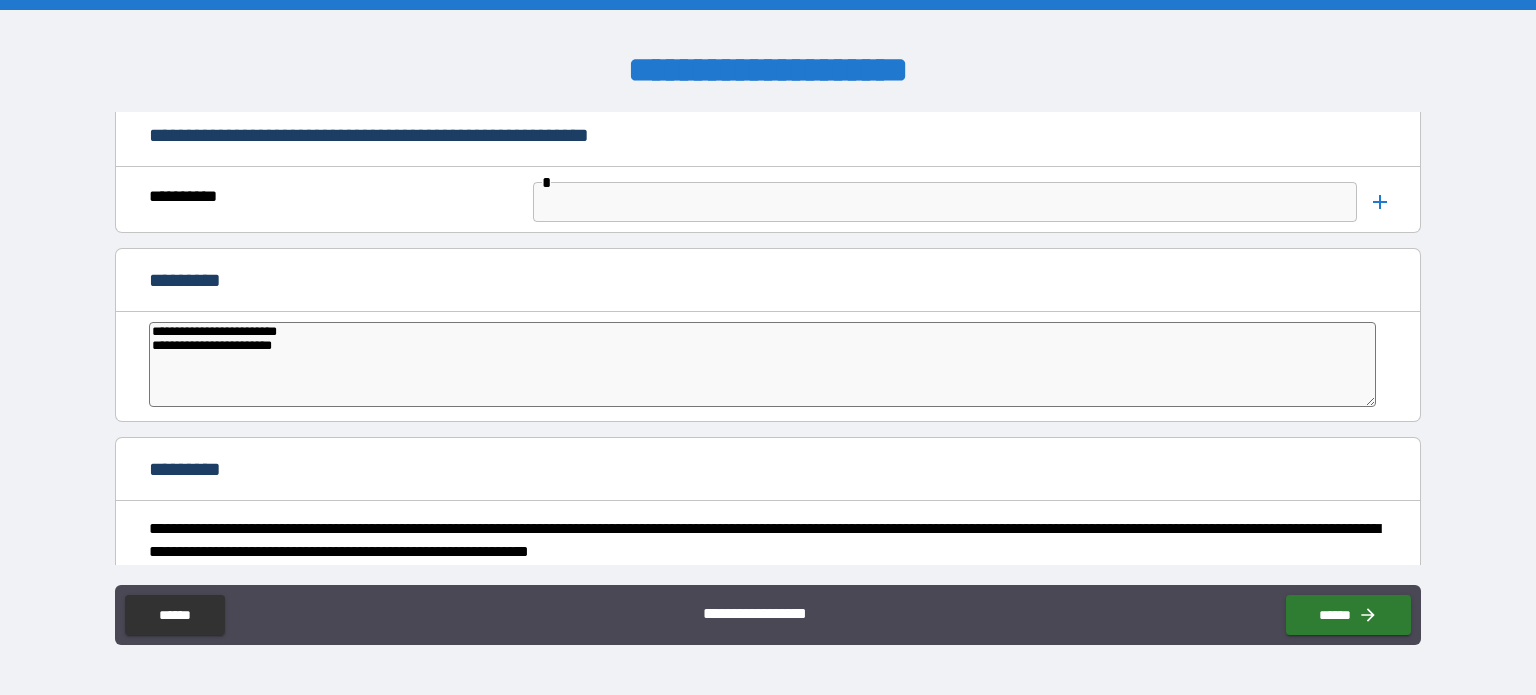 type on "**********" 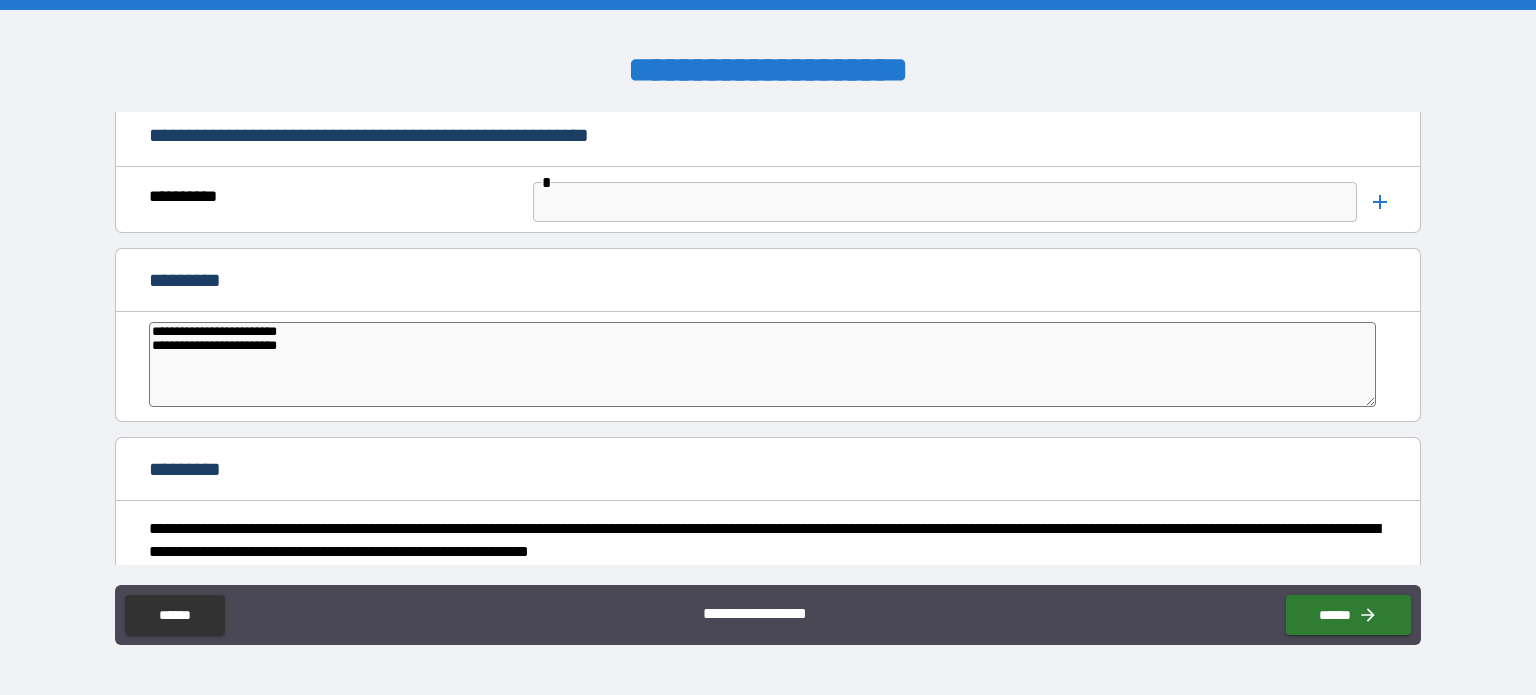 type on "*" 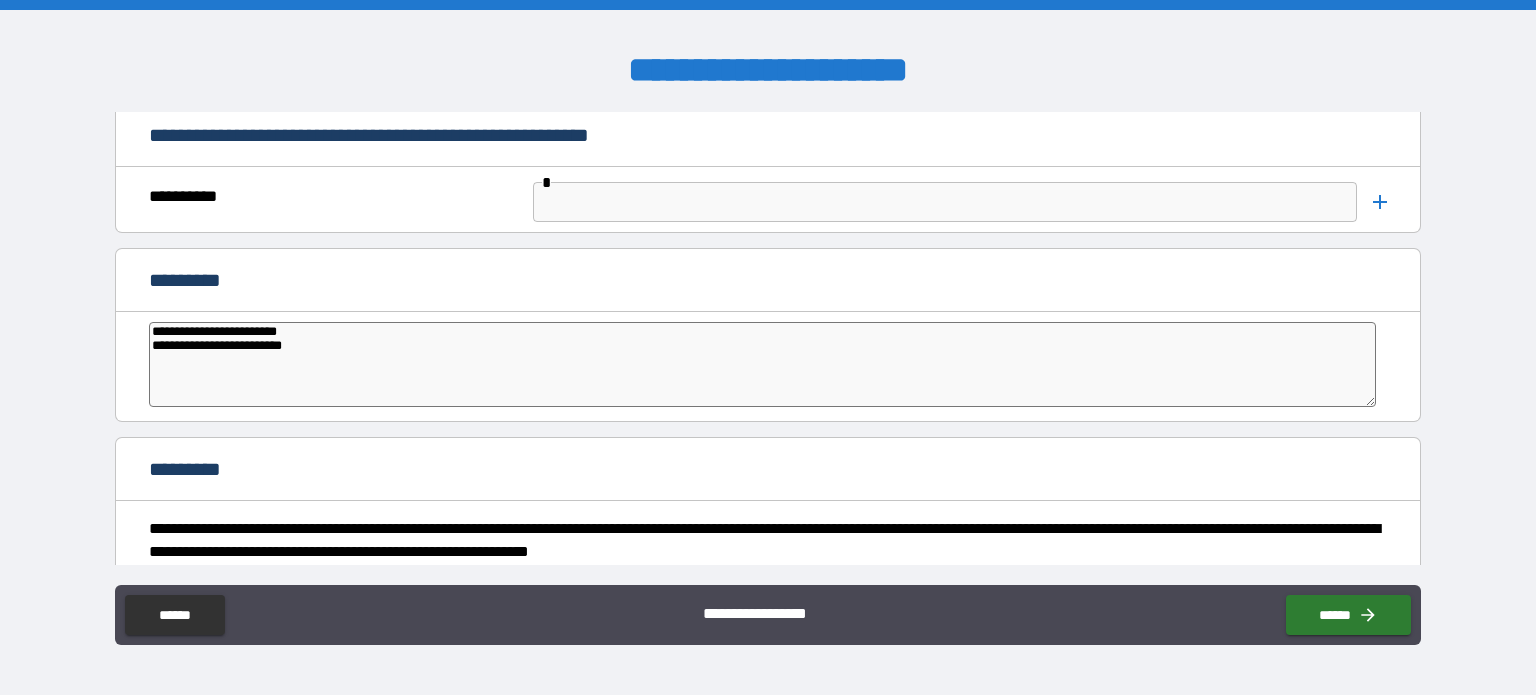 type on "**********" 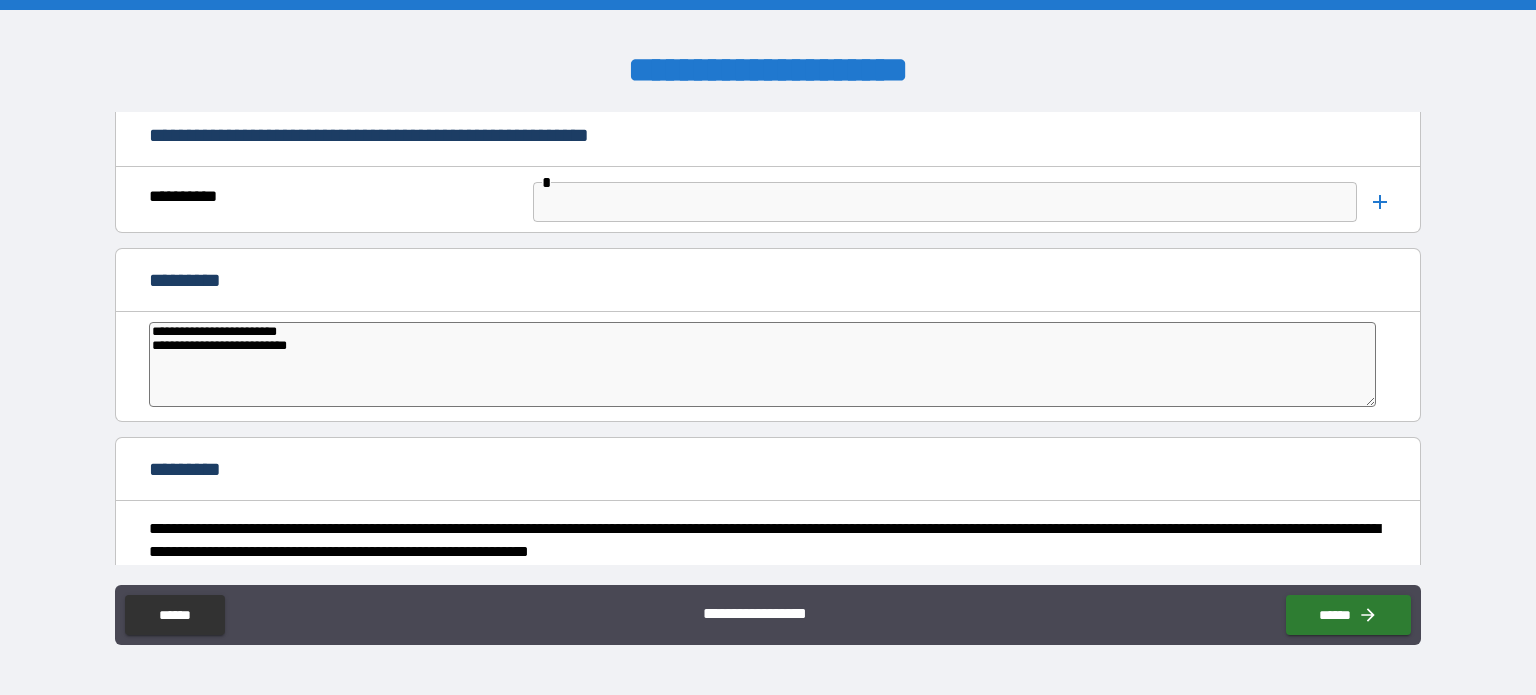 type on "*" 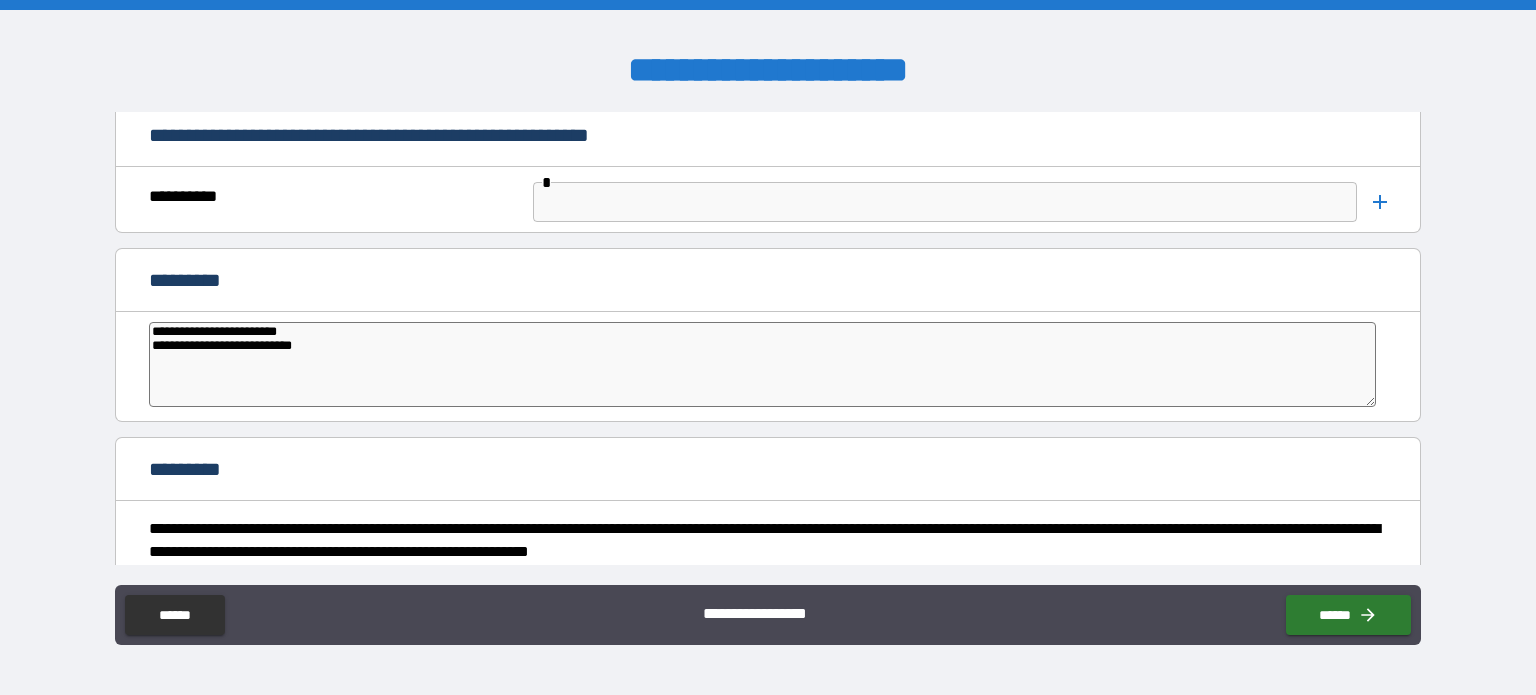 type on "*" 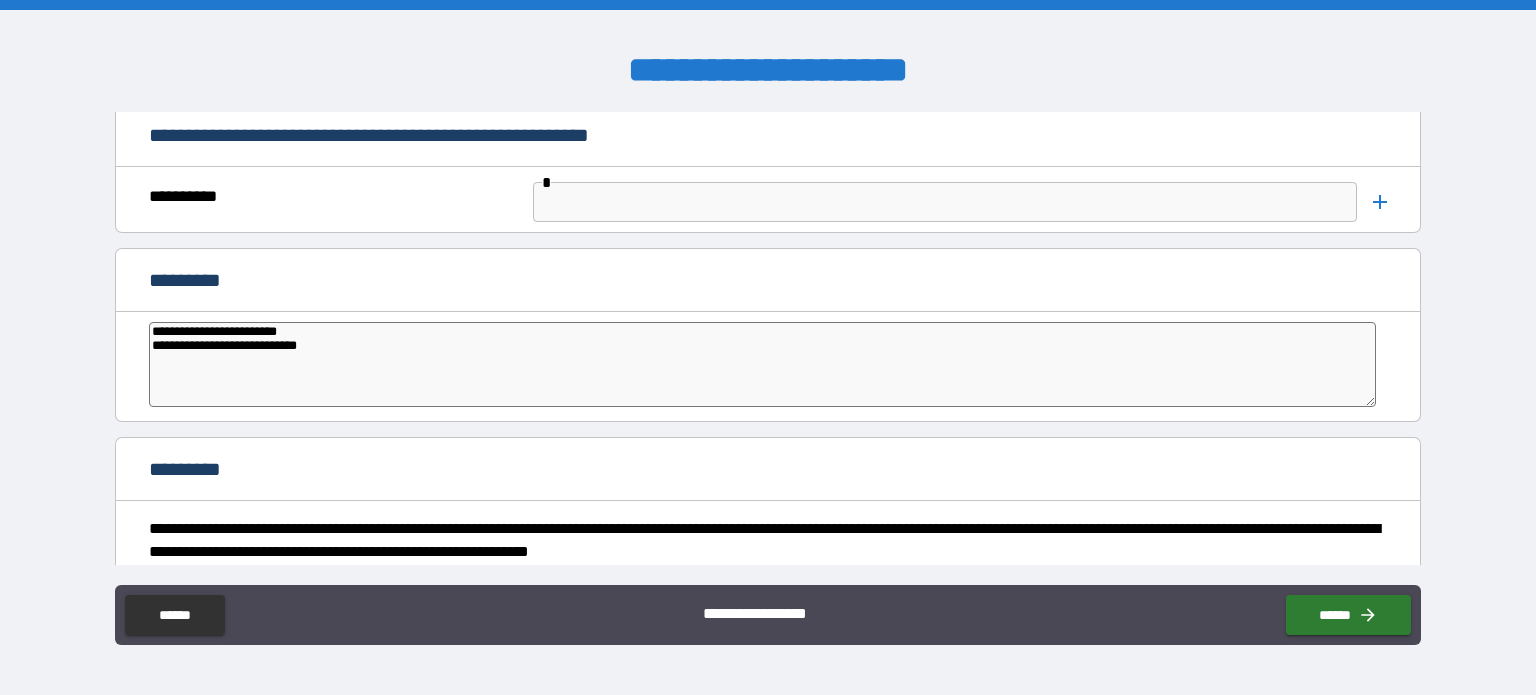 type on "*" 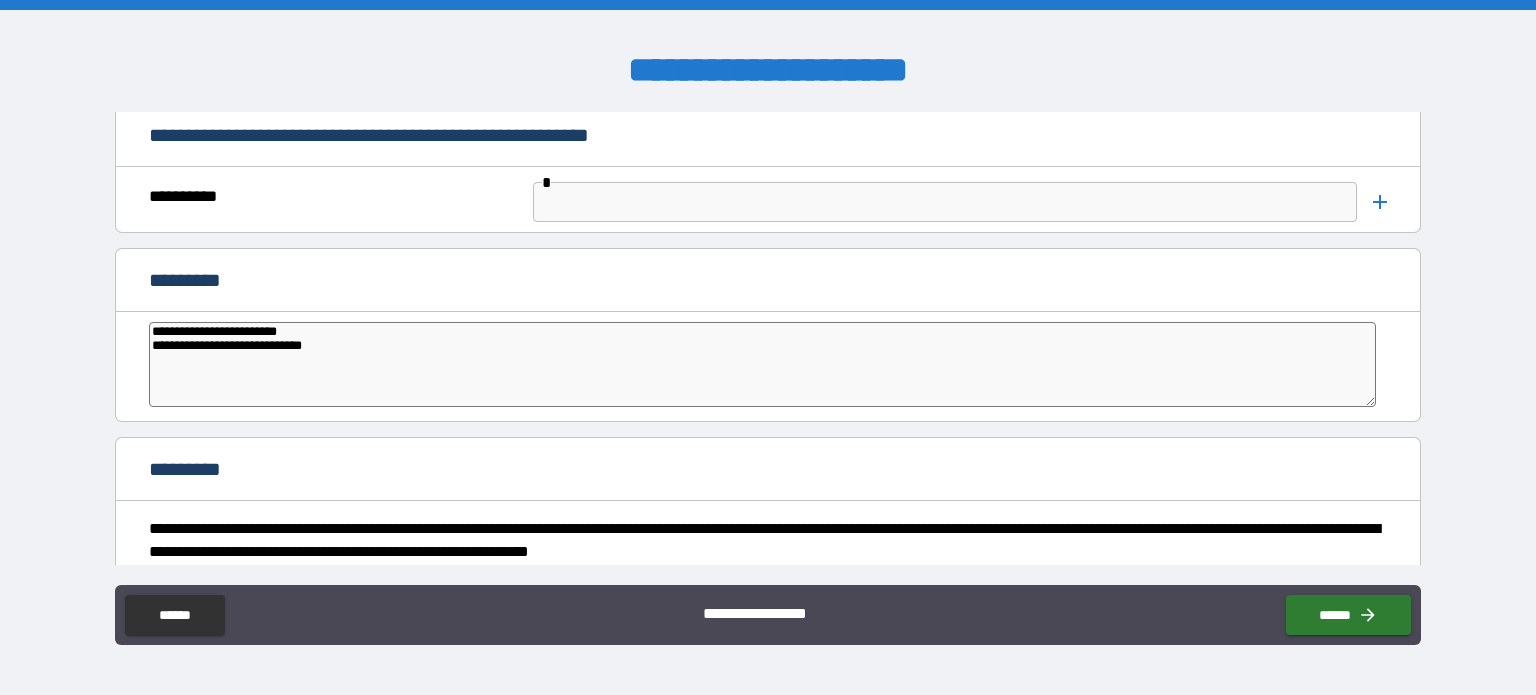 type on "*" 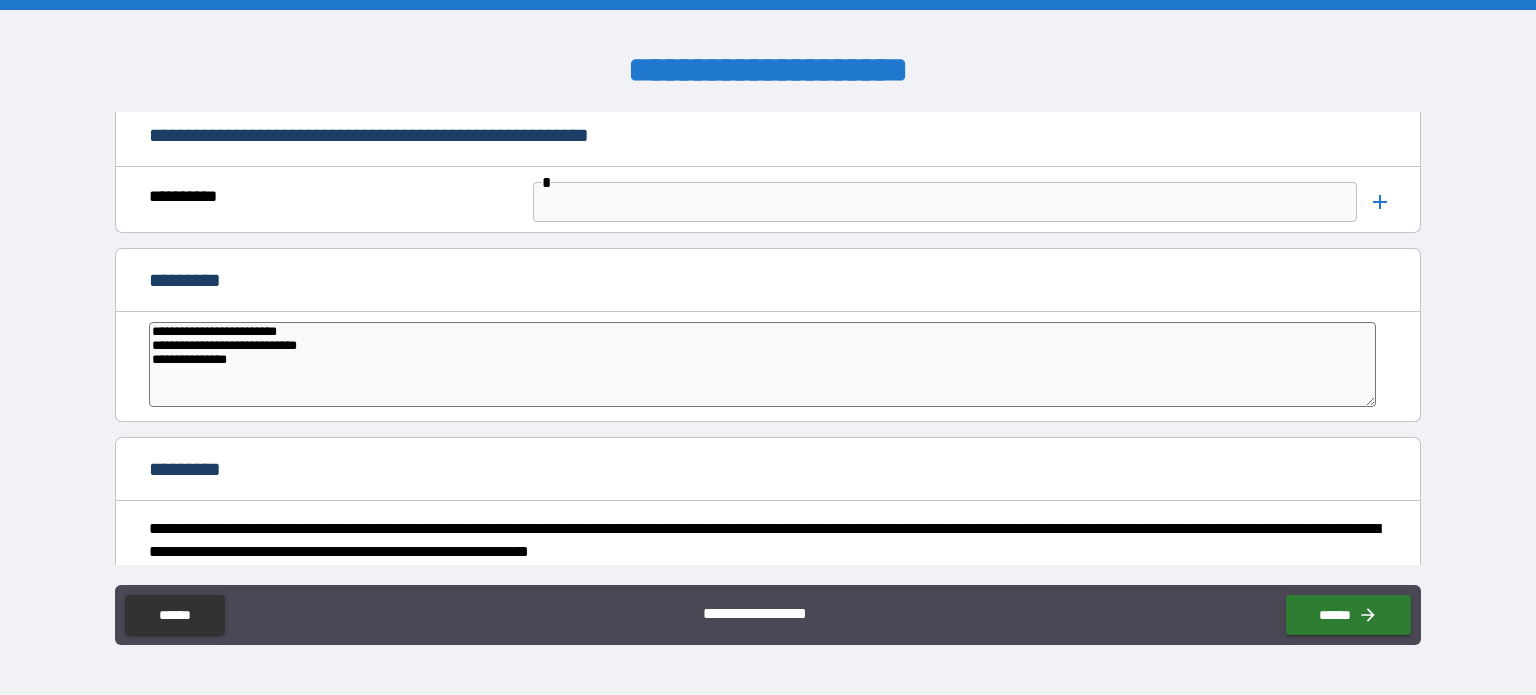 type on "*" 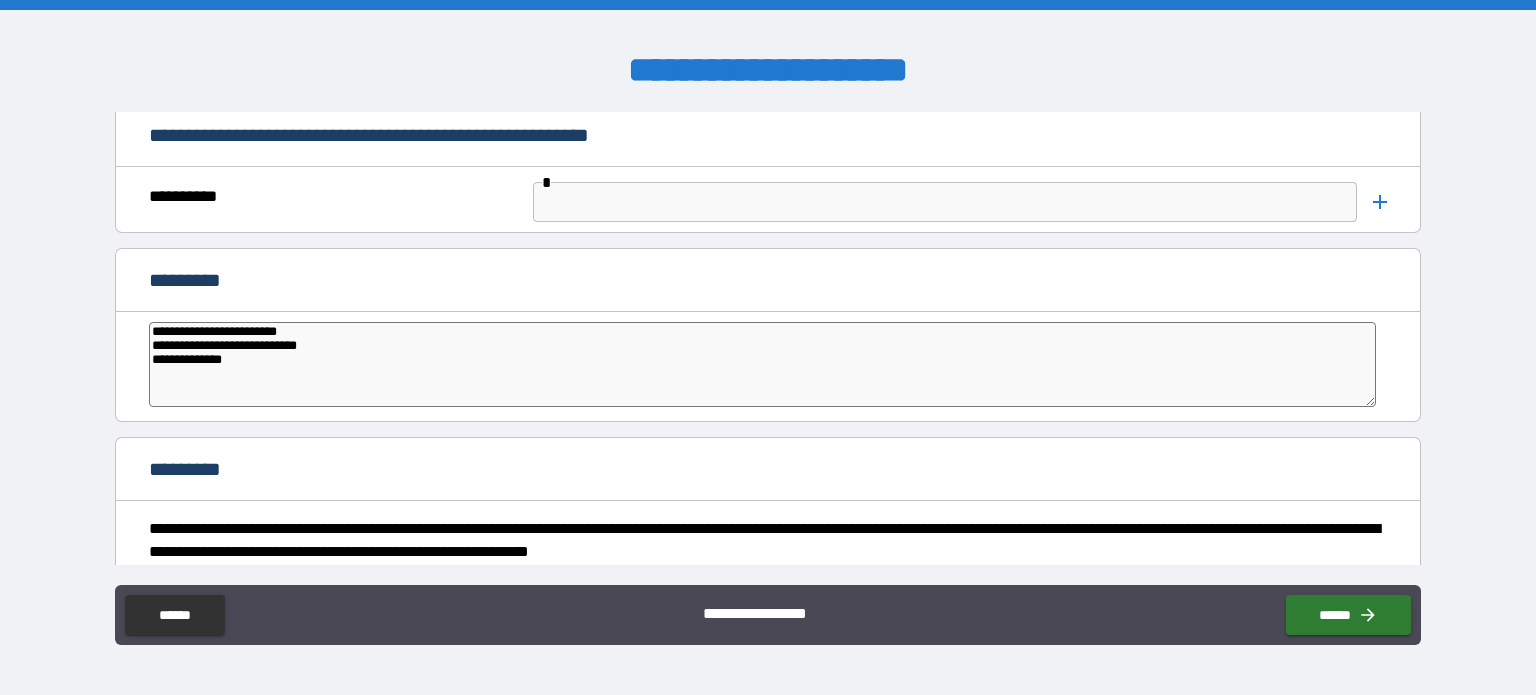 type on "*" 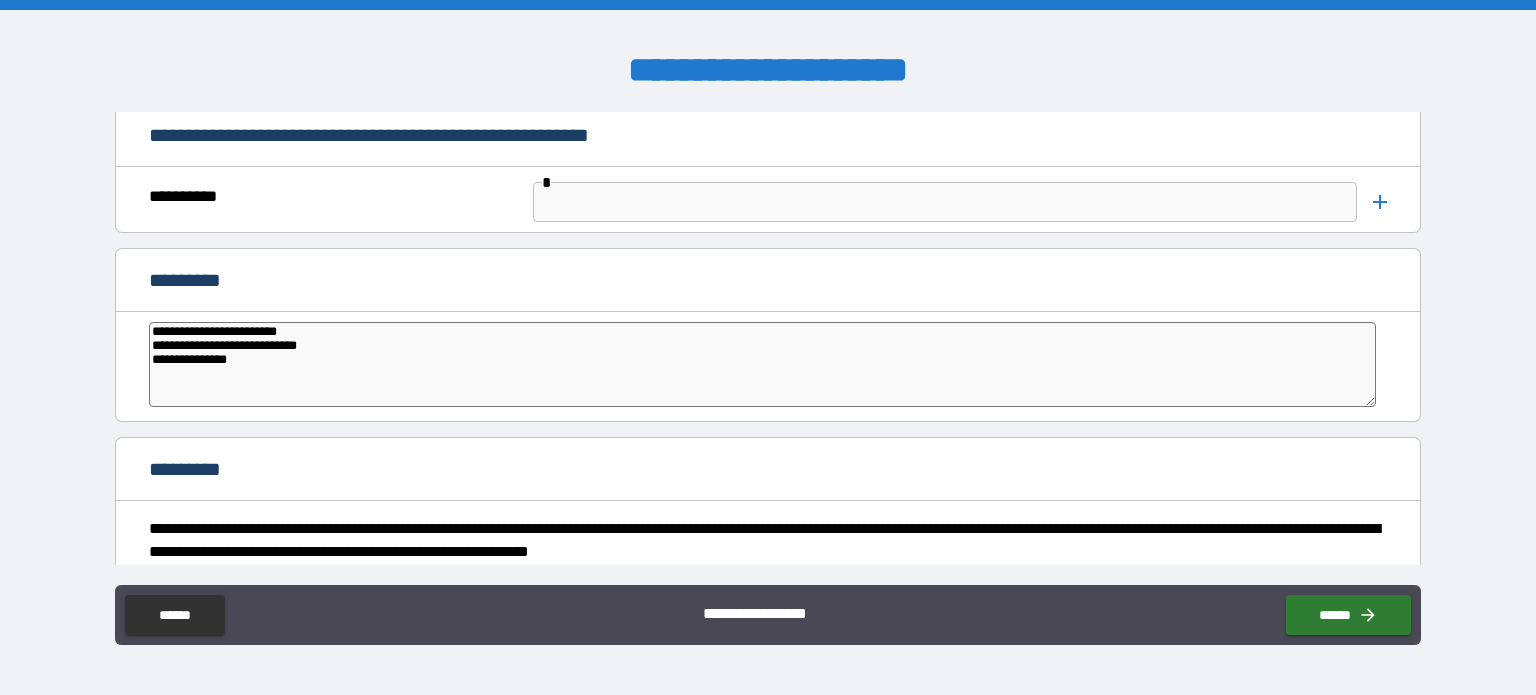 type on "*" 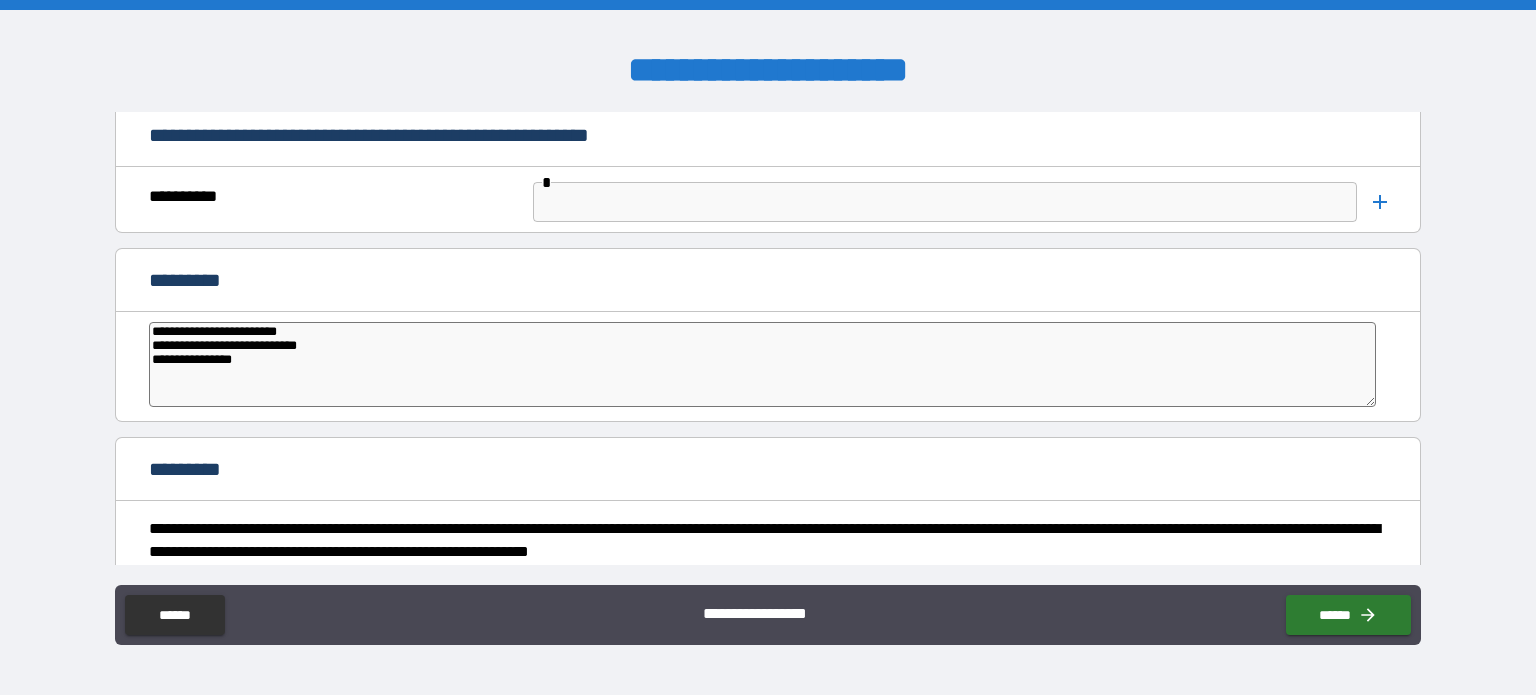 type on "*" 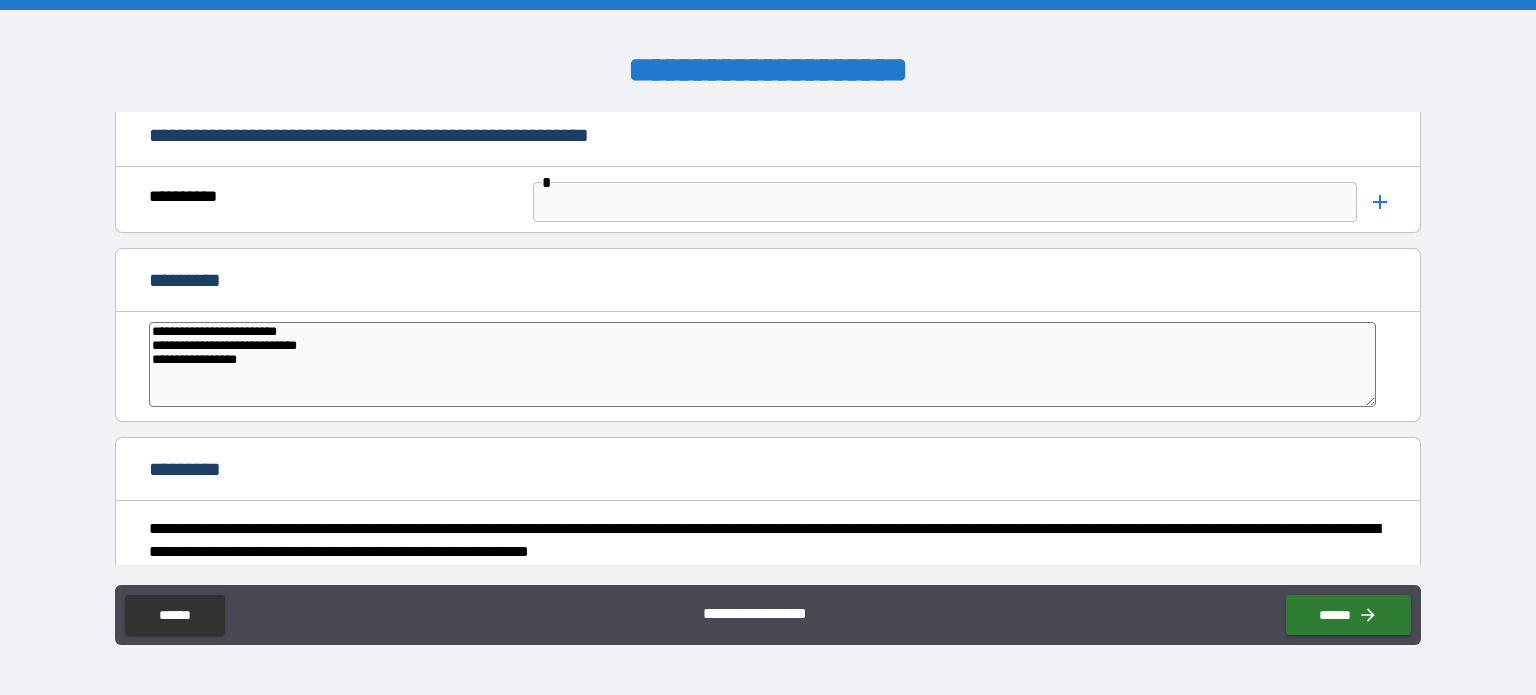 type on "**********" 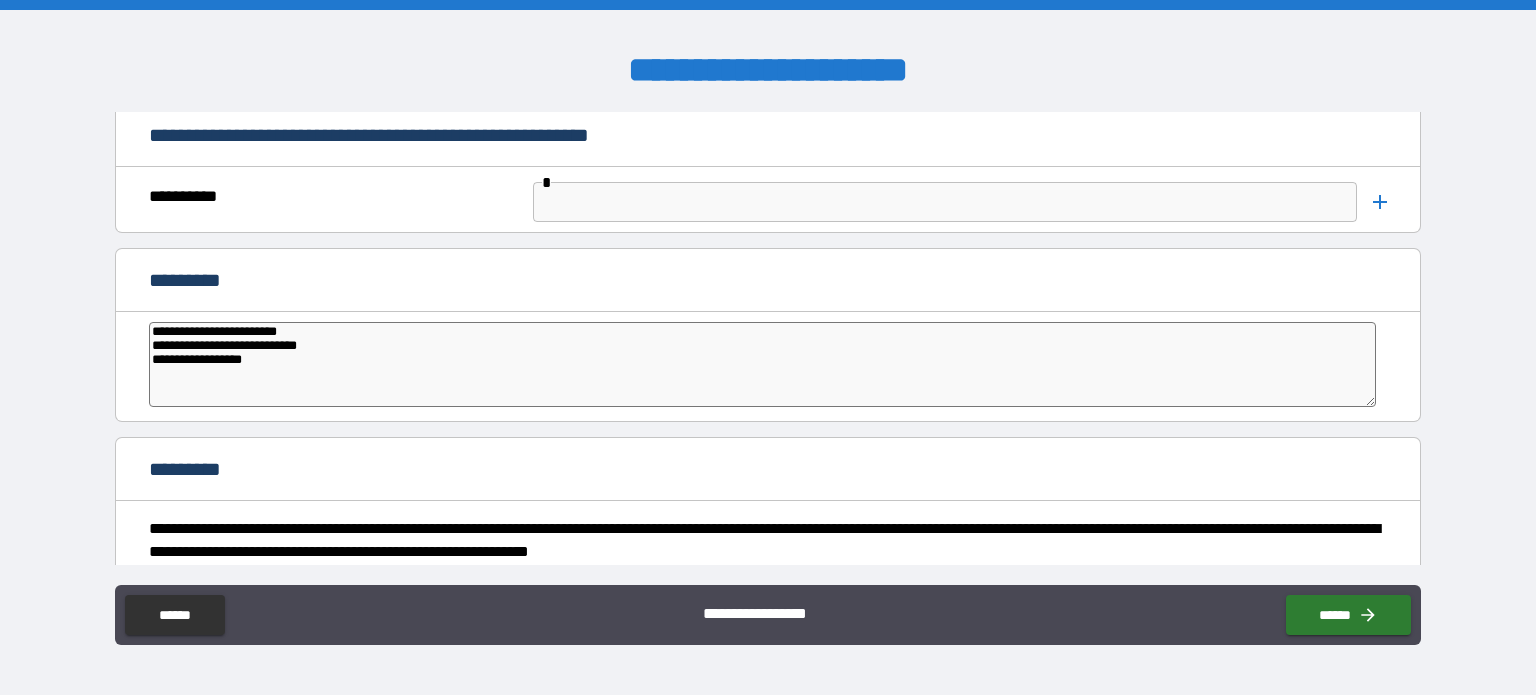 type on "*" 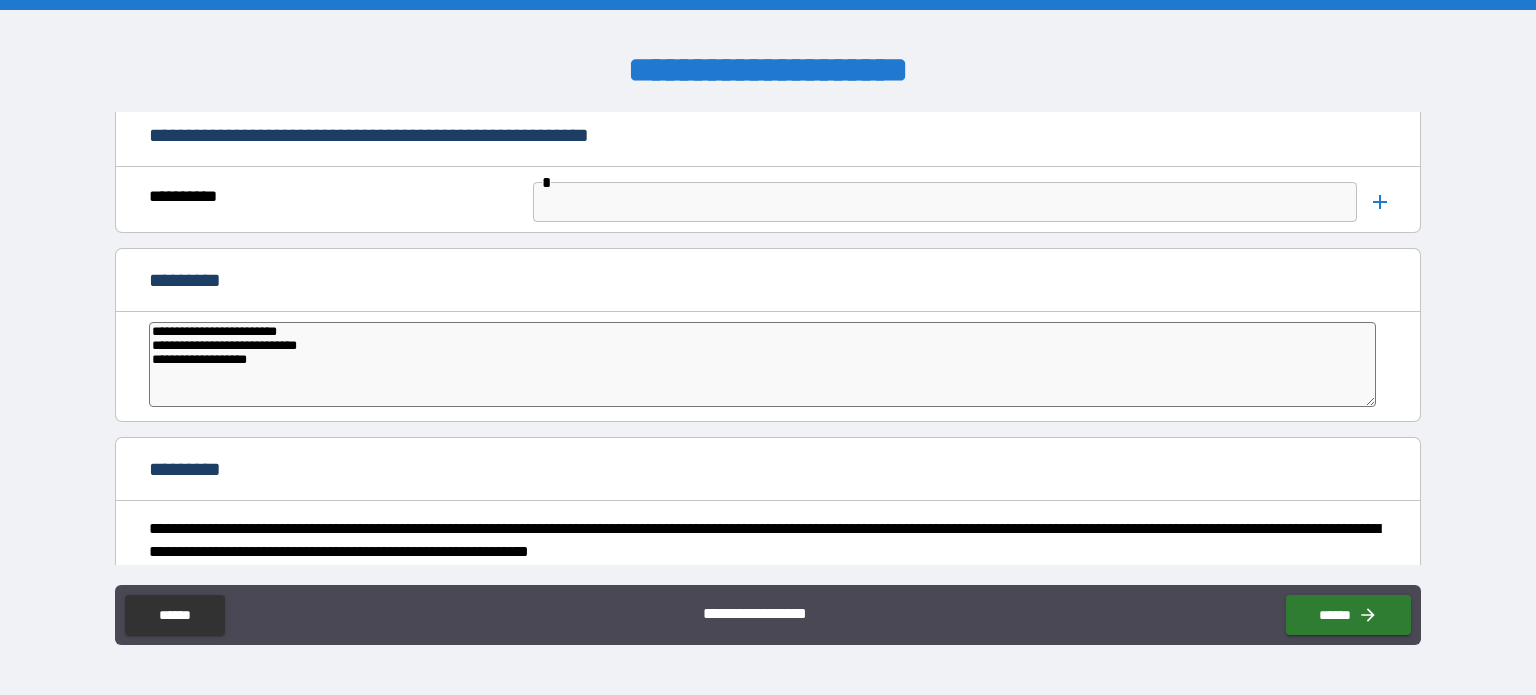 type on "*" 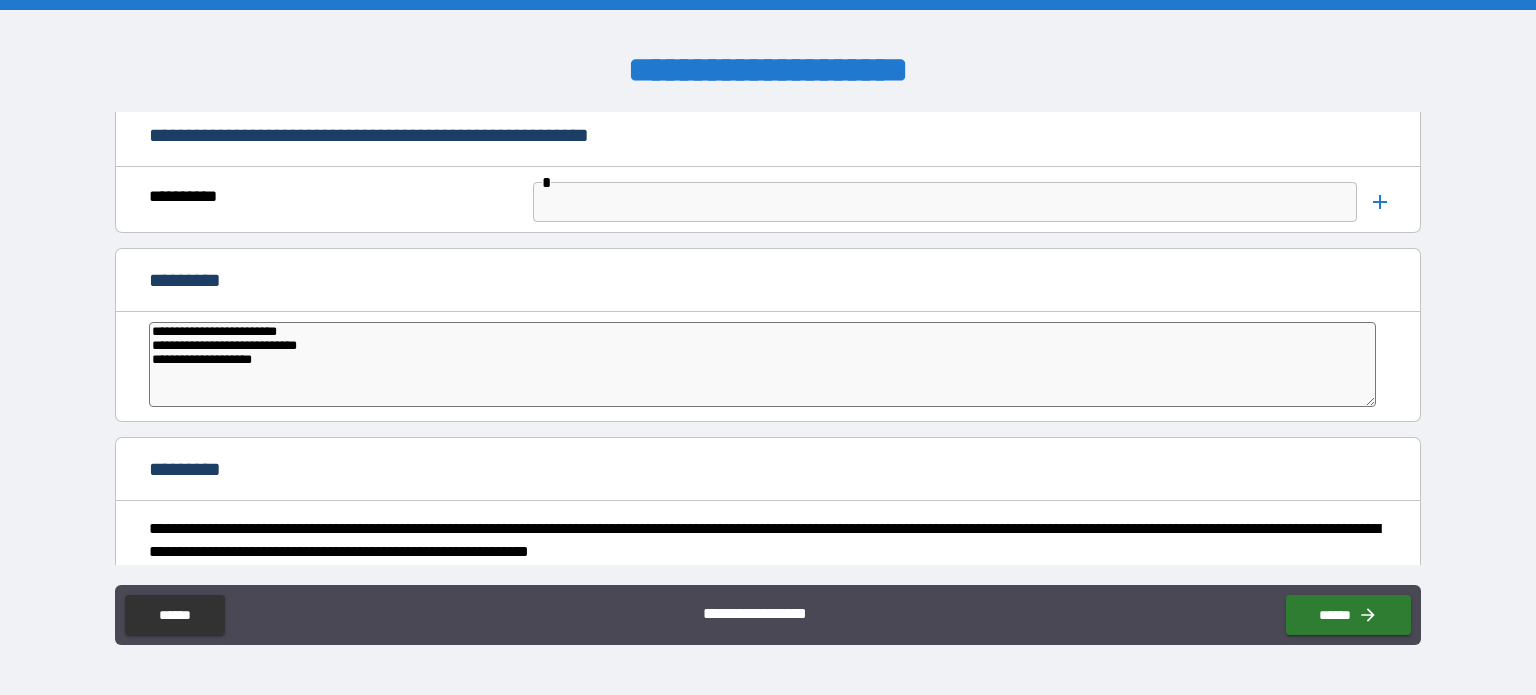 type on "*" 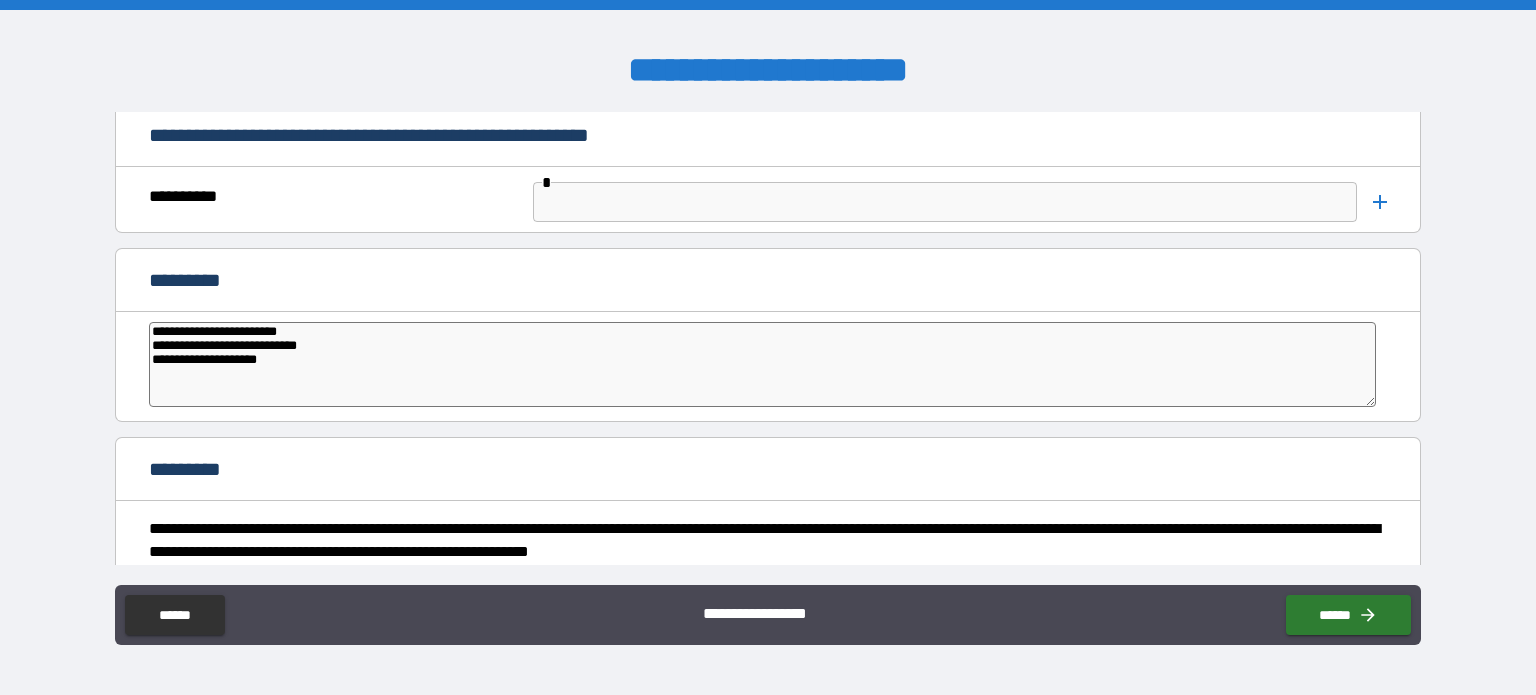type on "**********" 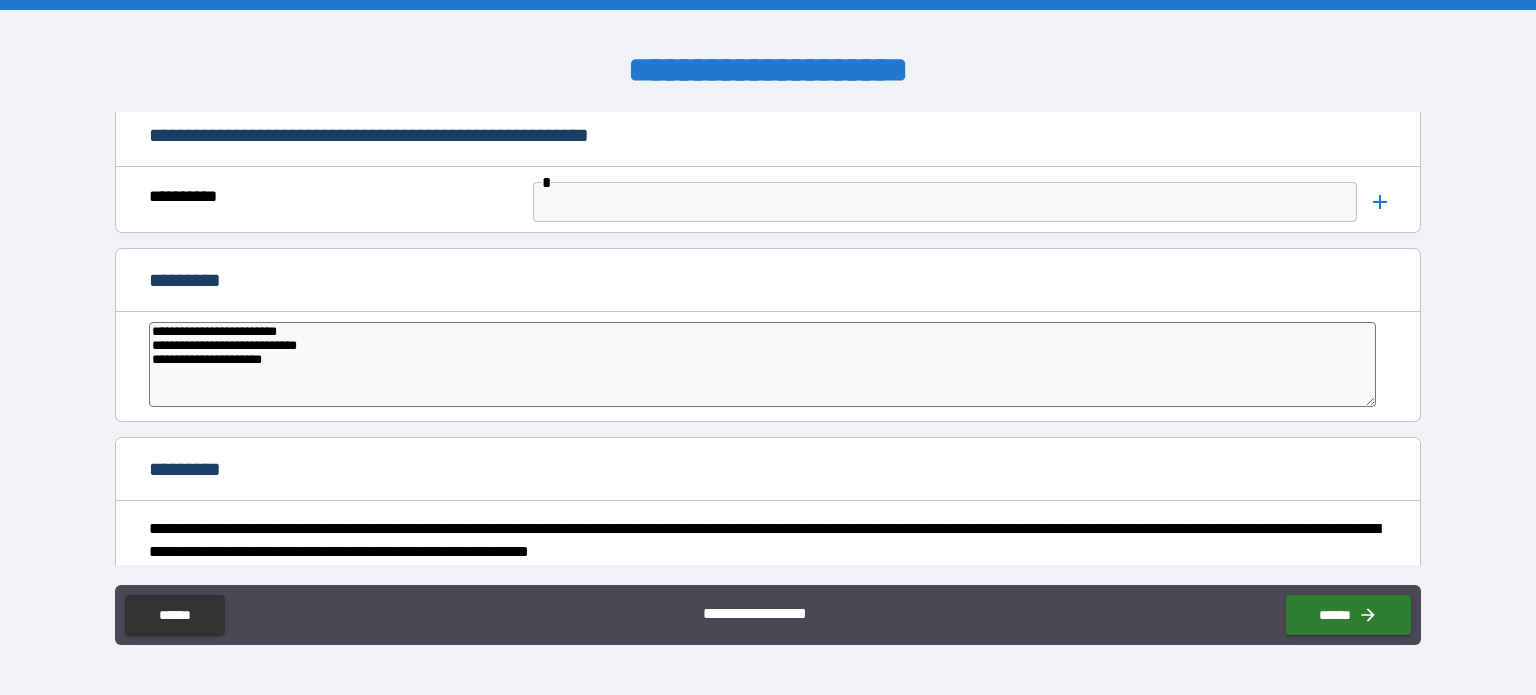 type on "*" 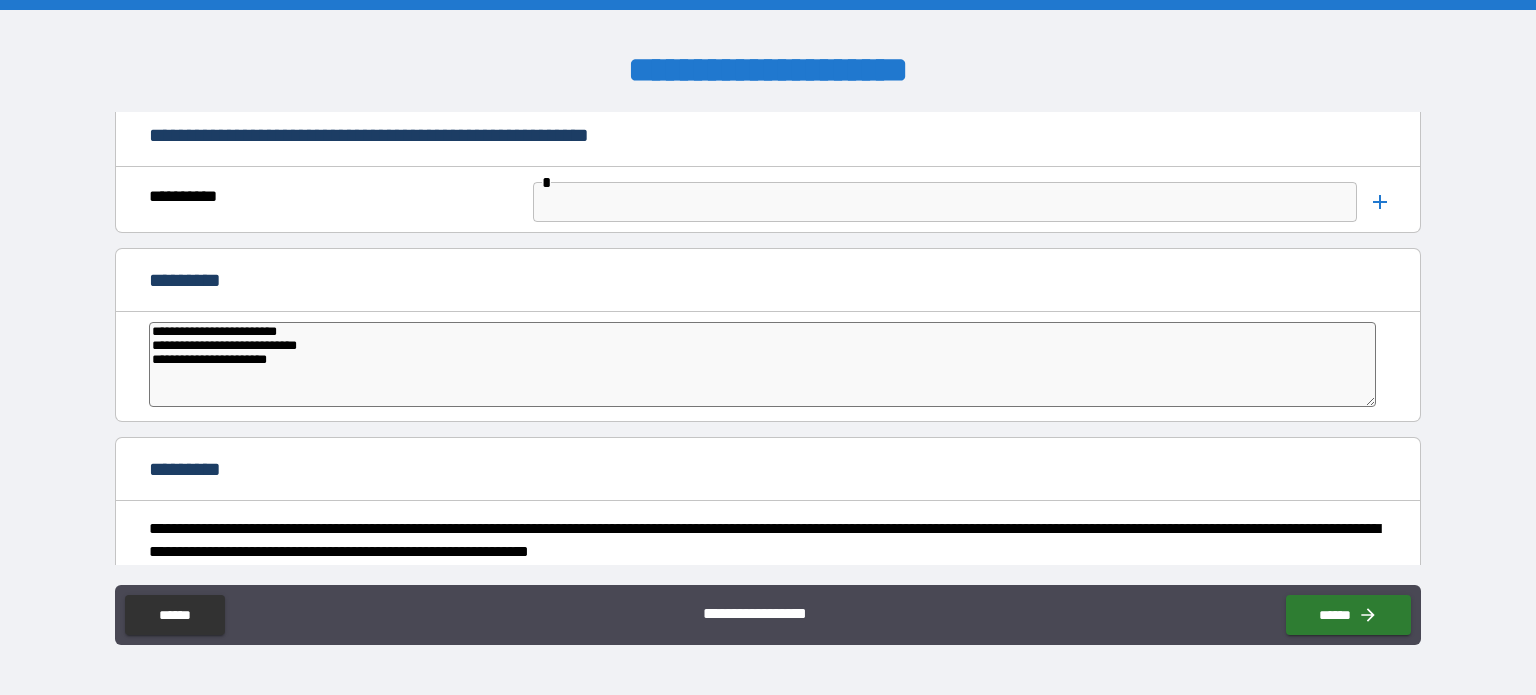 type on "*" 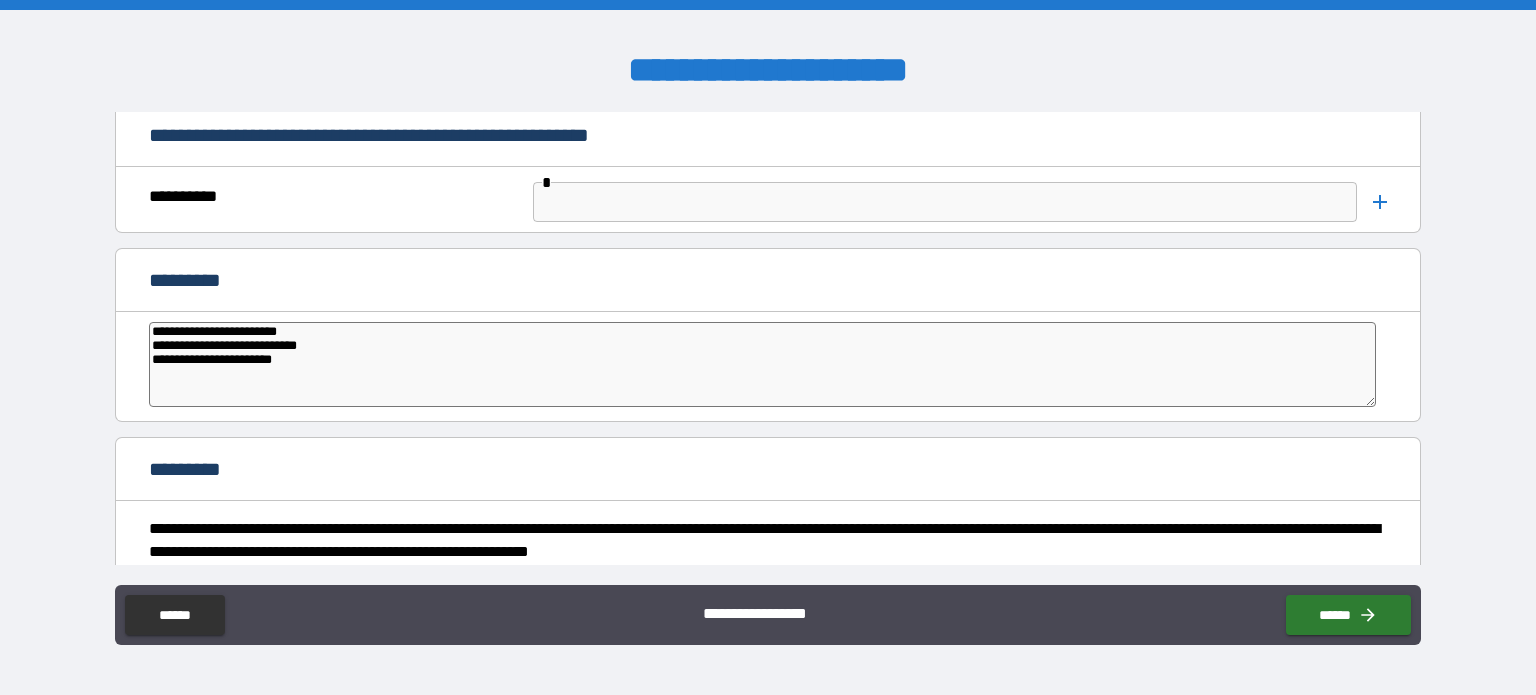 type on "*" 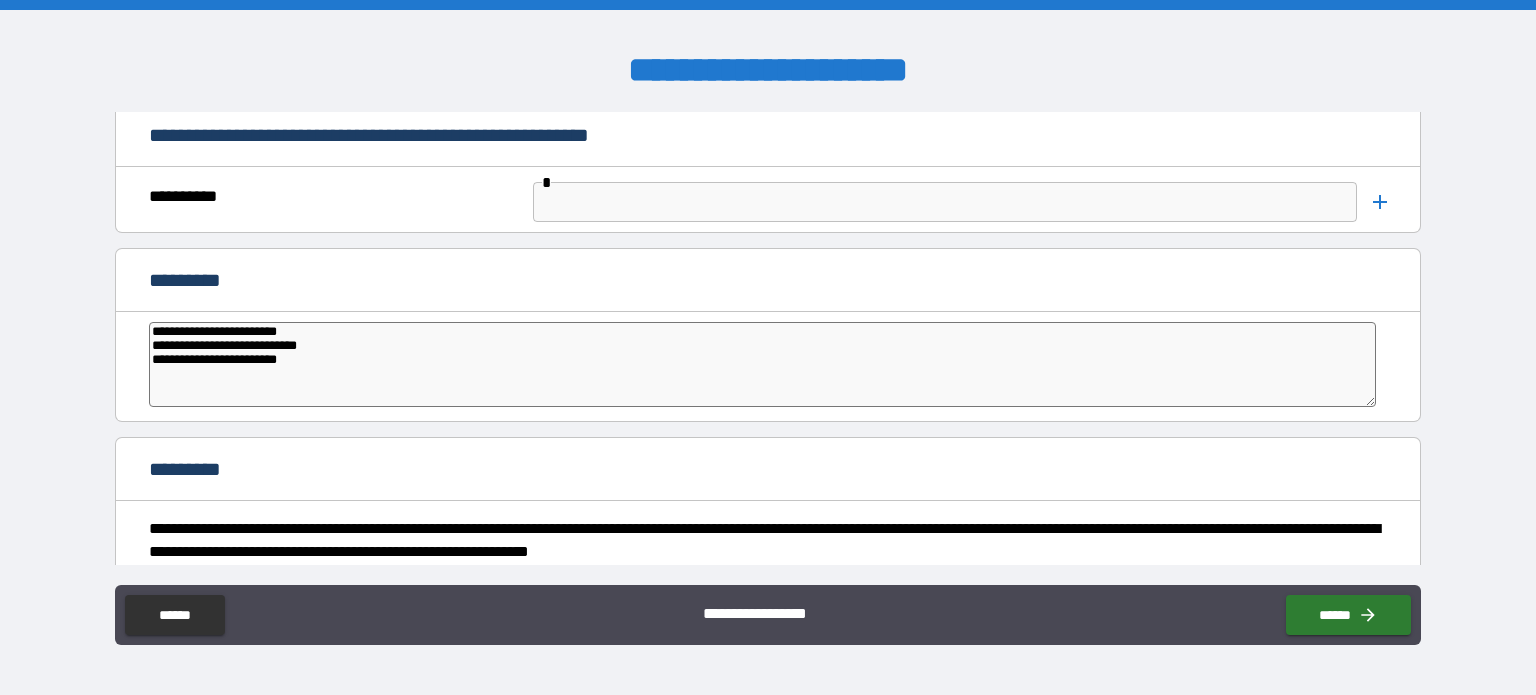 type on "**********" 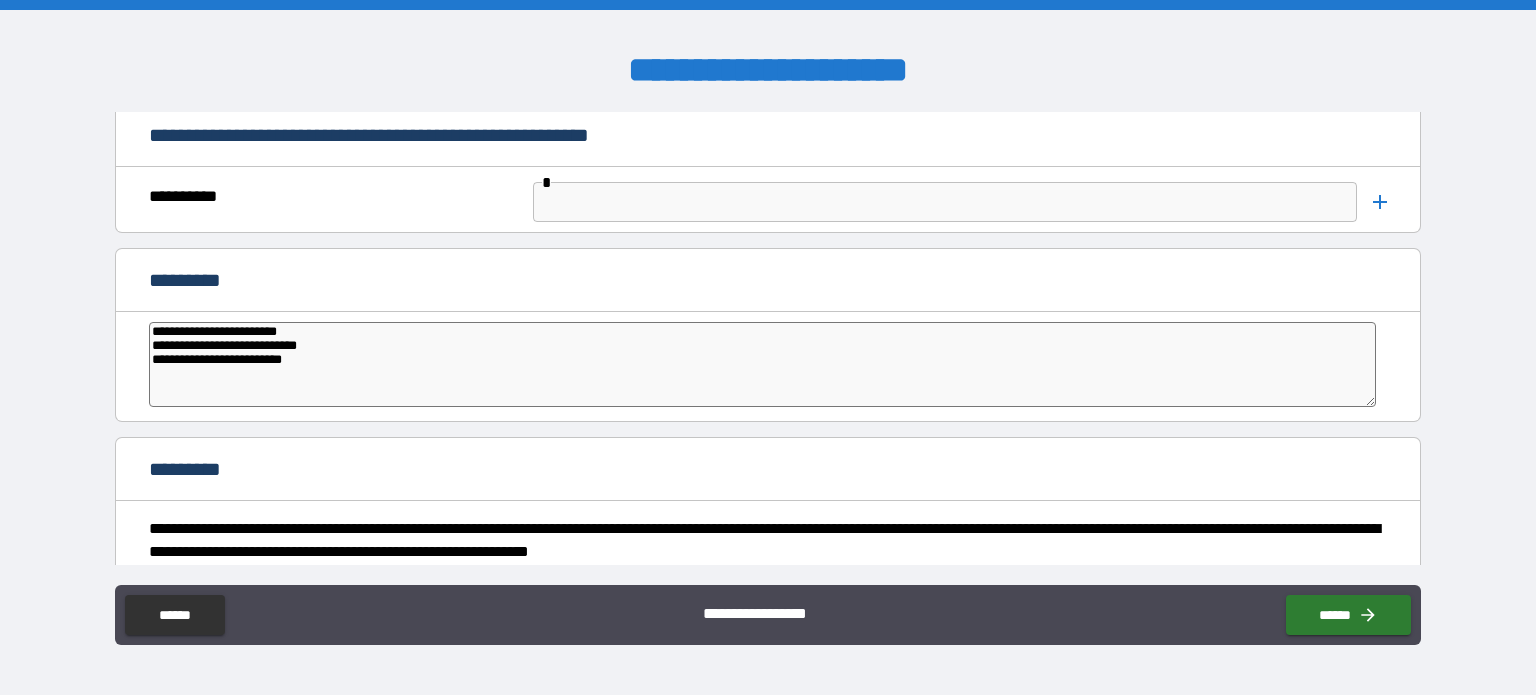 type on "**********" 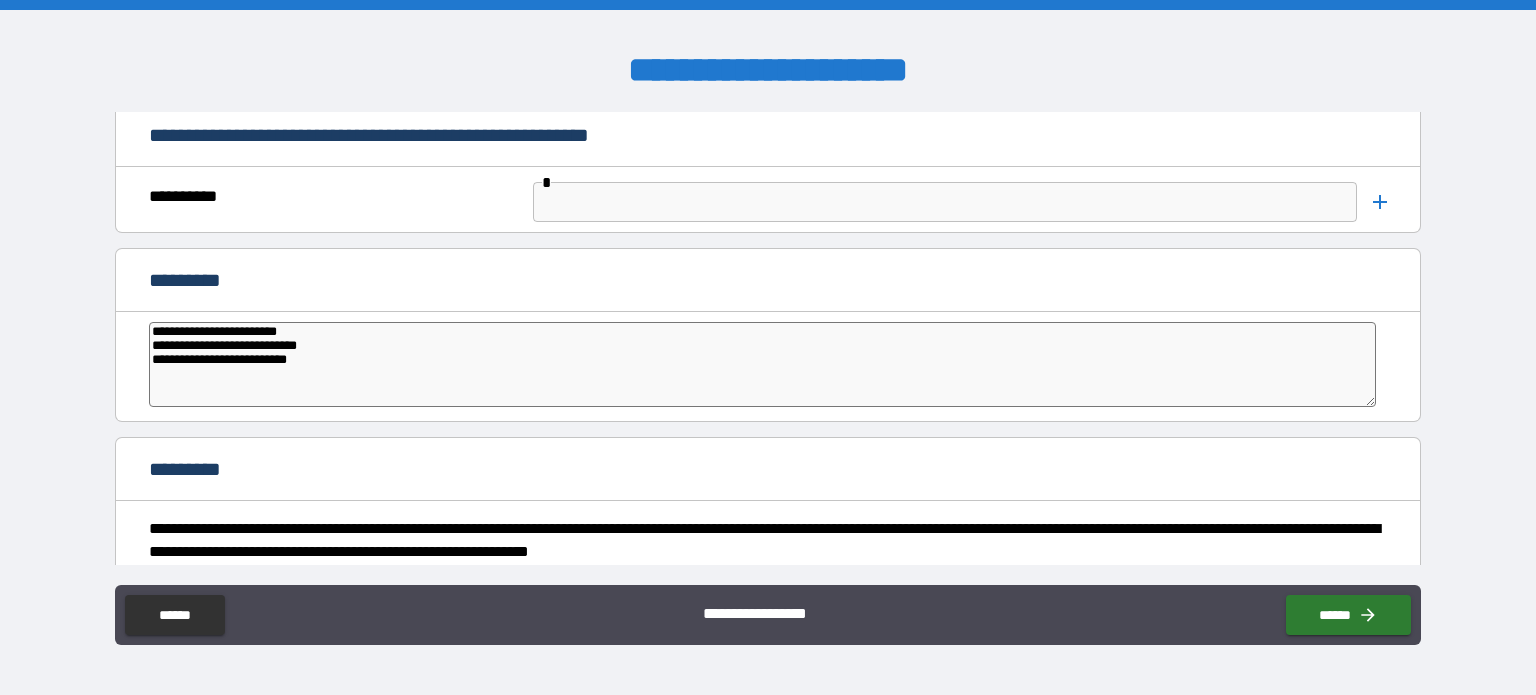 type on "*" 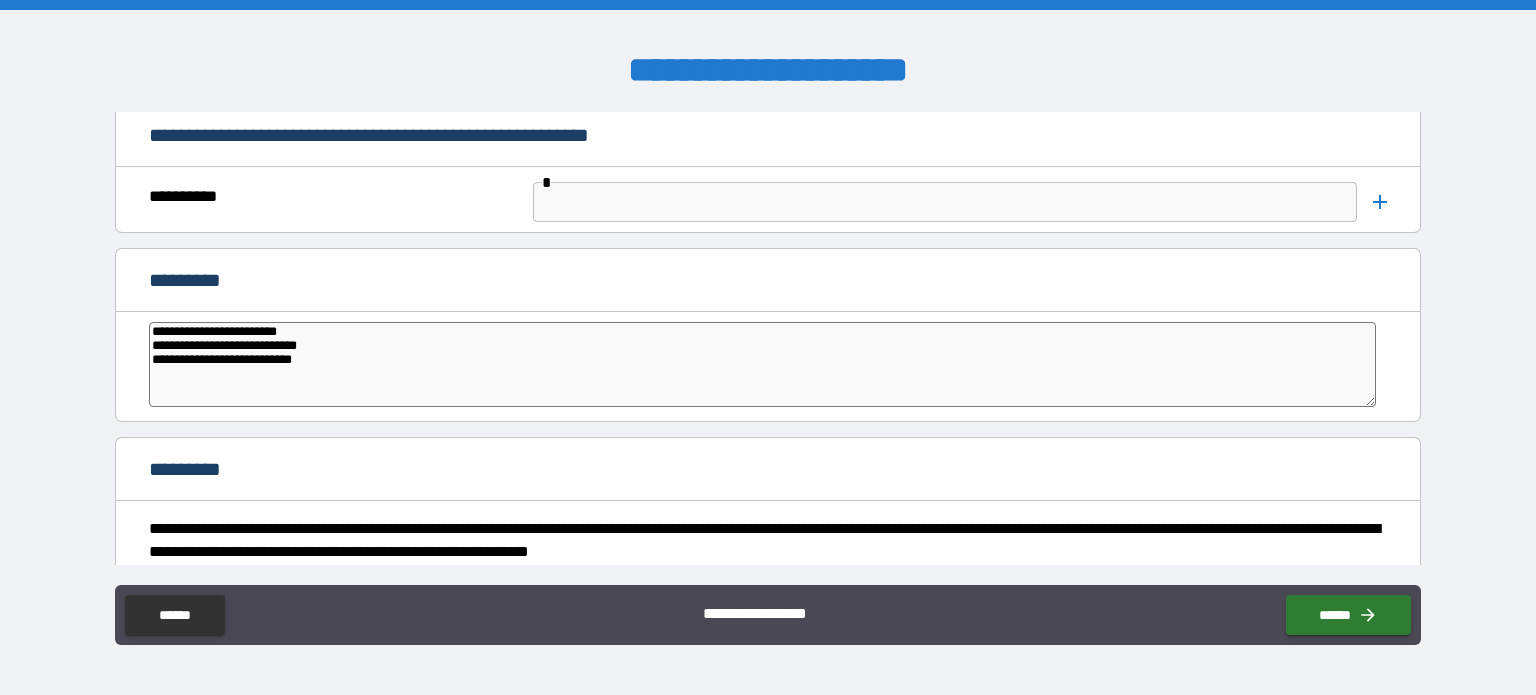 type on "*" 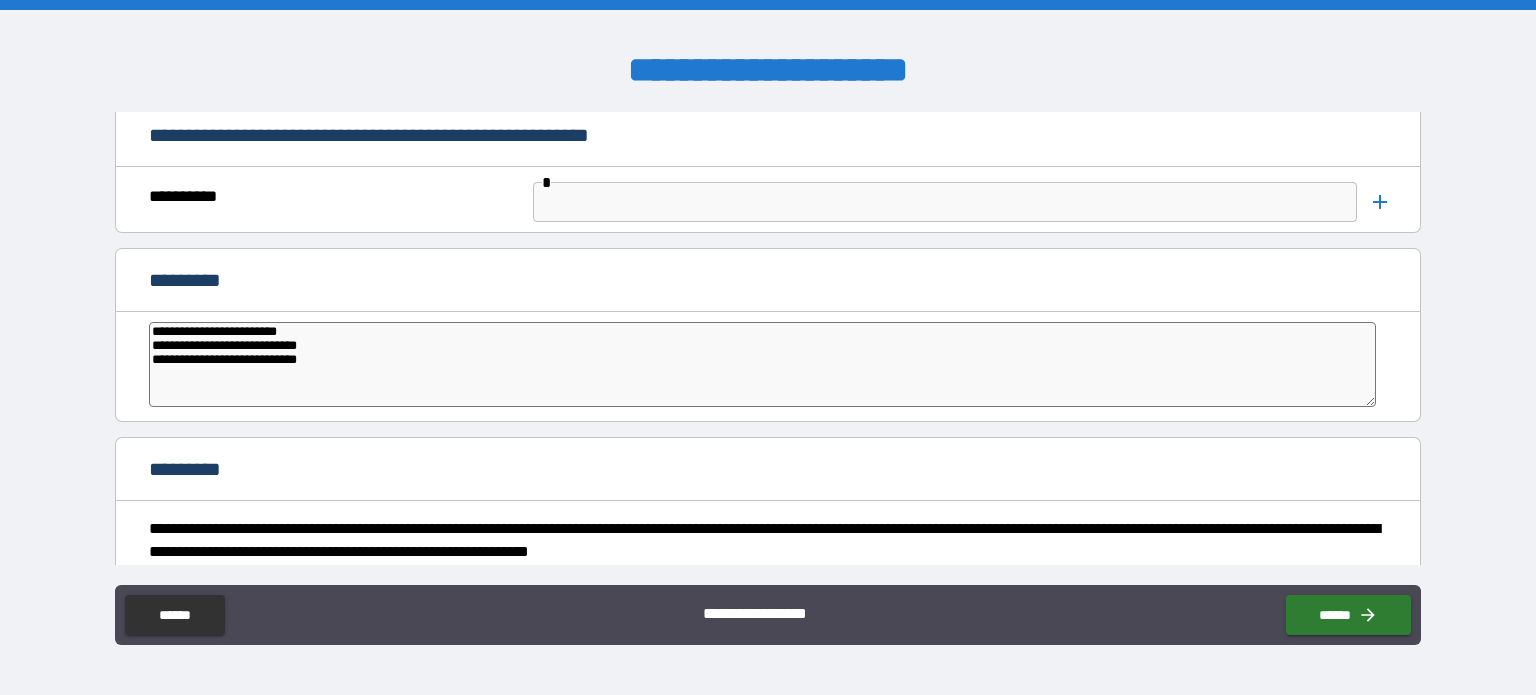 type on "*" 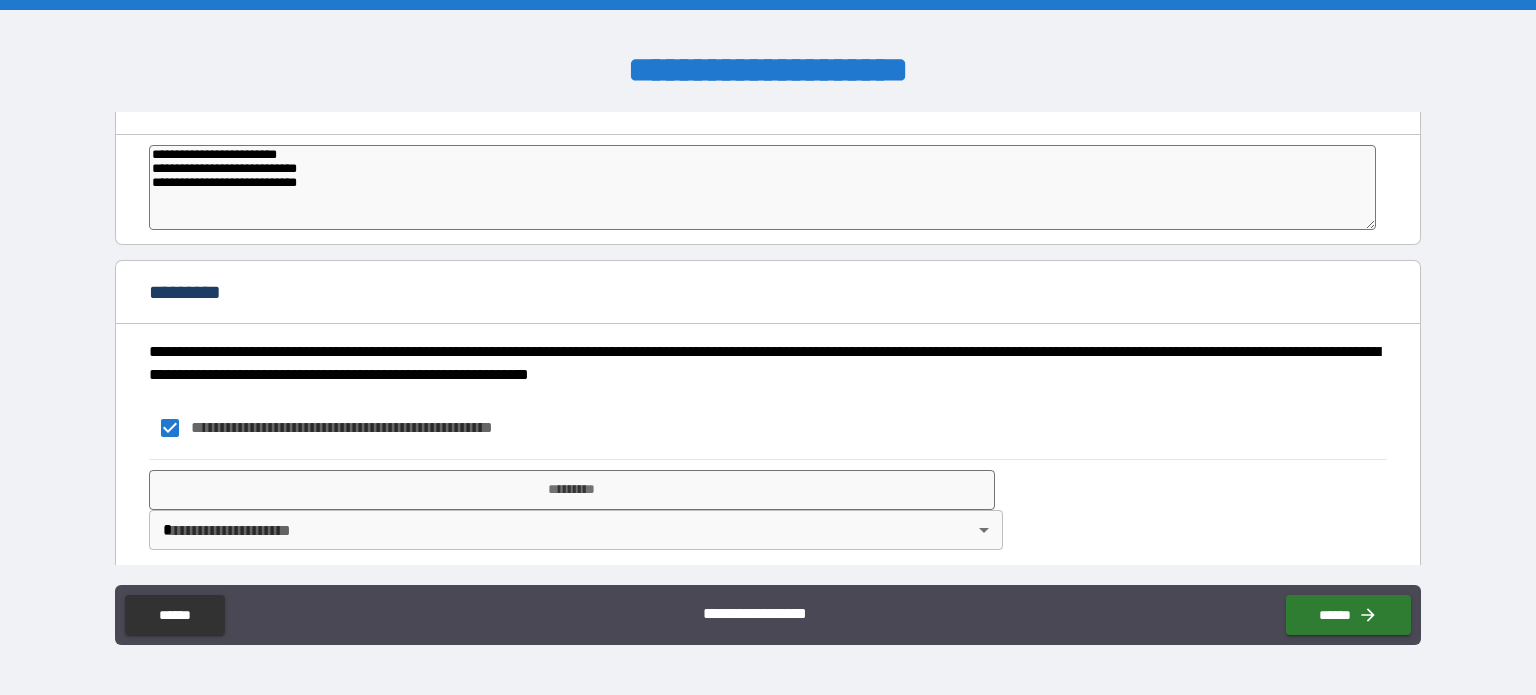type on "*" 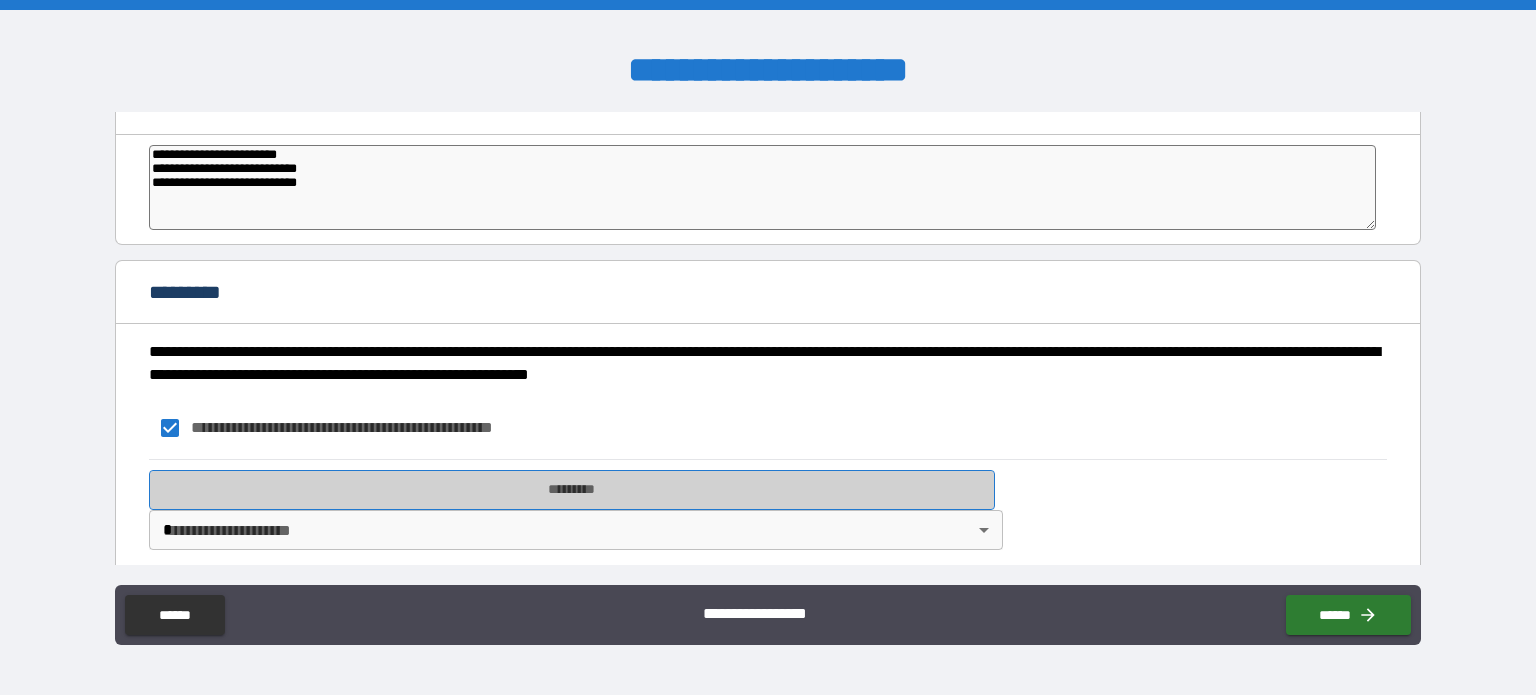 click on "*********" at bounding box center [572, 490] 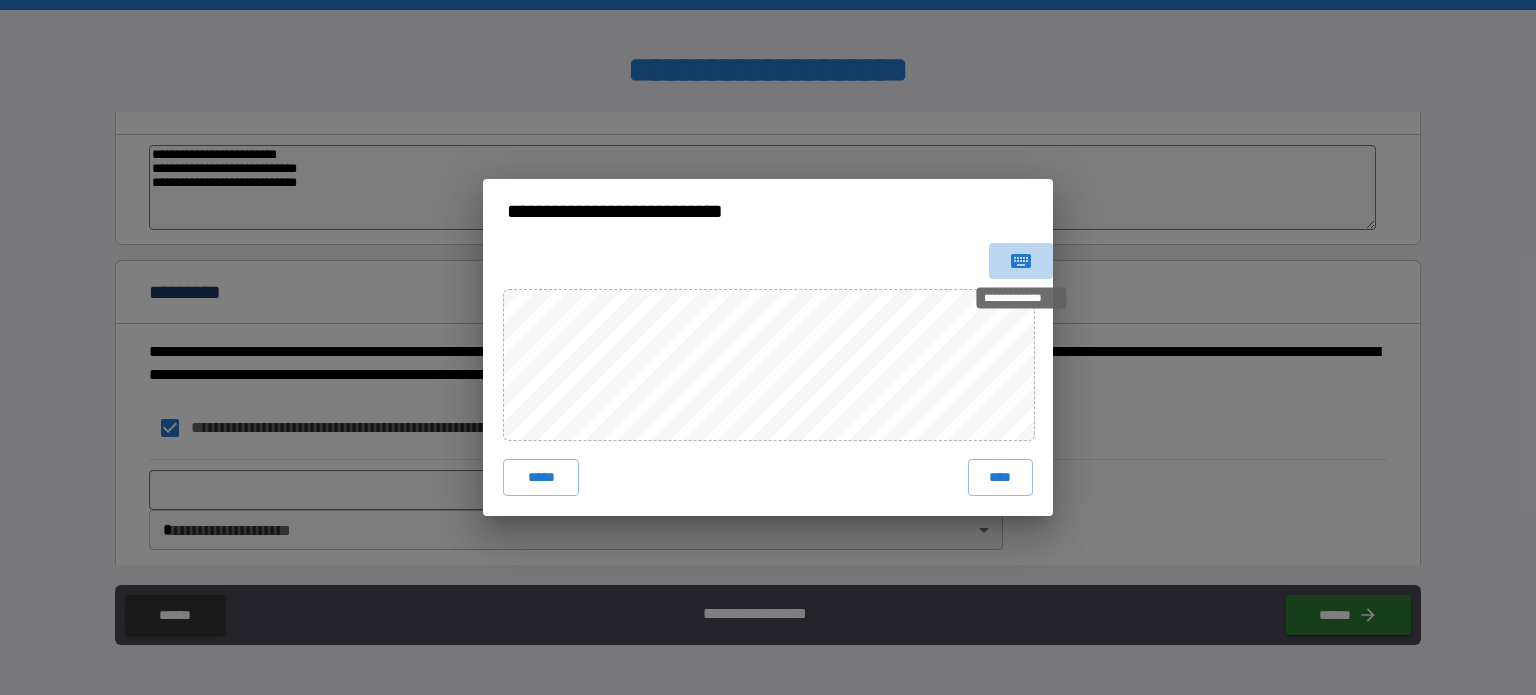 click 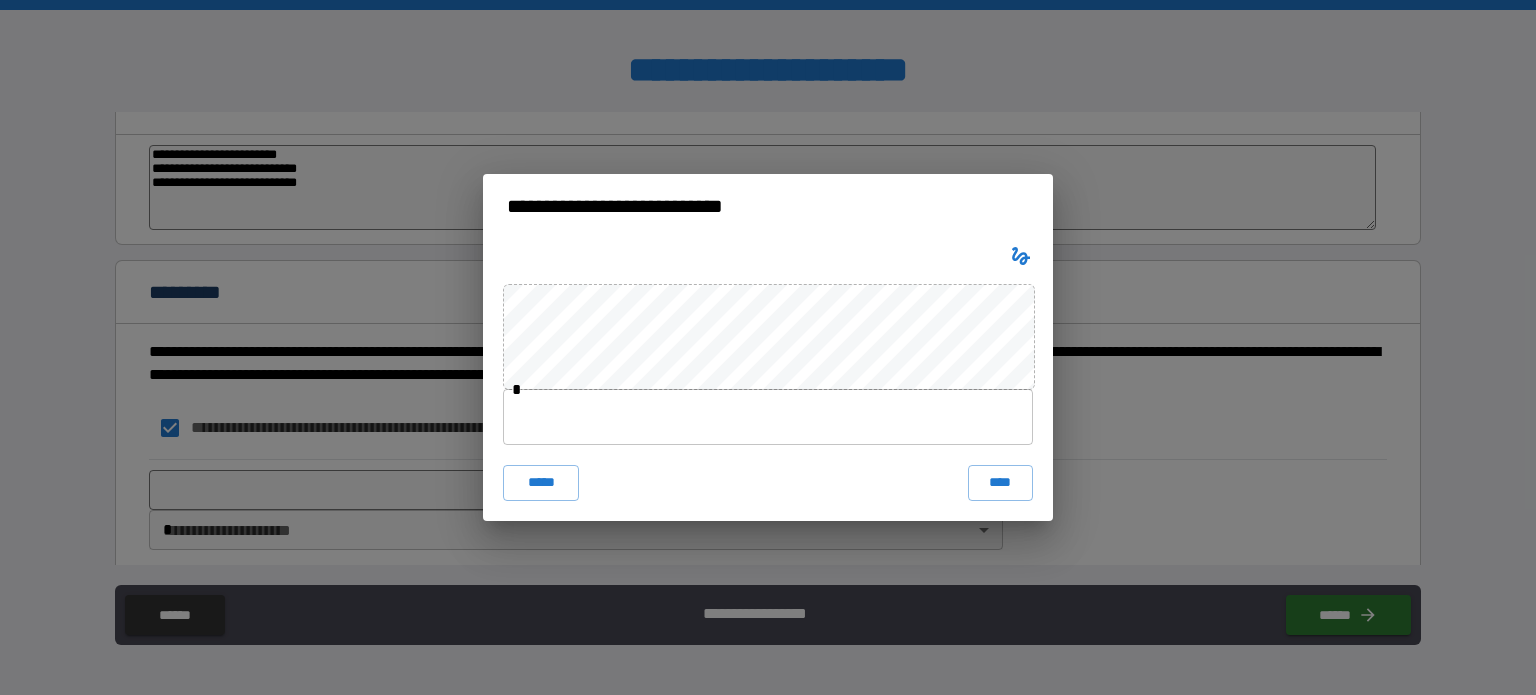 type 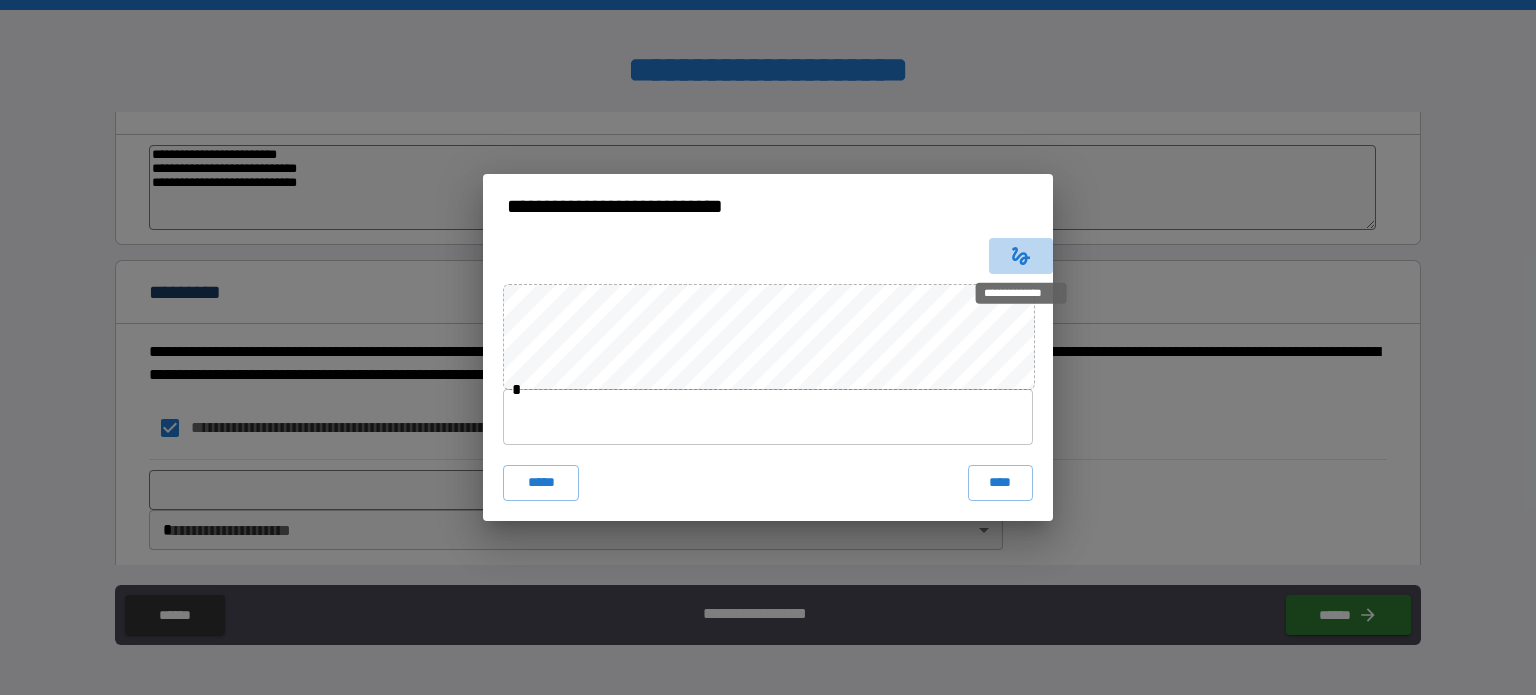 click 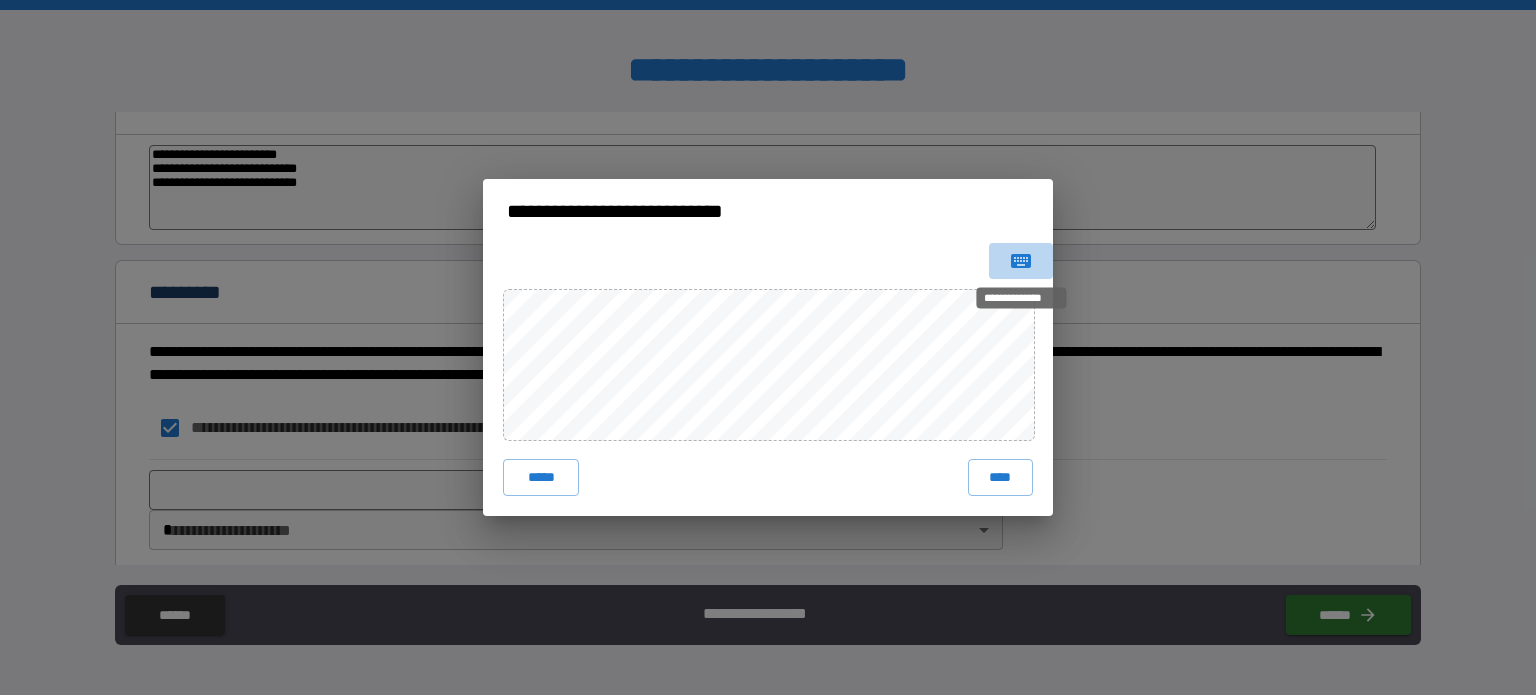 click 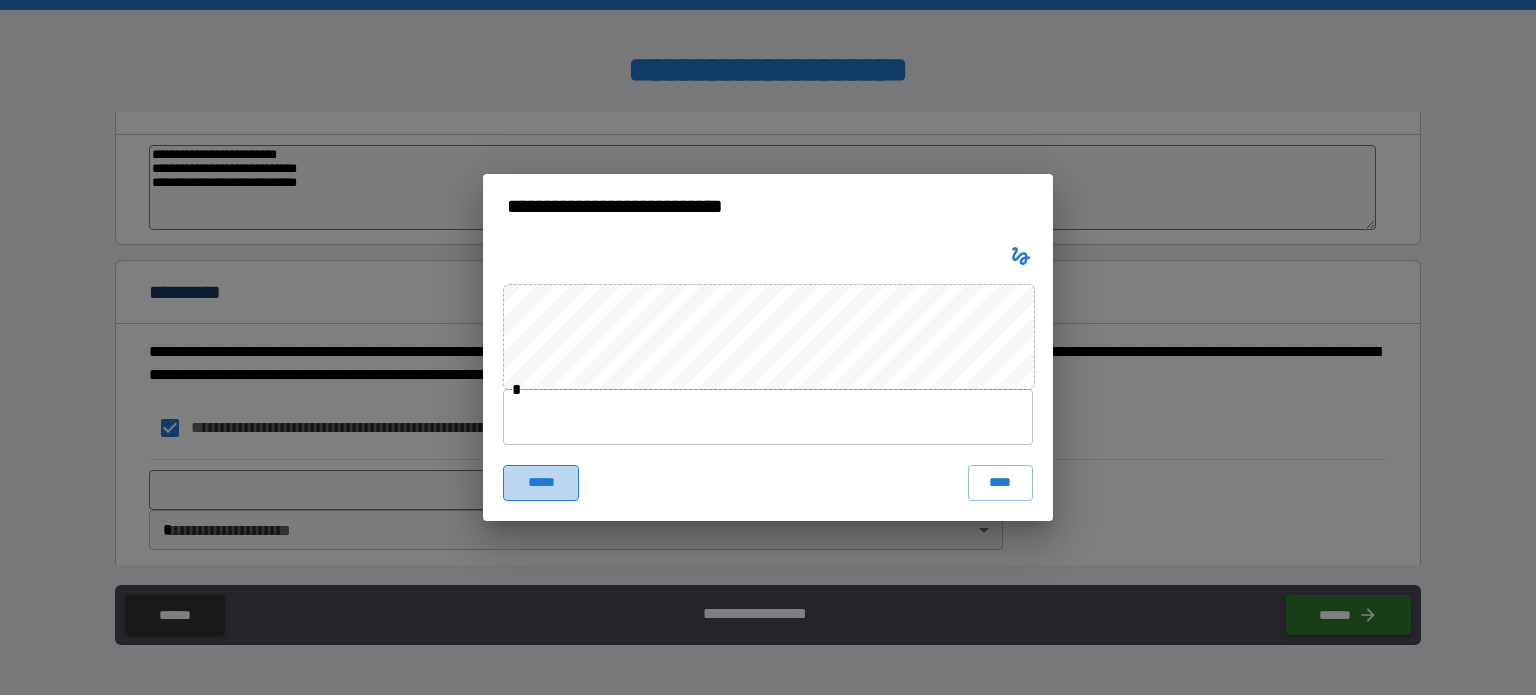 click on "*****" at bounding box center [541, 483] 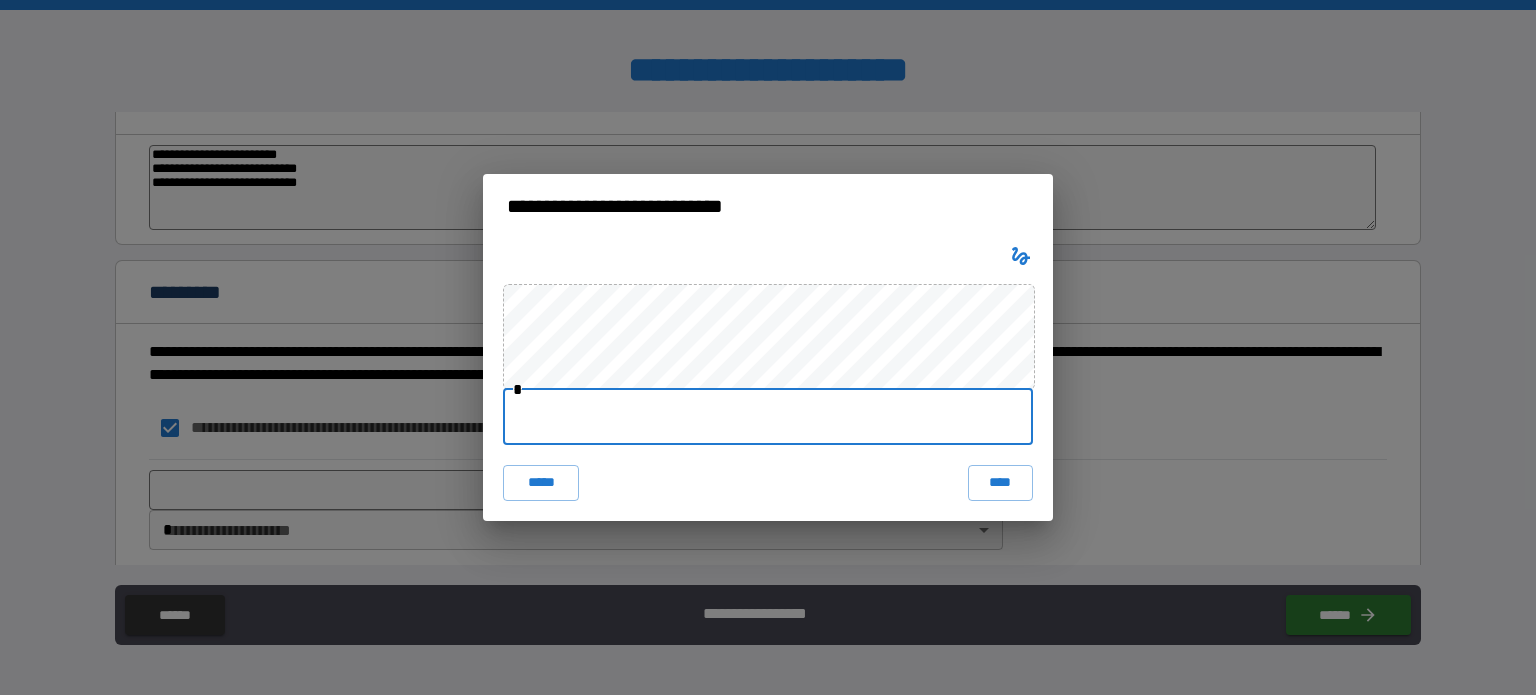 click at bounding box center (768, 417) 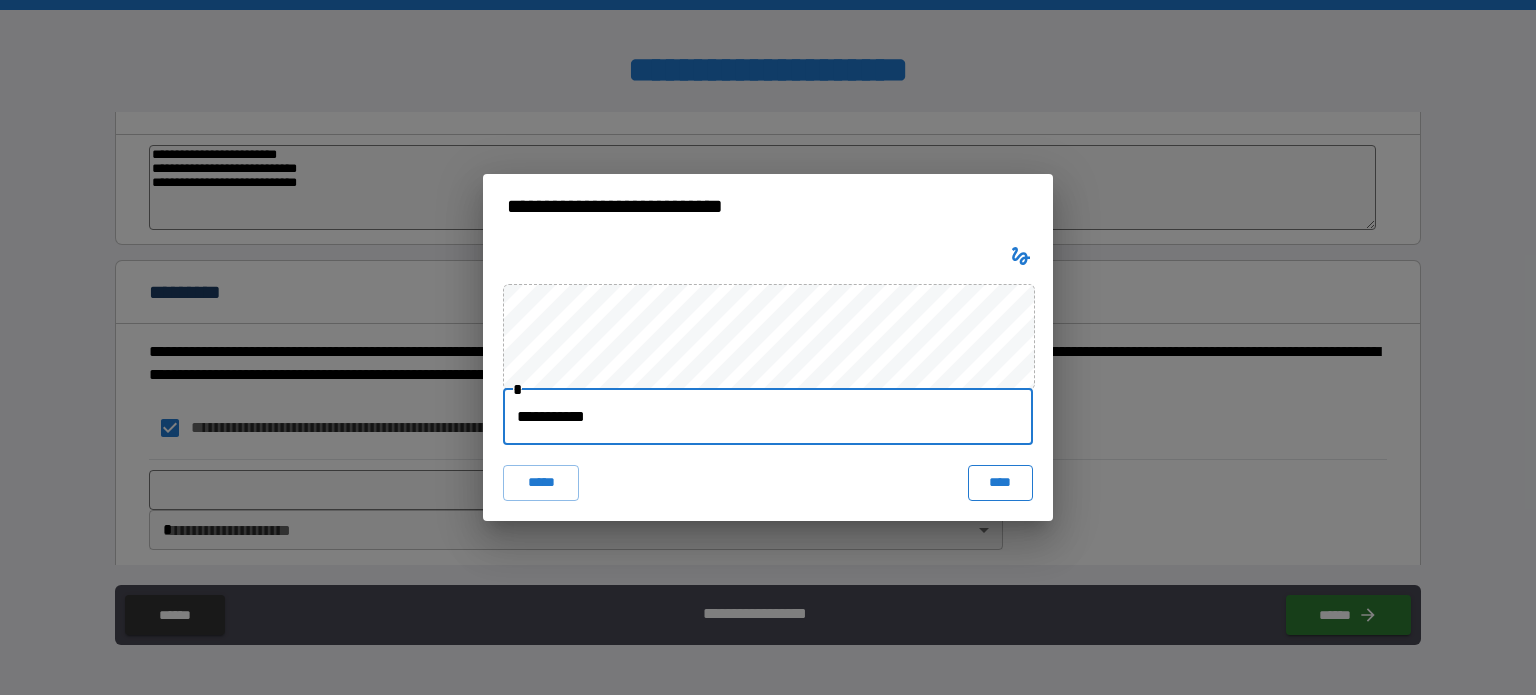 type on "**********" 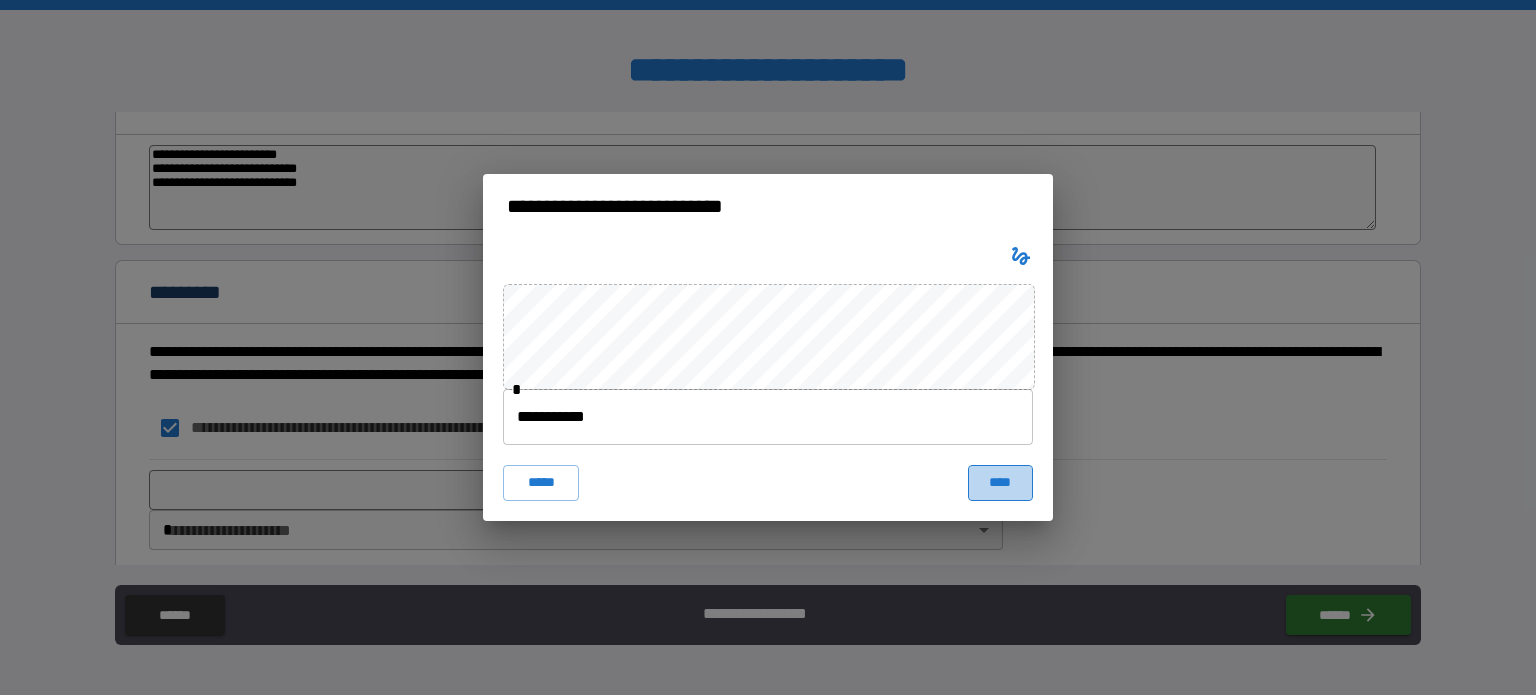 click on "****" at bounding box center (1000, 483) 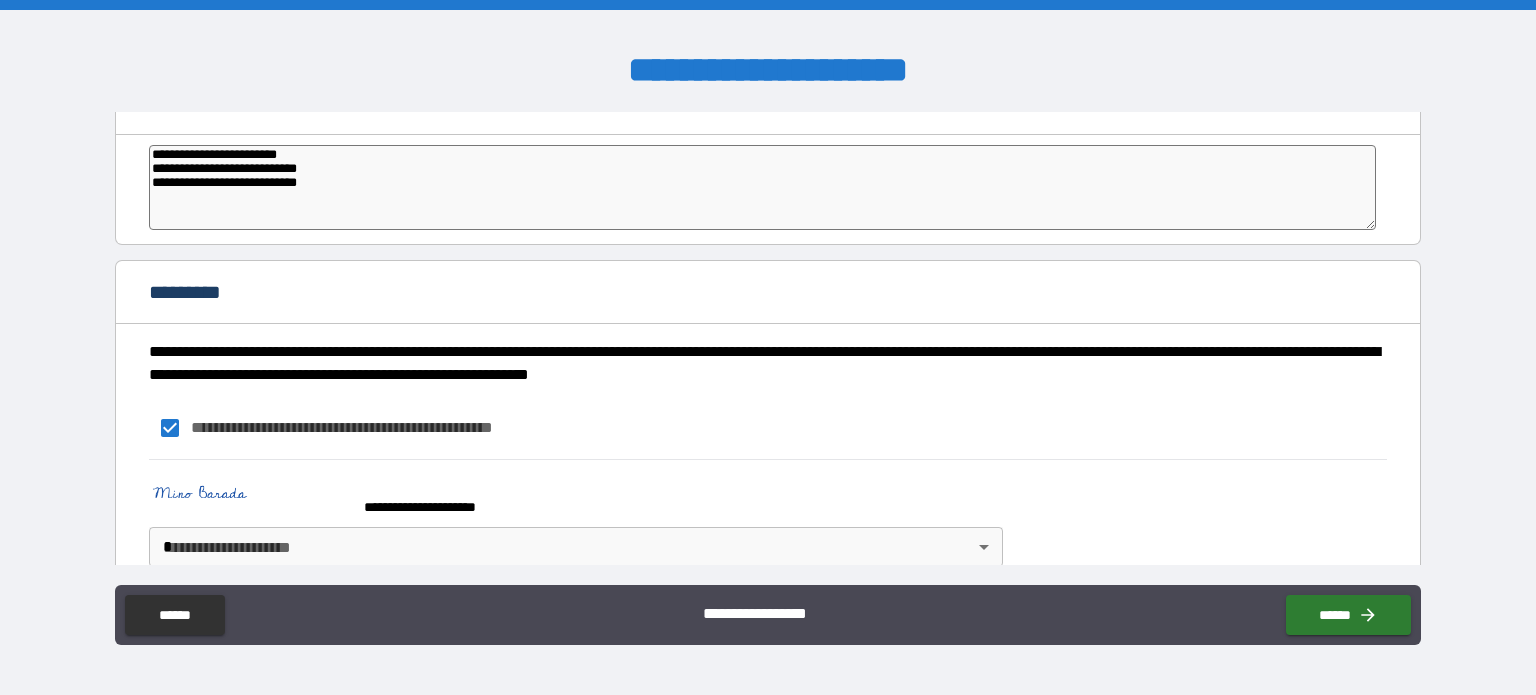 click on "**********" at bounding box center (768, 518) 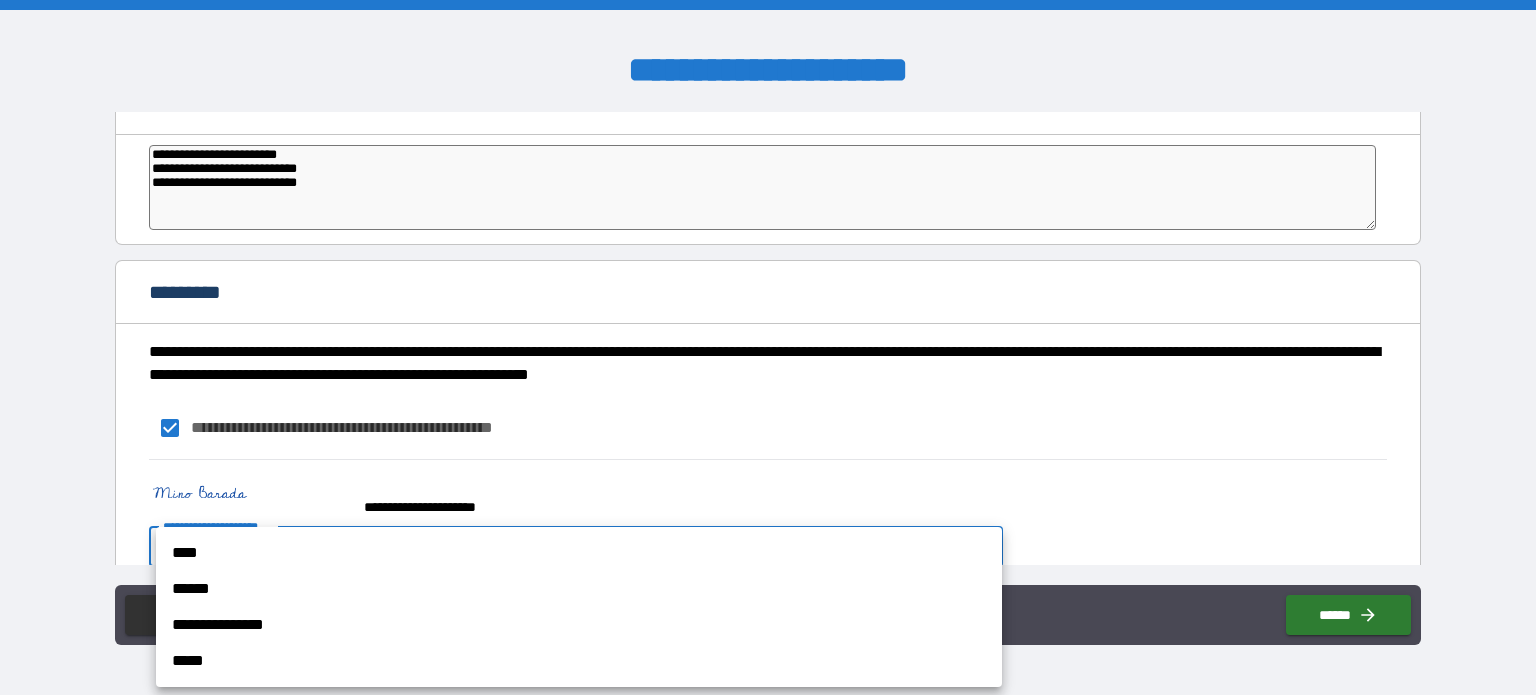 click on "**********" at bounding box center (768, 347) 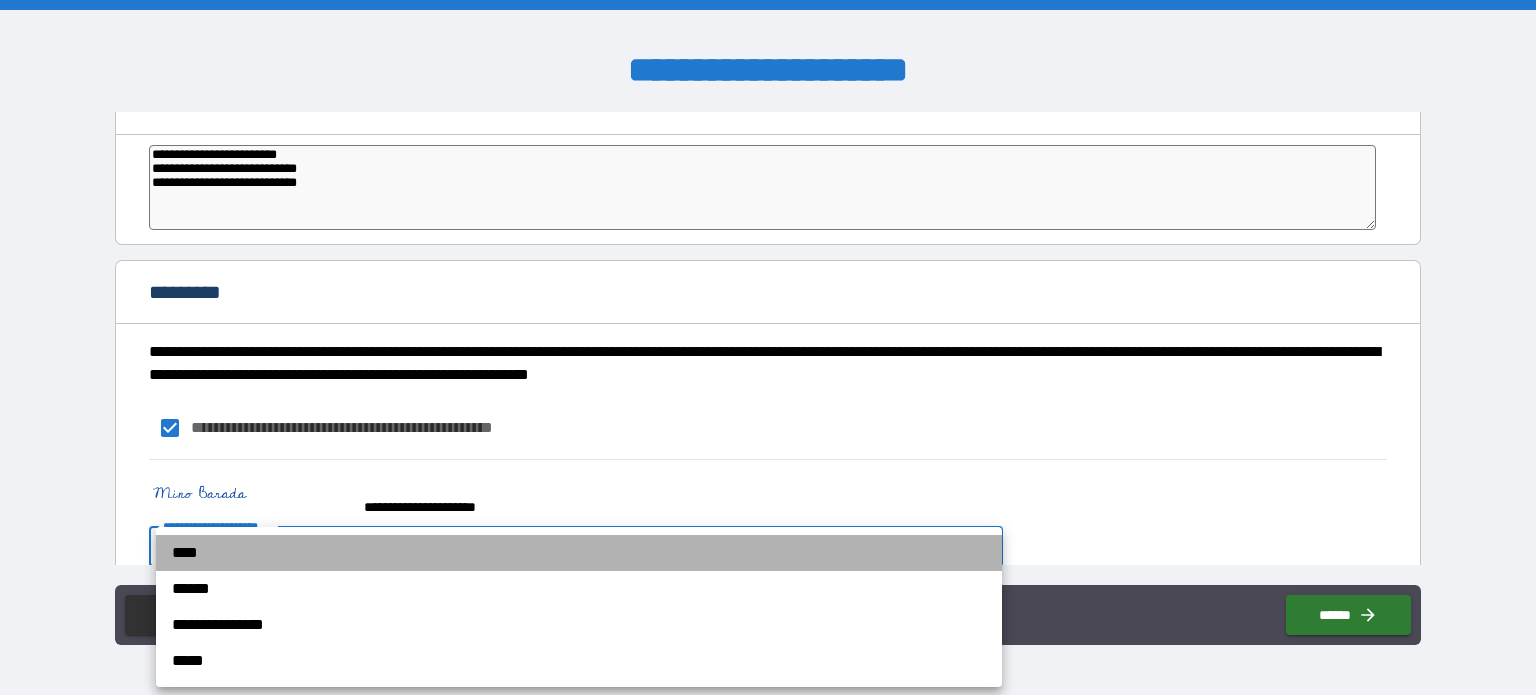 click on "****" at bounding box center (579, 553) 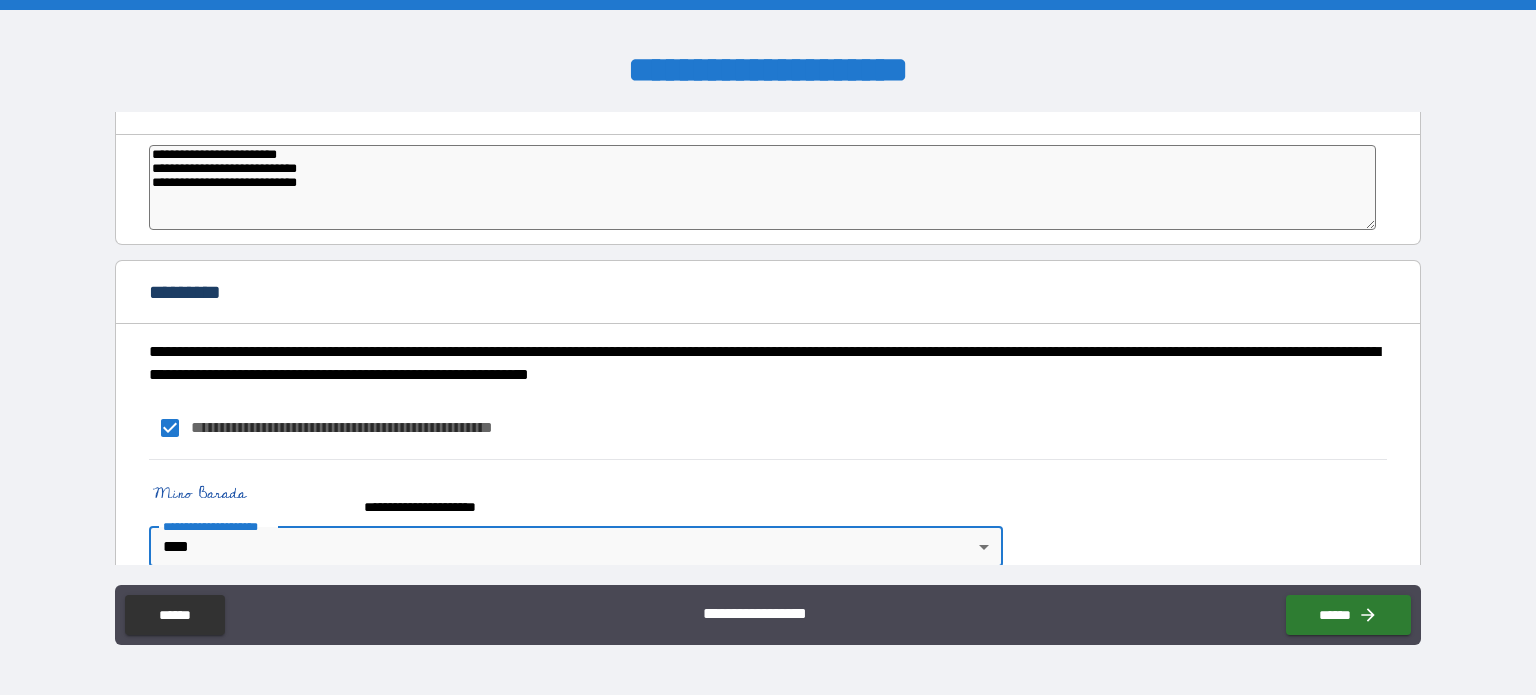 type on "*" 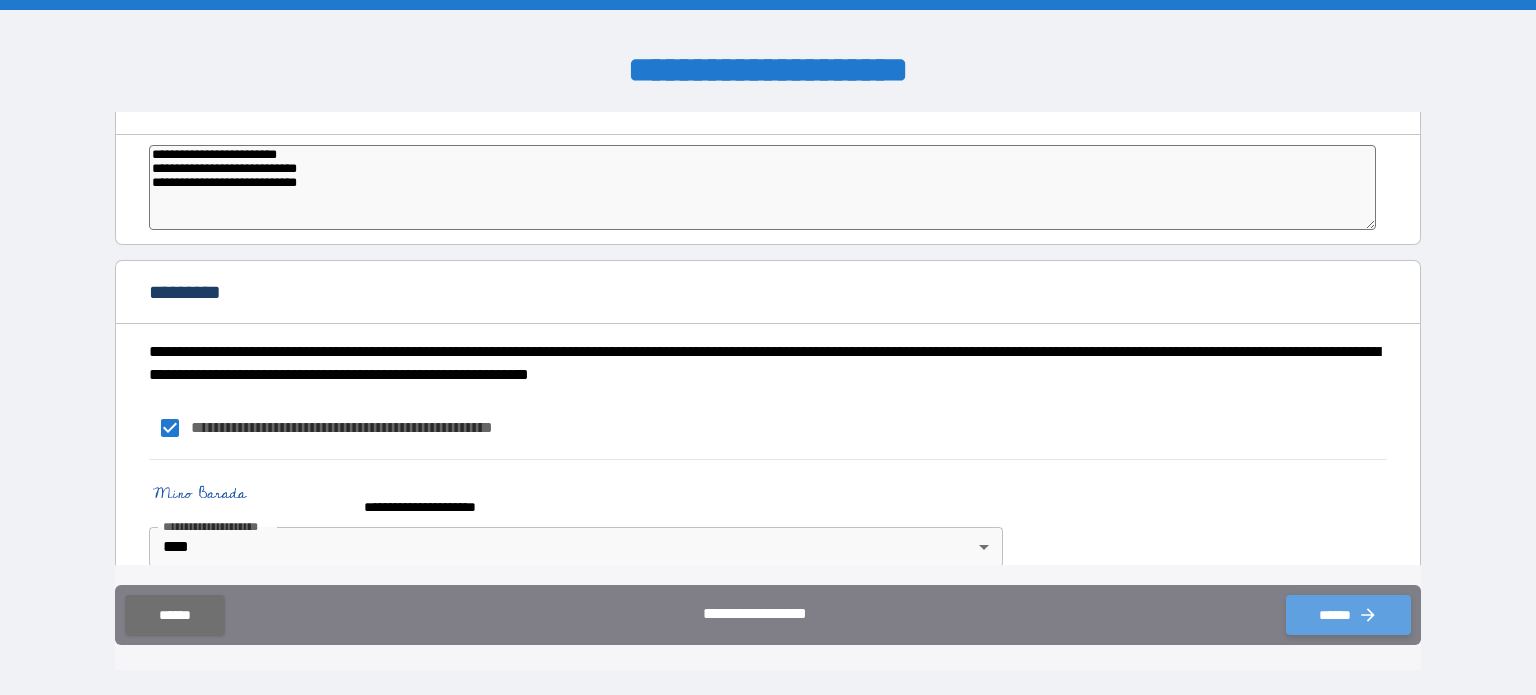 click 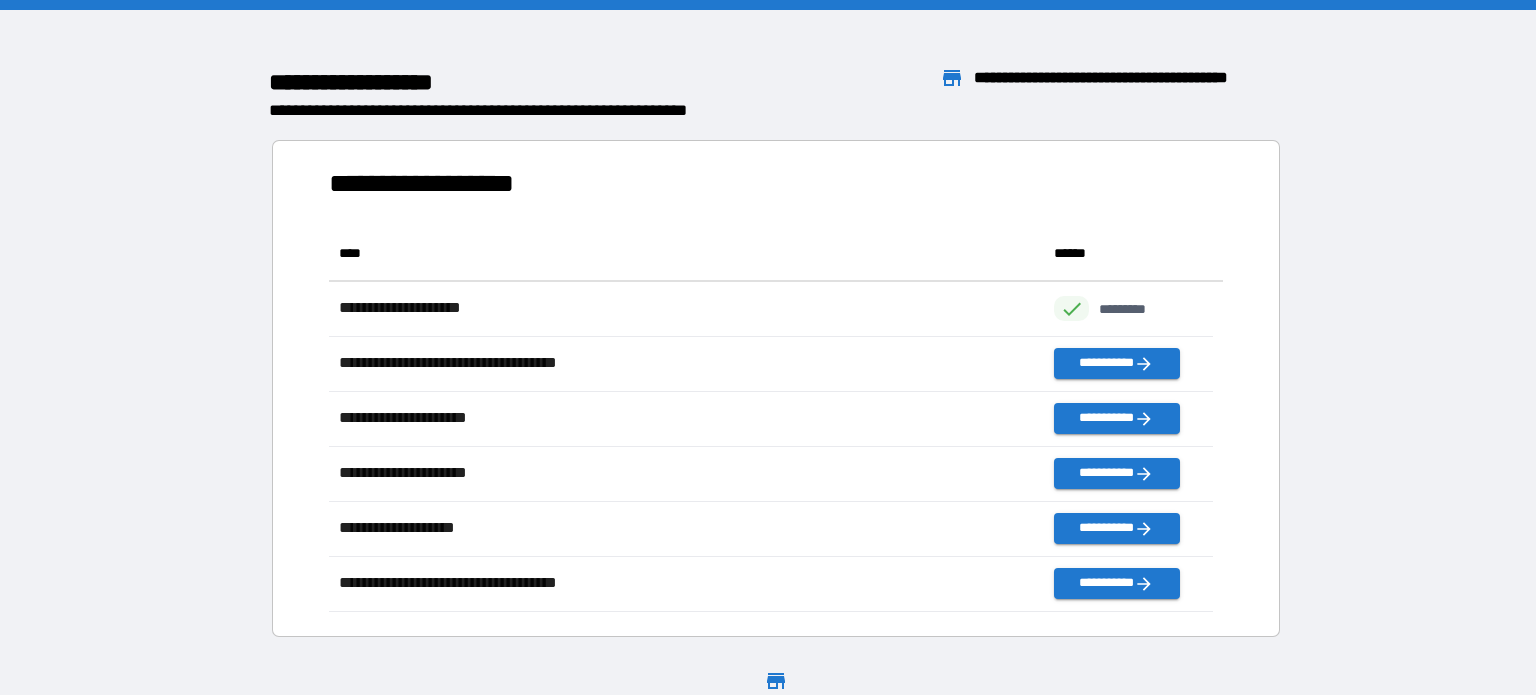 scroll, scrollTop: 16, scrollLeft: 16, axis: both 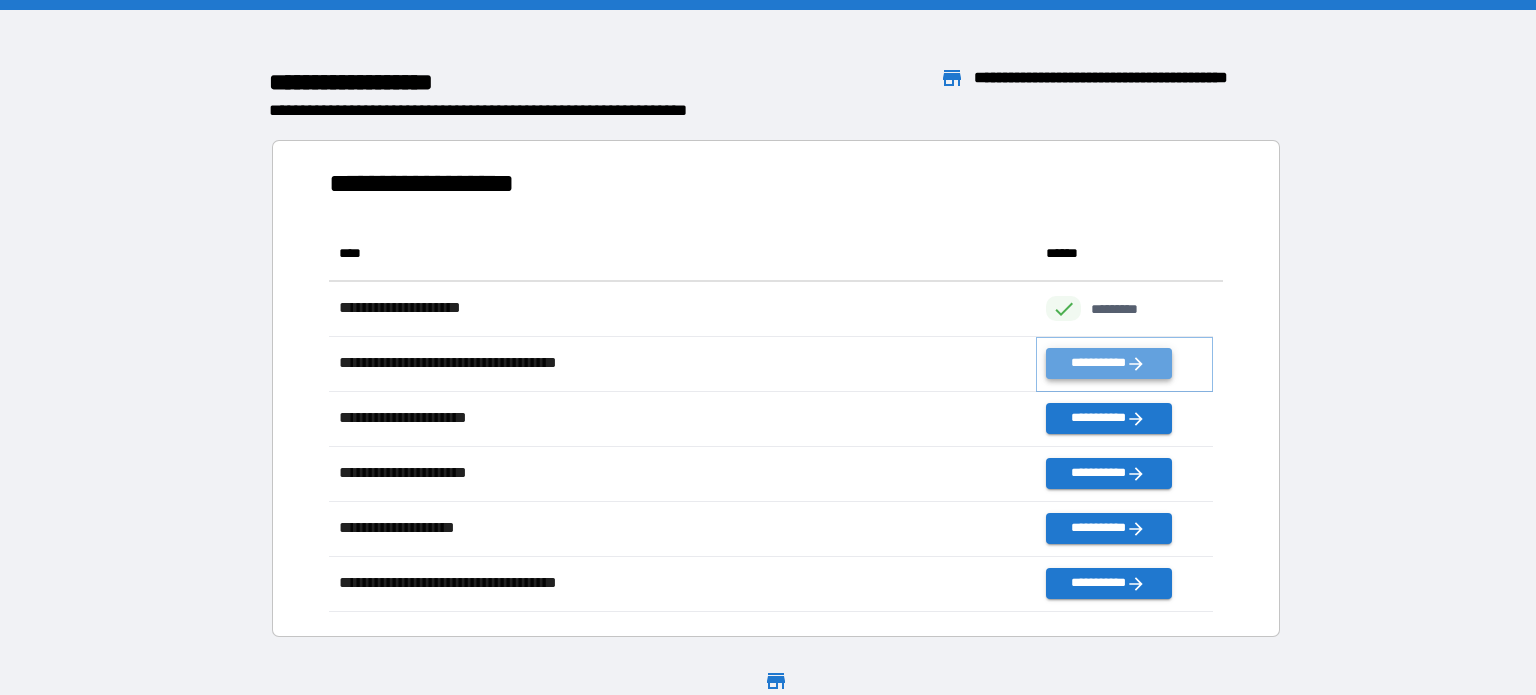 click on "**********" at bounding box center [1108, 363] 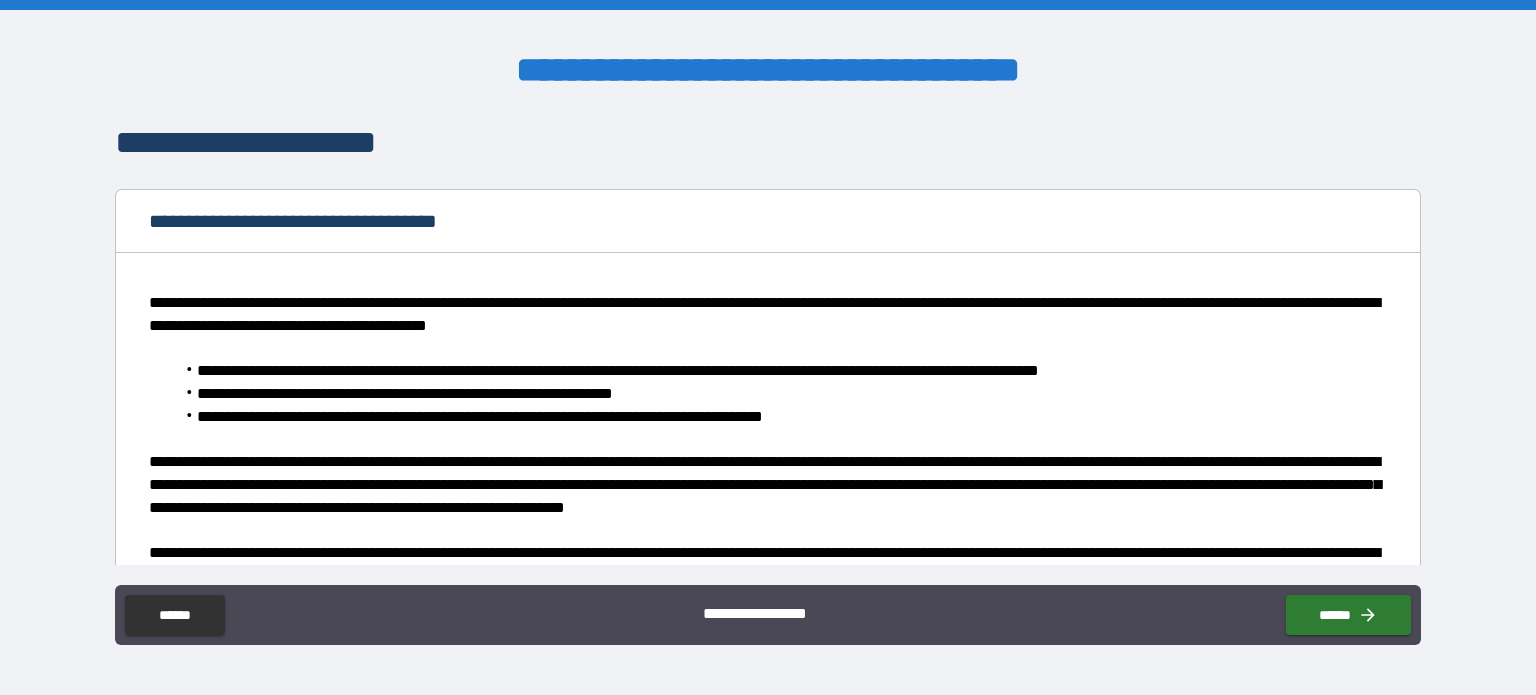 type on "*" 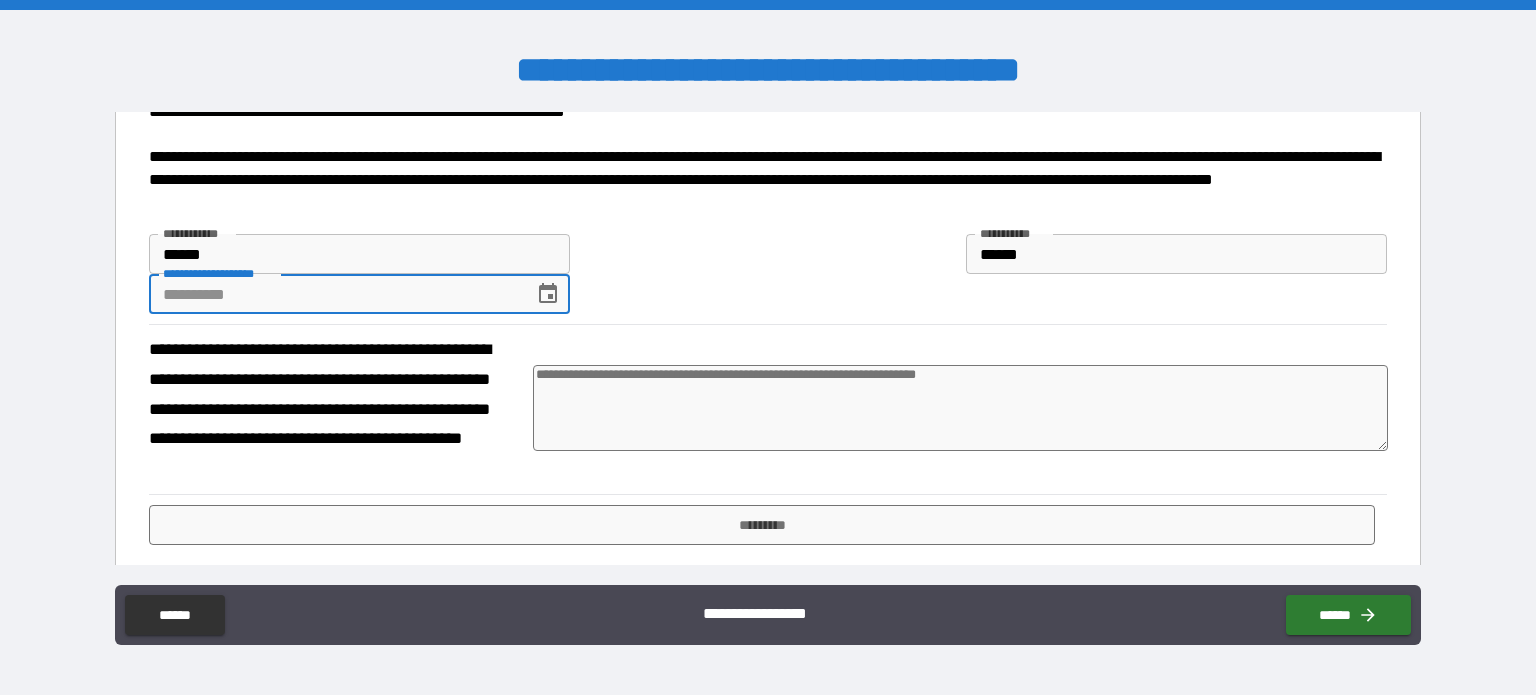 click on "**********" at bounding box center [334, 294] 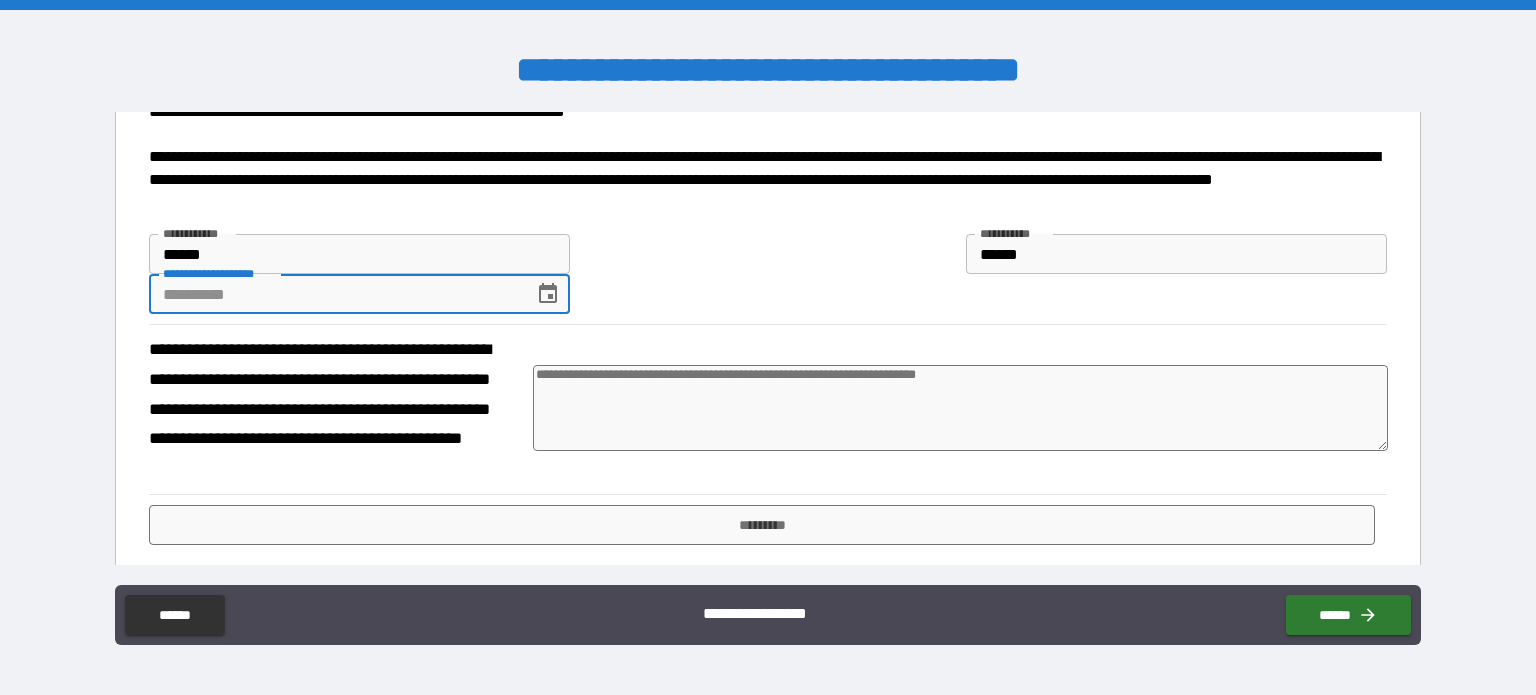 type on "*" 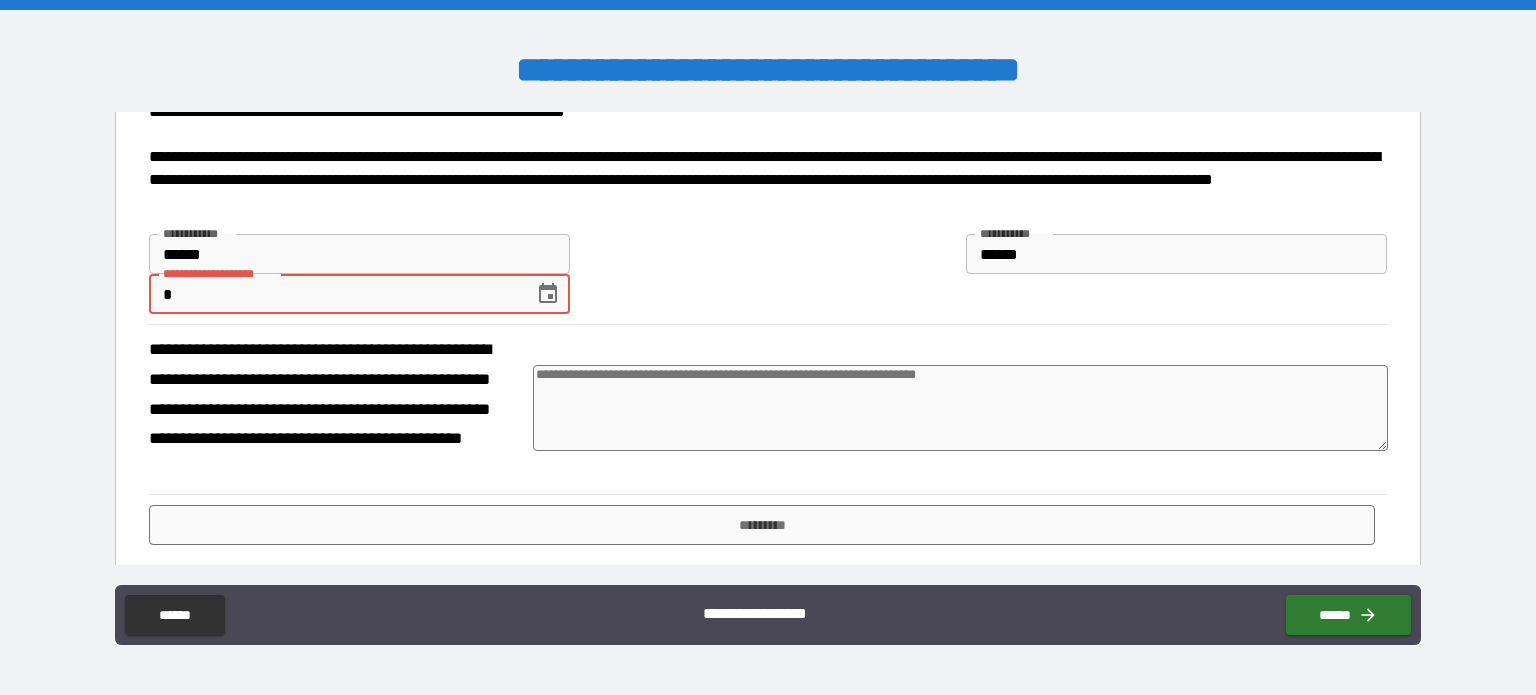 type on "*" 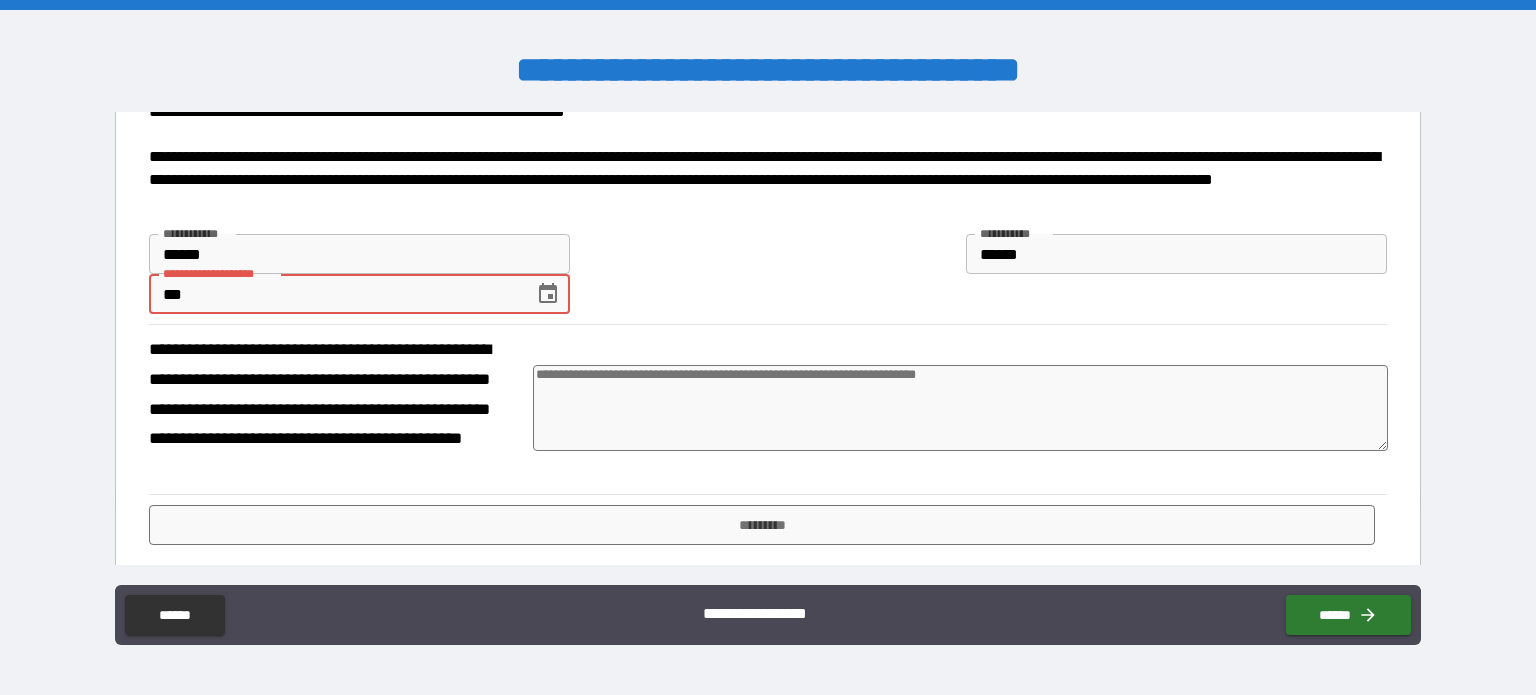 type on "****" 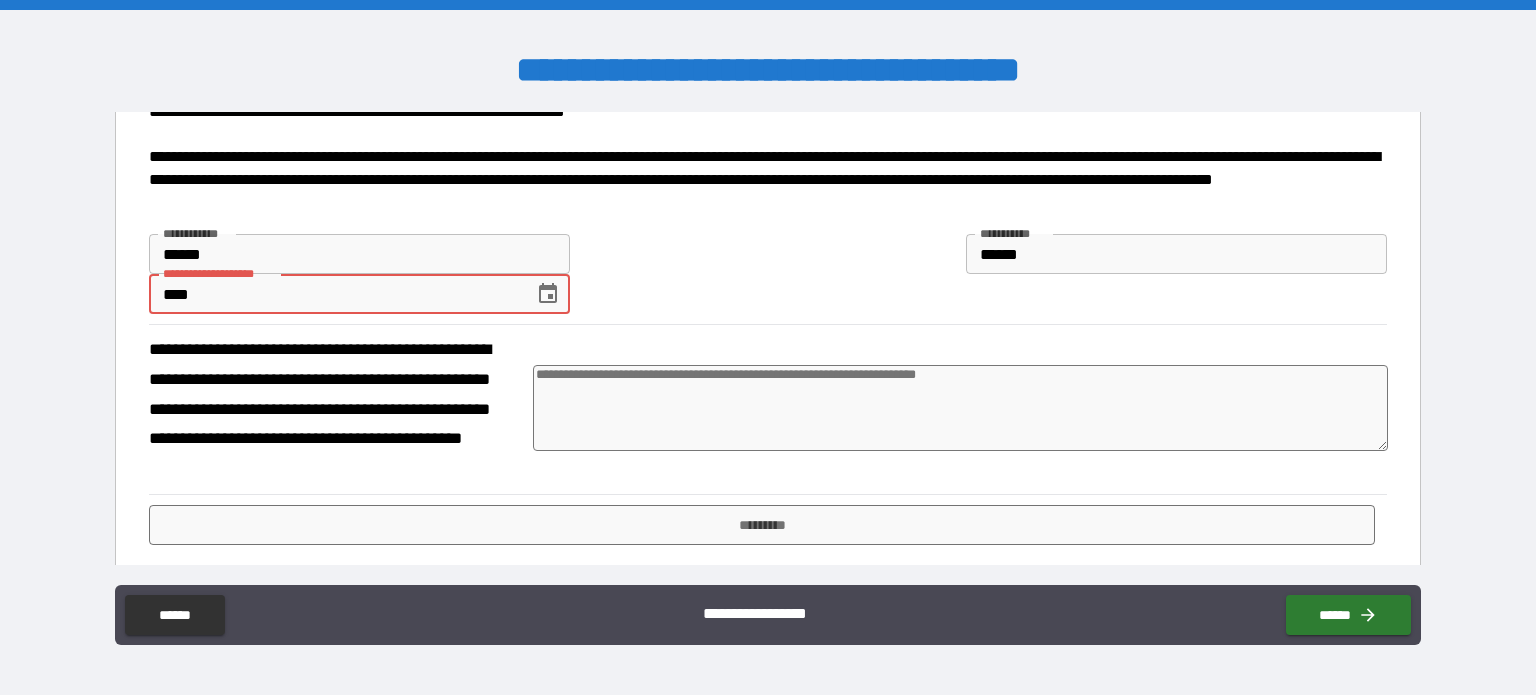 type on "*" 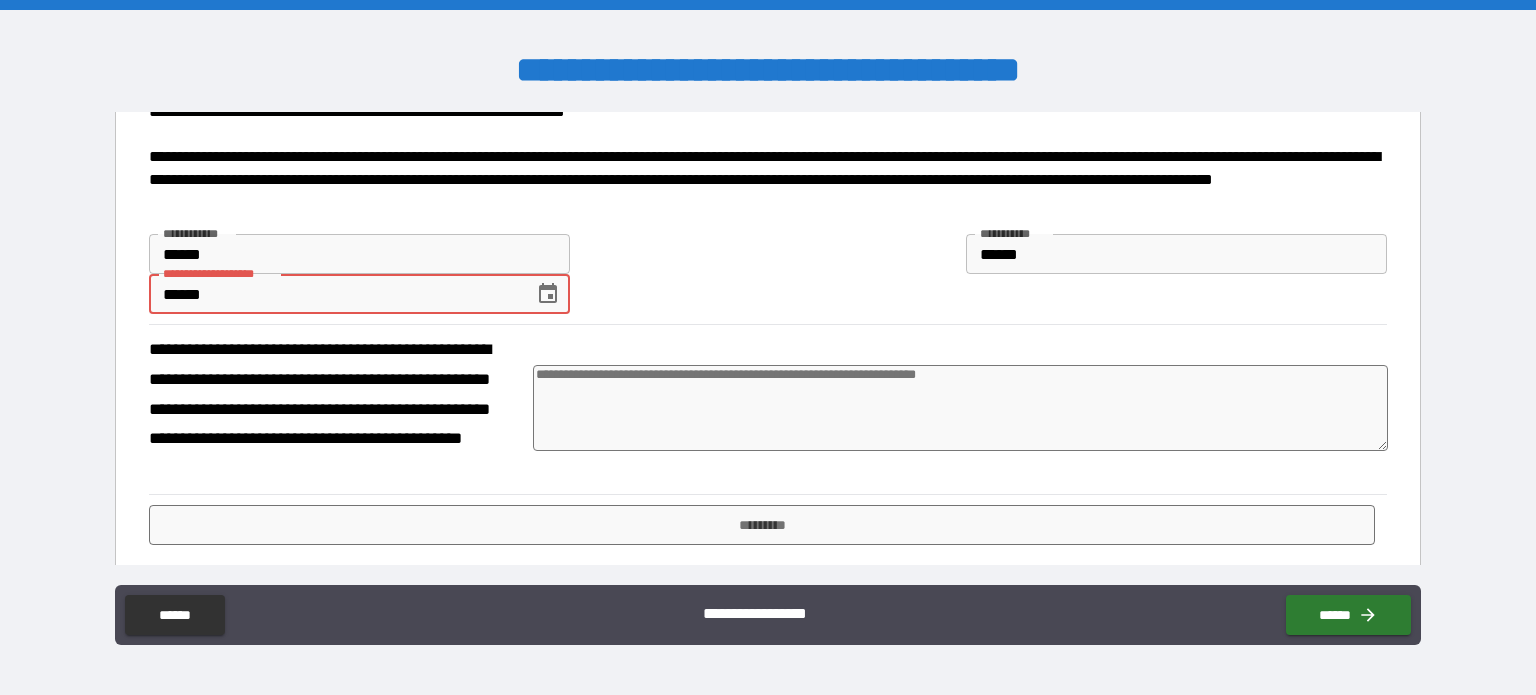 type on "*" 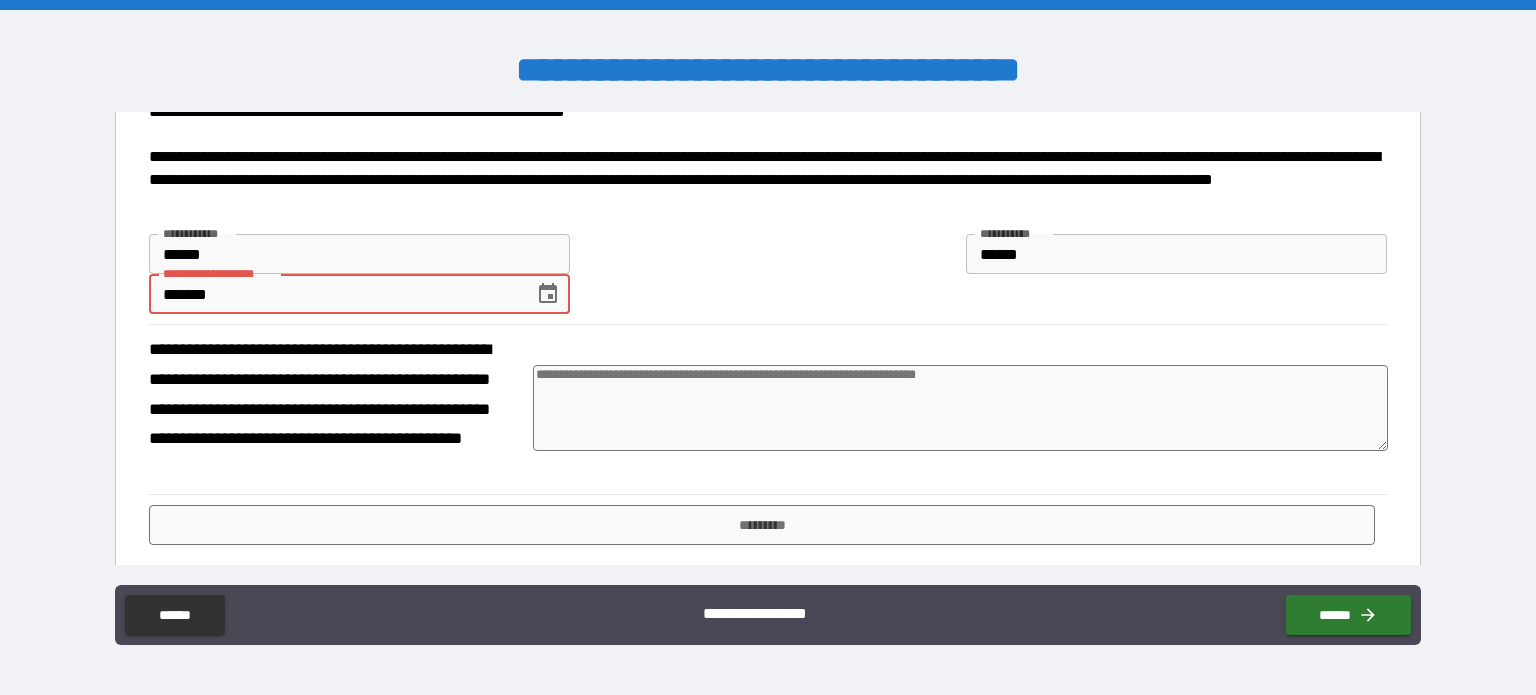 type on "********" 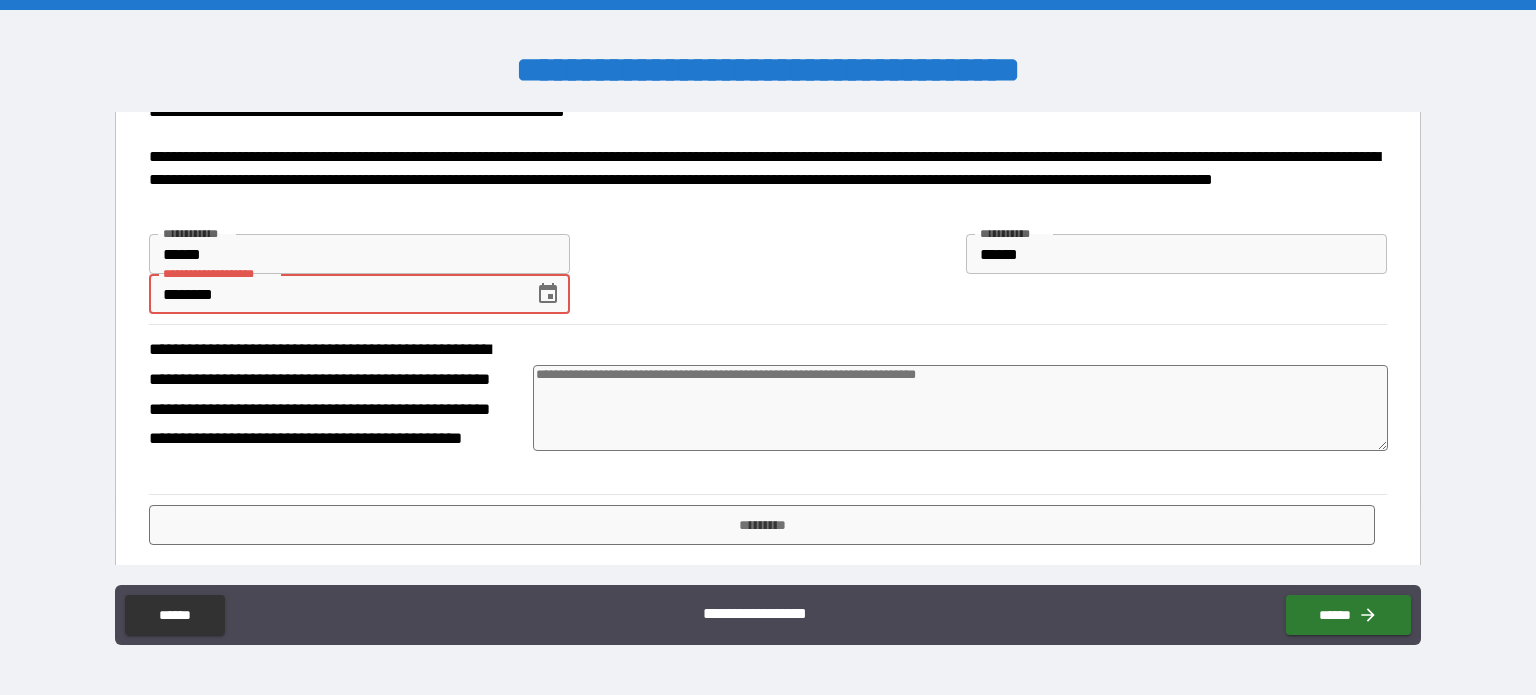 type on "*" 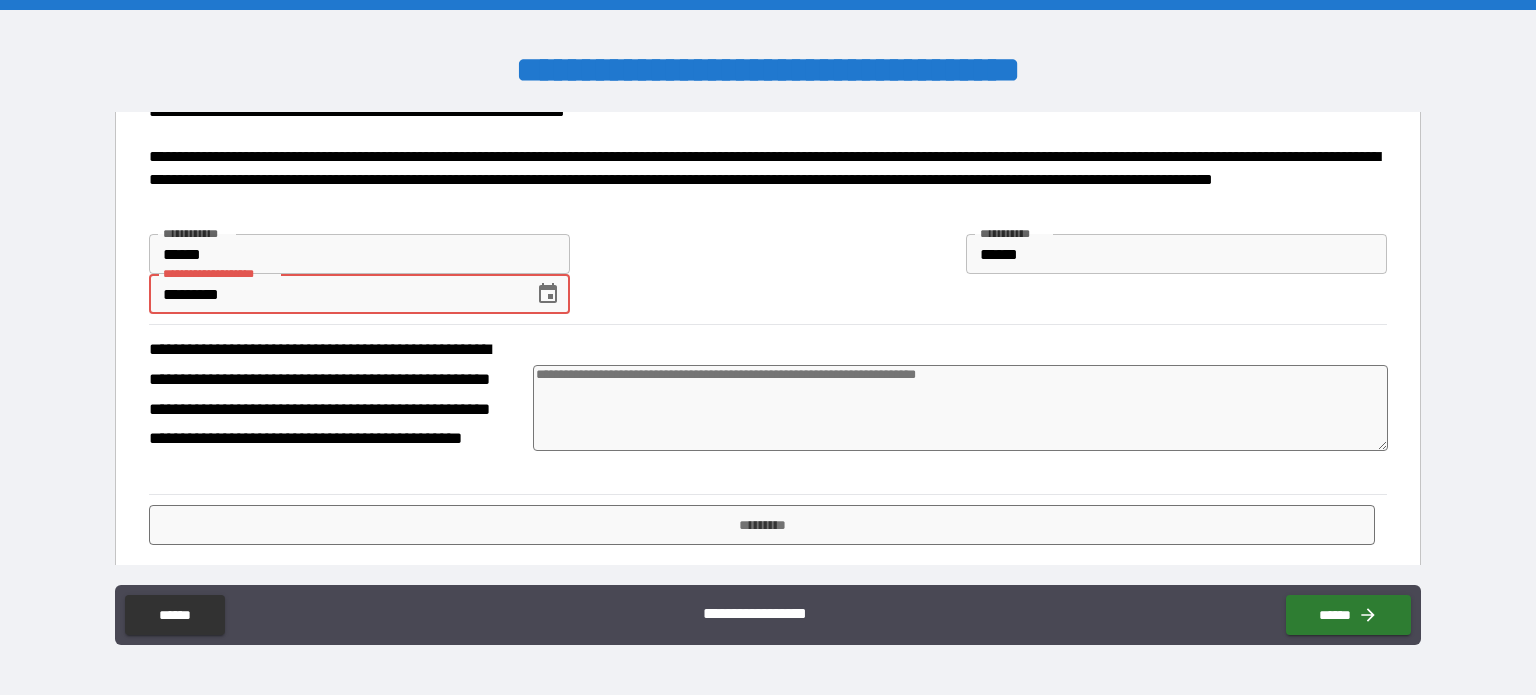 type on "*" 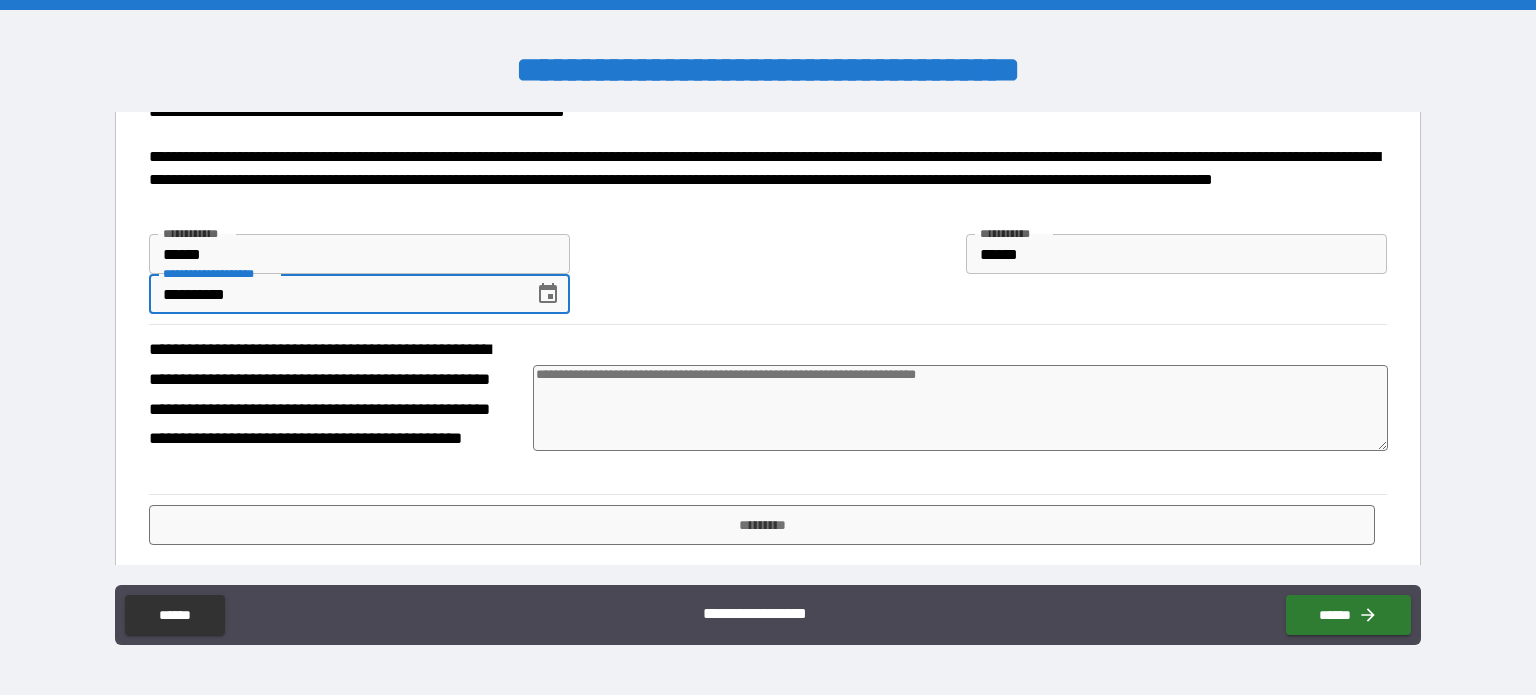 type on "*" 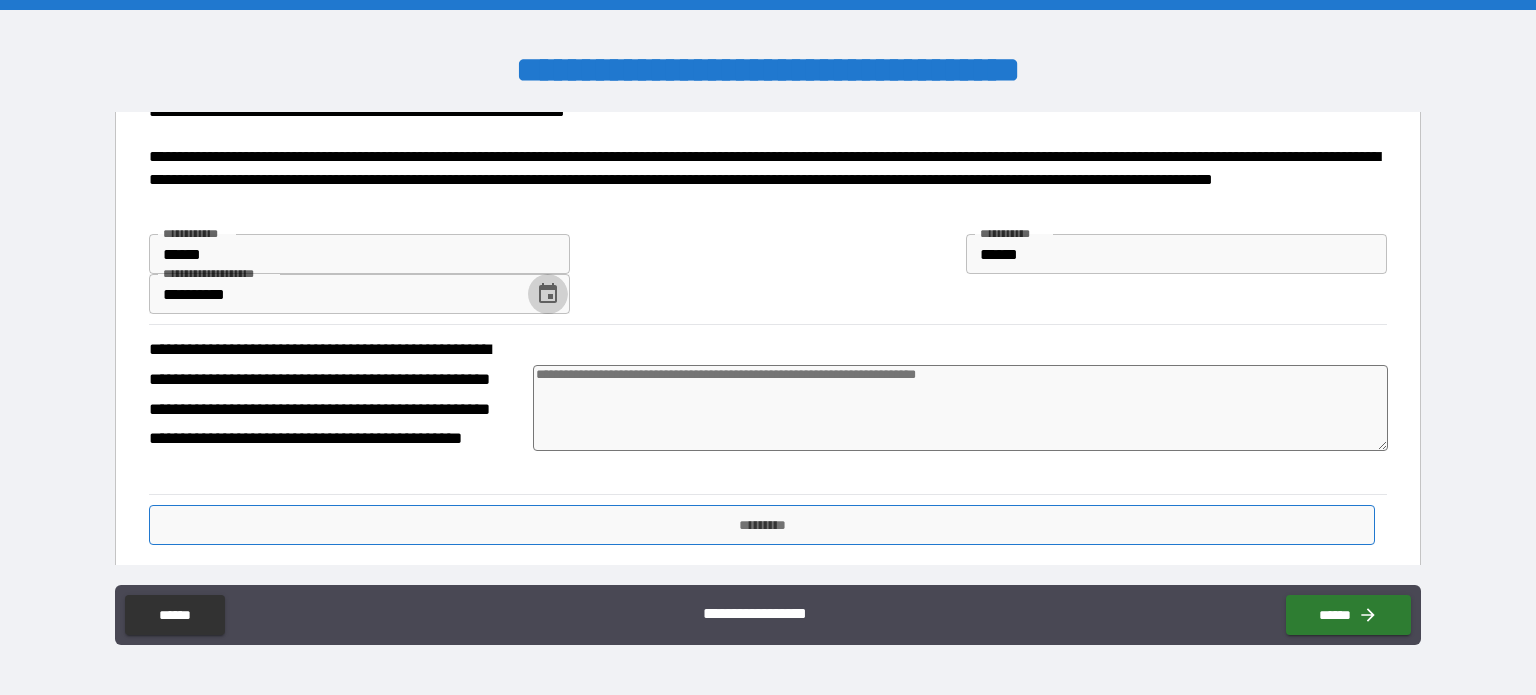 click on "*********" at bounding box center (762, 525) 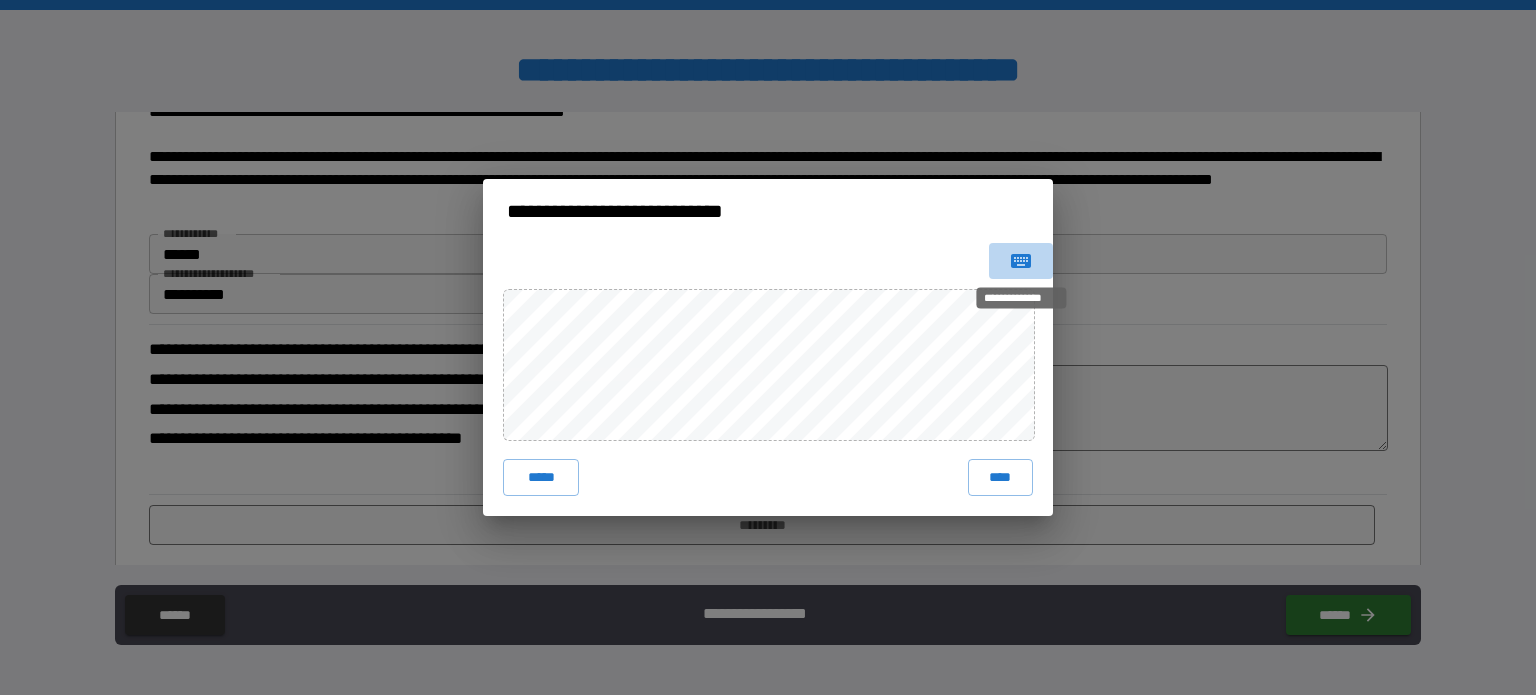 click 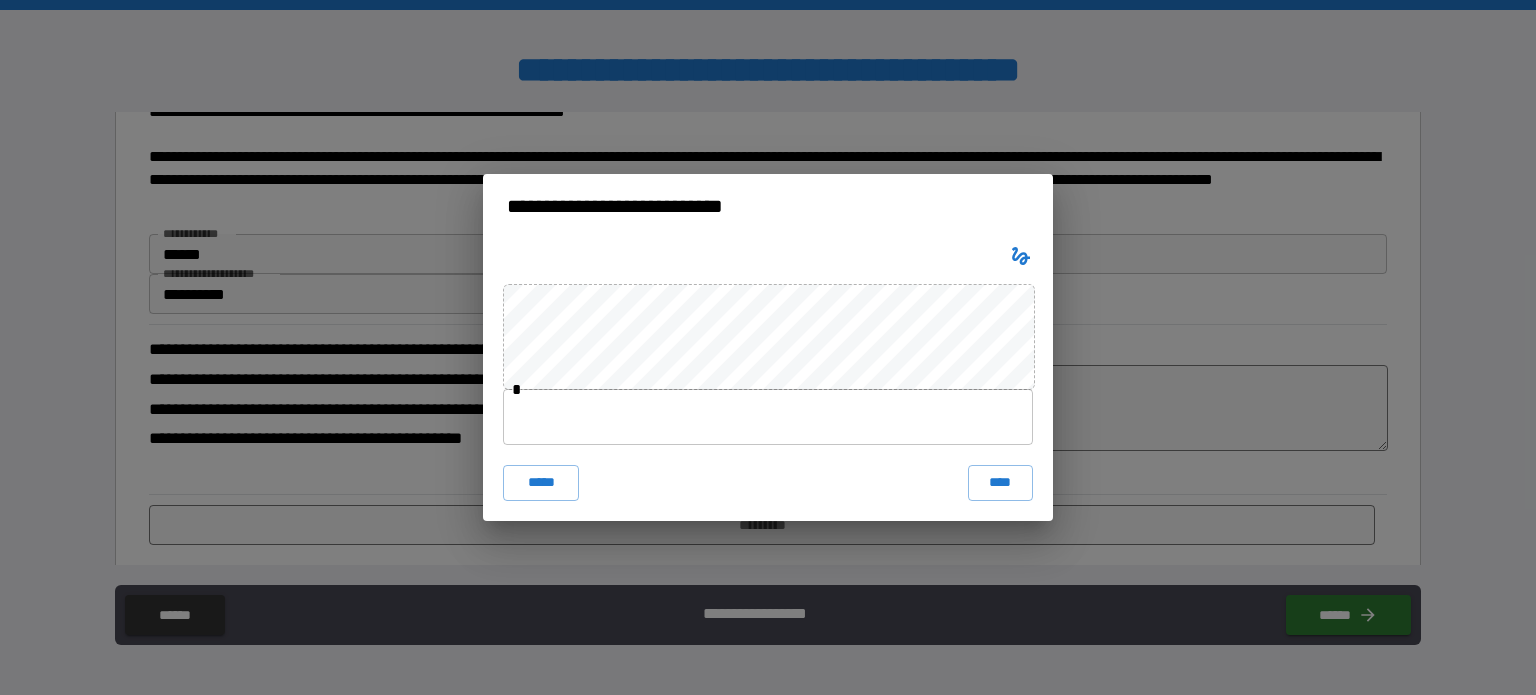 type 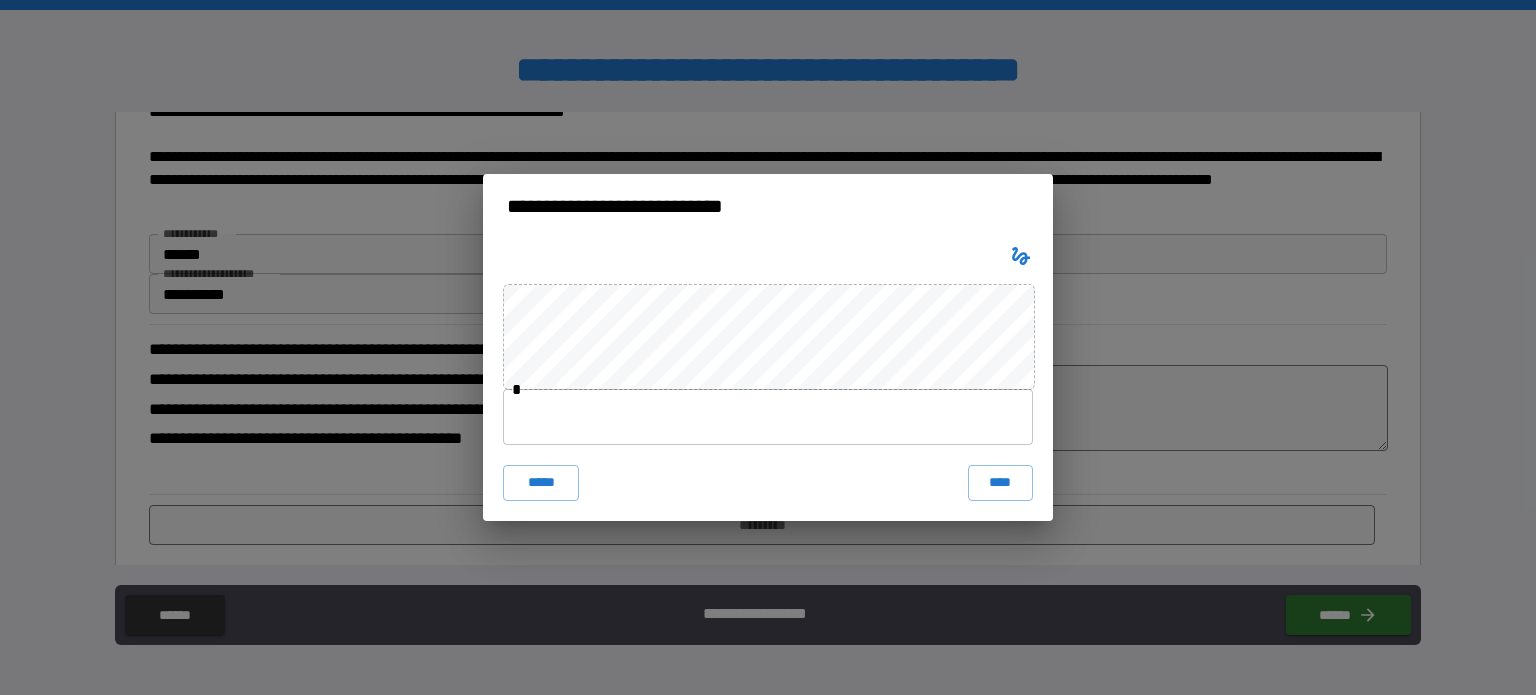 click at bounding box center (768, 417) 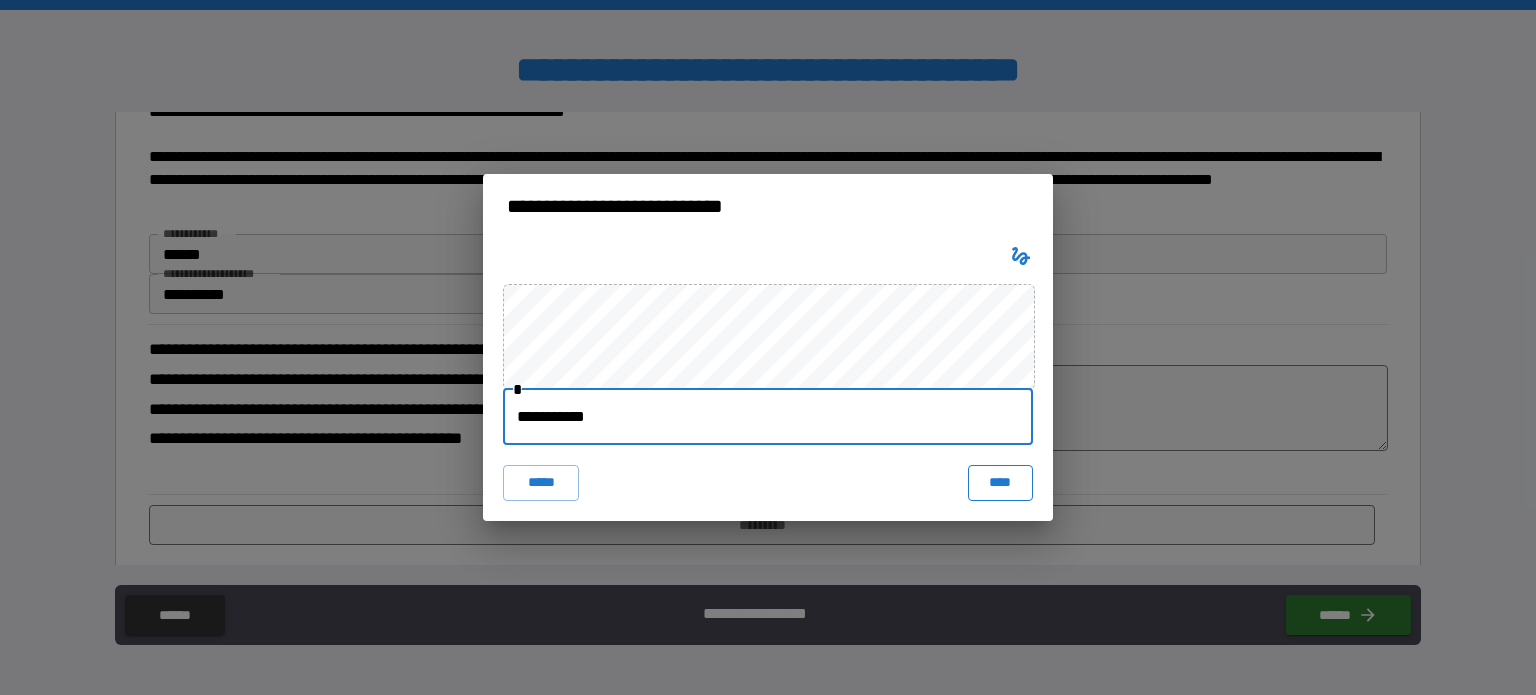 type on "**********" 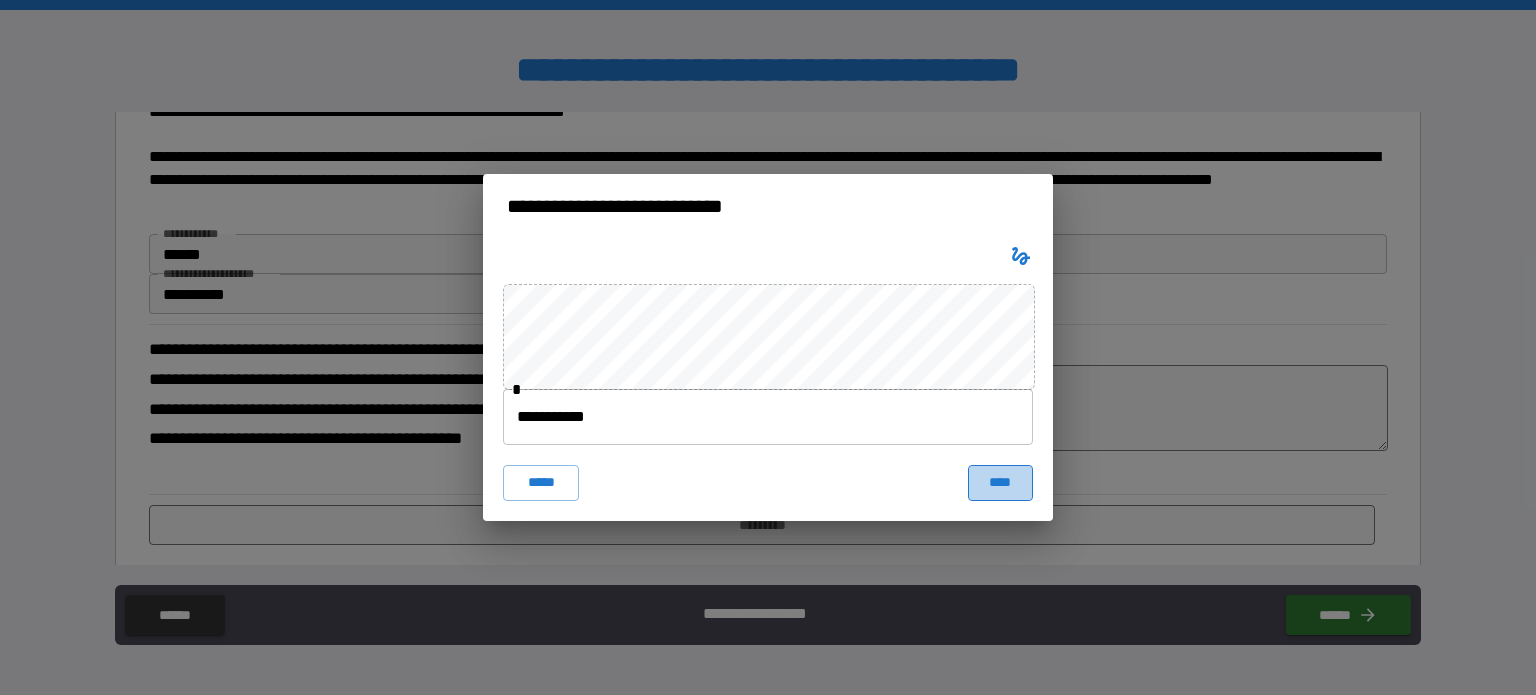 click on "****" at bounding box center [1000, 483] 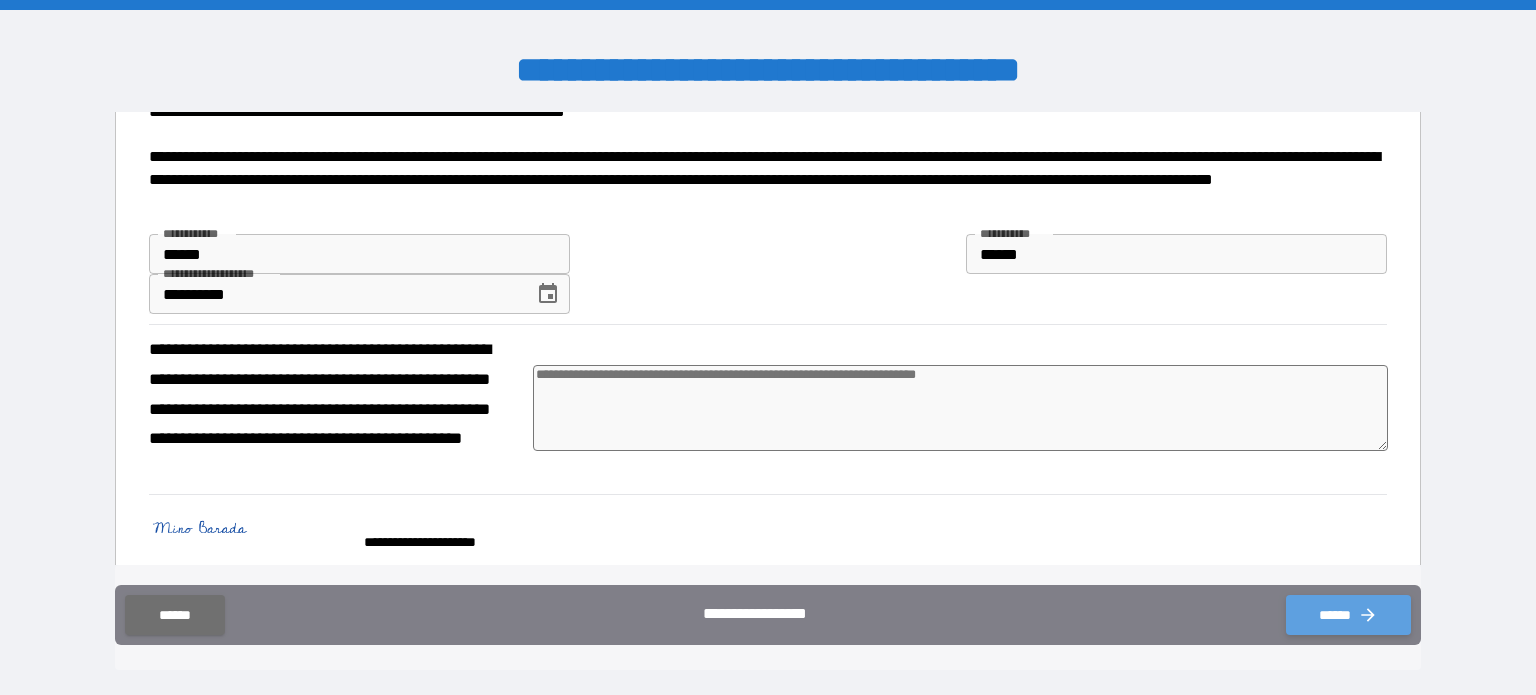 click 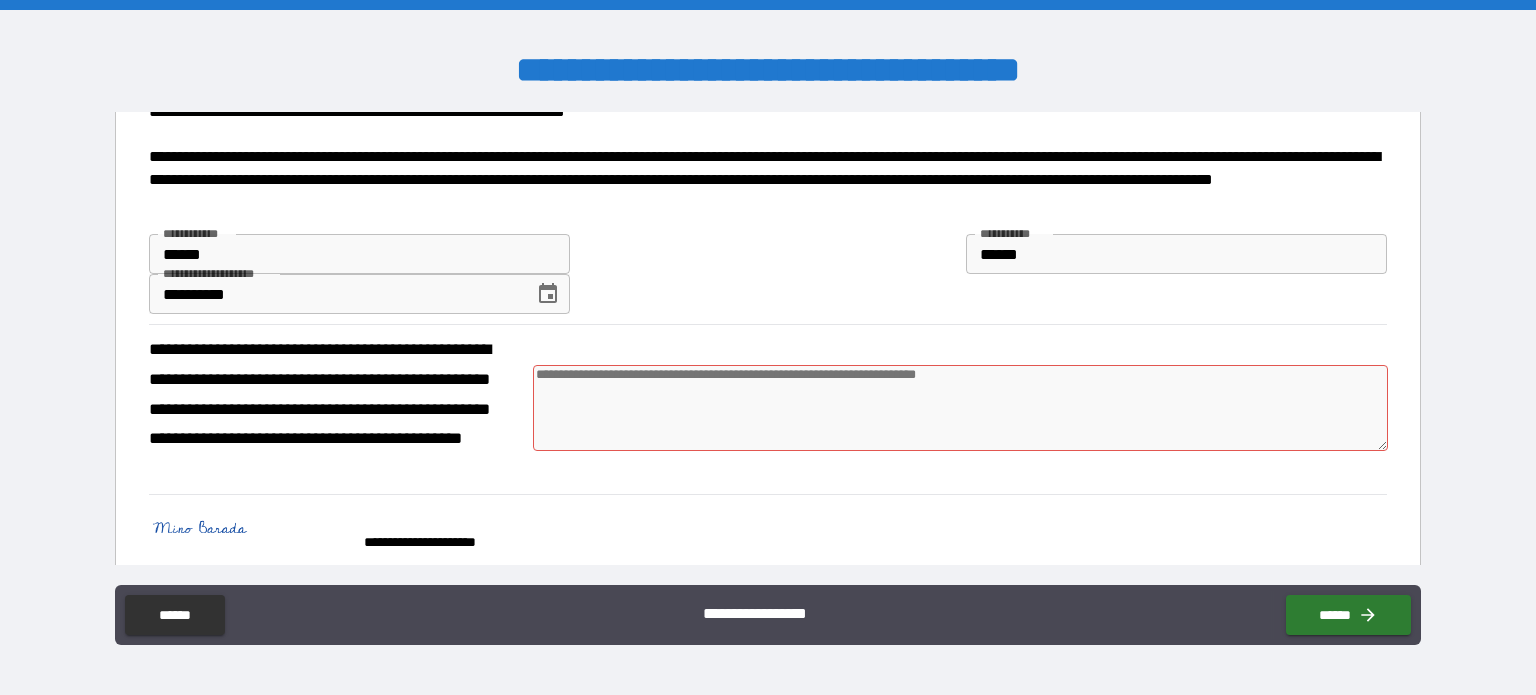 click at bounding box center [961, 408] 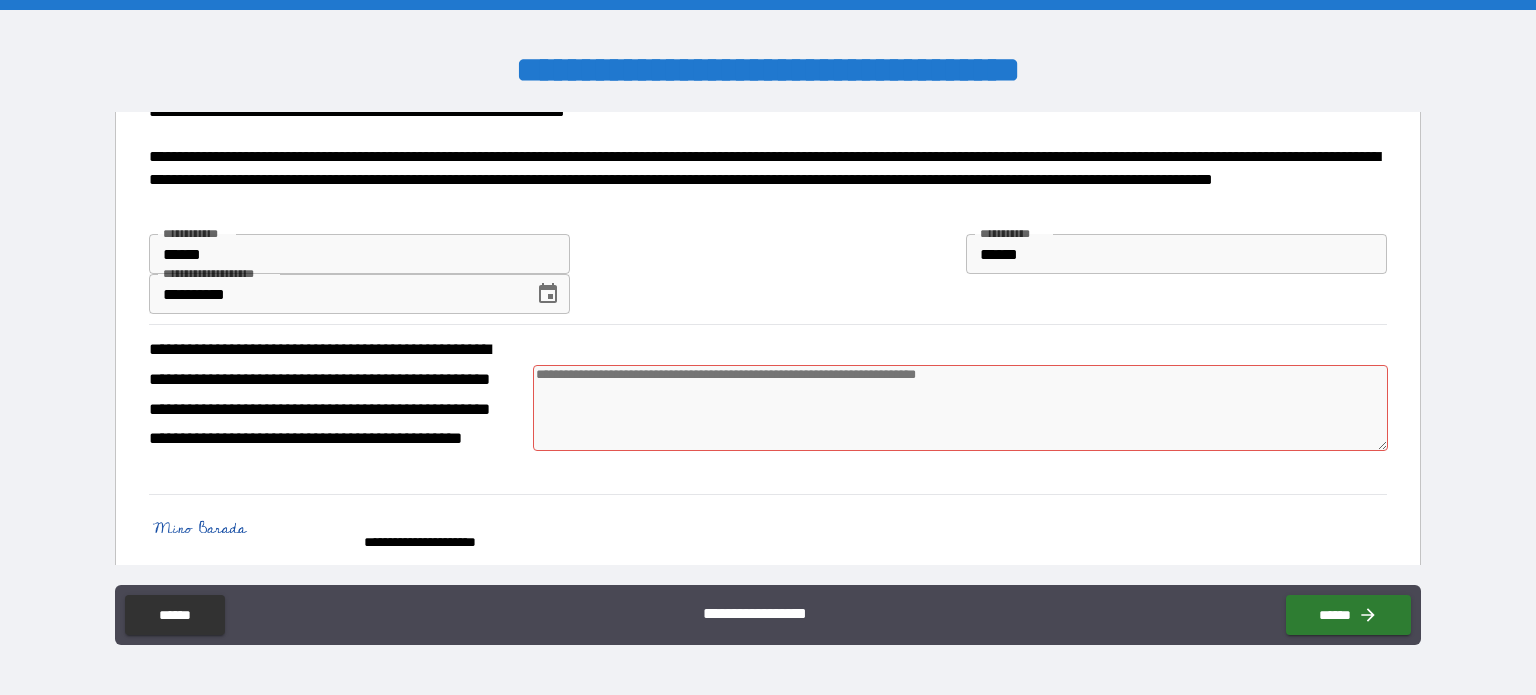 type on "*" 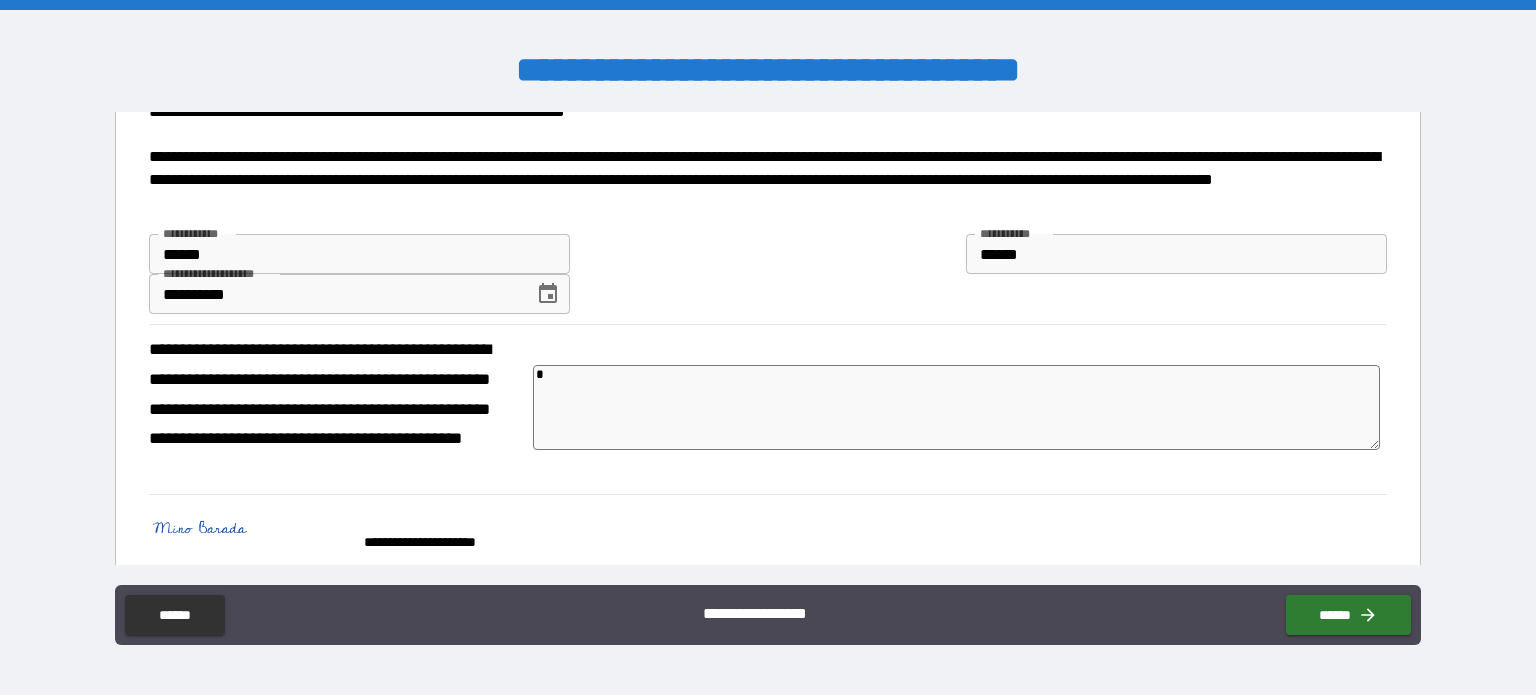 type on "*" 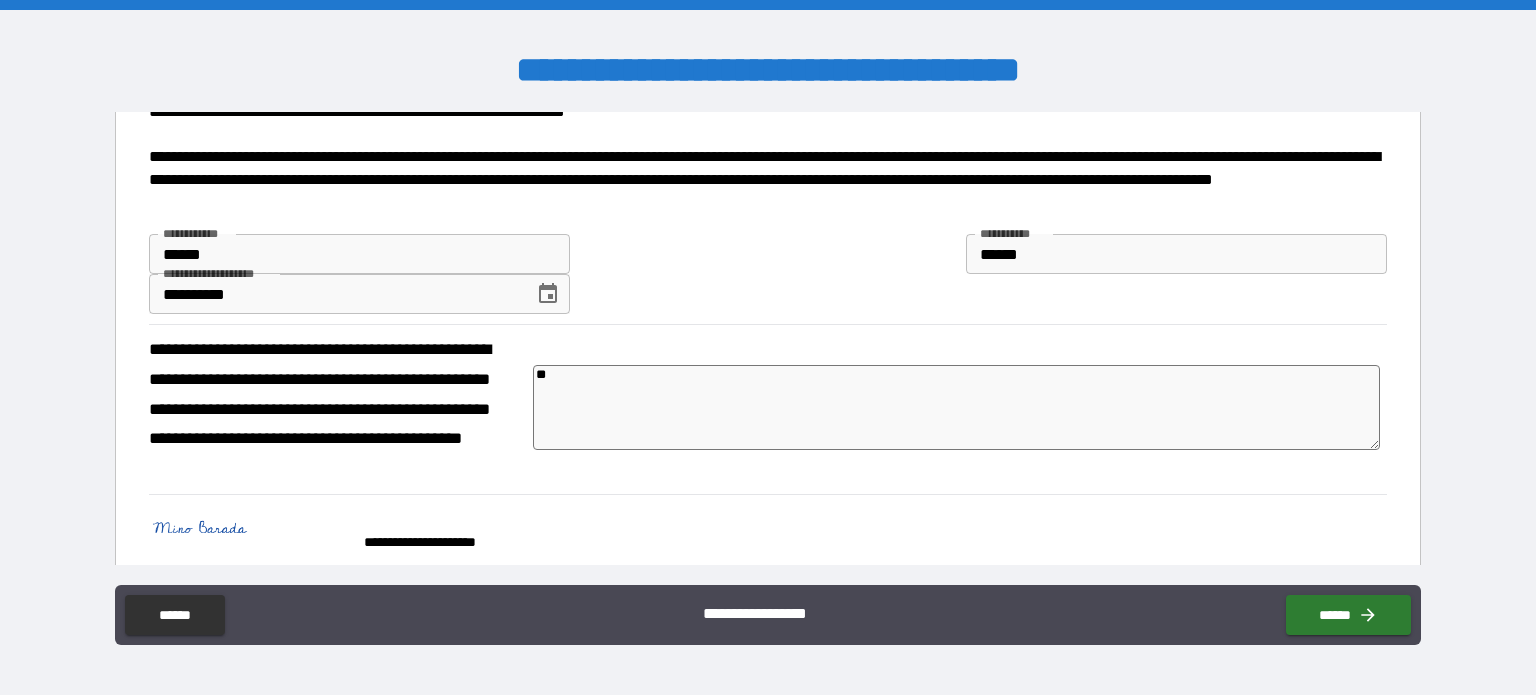 type on "***" 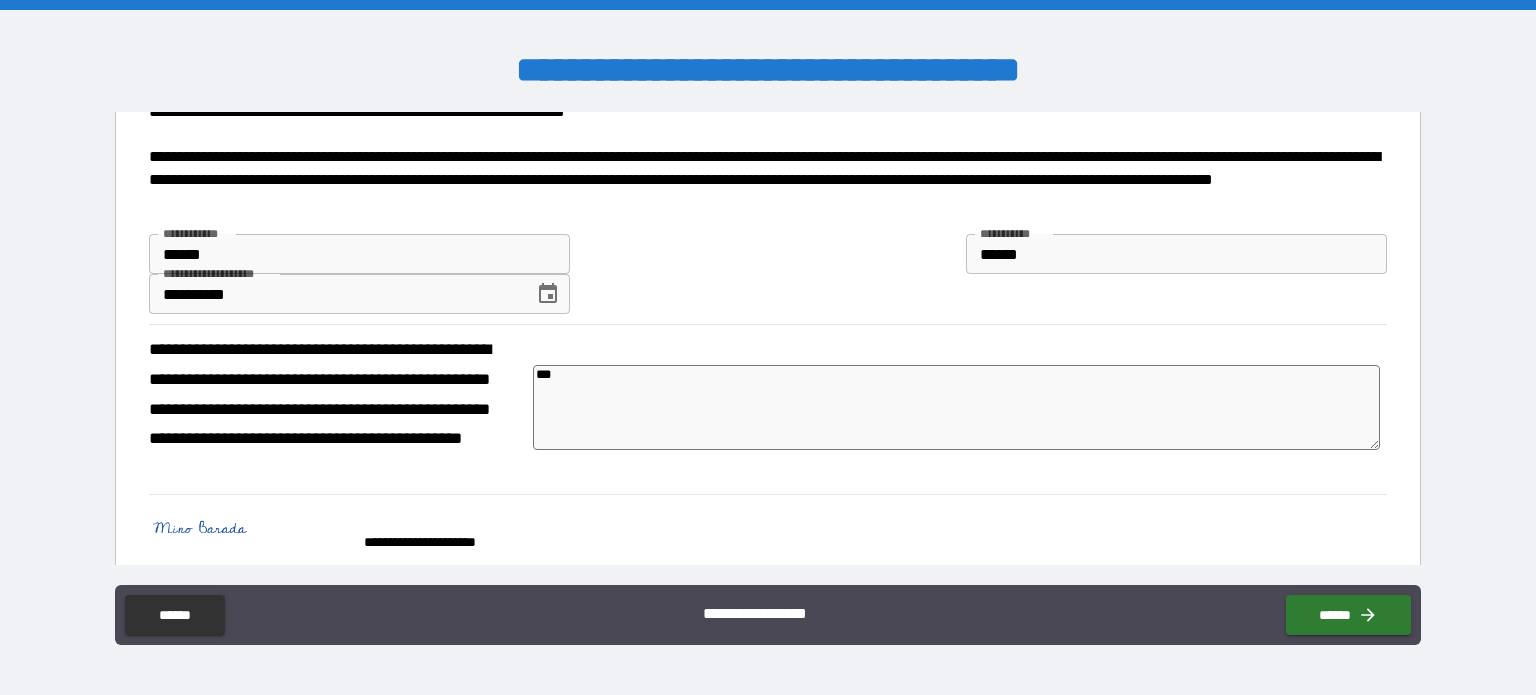 type on "*" 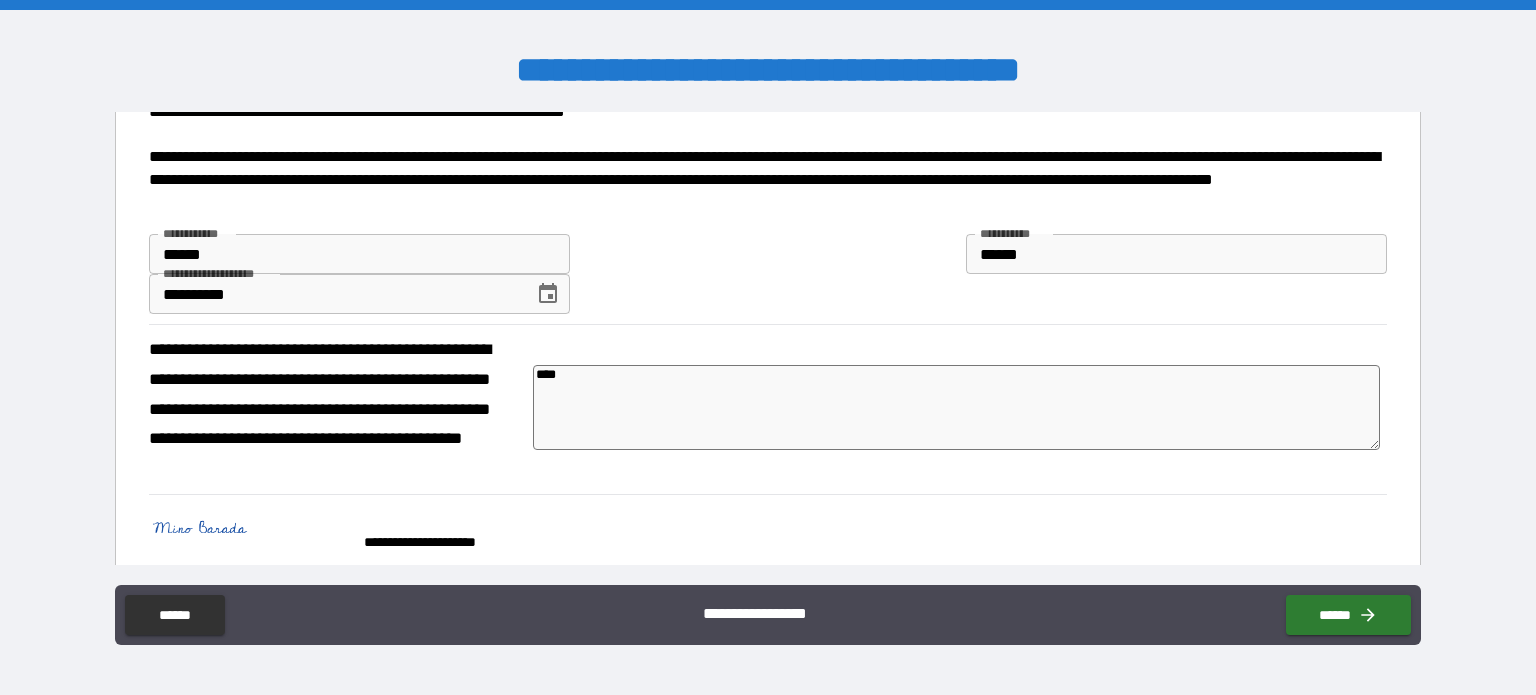 type on "*****" 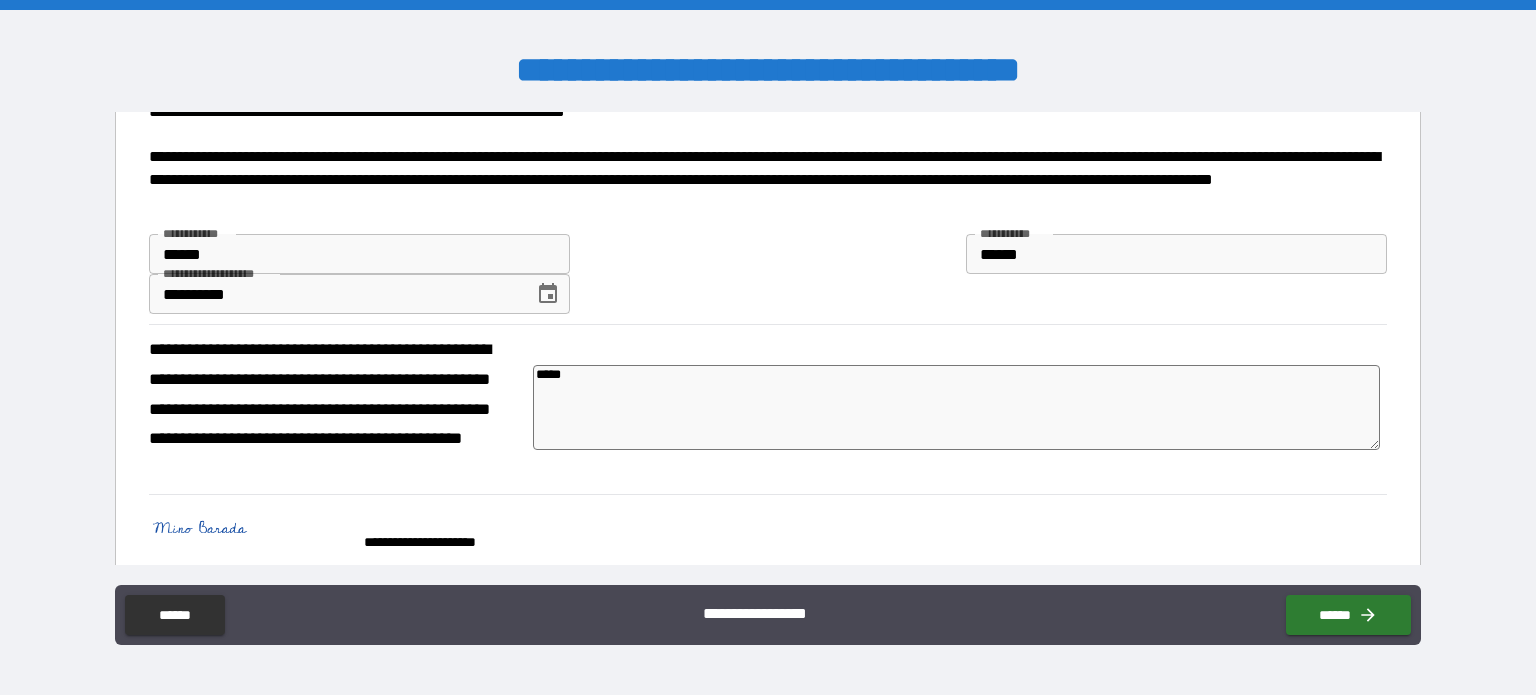 type on "*" 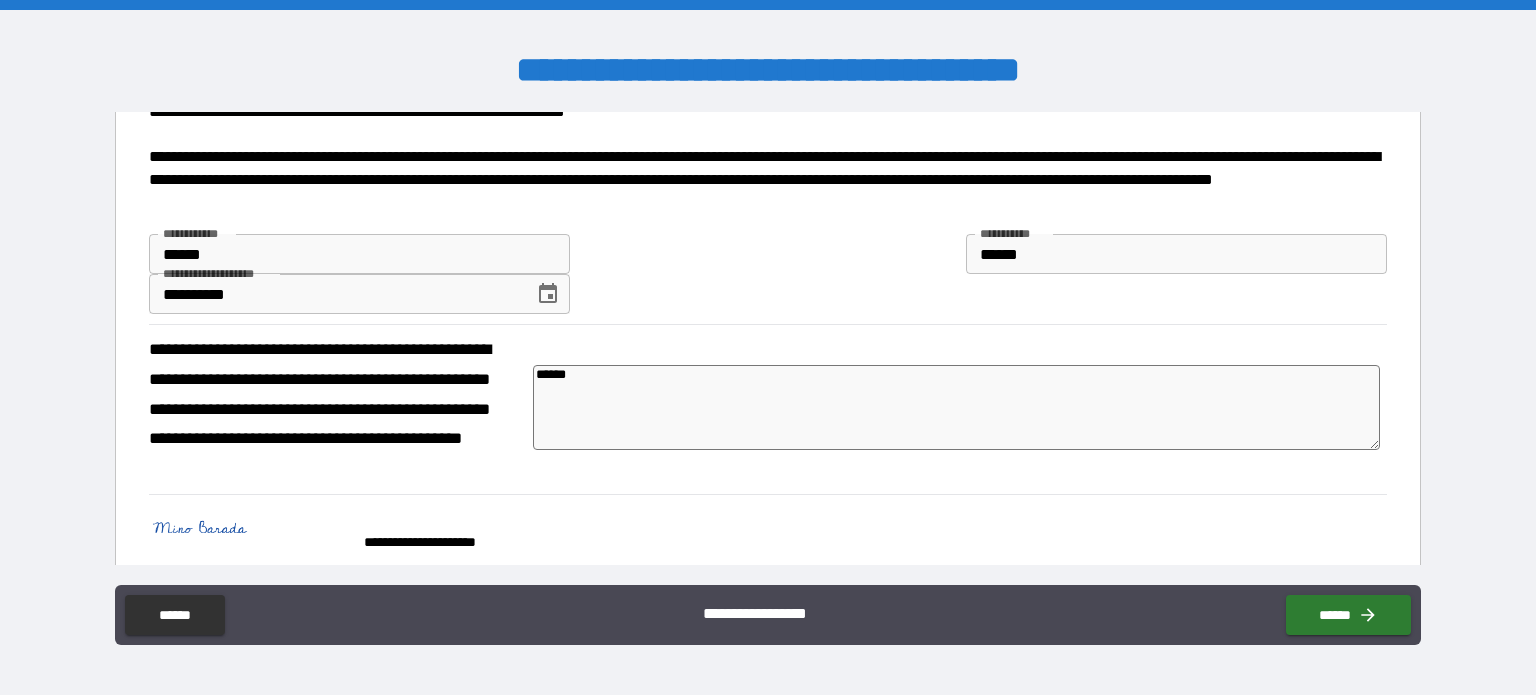 type on "*" 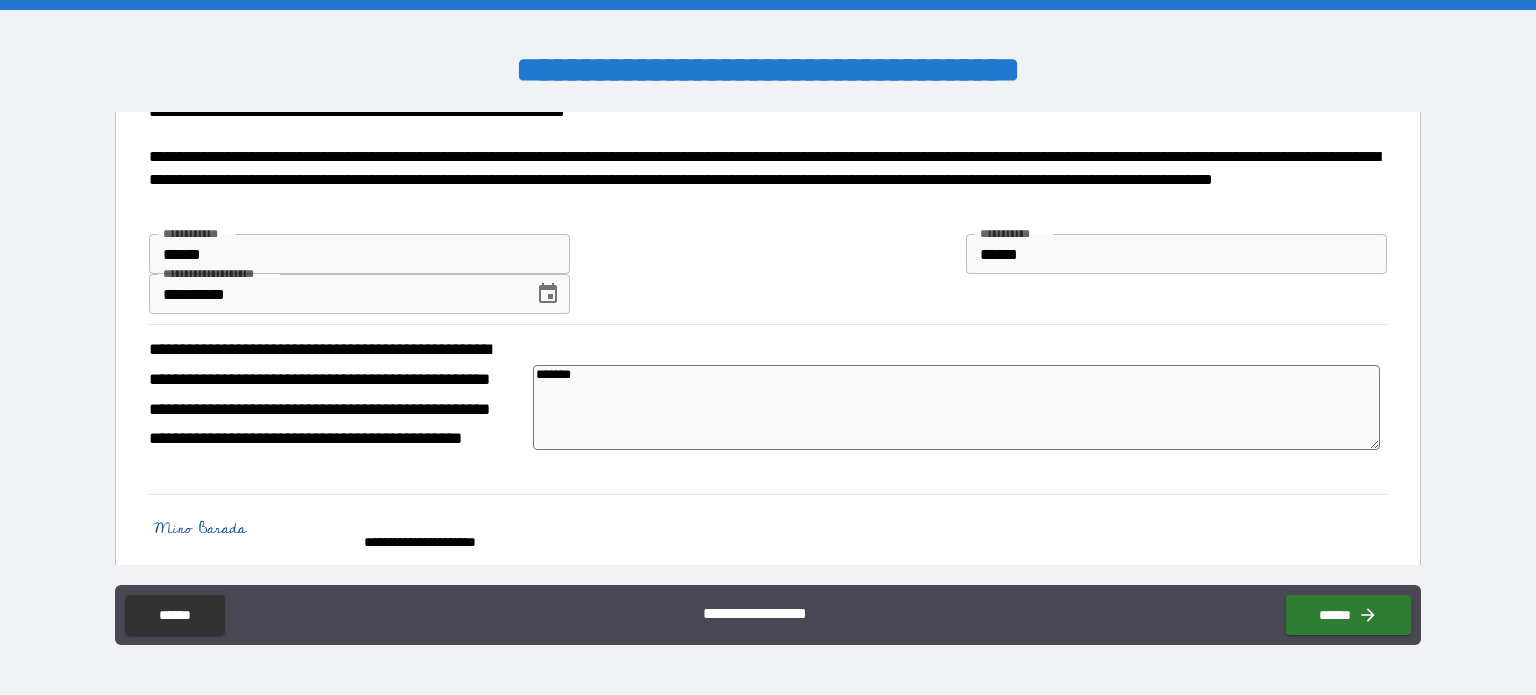 type on "*" 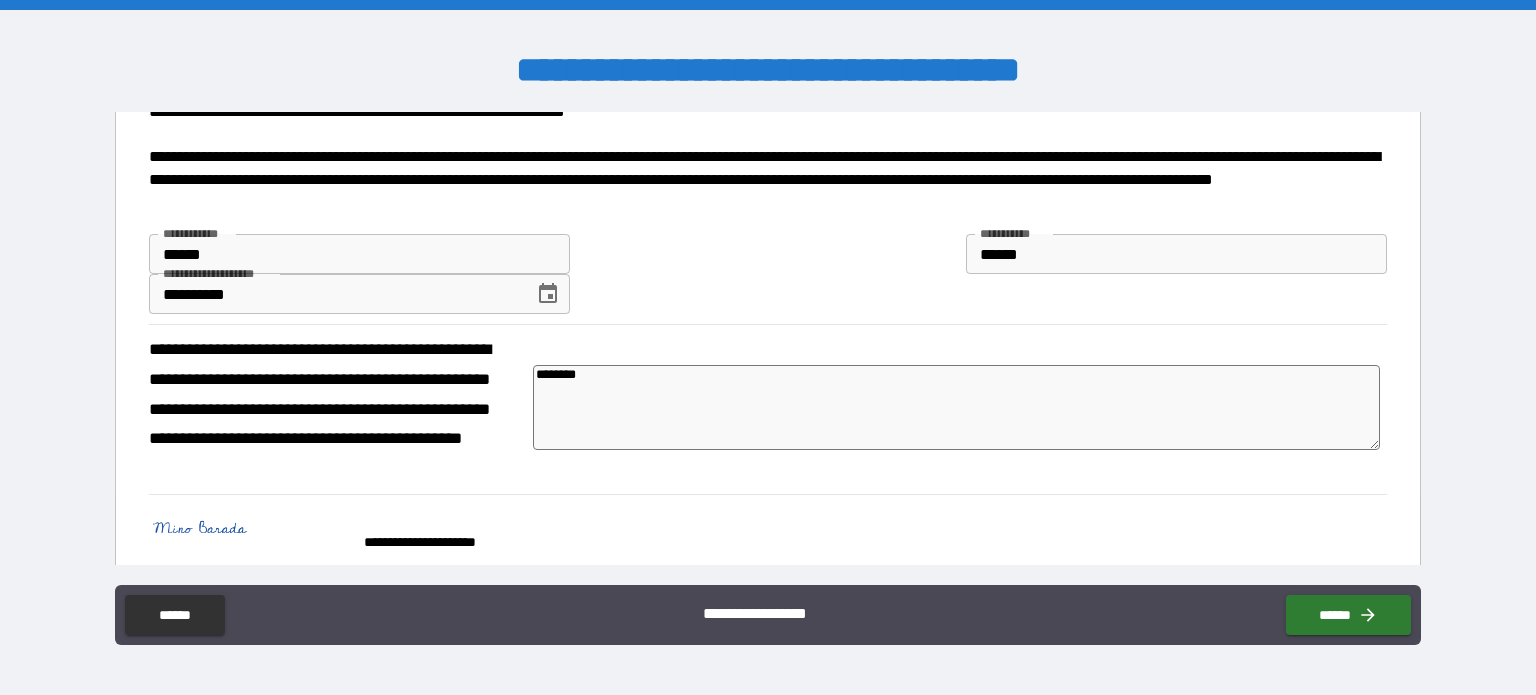 type on "*********" 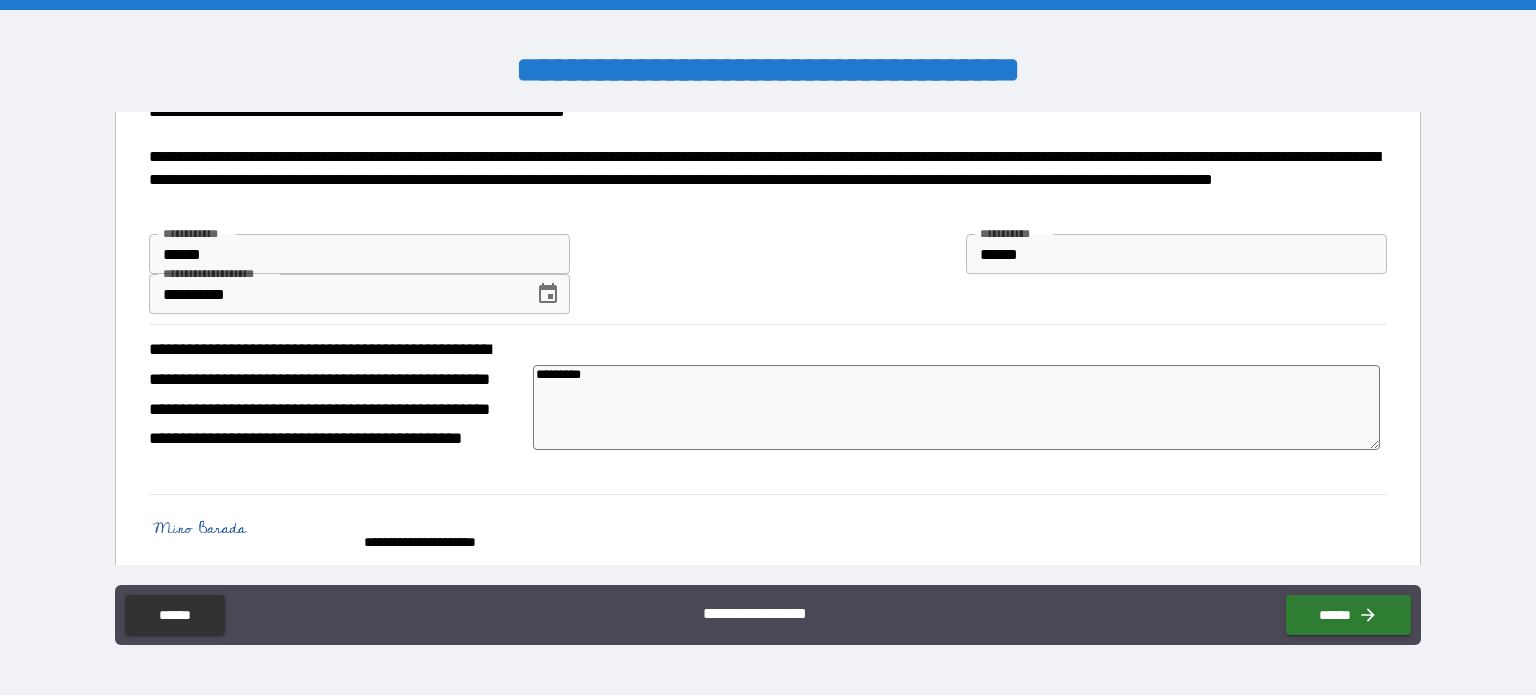 type on "**********" 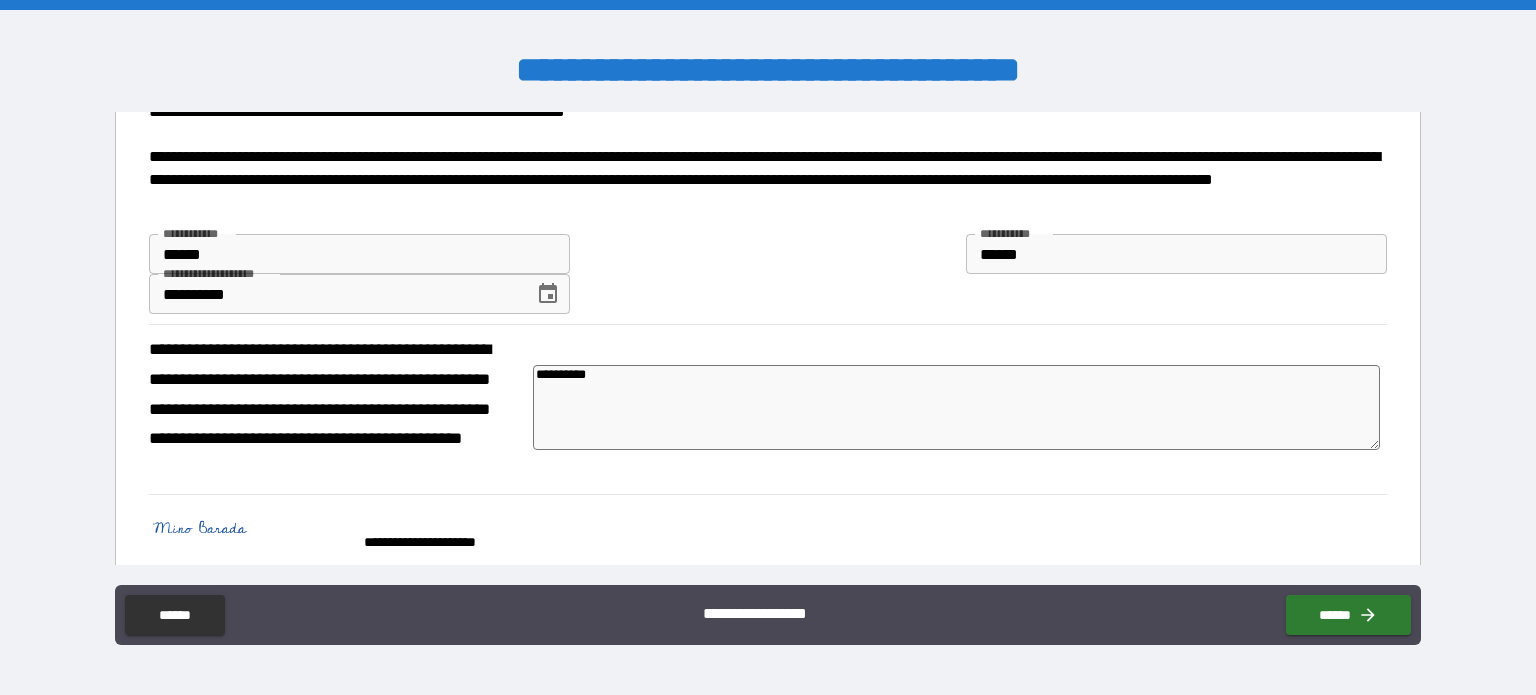 type on "*" 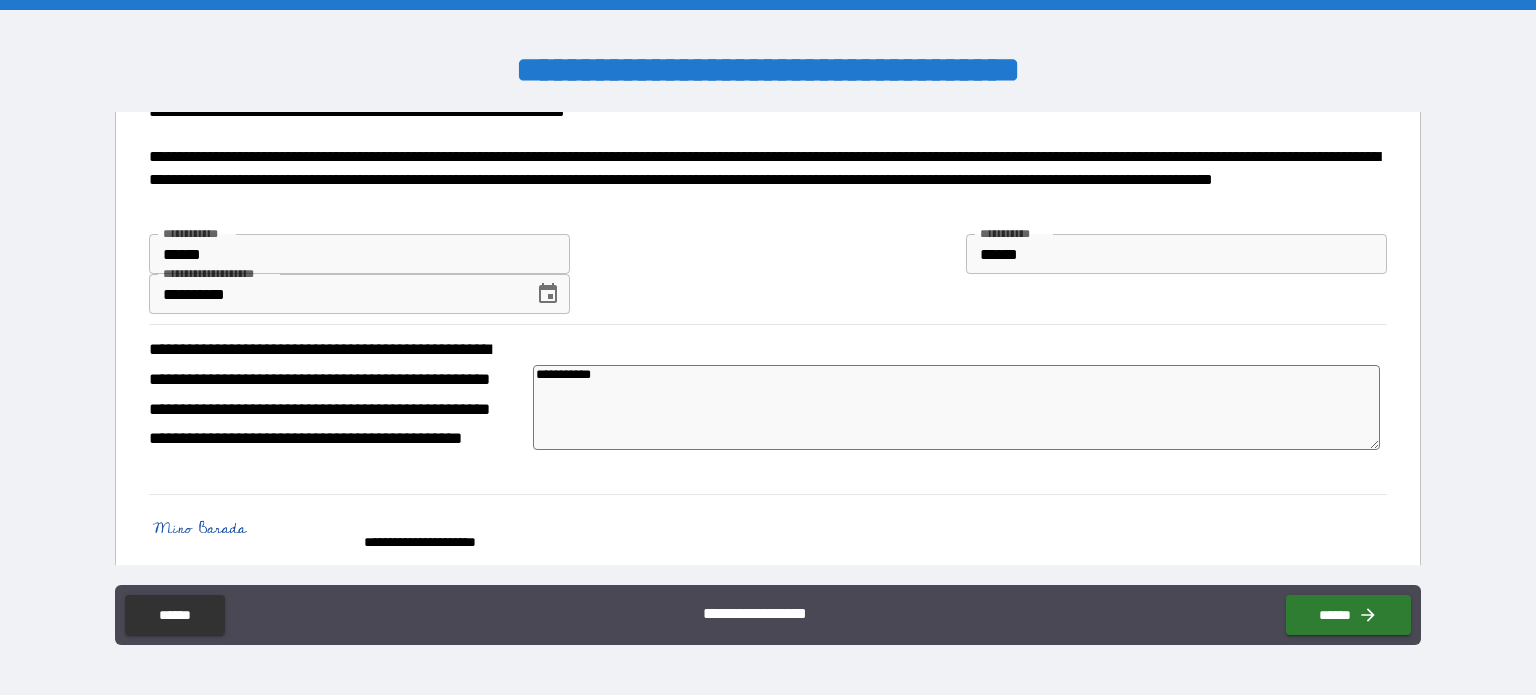 type on "**********" 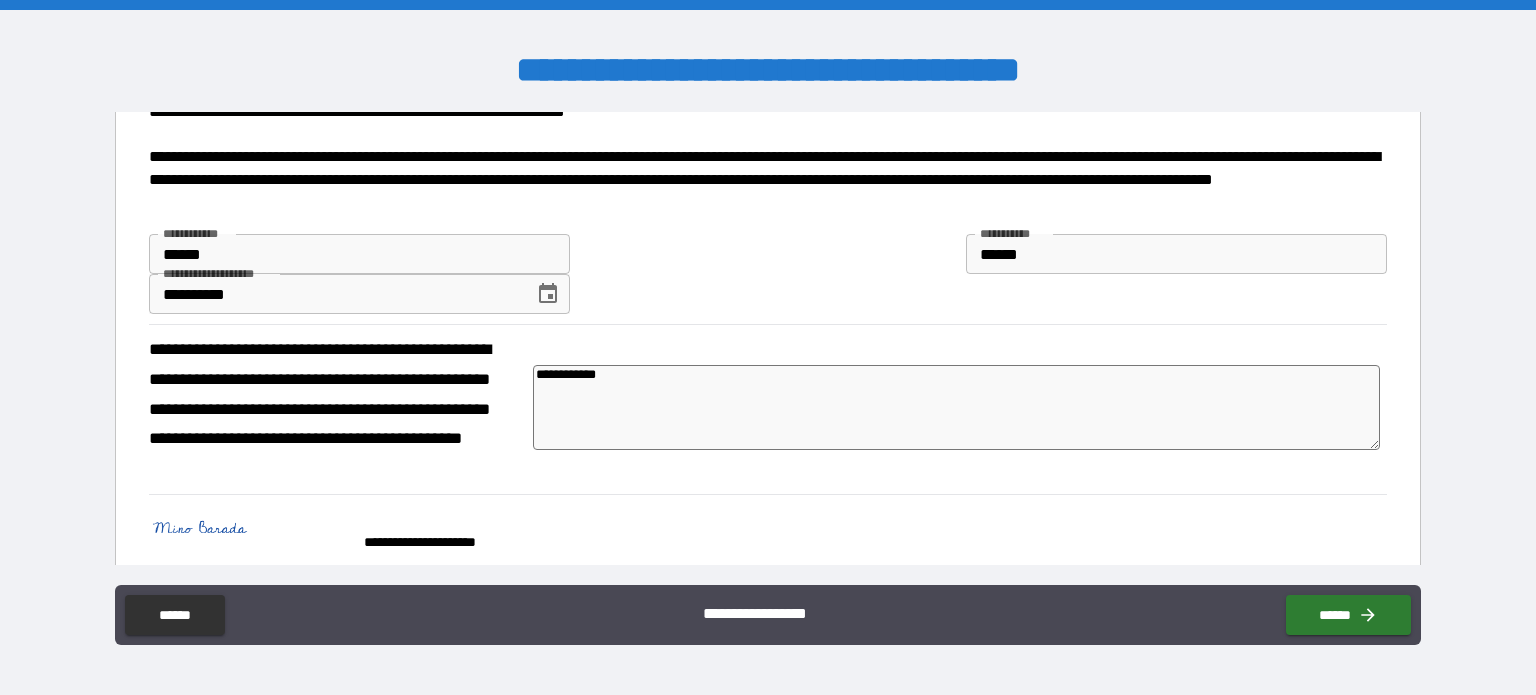 type on "*" 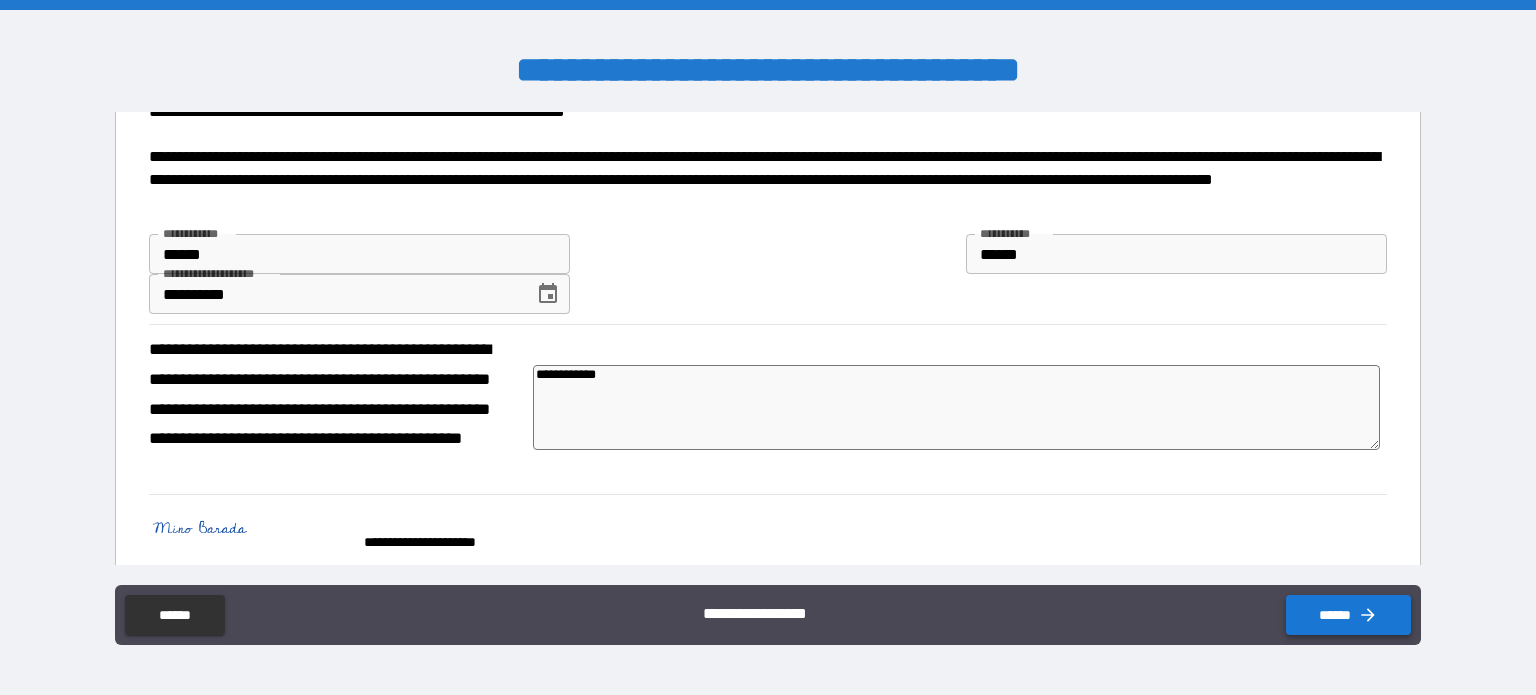 type on "**********" 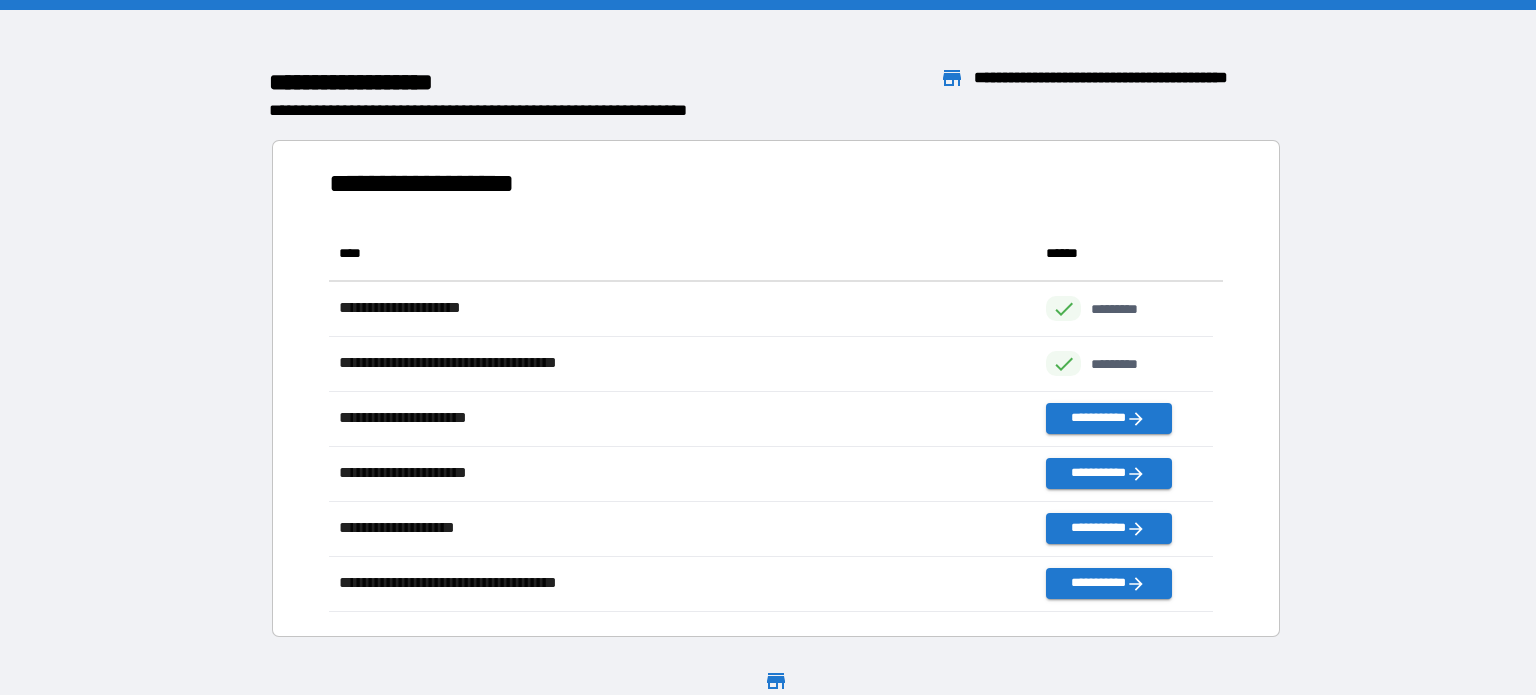 scroll, scrollTop: 16, scrollLeft: 16, axis: both 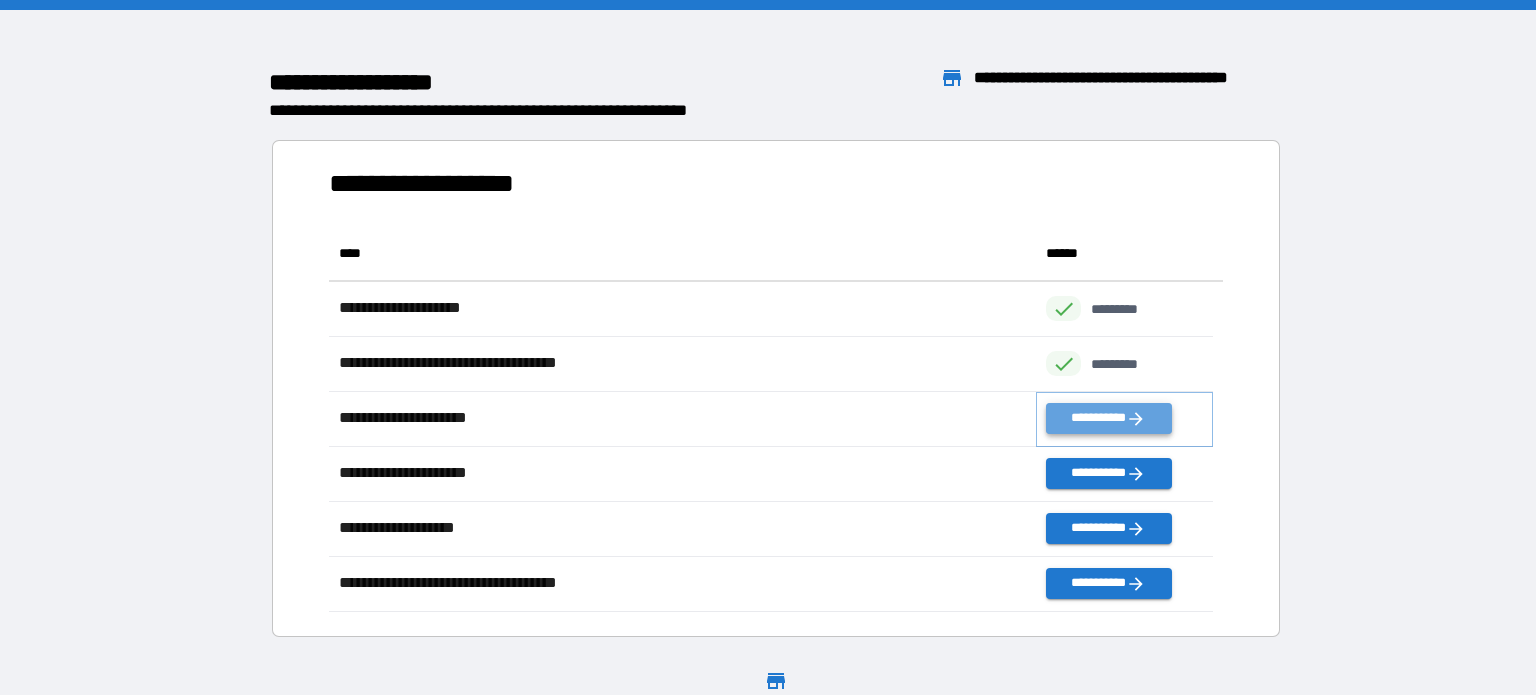 click on "**********" at bounding box center (1108, 418) 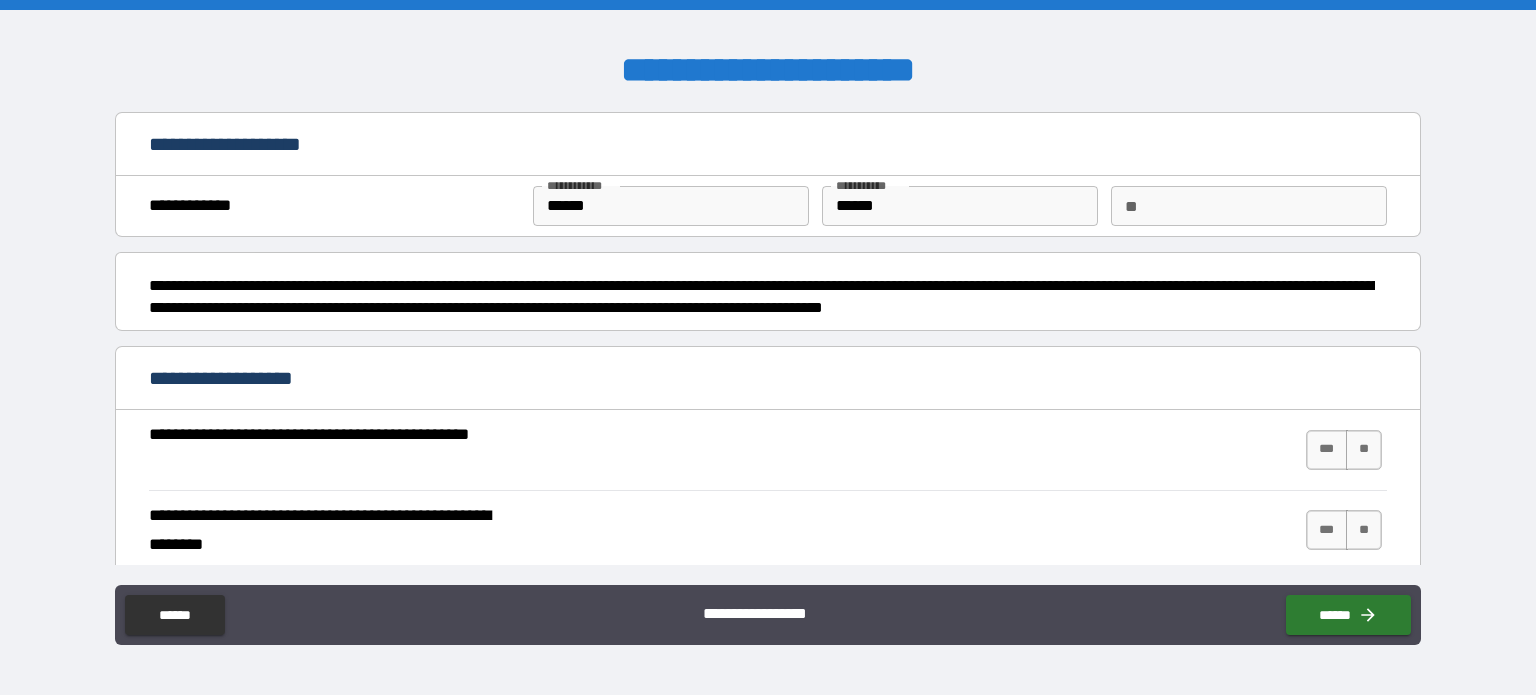 click on "**********" at bounding box center (768, 350) 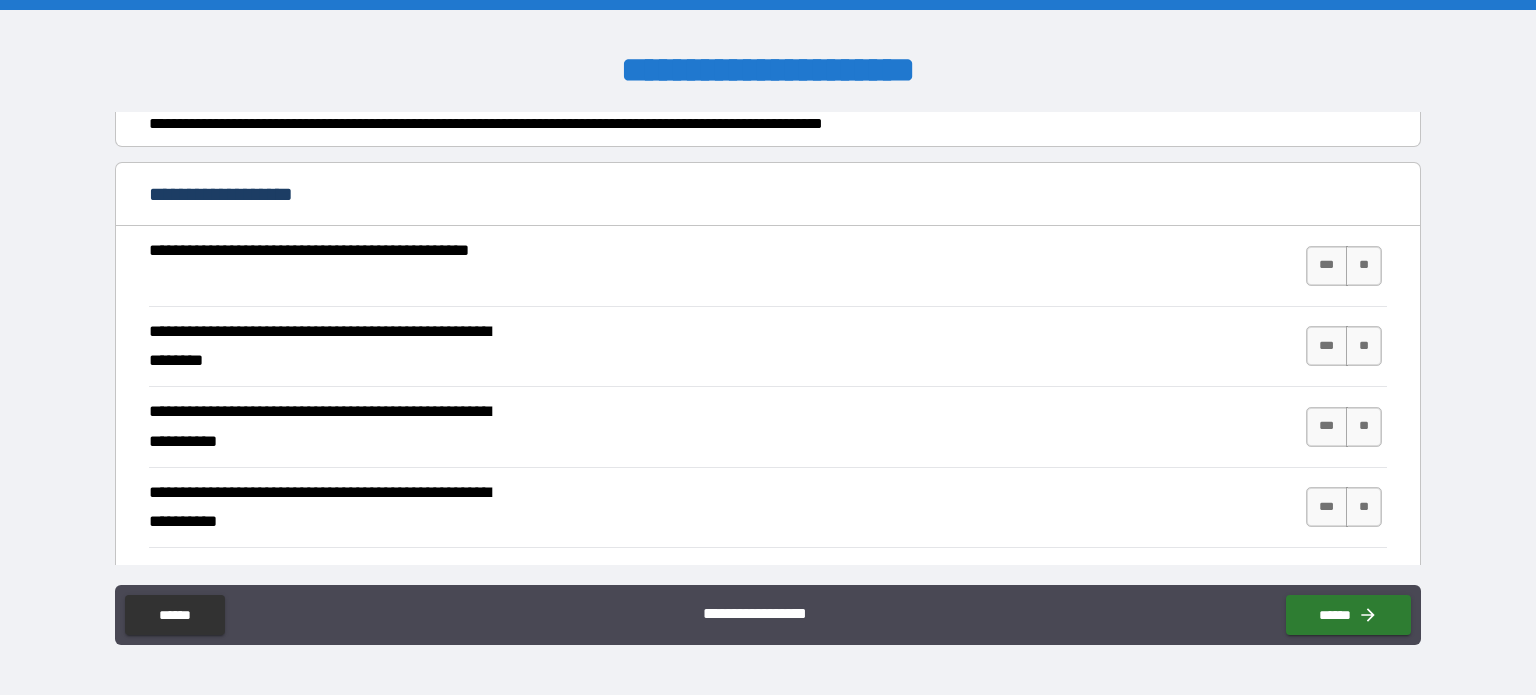 scroll, scrollTop: 208, scrollLeft: 0, axis: vertical 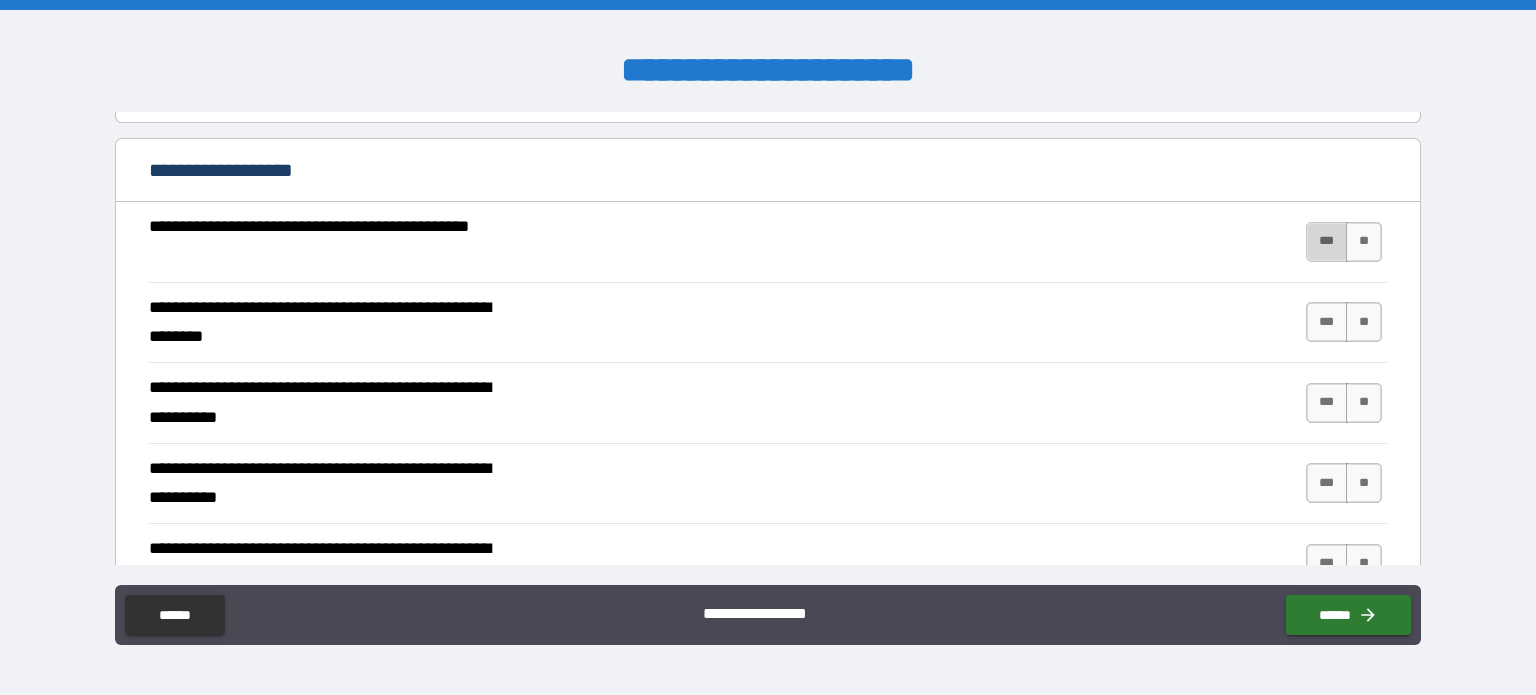 click on "***" at bounding box center (1327, 242) 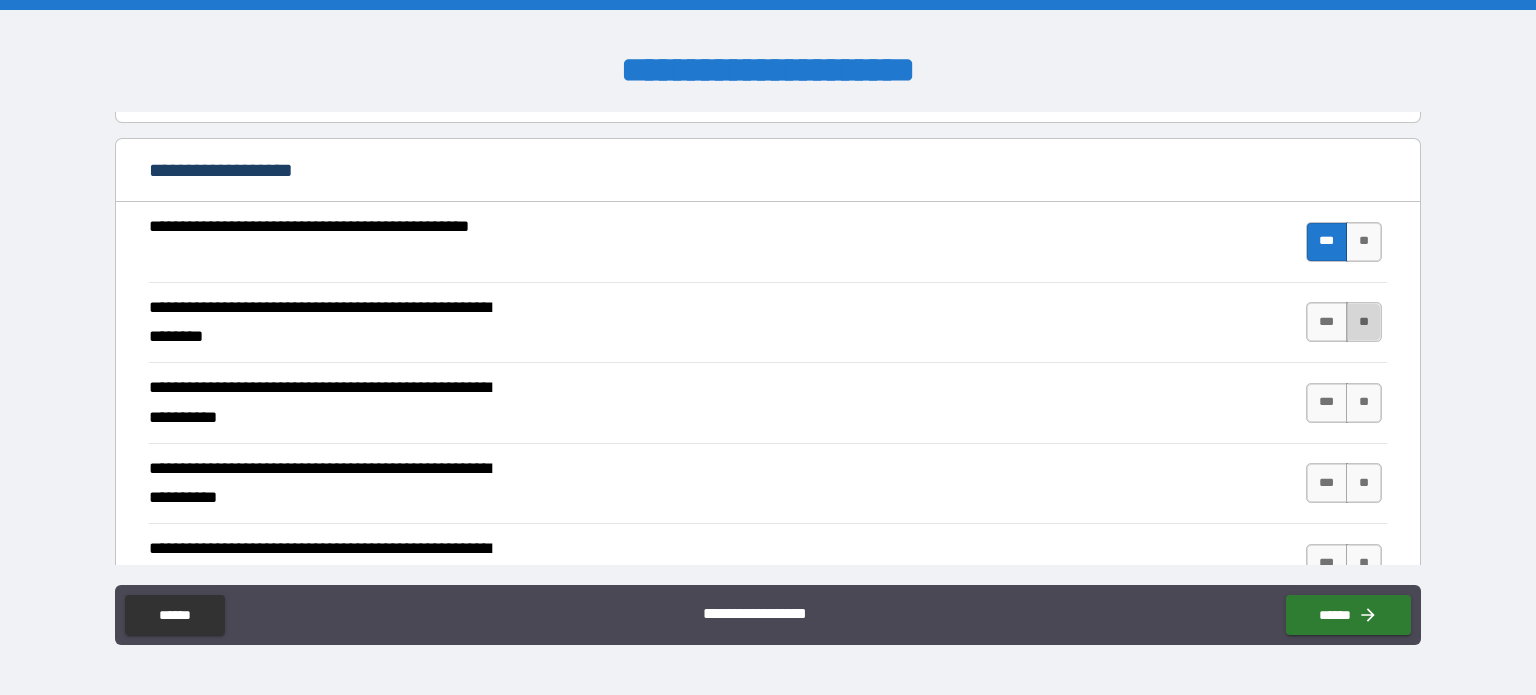 click on "**" at bounding box center [1364, 322] 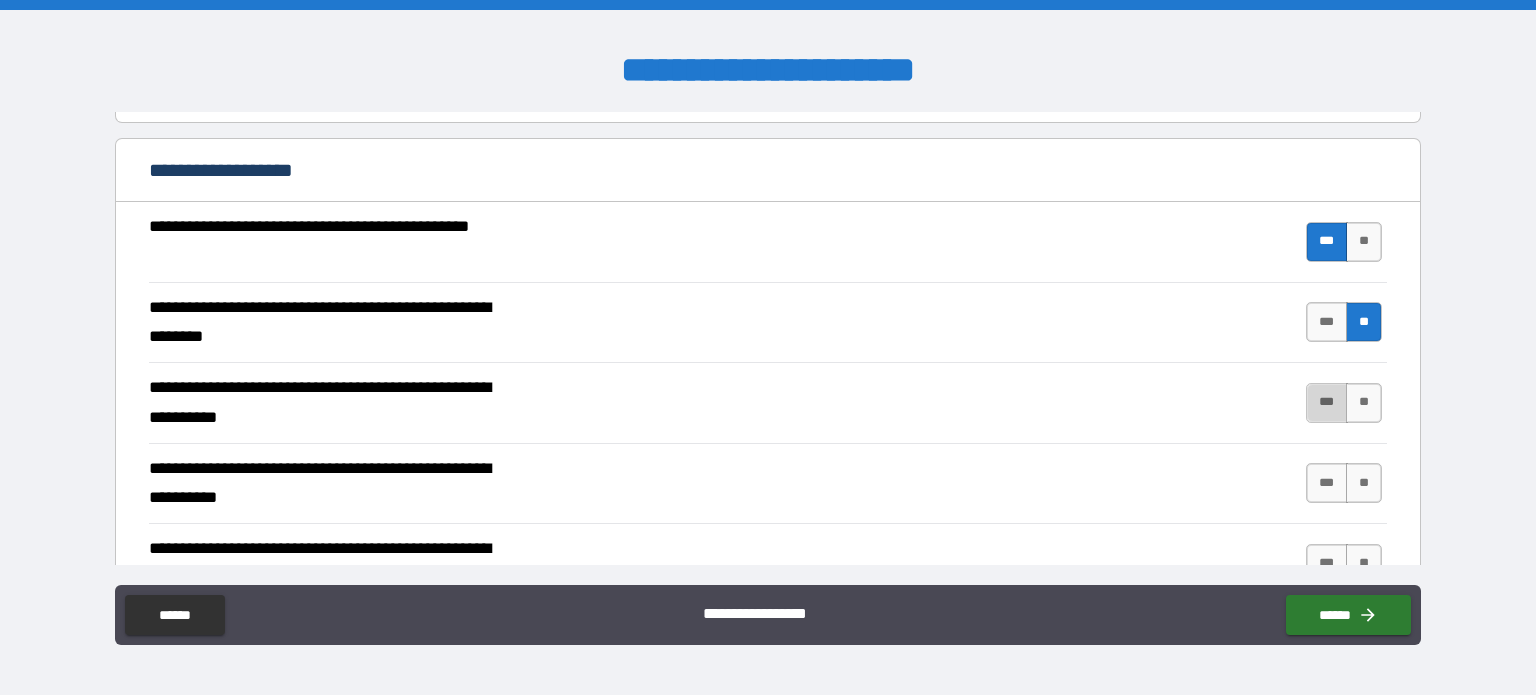 click on "***" at bounding box center [1327, 403] 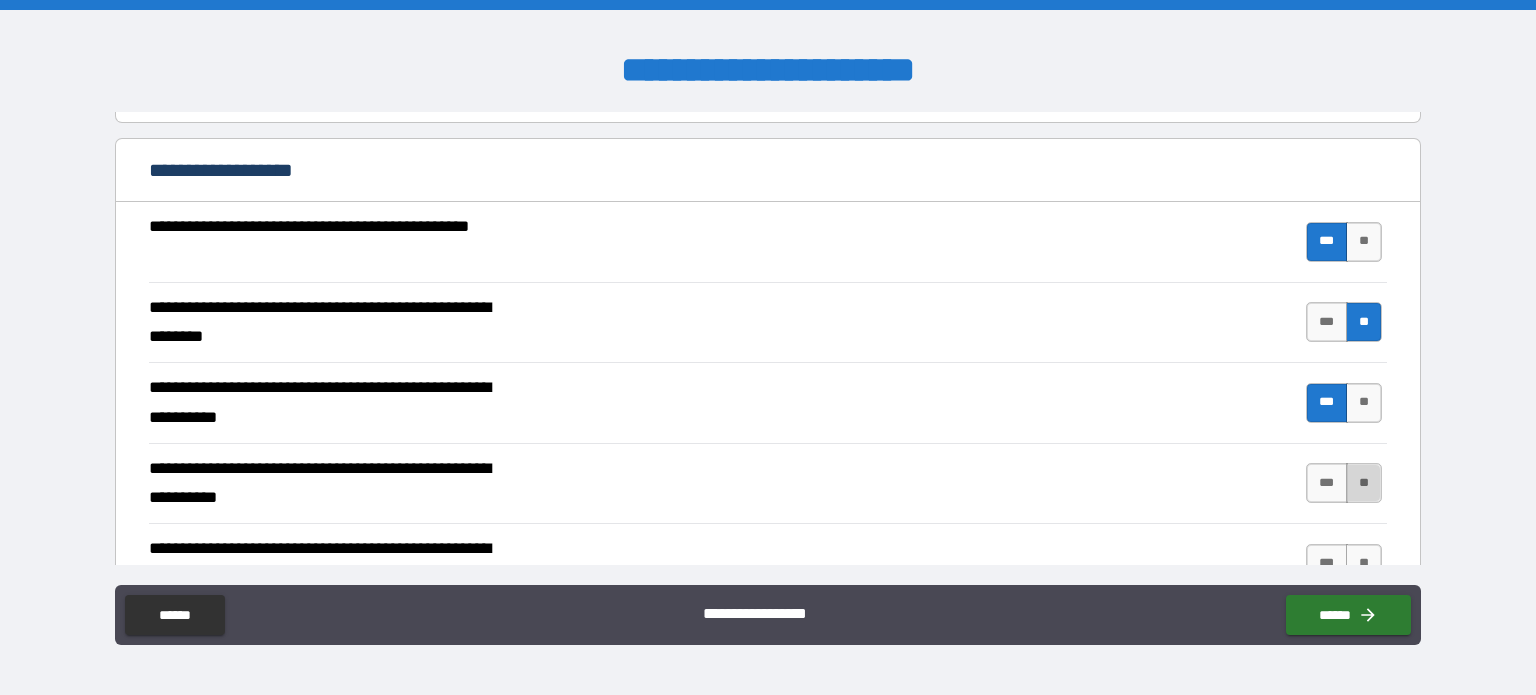 click on "**" at bounding box center (1364, 483) 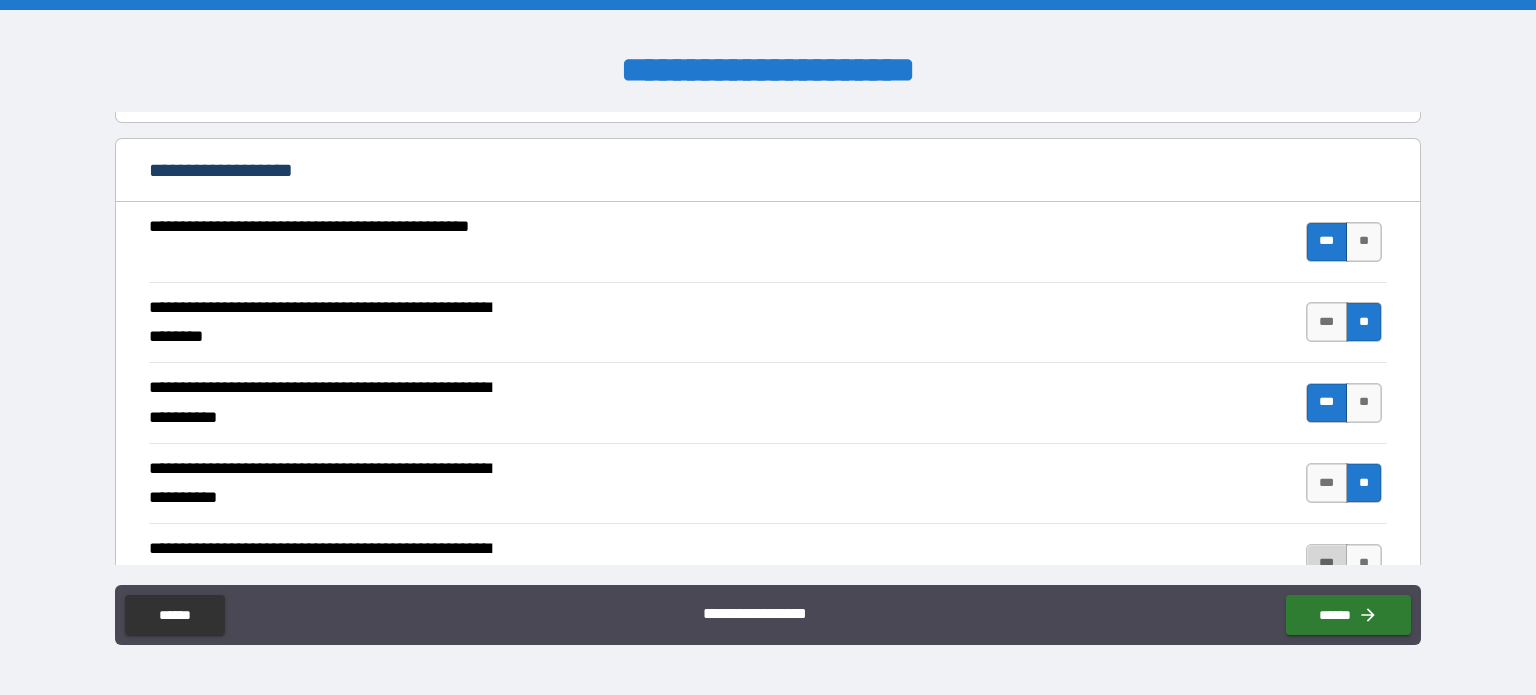 click on "***" at bounding box center [1327, 564] 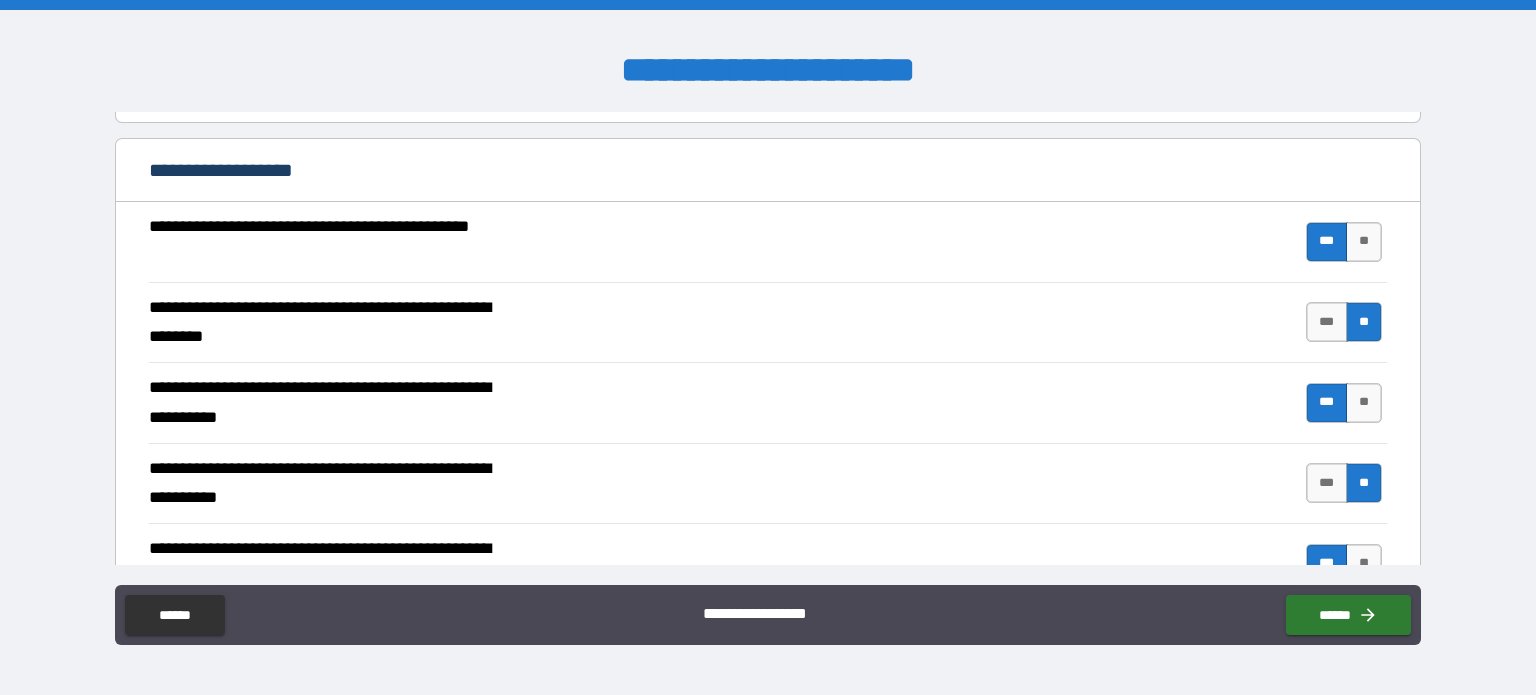 scroll, scrollTop: 604, scrollLeft: 0, axis: vertical 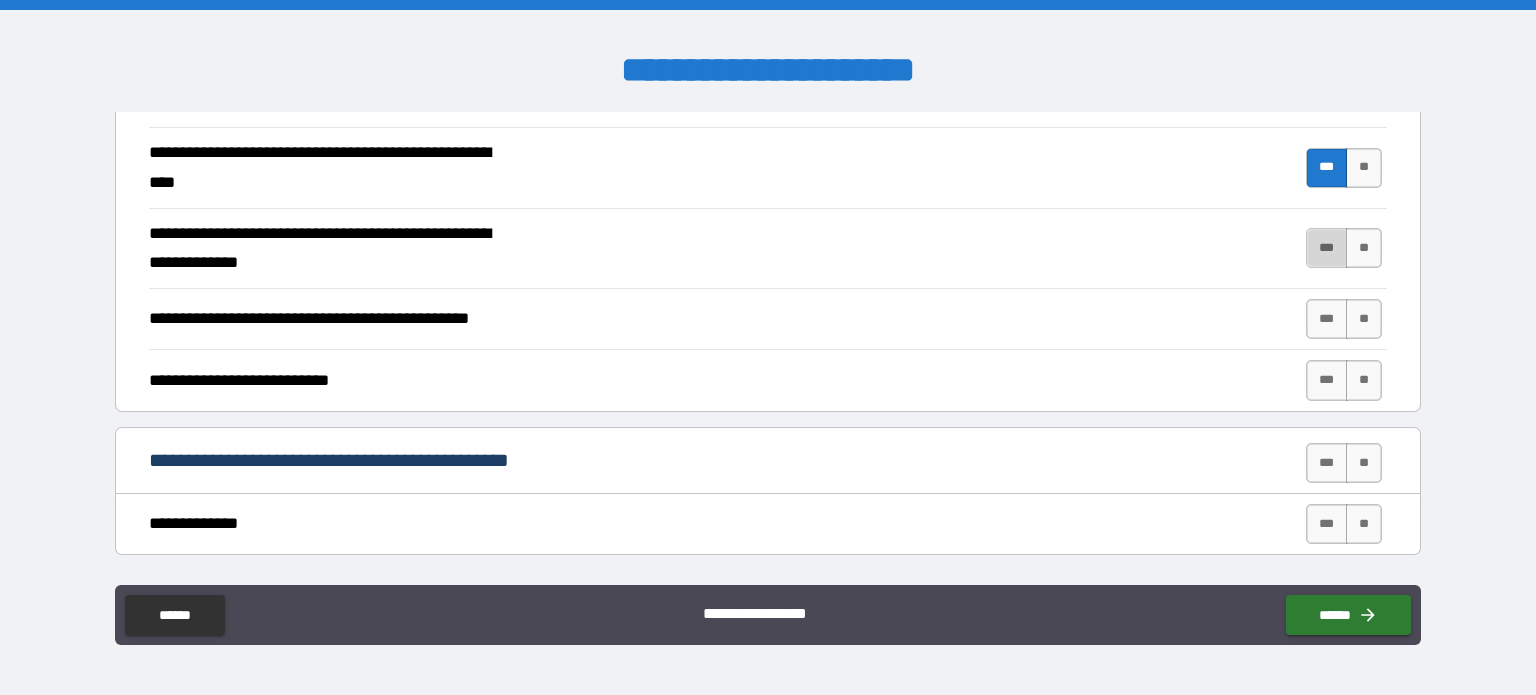 click on "***" at bounding box center [1327, 248] 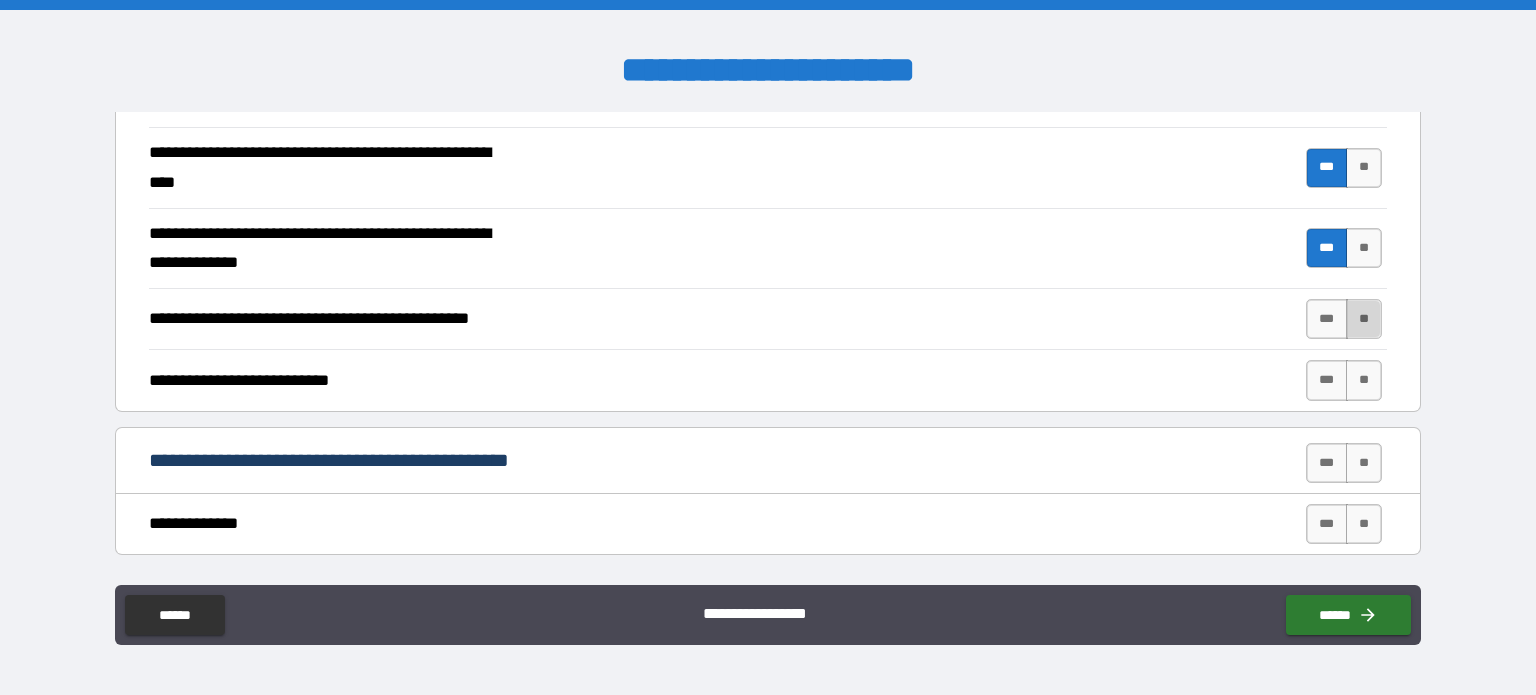 click on "**" at bounding box center [1364, 319] 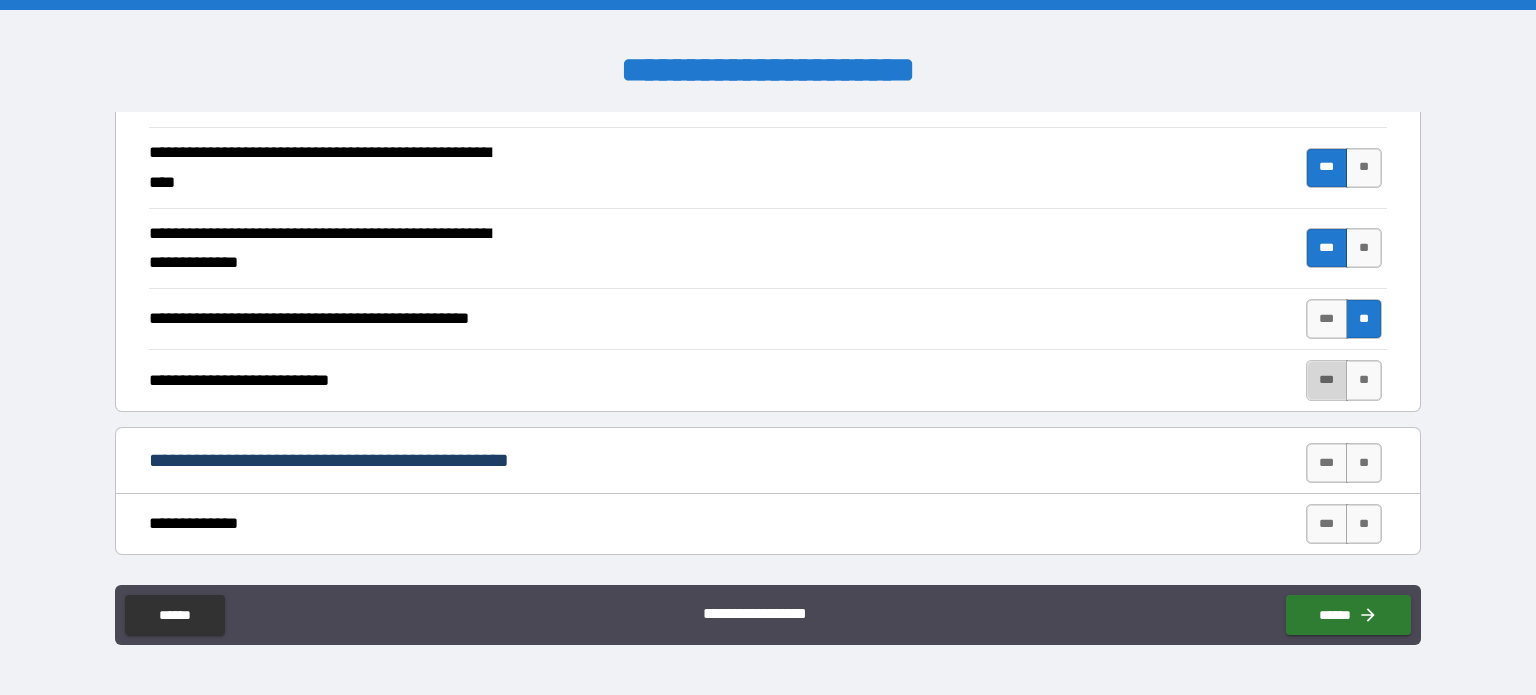 click on "***" at bounding box center (1327, 380) 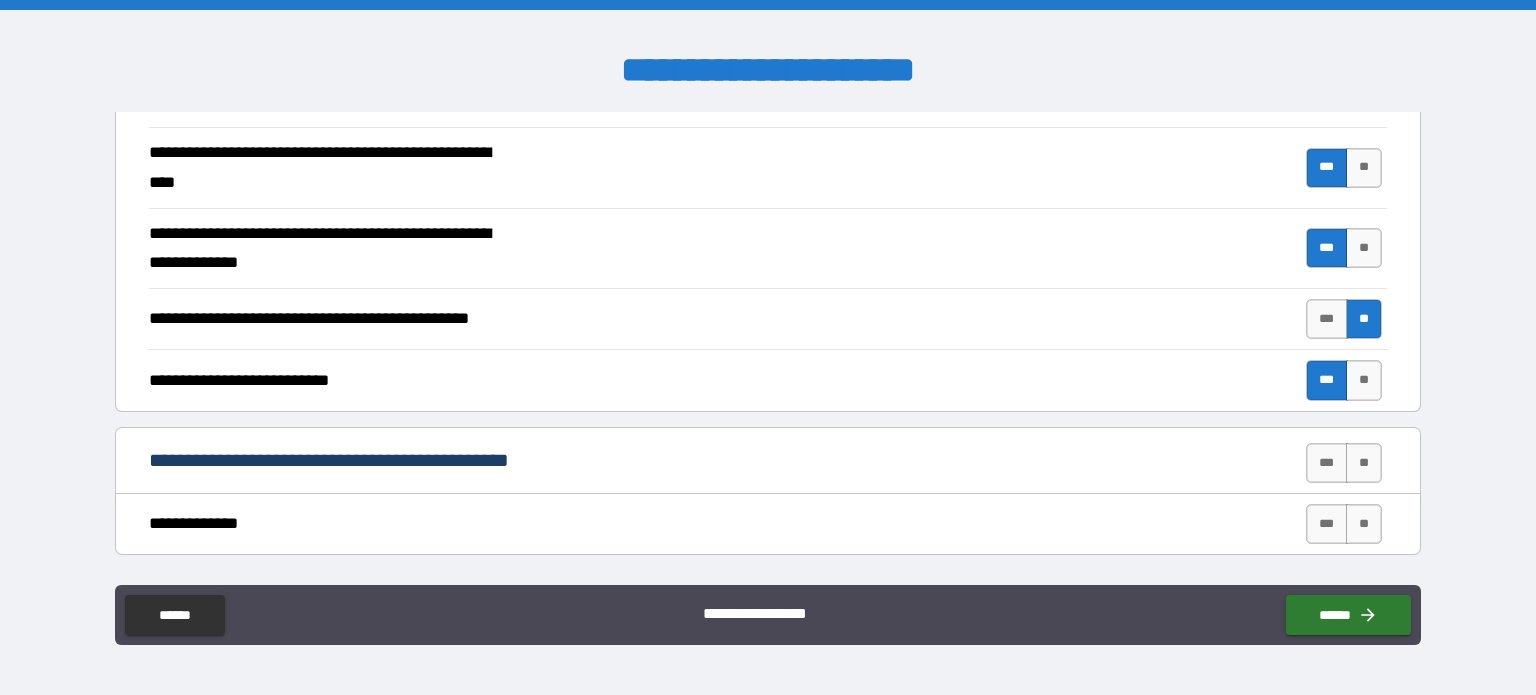 type on "****" 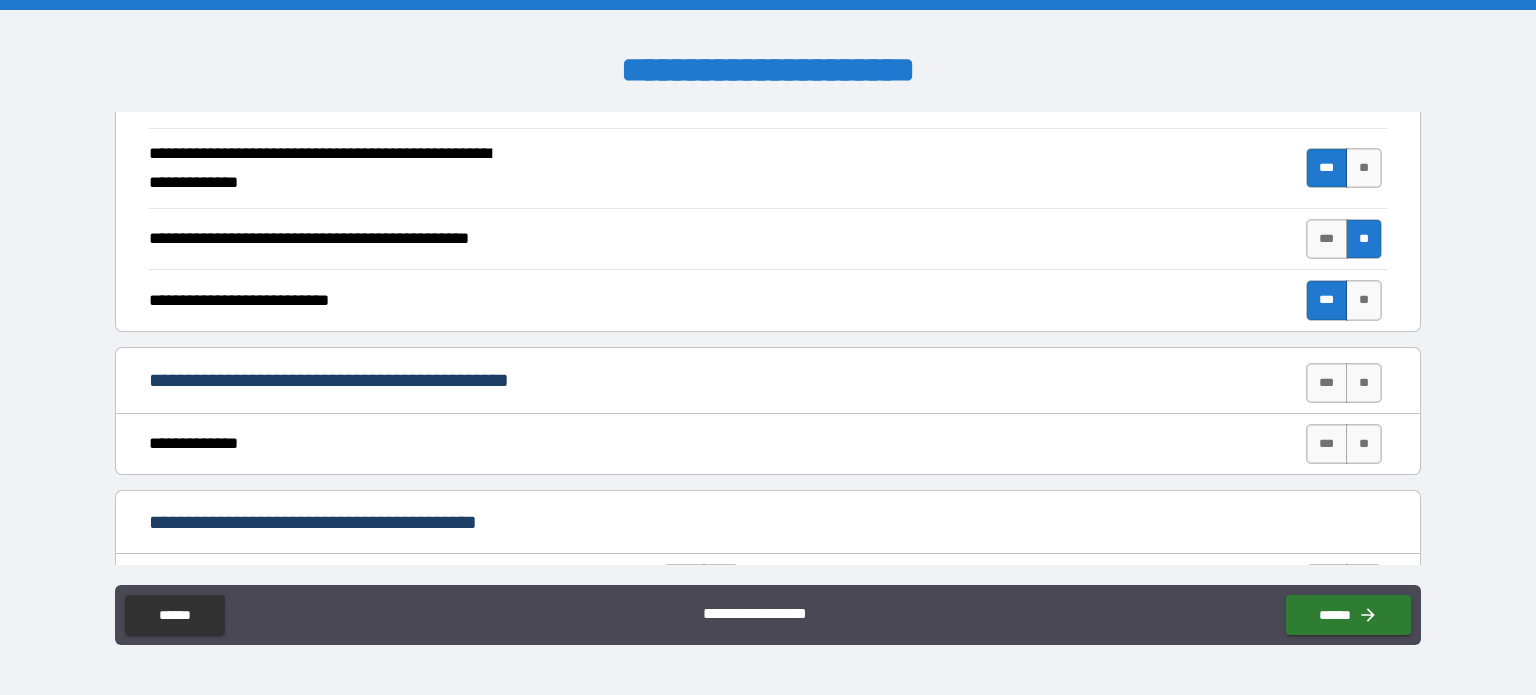 scroll, scrollTop: 724, scrollLeft: 0, axis: vertical 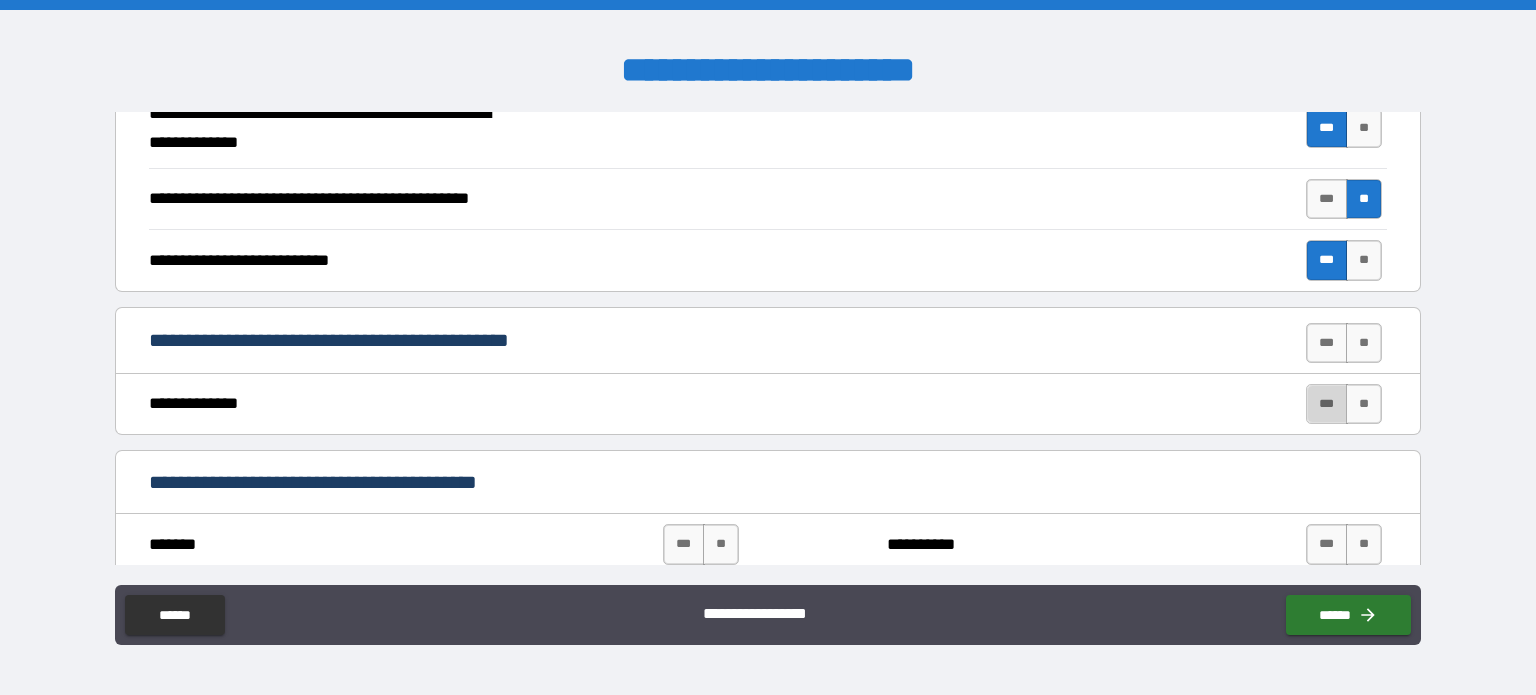 click on "***" at bounding box center [1327, 404] 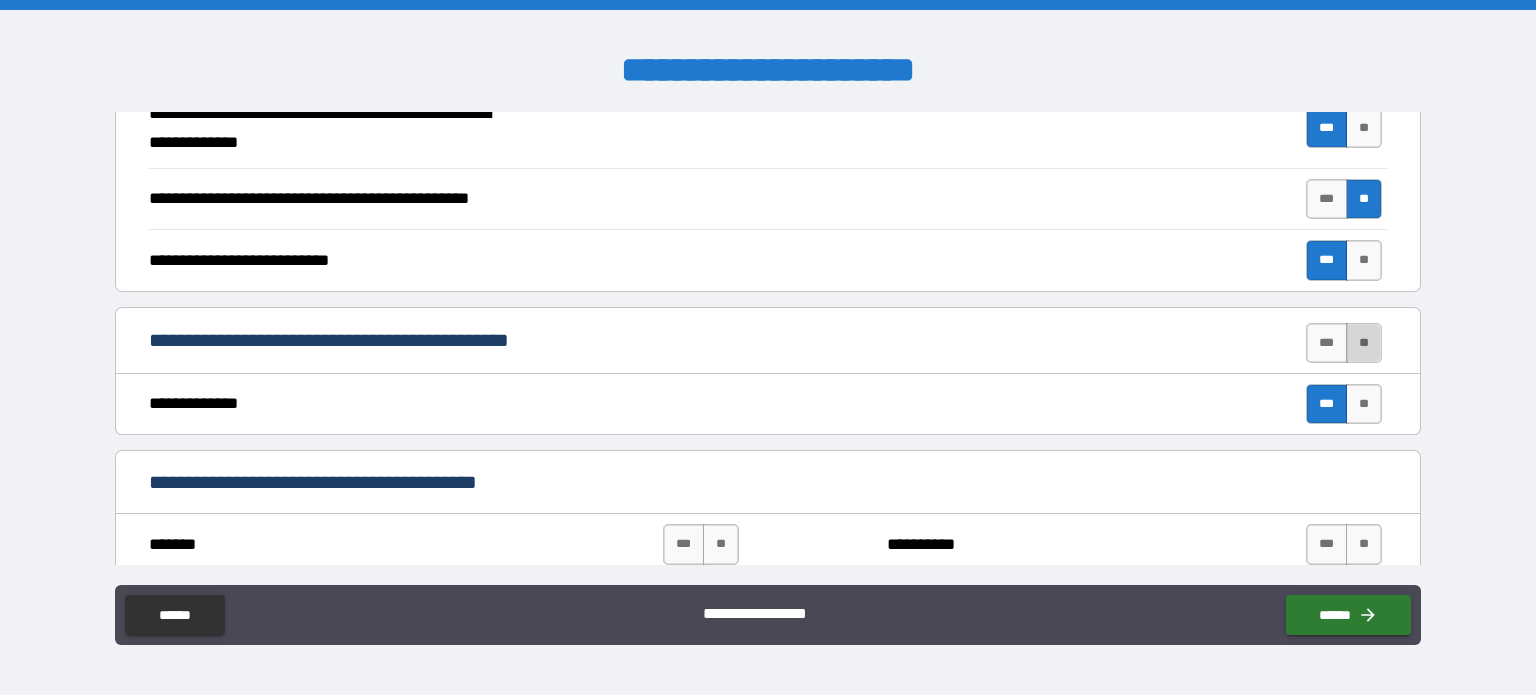 click on "**" at bounding box center (1364, 343) 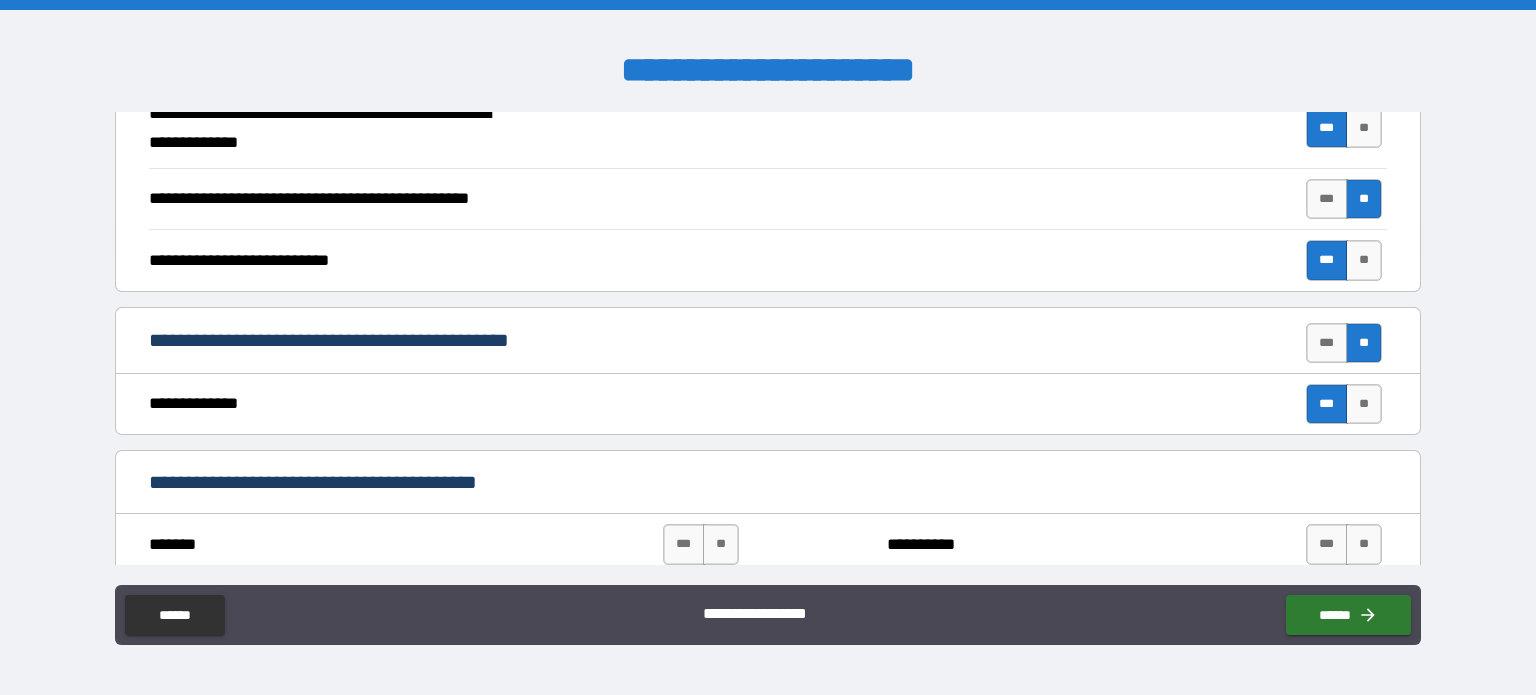 click on "**********" at bounding box center (768, 350) 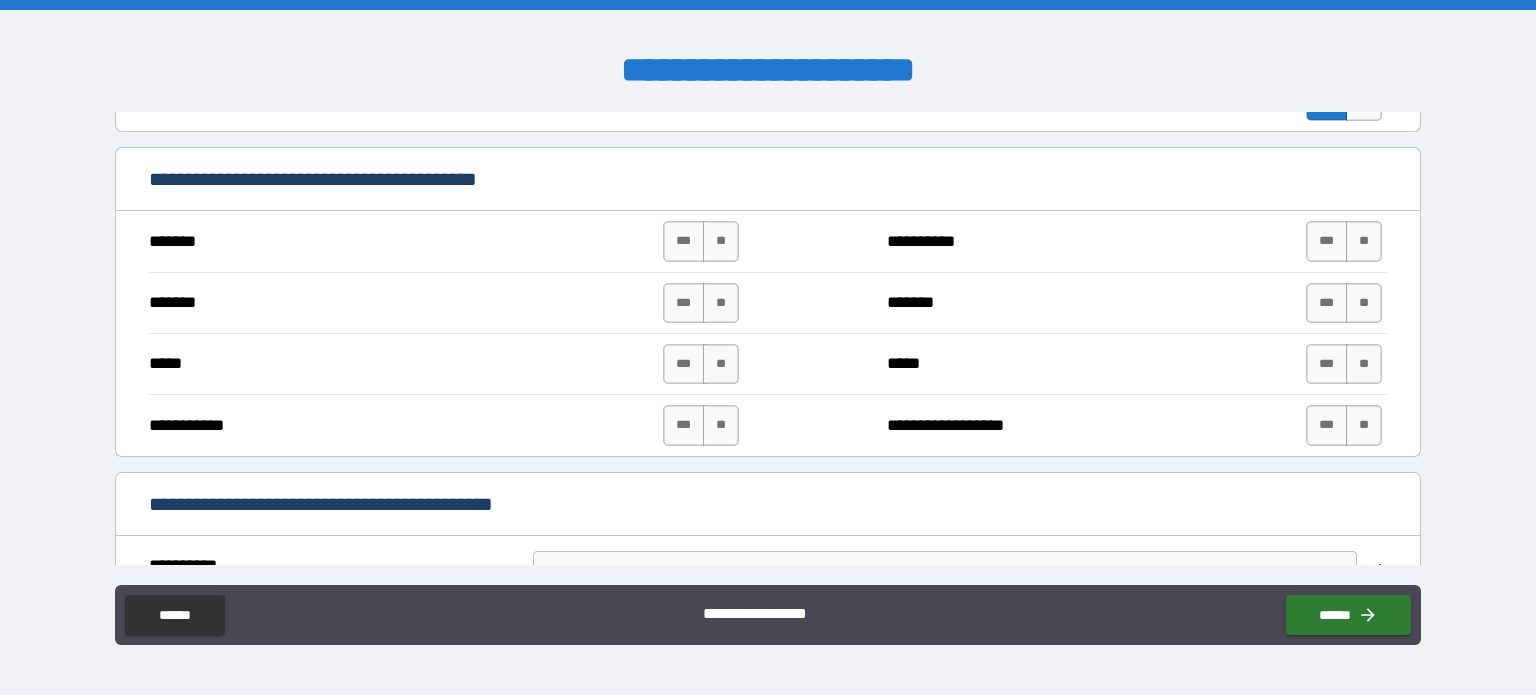 scroll, scrollTop: 1036, scrollLeft: 0, axis: vertical 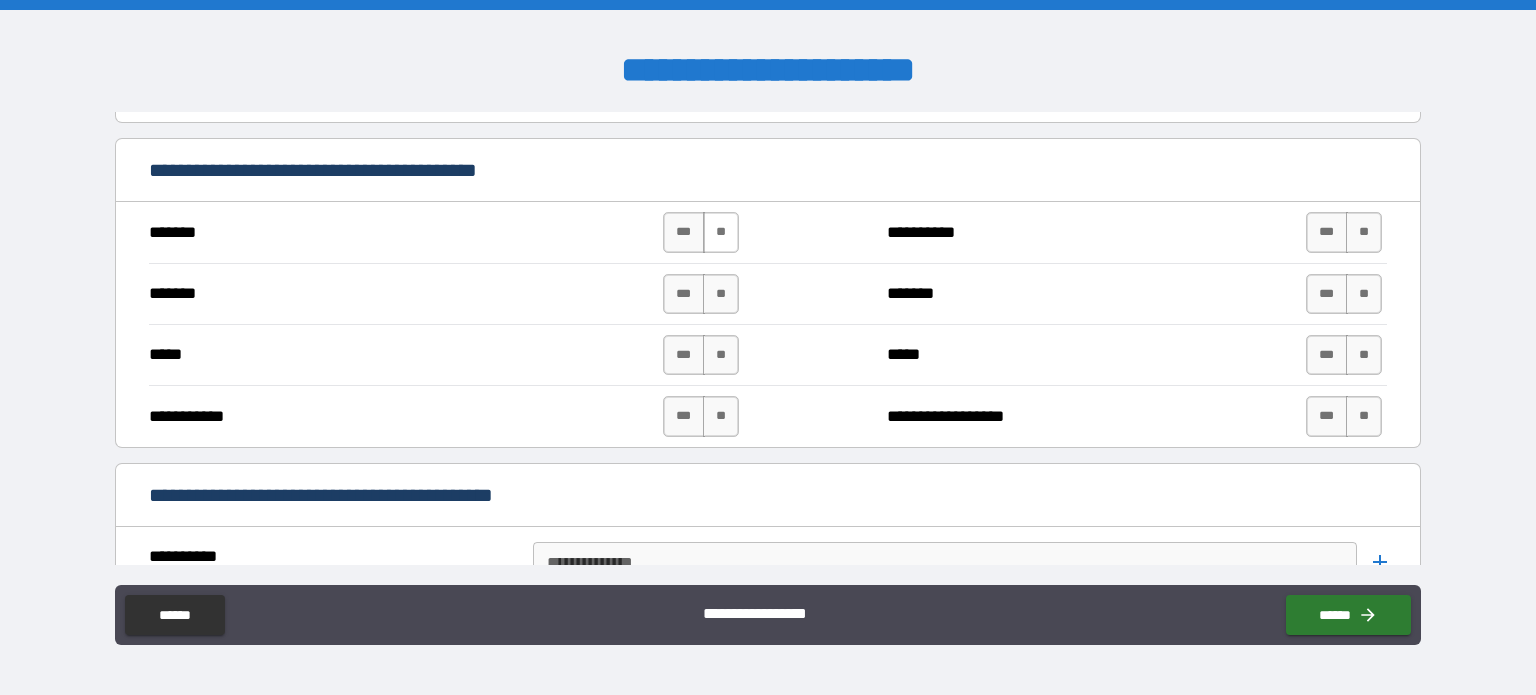 click on "**" at bounding box center (721, 232) 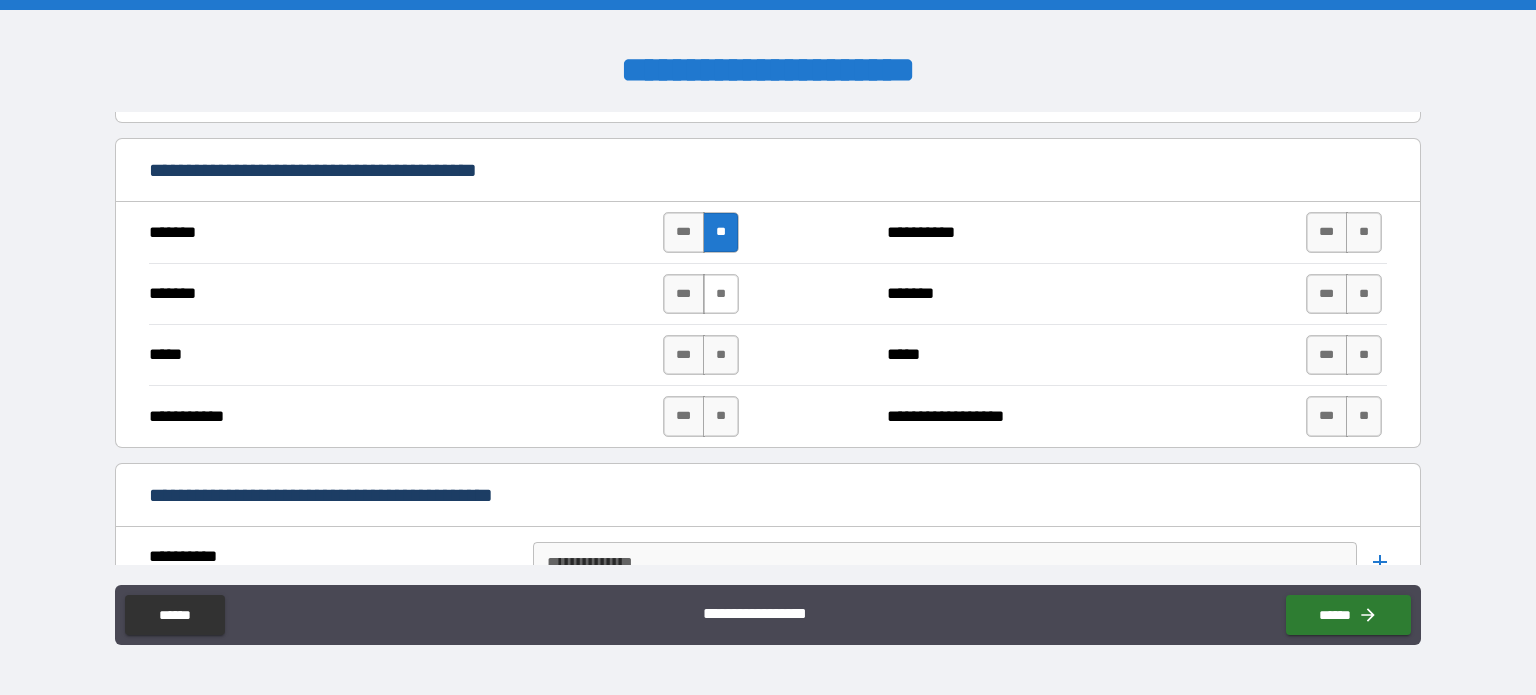 click on "**" at bounding box center (721, 294) 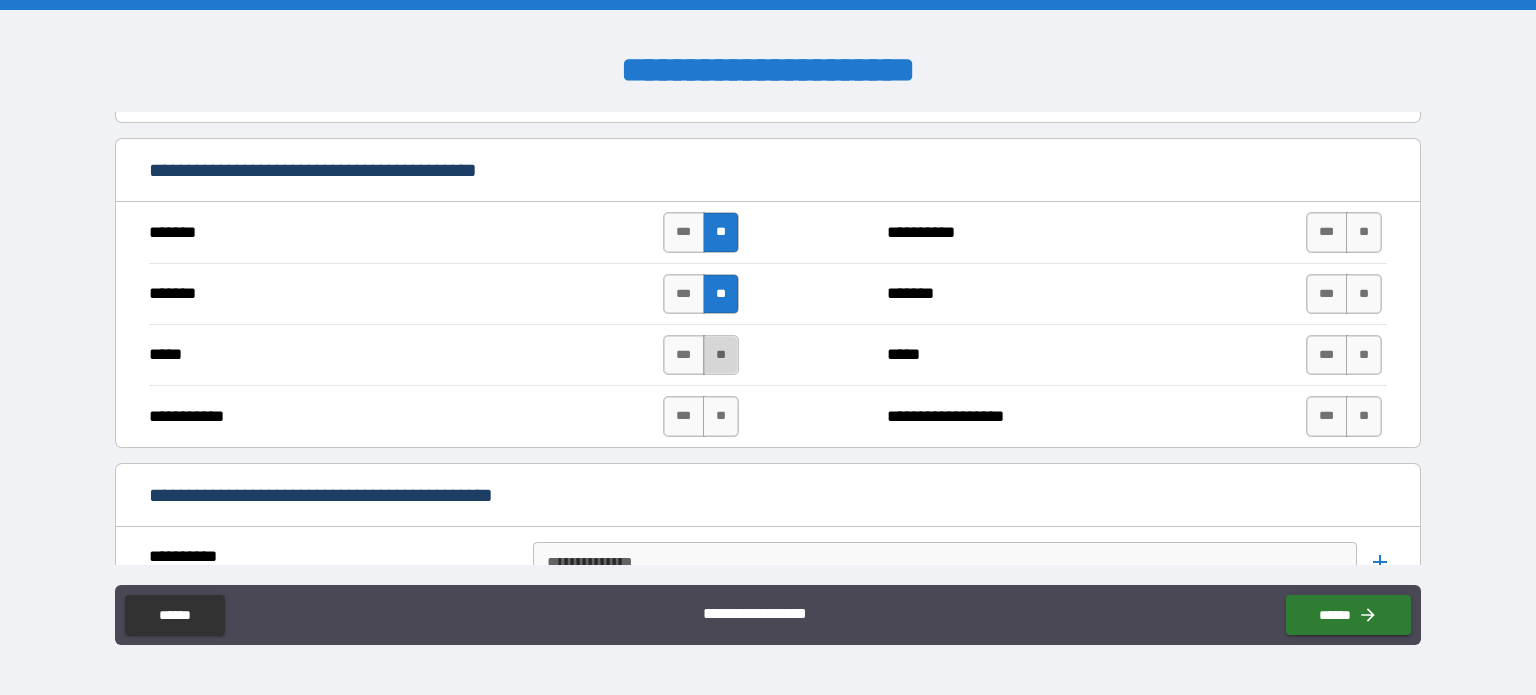 click on "**" at bounding box center [721, 355] 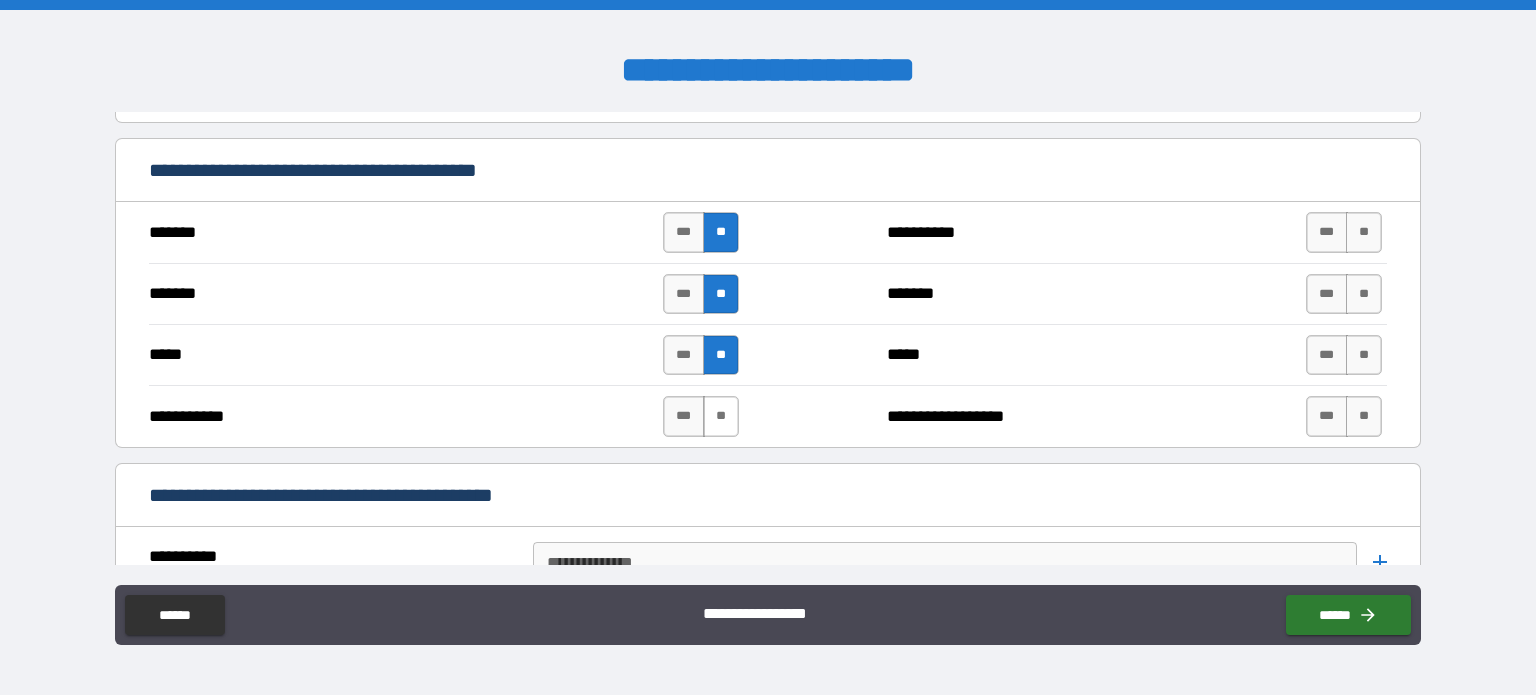 click on "**" at bounding box center (721, 416) 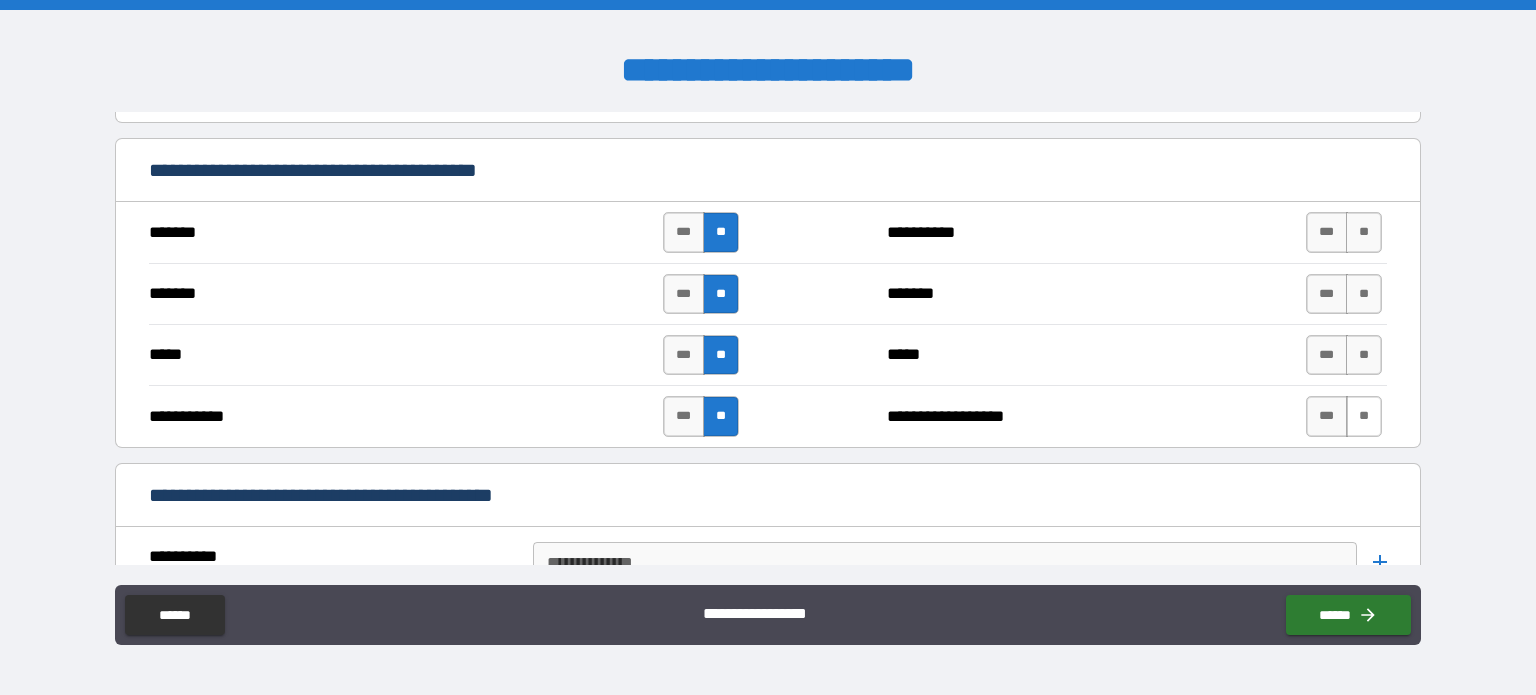 click on "**" at bounding box center [1364, 416] 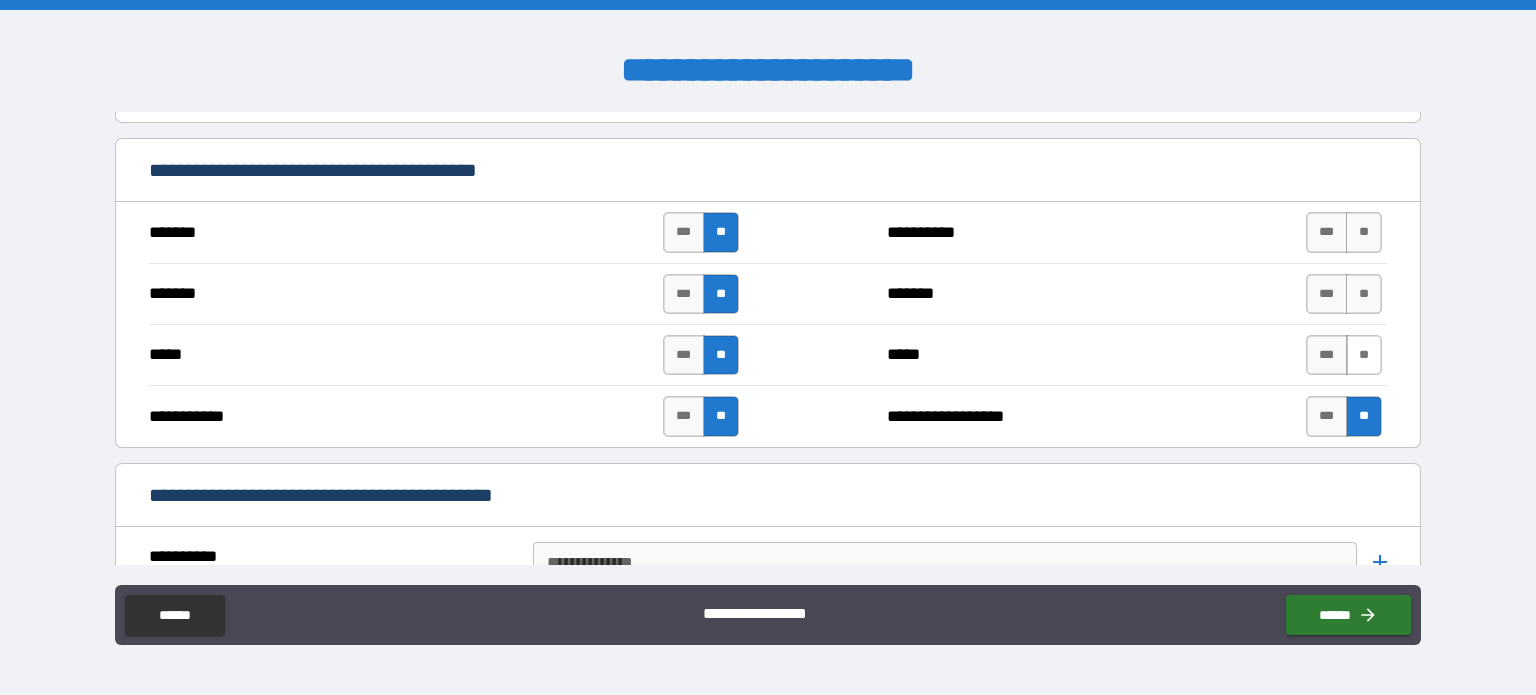 click on "**" at bounding box center (1364, 355) 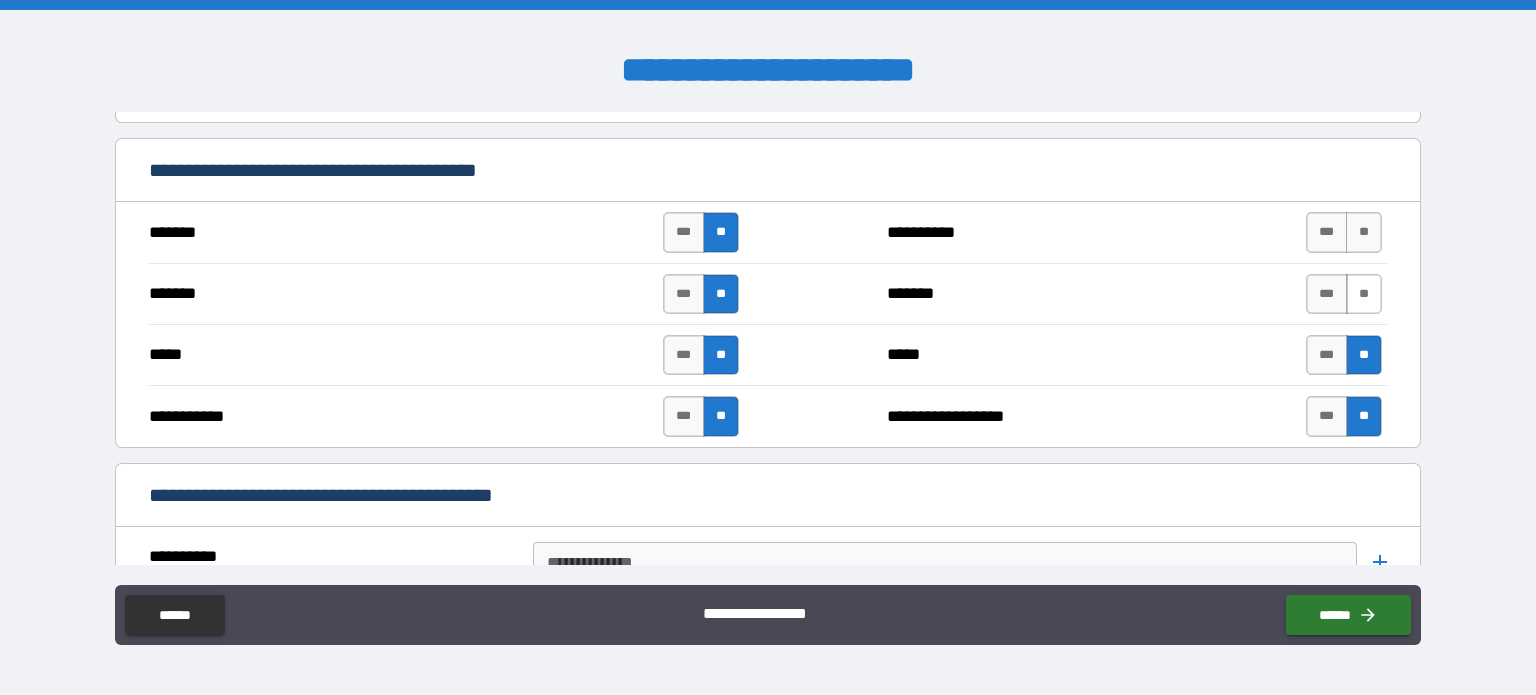 click on "**" at bounding box center [1364, 294] 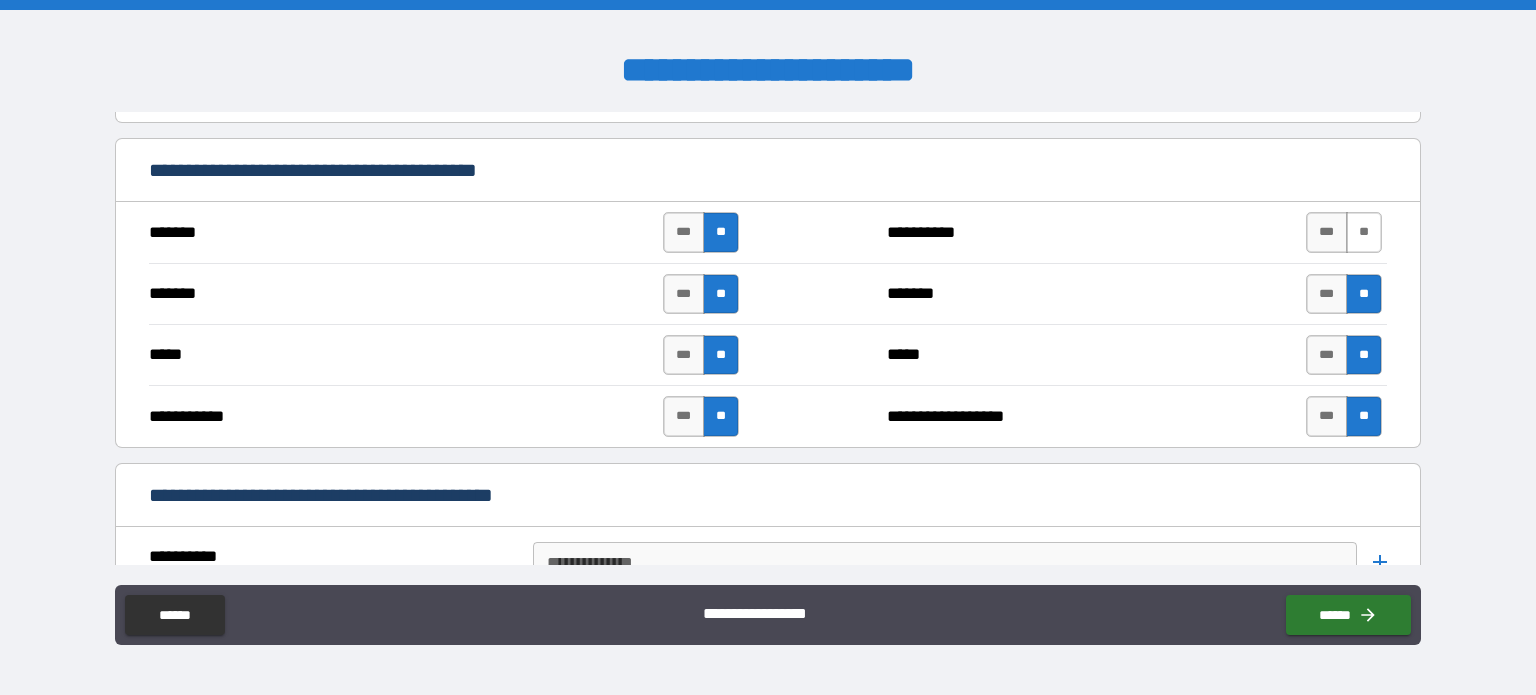 click on "**" at bounding box center [1364, 232] 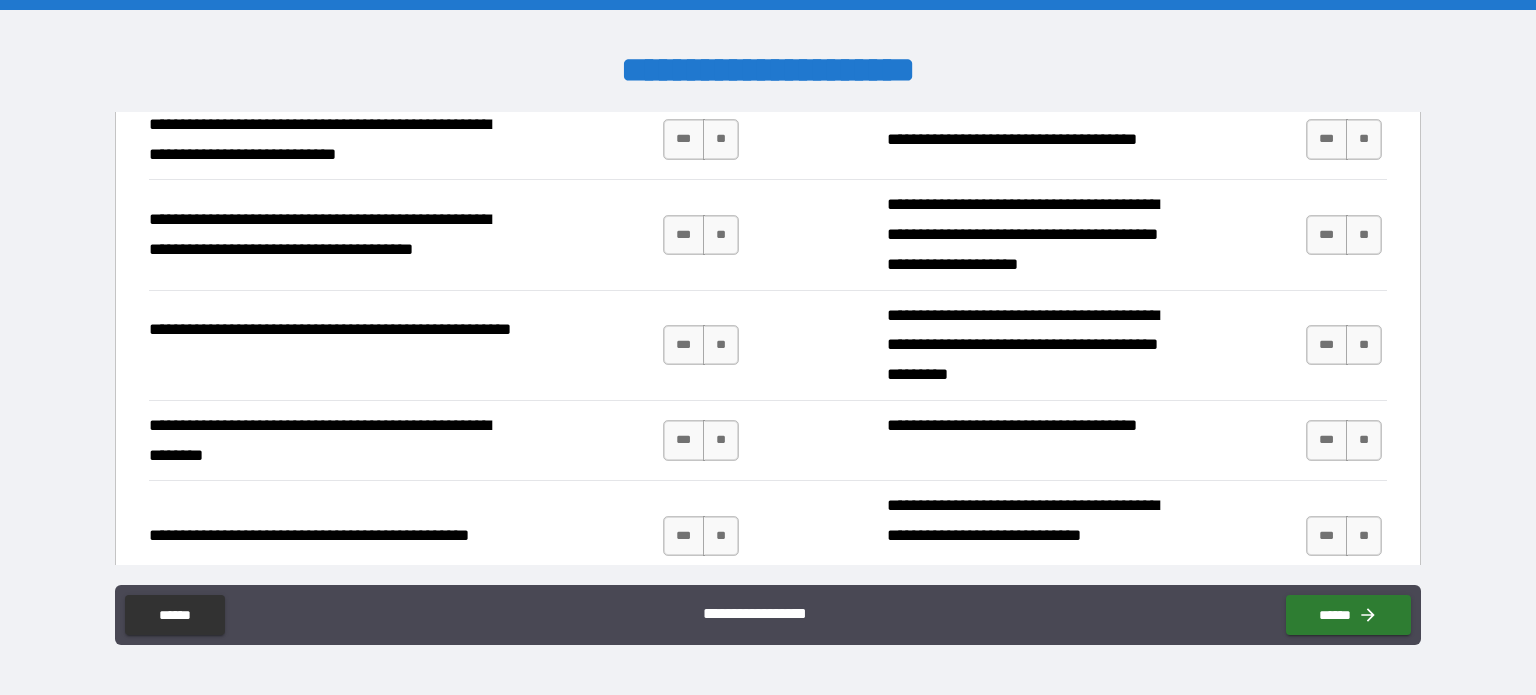 scroll, scrollTop: 1647, scrollLeft: 0, axis: vertical 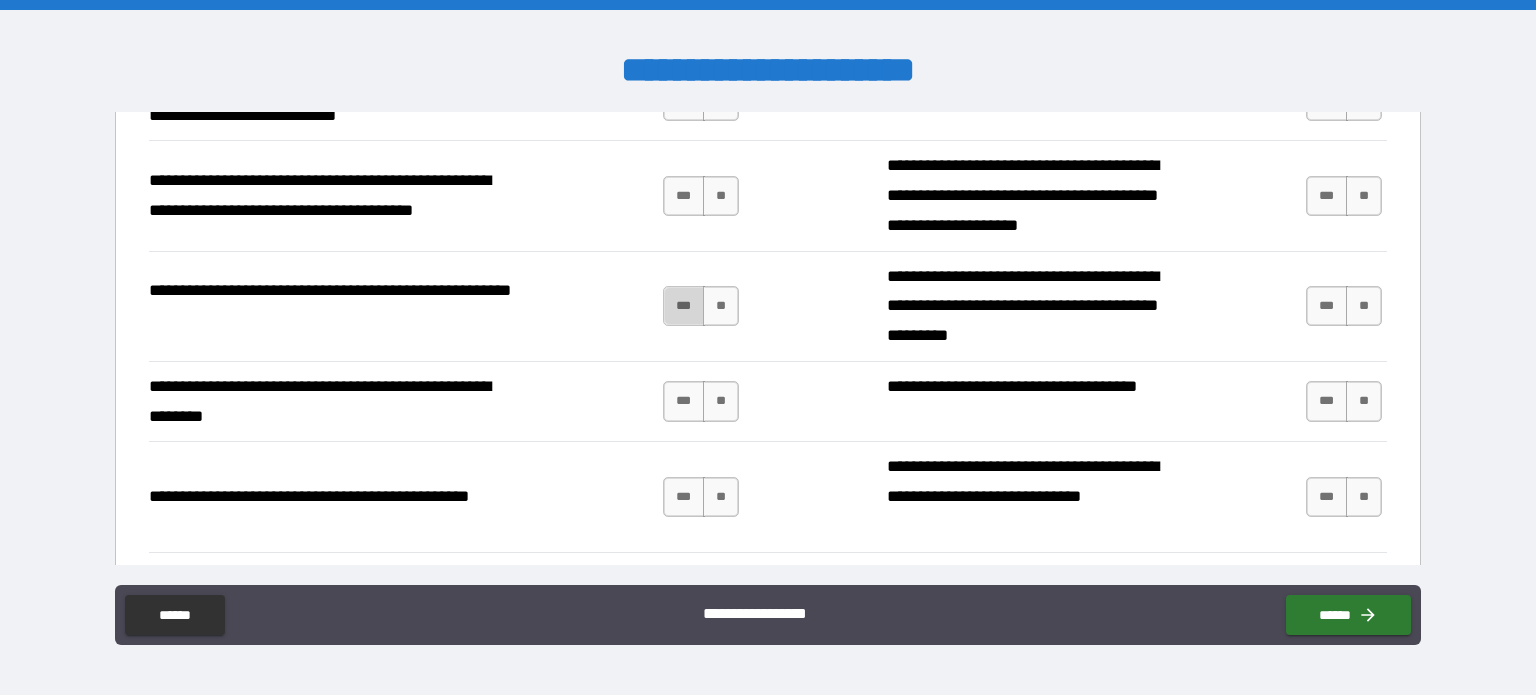 click on "***" at bounding box center (684, 306) 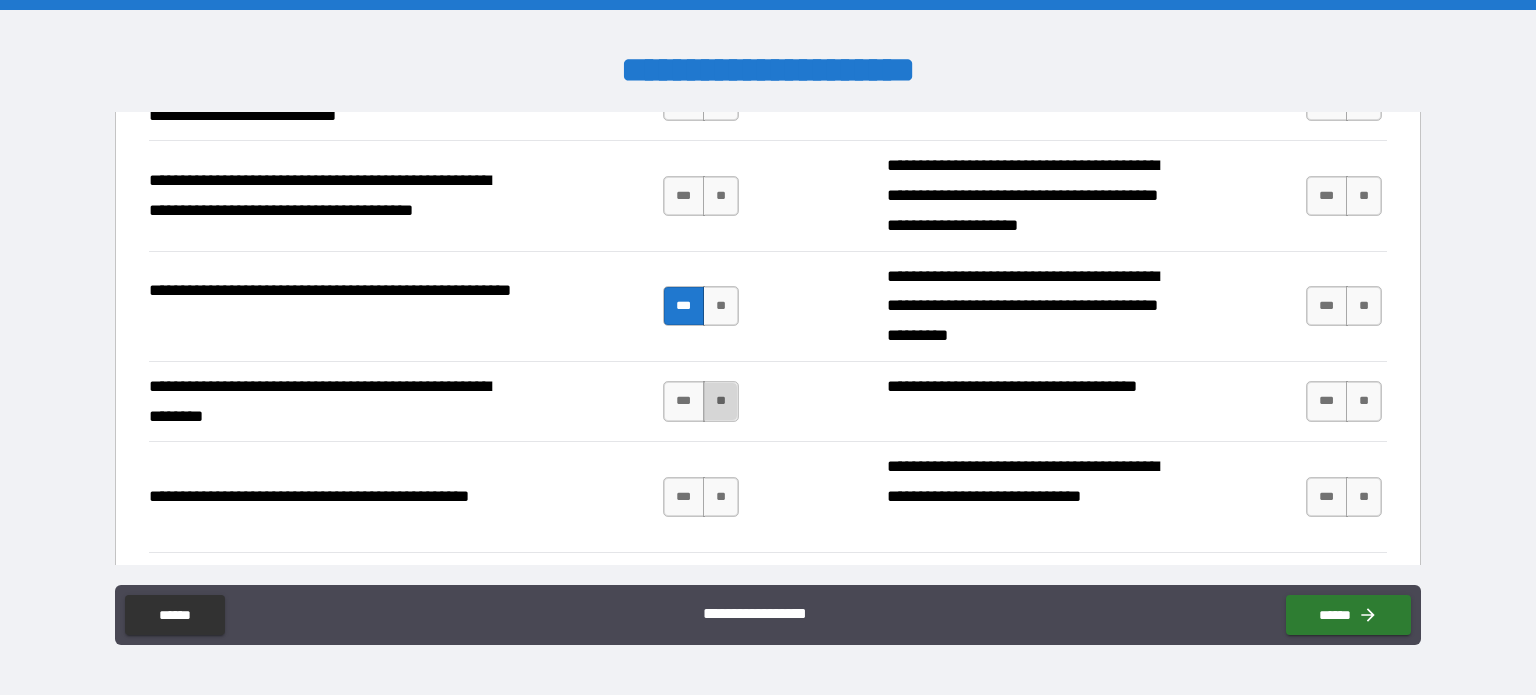 click on "**" at bounding box center [721, 401] 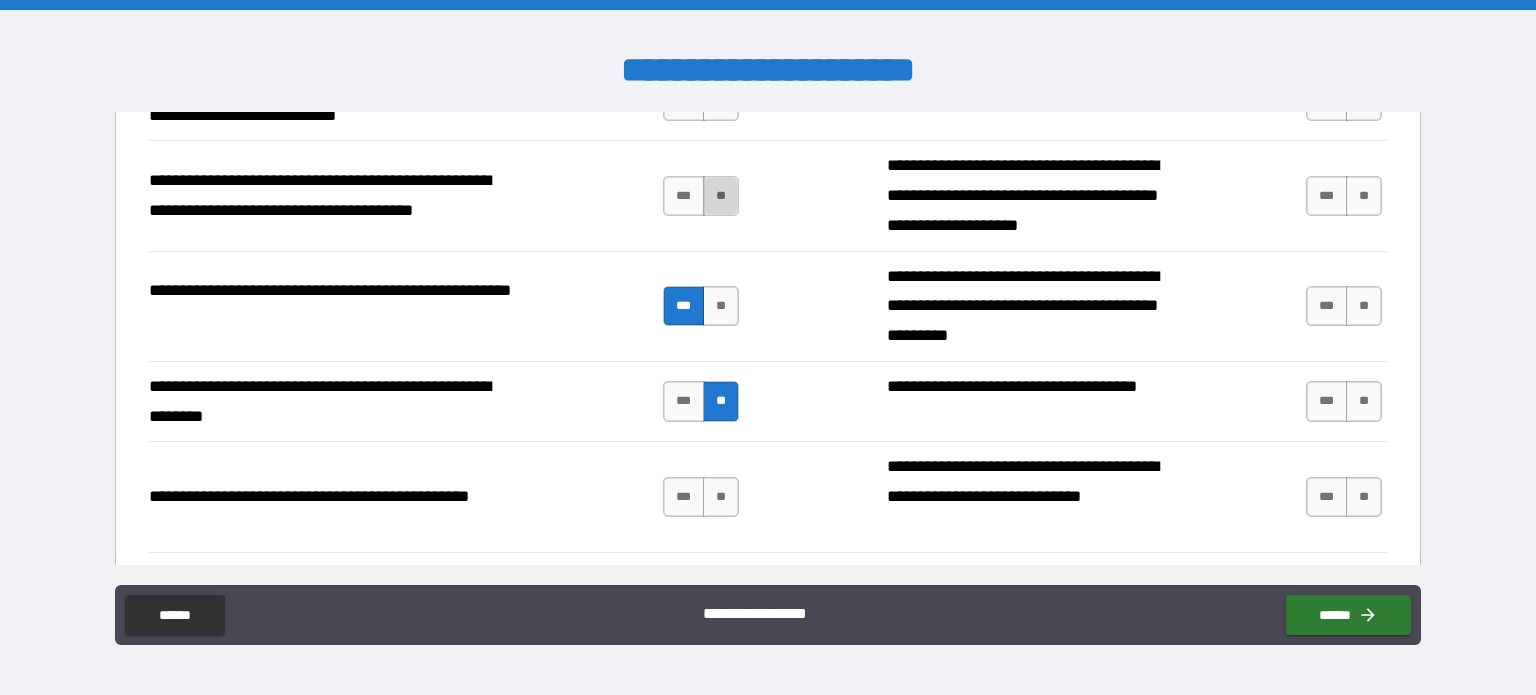 click on "**" at bounding box center [721, 196] 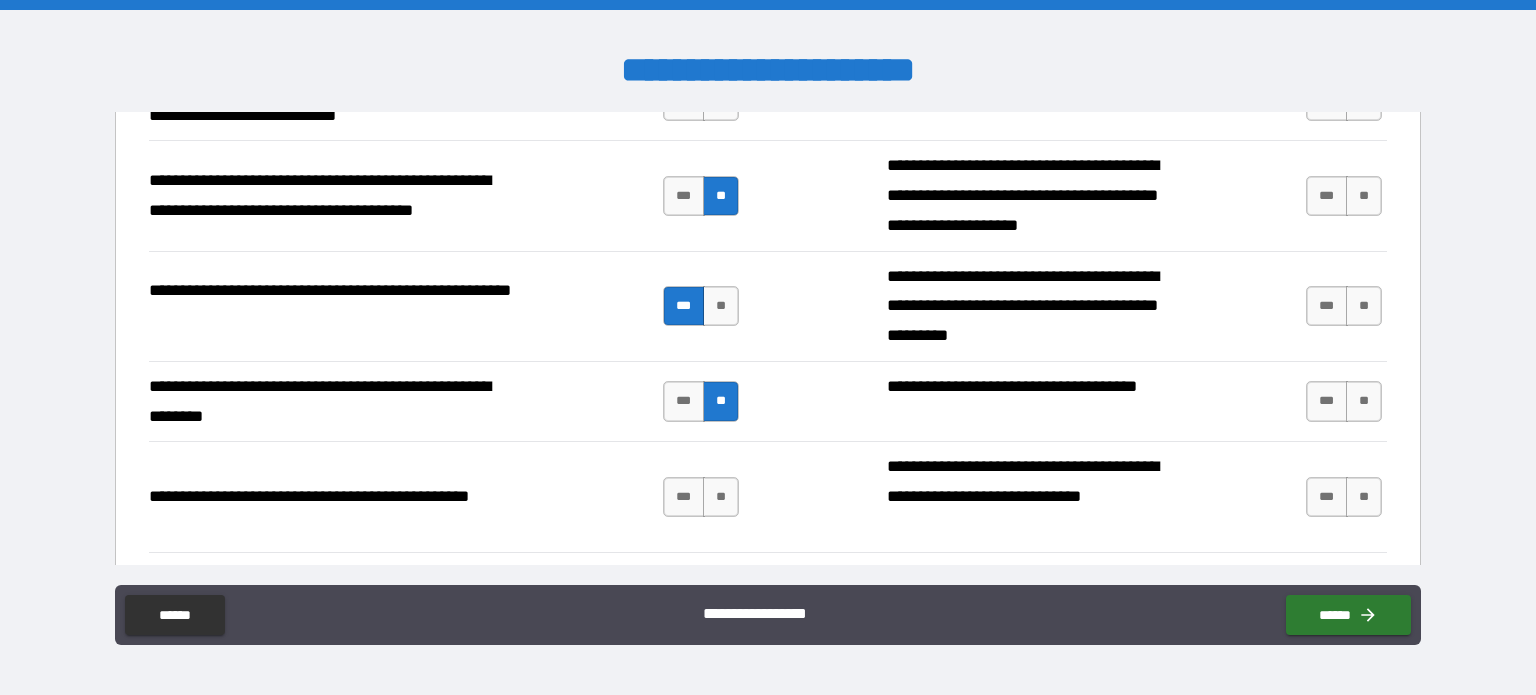 scroll, scrollTop: 1453, scrollLeft: 0, axis: vertical 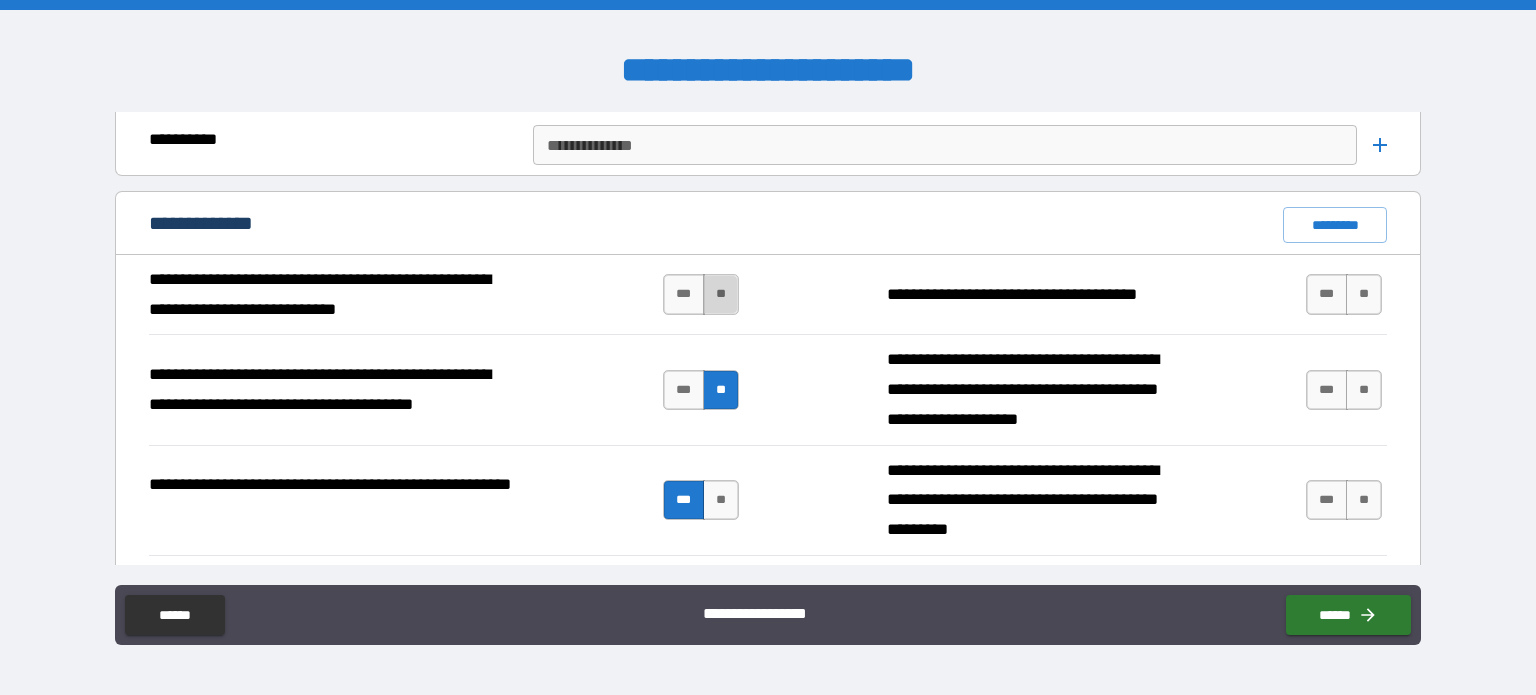 click on "**" at bounding box center [721, 294] 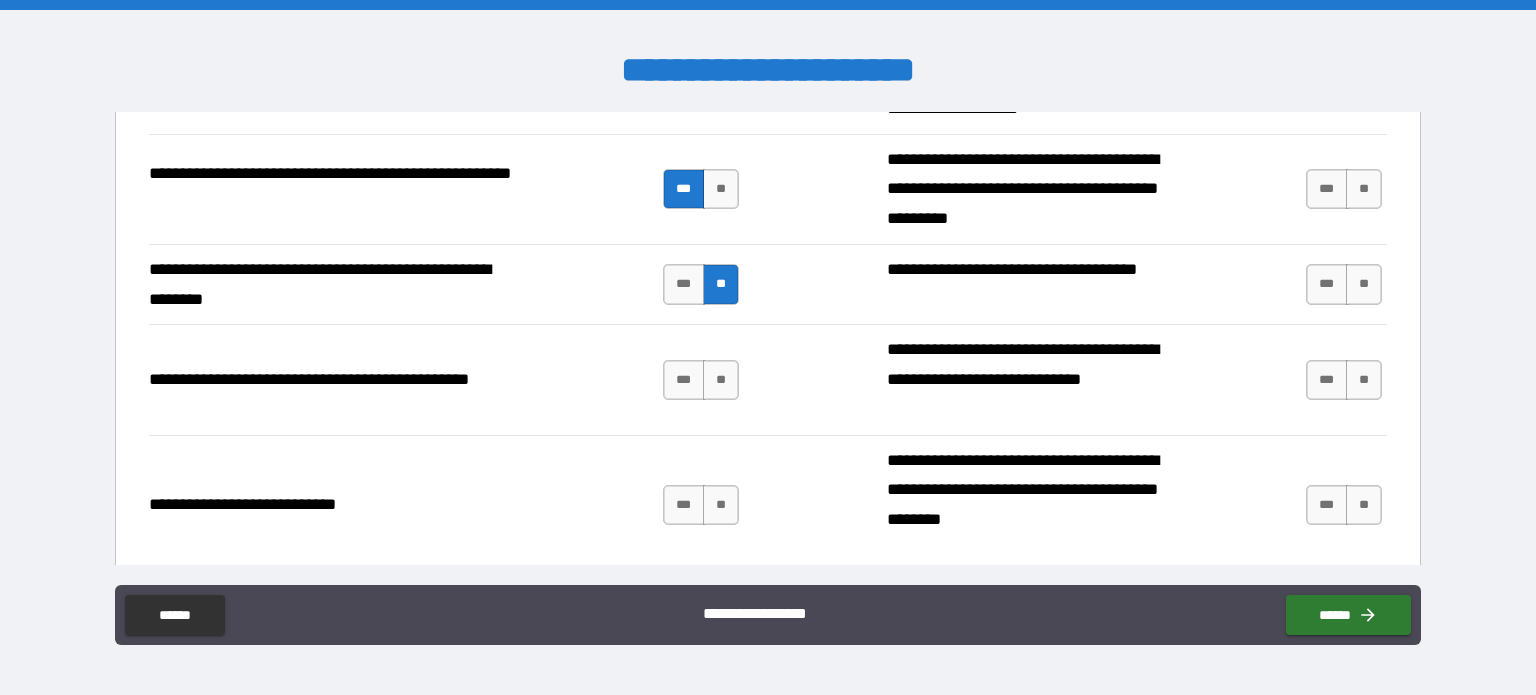 scroll, scrollTop: 1851, scrollLeft: 0, axis: vertical 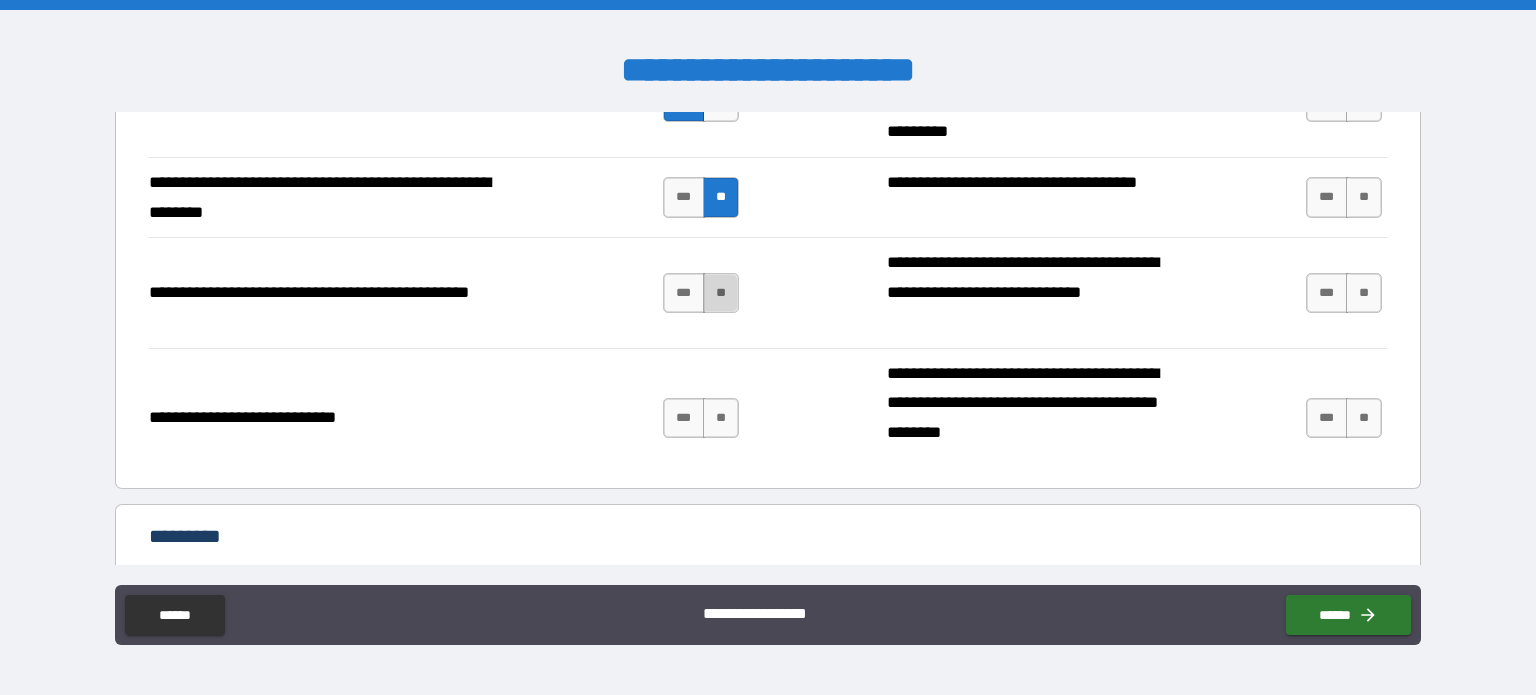 click on "**" at bounding box center (721, 293) 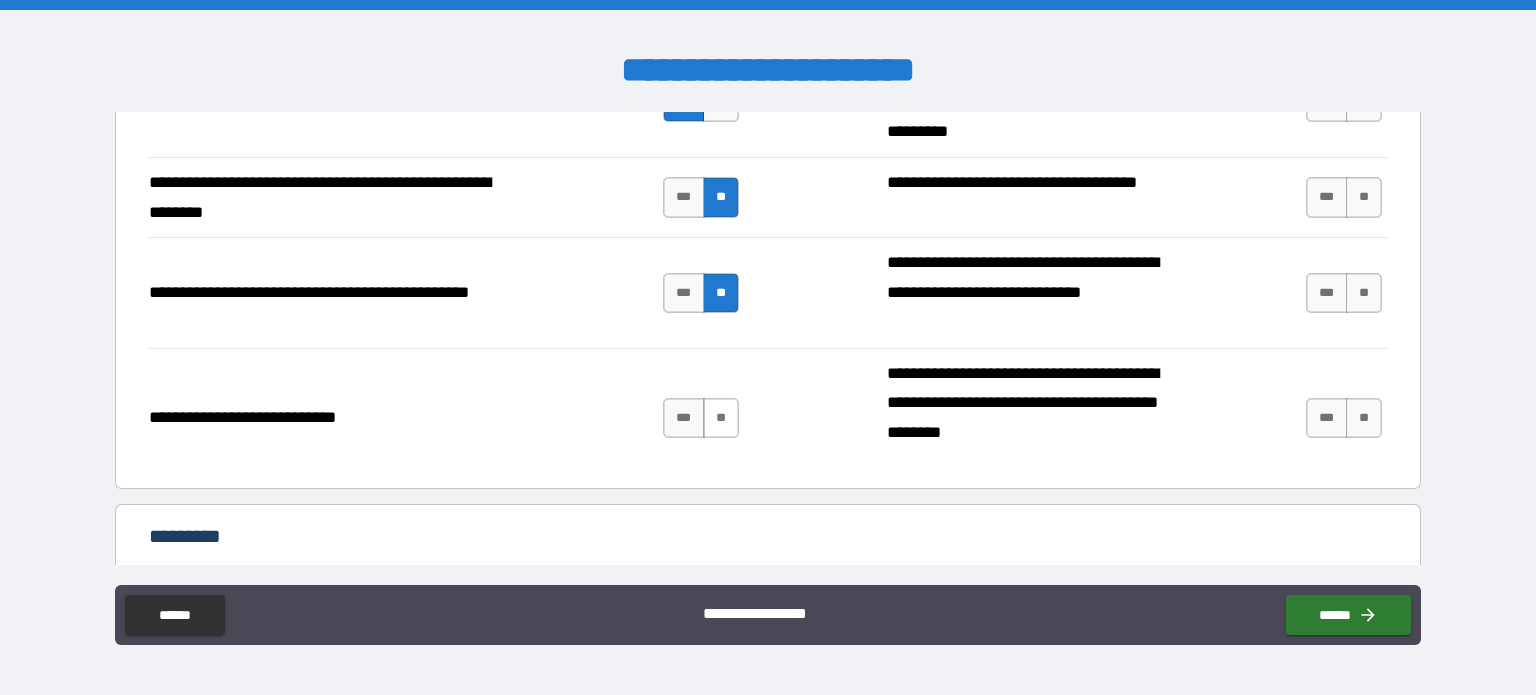 click on "**" at bounding box center (721, 418) 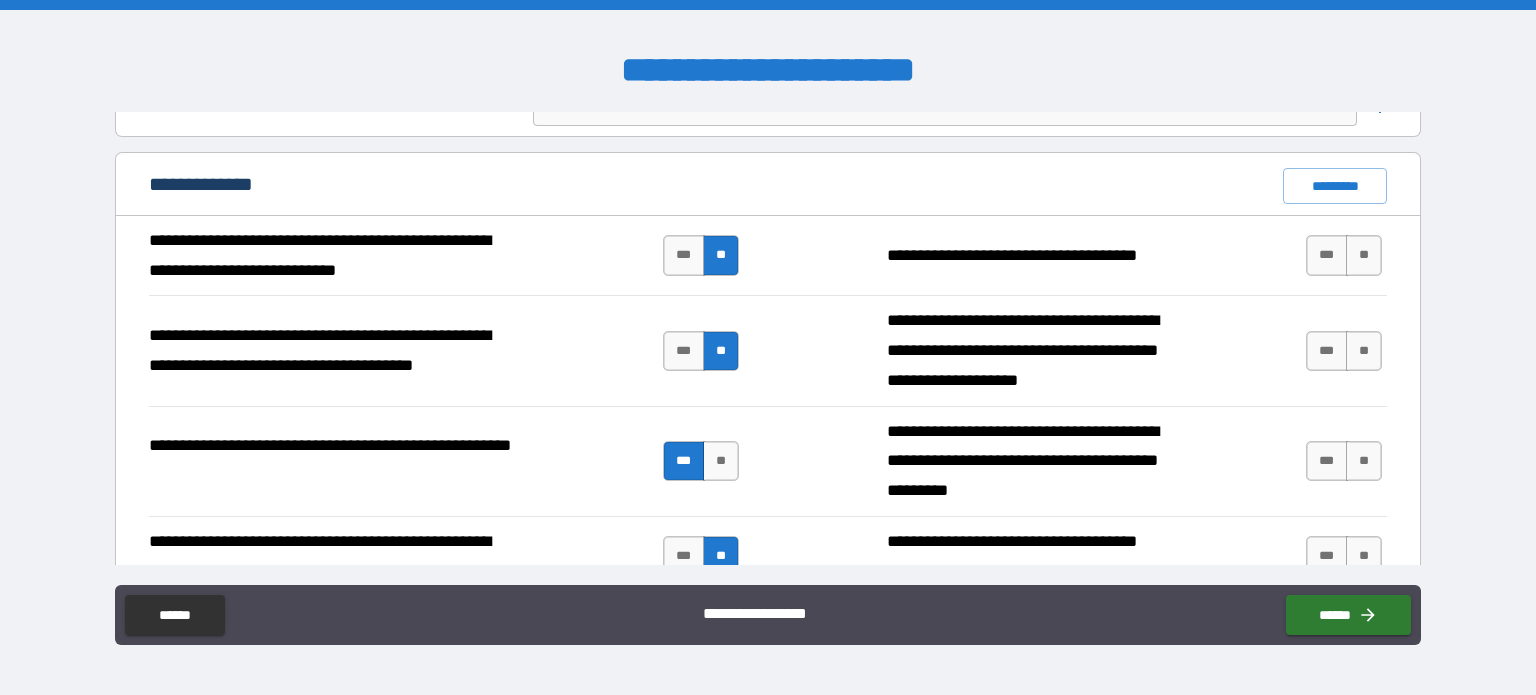 scroll, scrollTop: 1531, scrollLeft: 0, axis: vertical 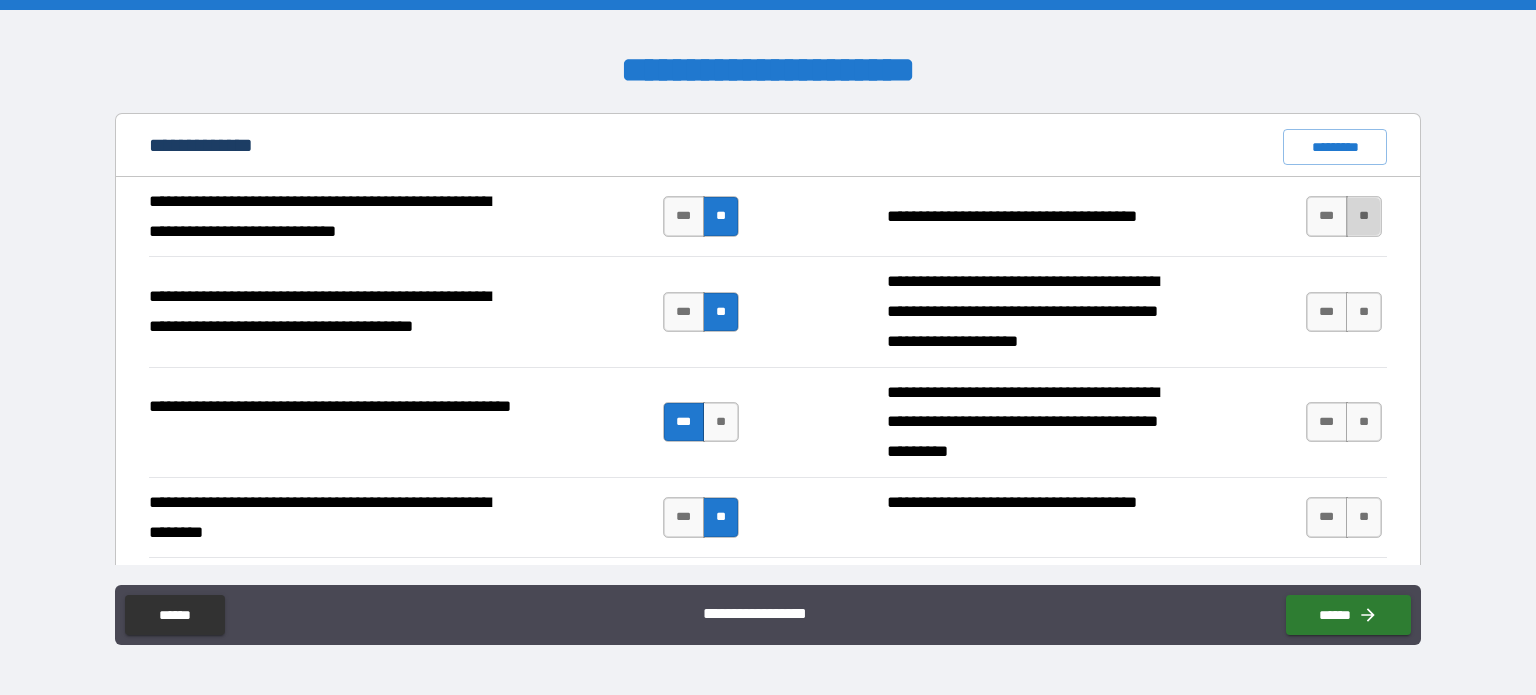 click on "**" at bounding box center (1364, 216) 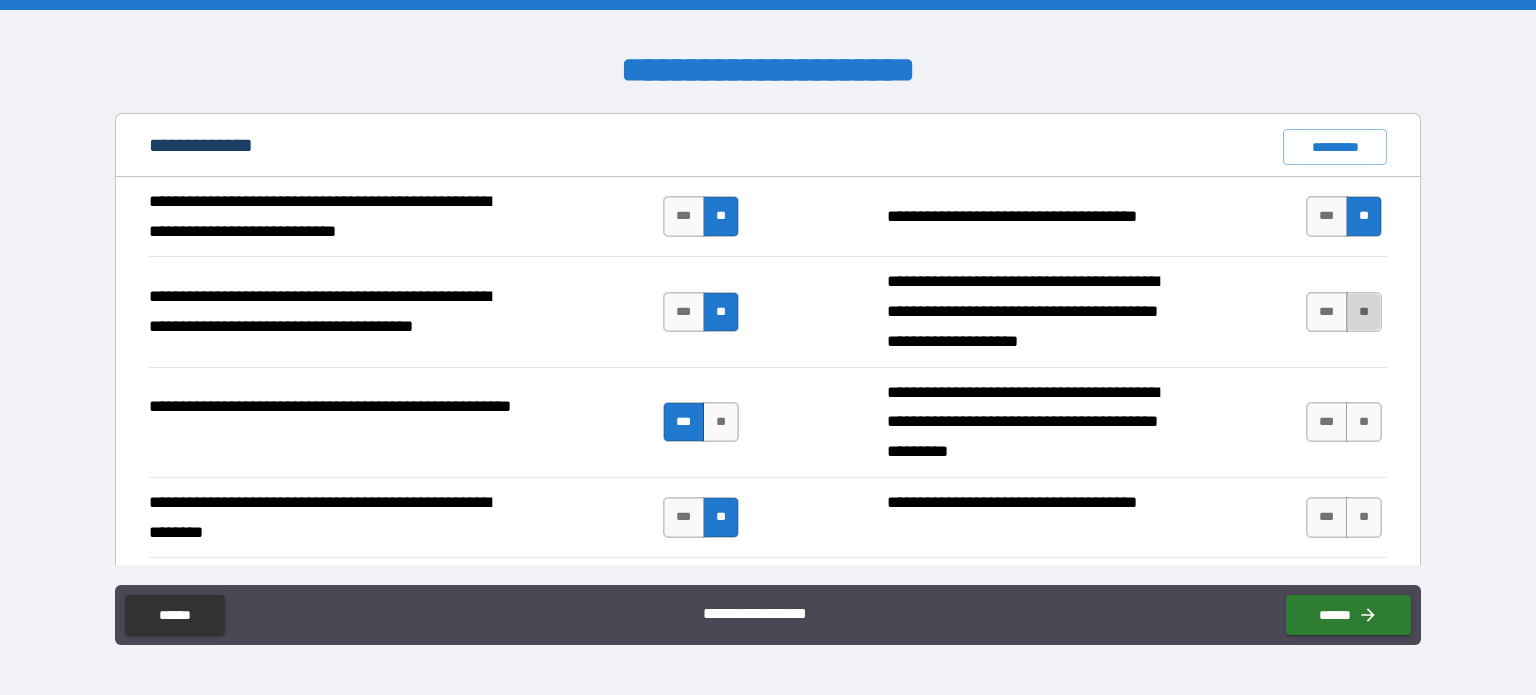 click on "**" at bounding box center [1364, 312] 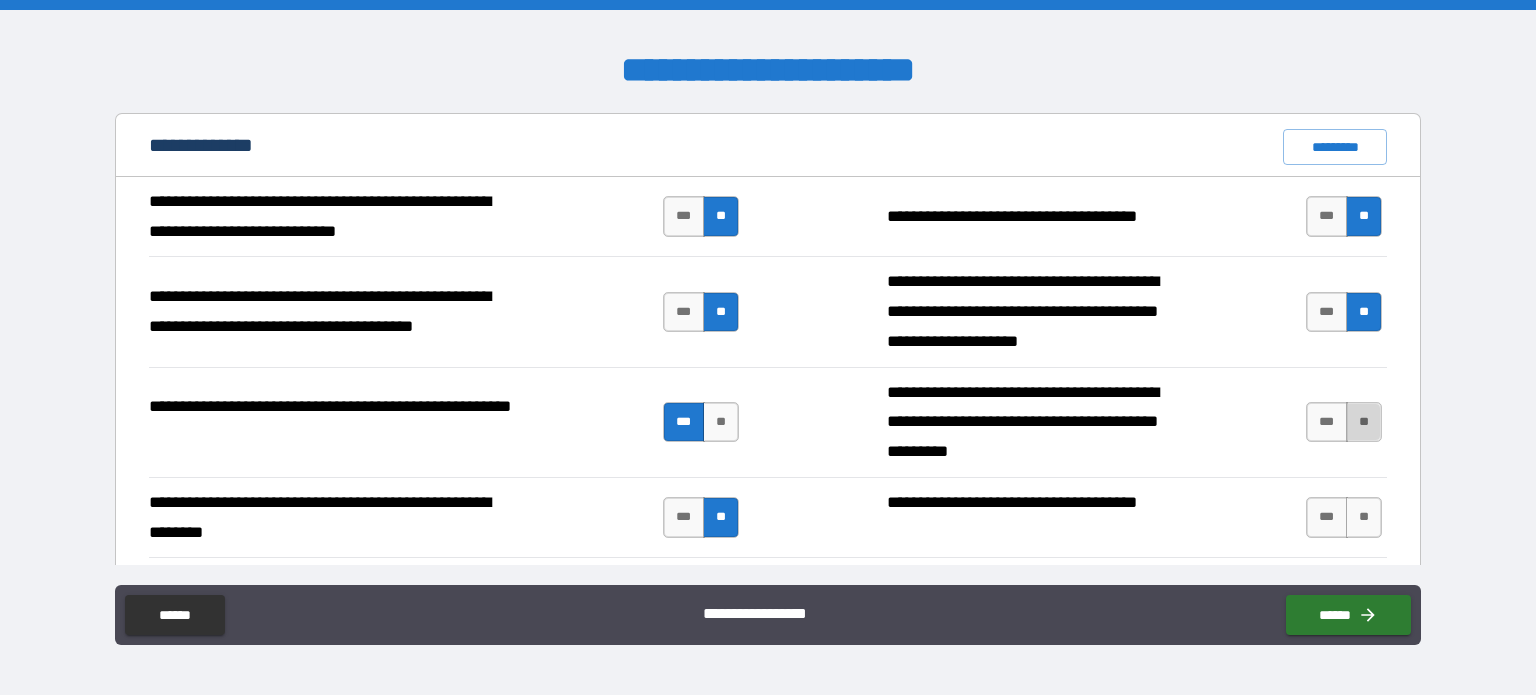 click on "**" at bounding box center (1364, 422) 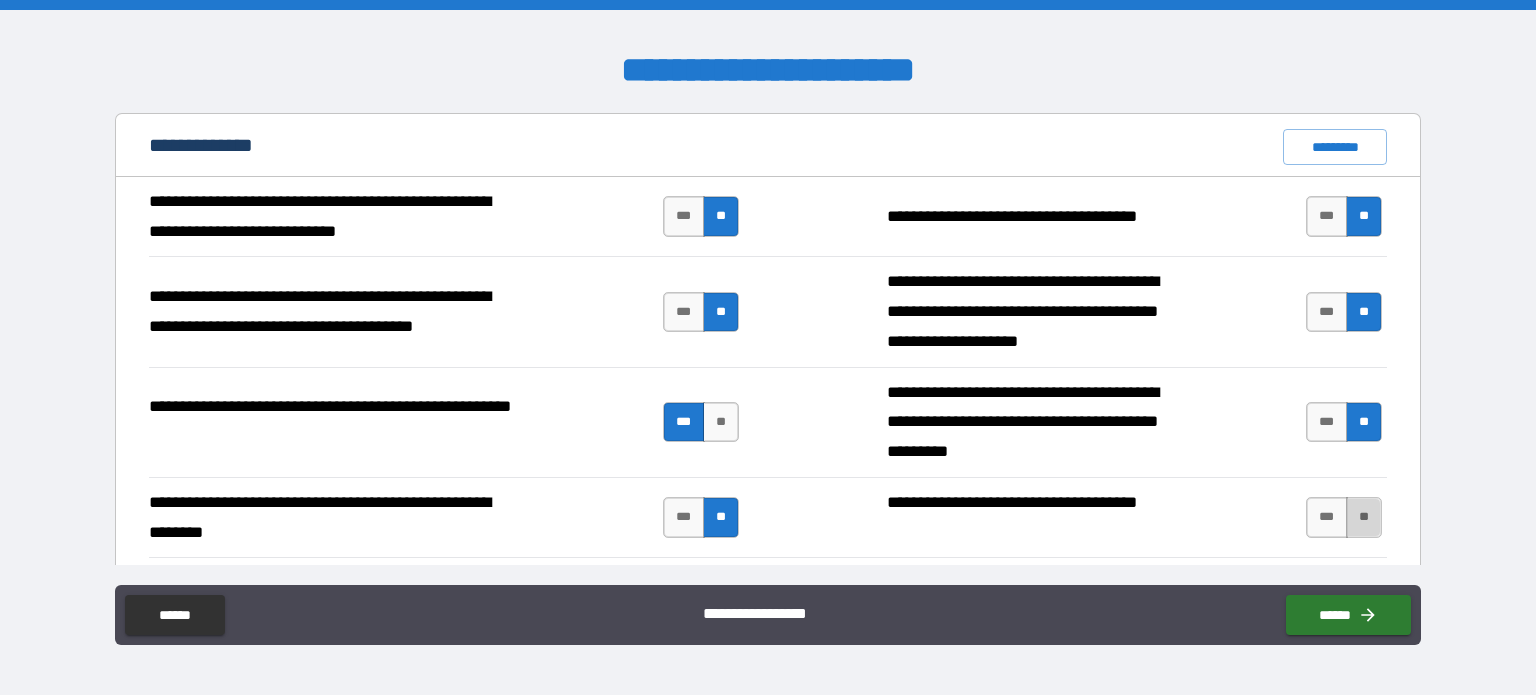 click on "**" at bounding box center [1364, 517] 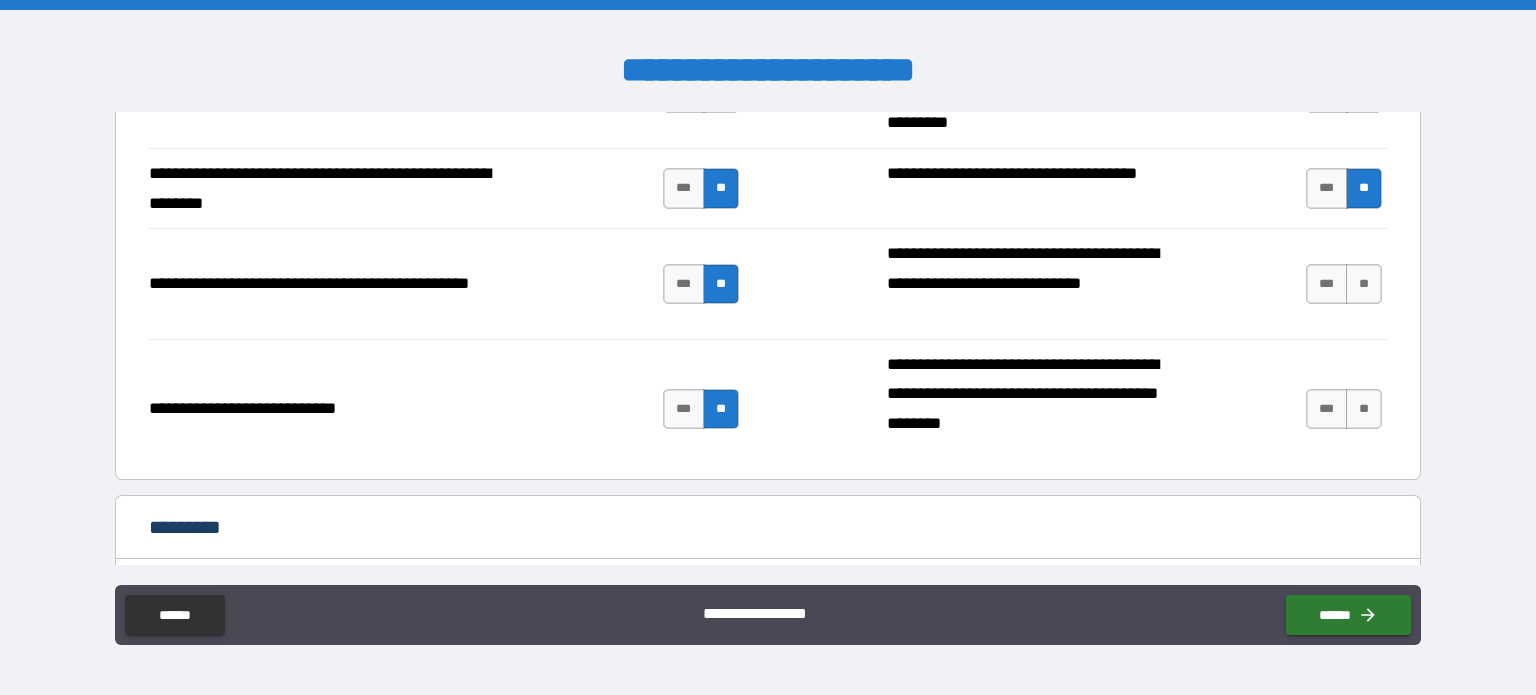 scroll, scrollTop: 1870, scrollLeft: 0, axis: vertical 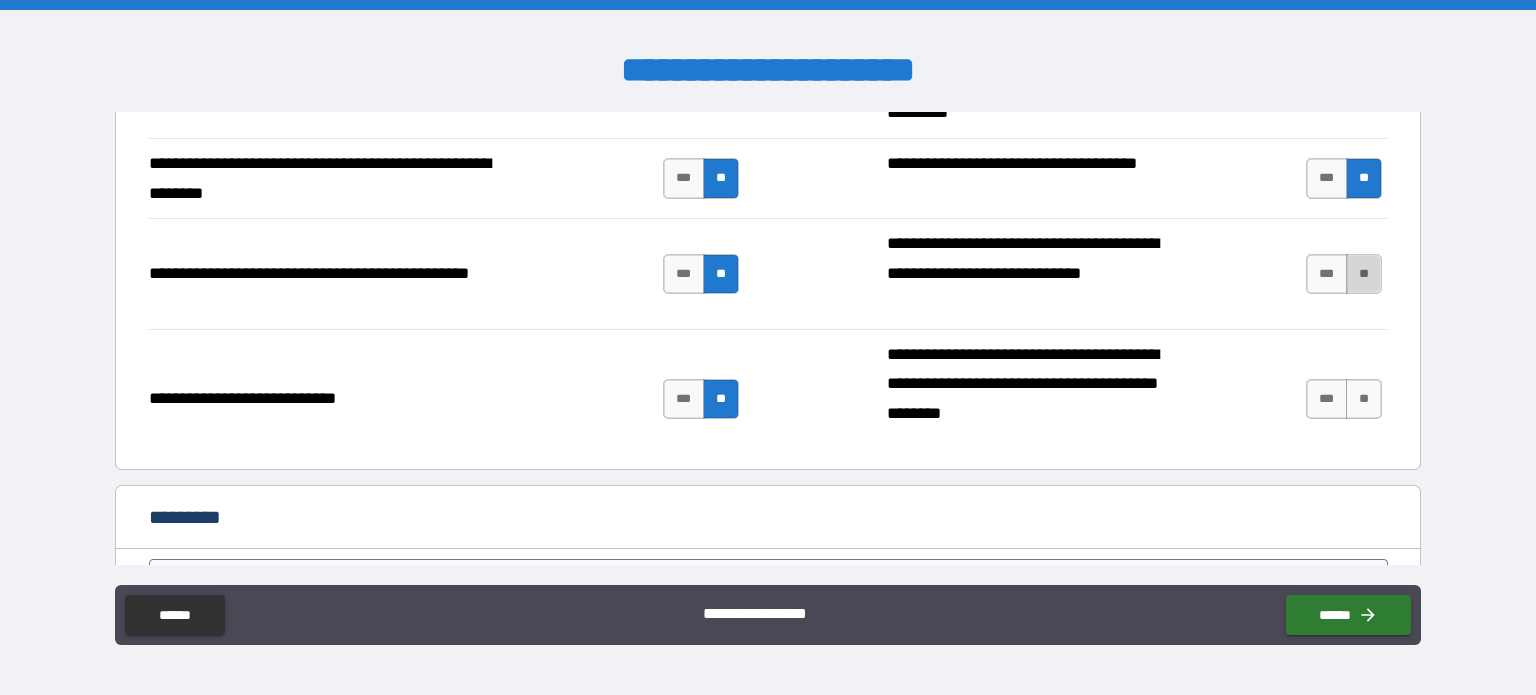 click on "**" at bounding box center [1364, 274] 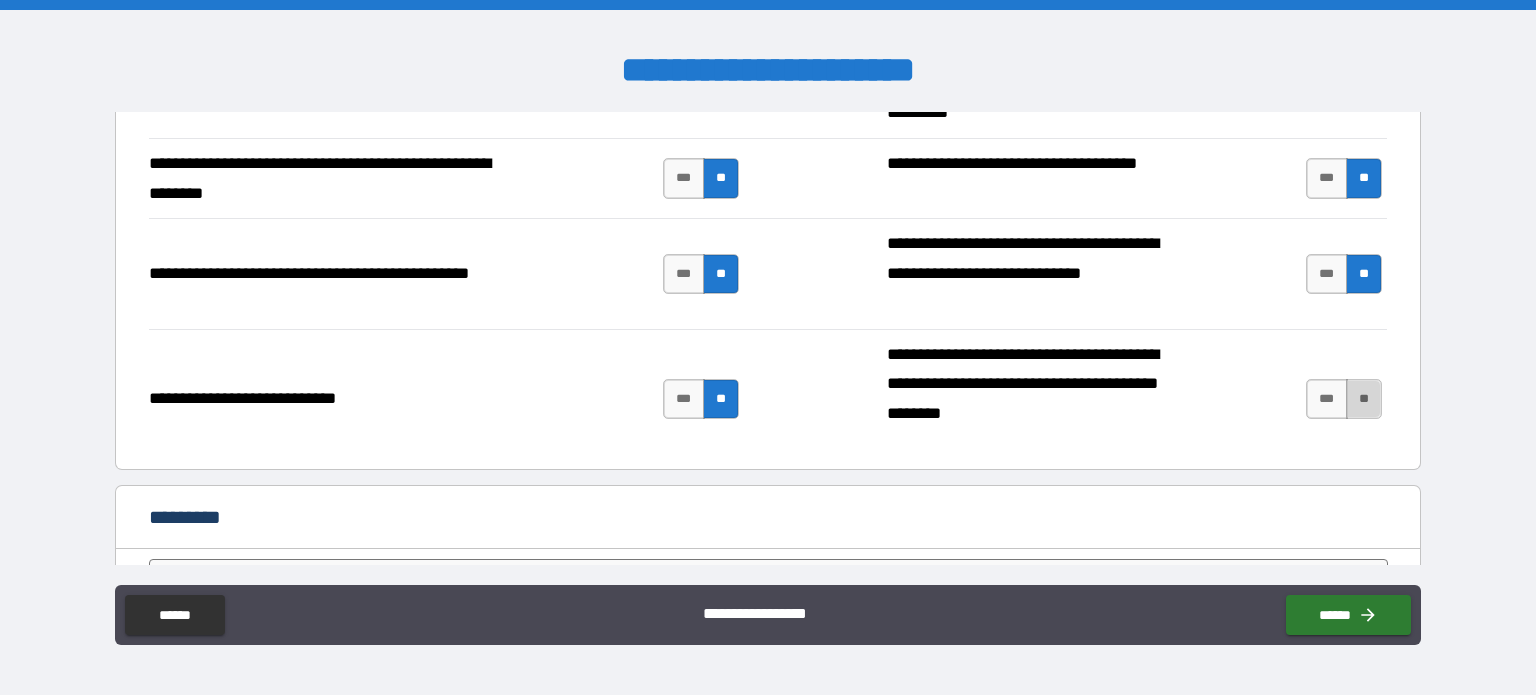 click on "**" at bounding box center (1364, 399) 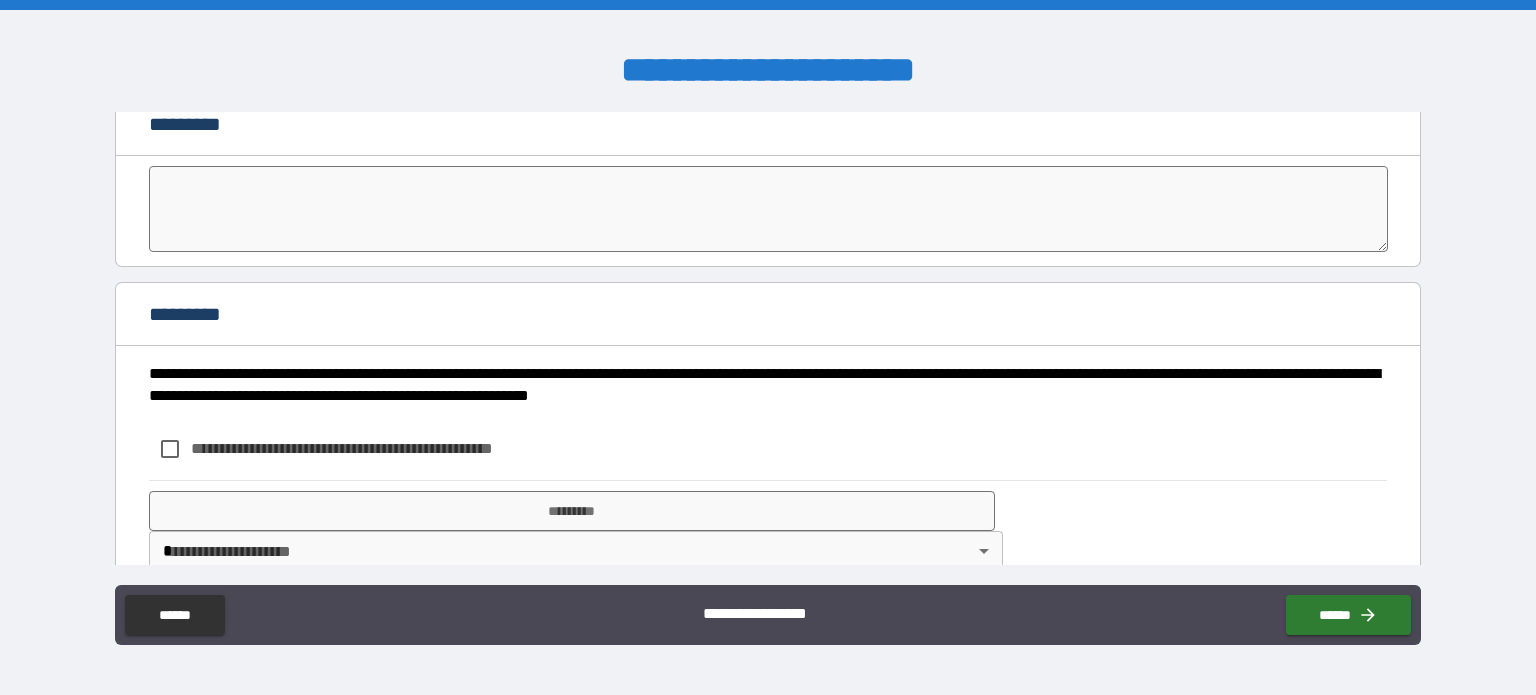 scroll, scrollTop: 2291, scrollLeft: 0, axis: vertical 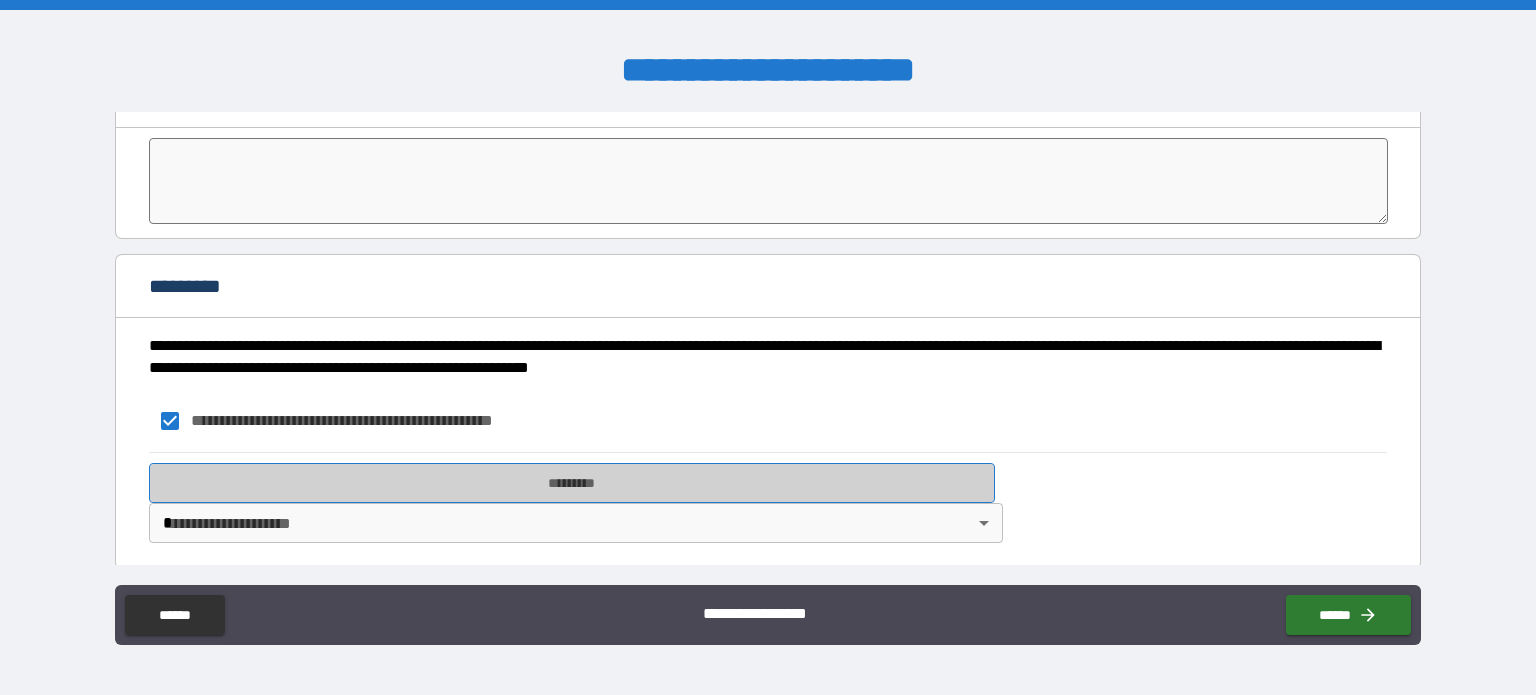 click on "*********" at bounding box center (572, 483) 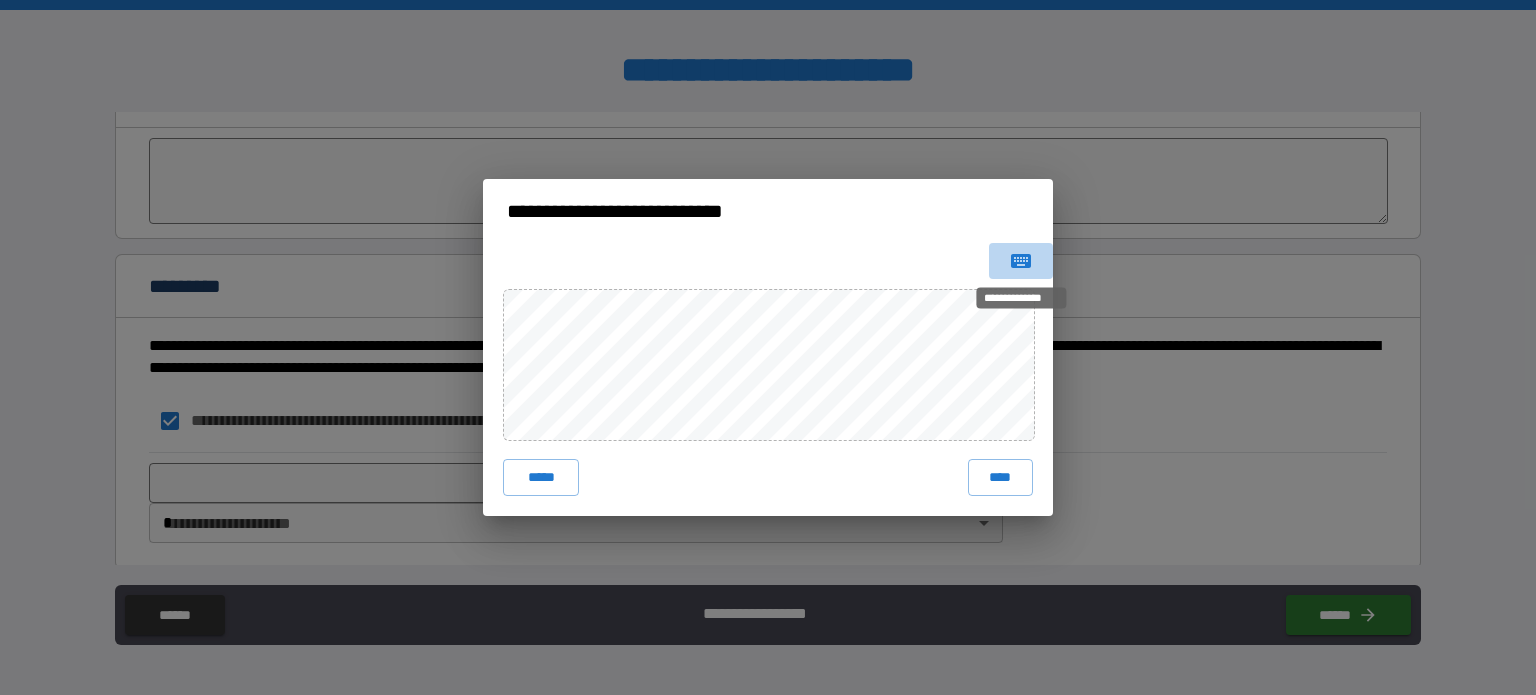 click 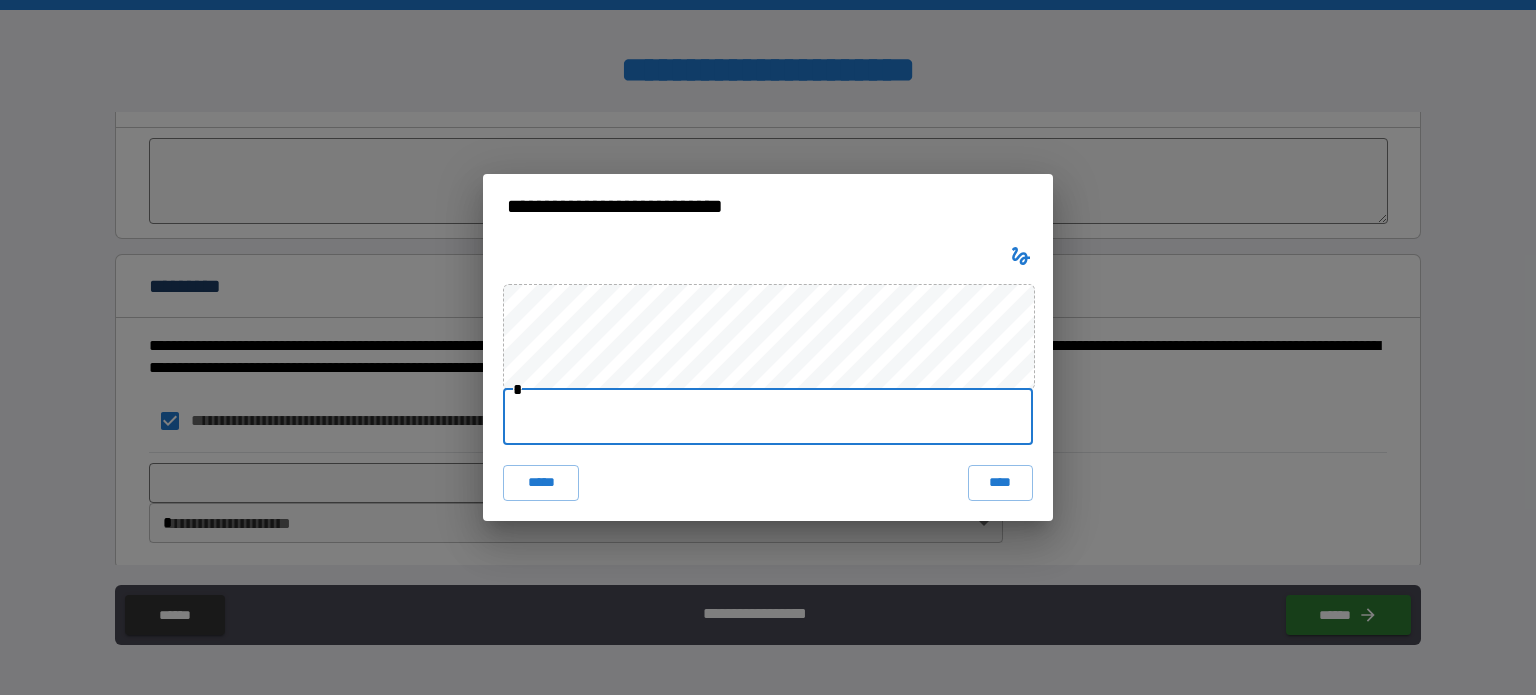 click at bounding box center (768, 417) 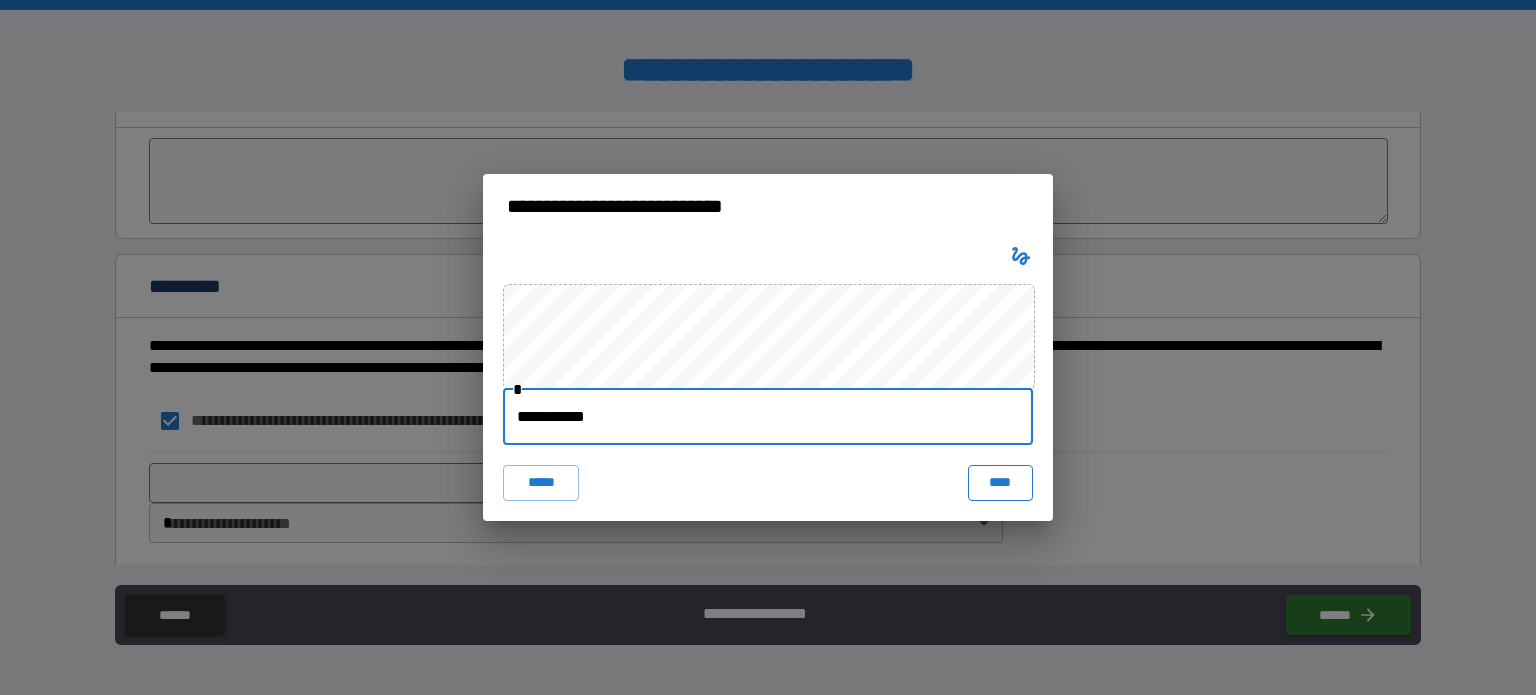 type on "**********" 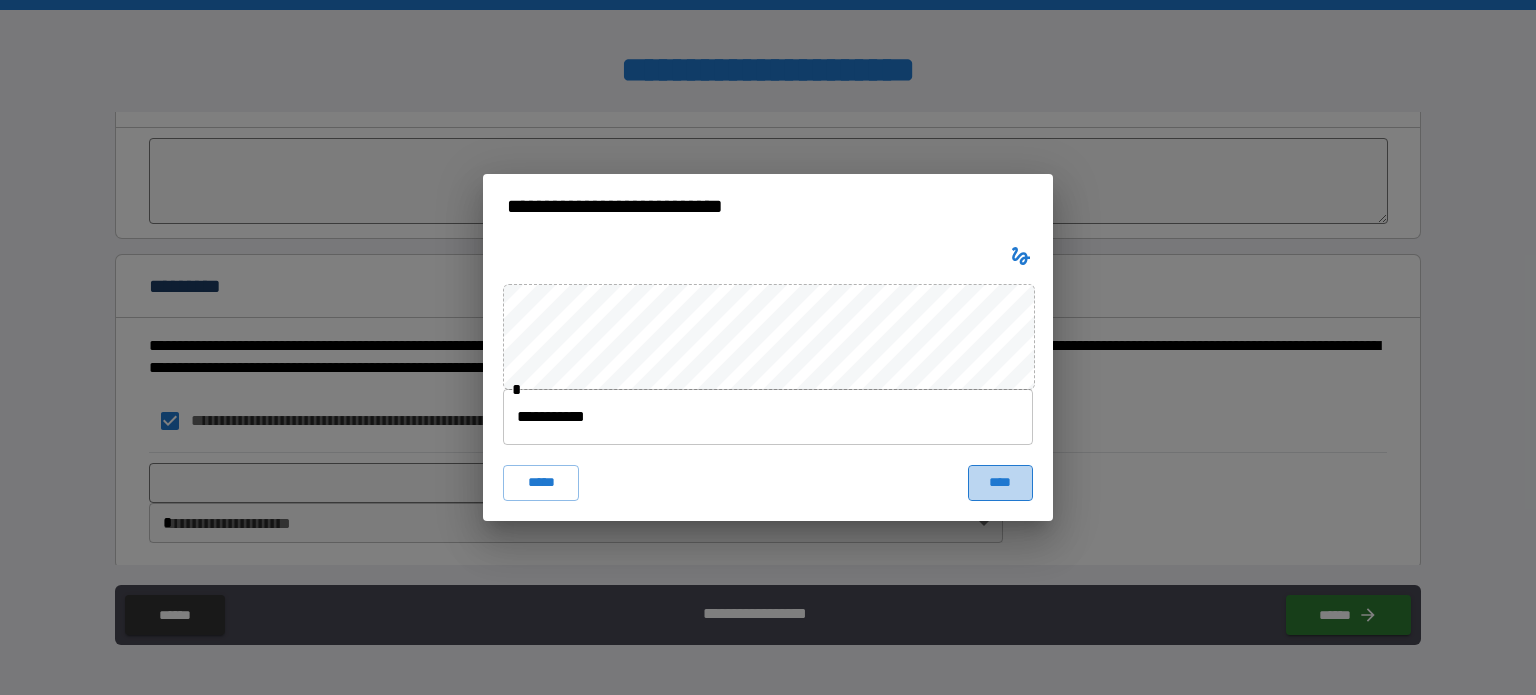 click on "****" at bounding box center [1000, 483] 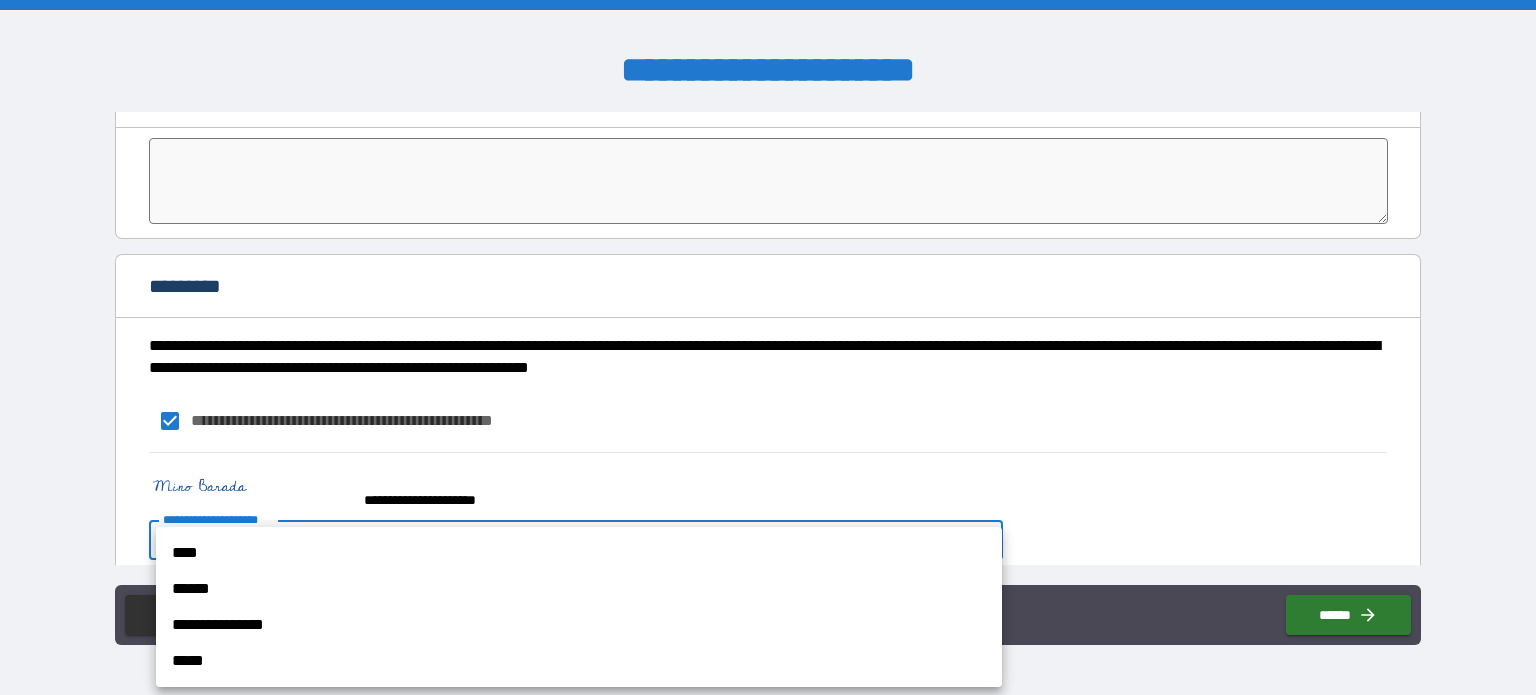 click on "**********" at bounding box center (768, 347) 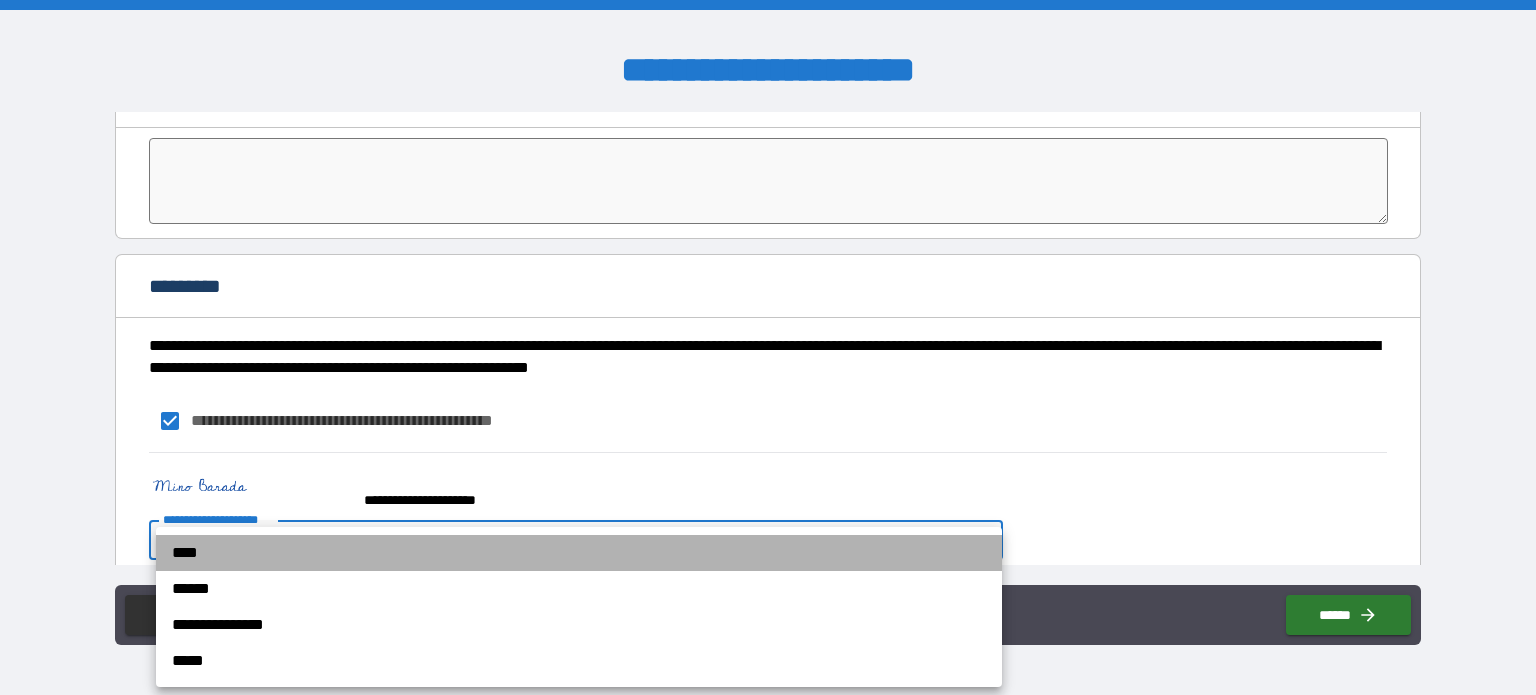 click on "****" at bounding box center (579, 553) 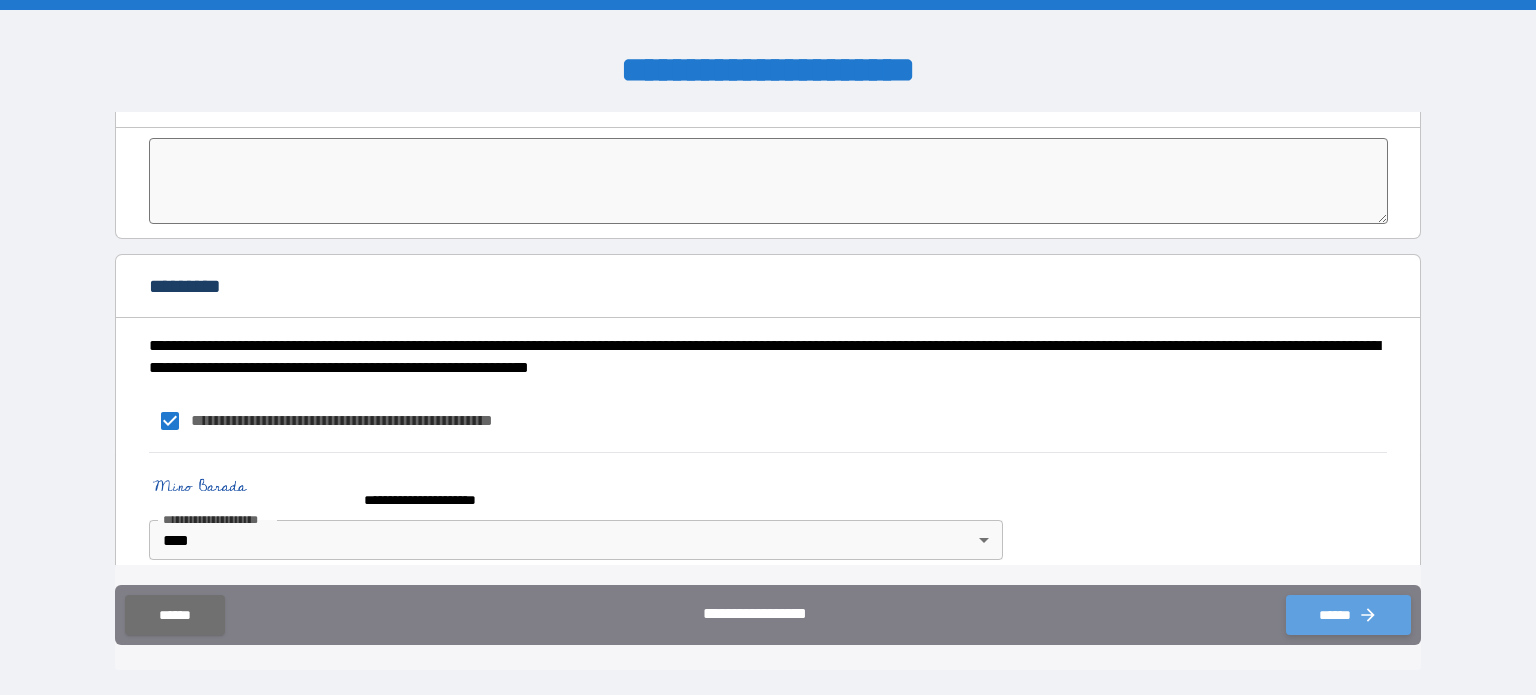 click on "******" at bounding box center [1348, 615] 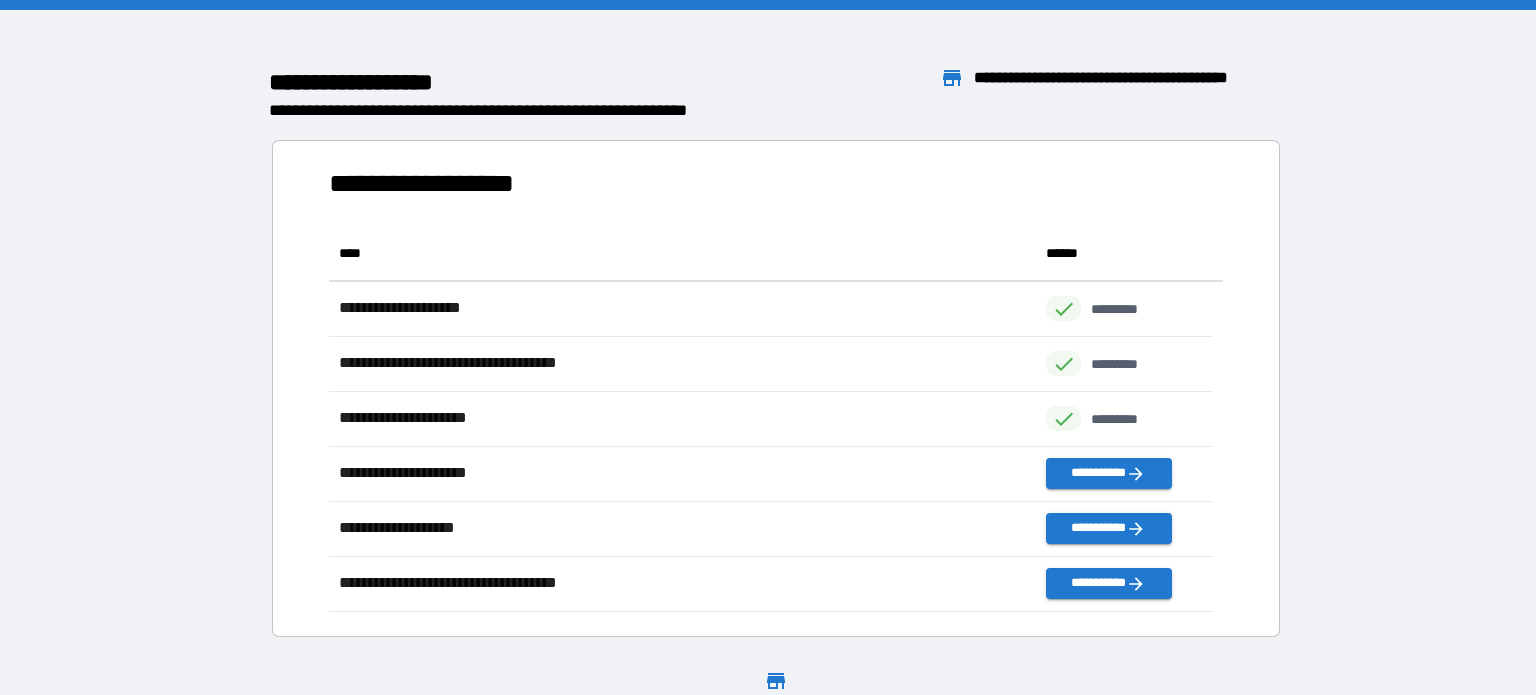 scroll, scrollTop: 16, scrollLeft: 16, axis: both 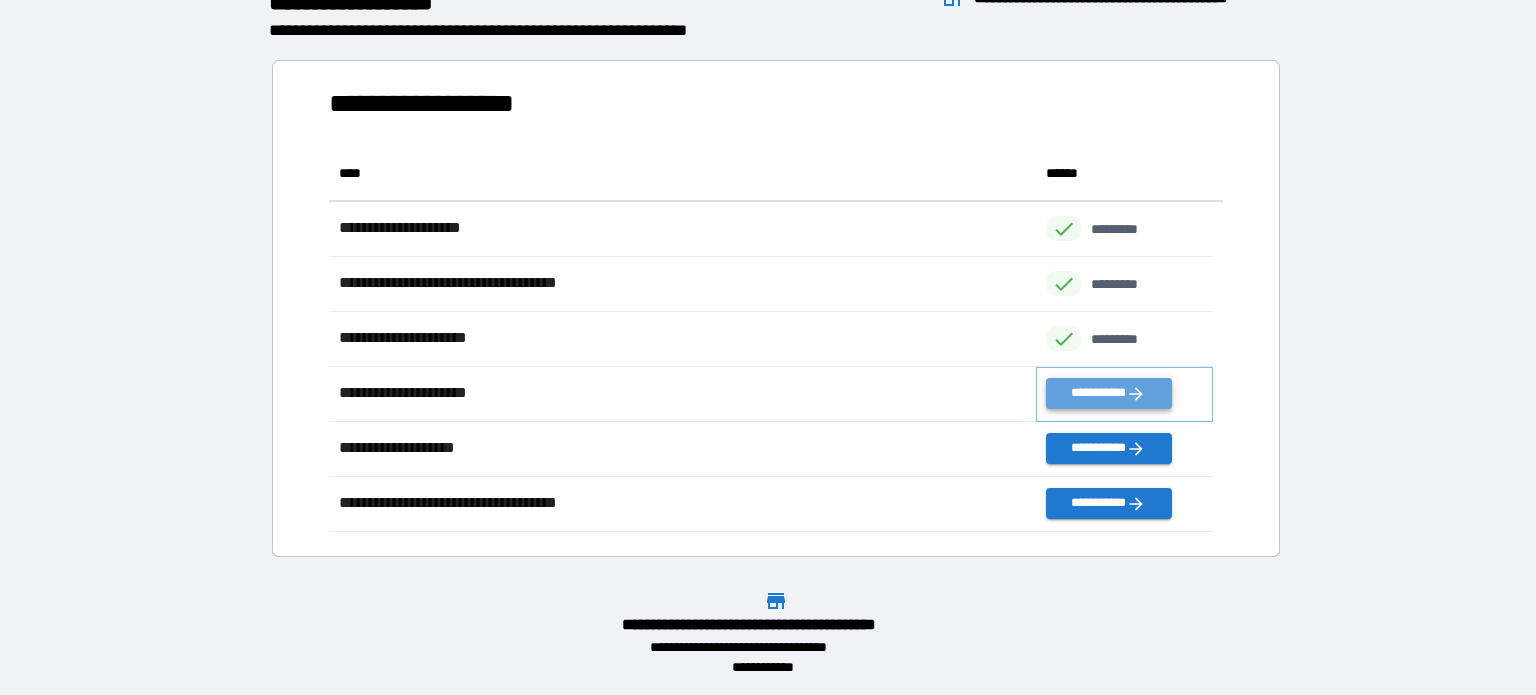click 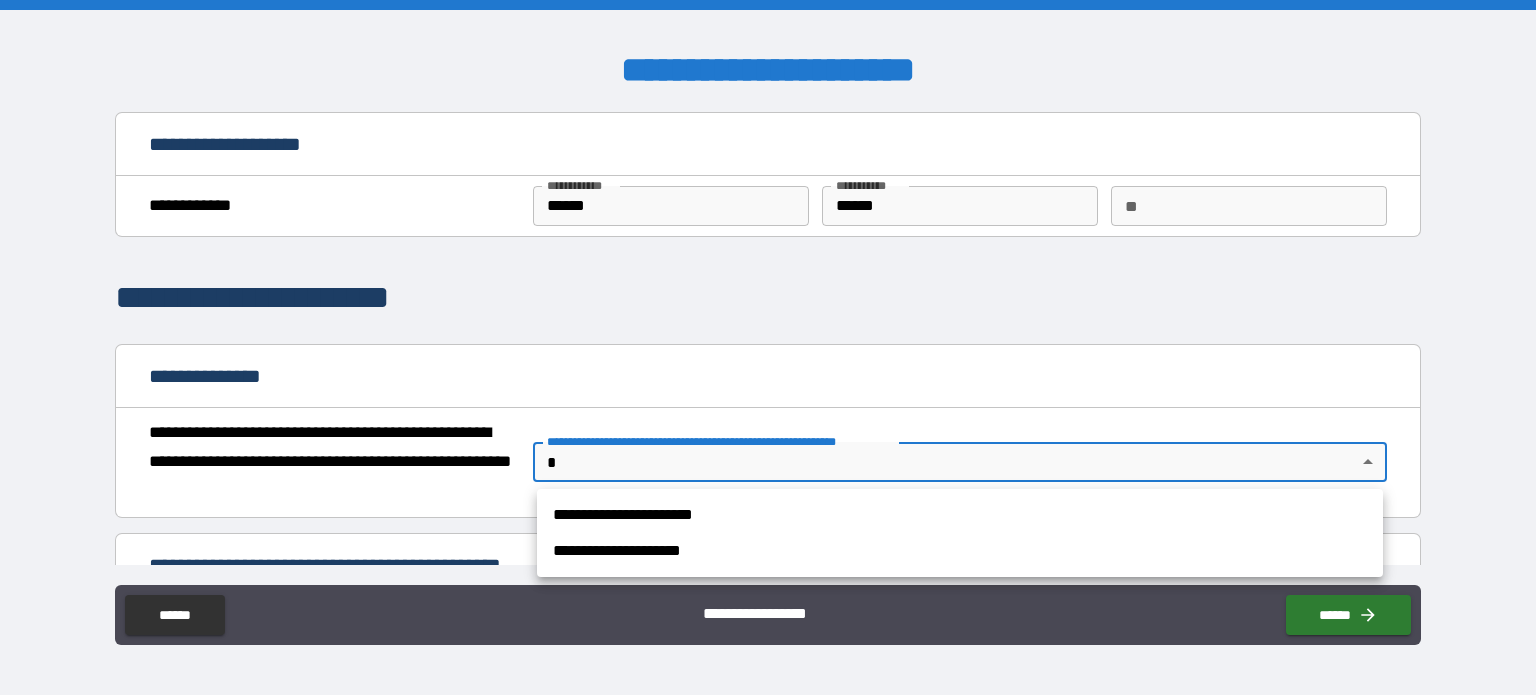 click on "**********" at bounding box center (768, 347) 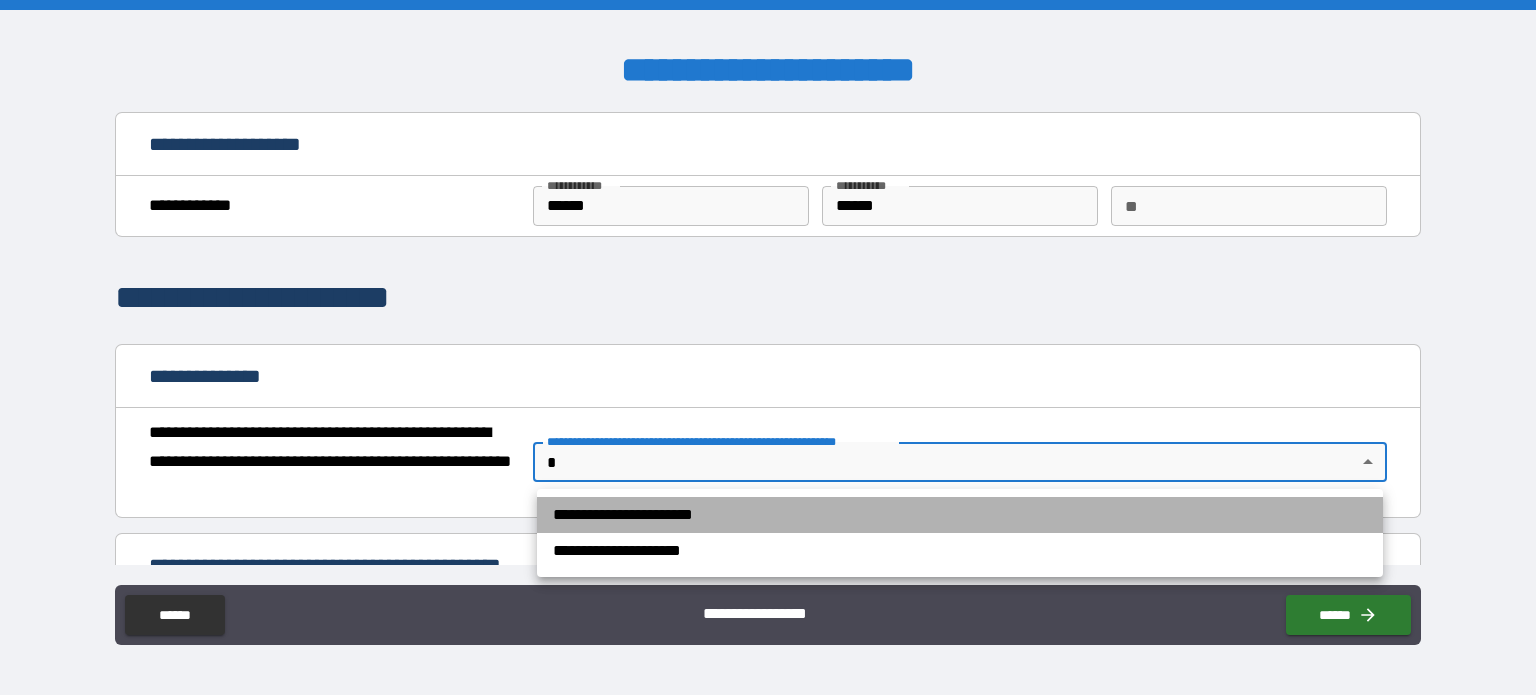 click on "**********" at bounding box center (960, 515) 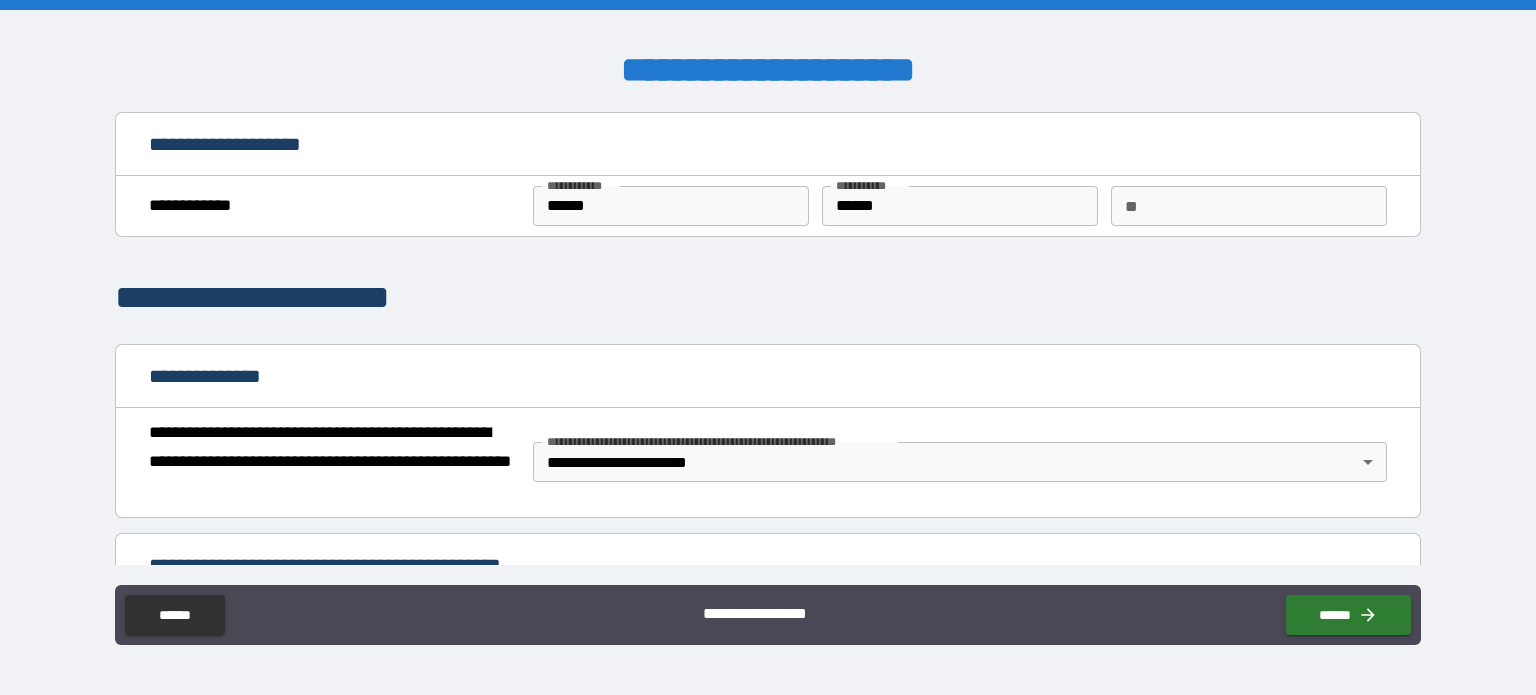 click on "**********" at bounding box center (768, 350) 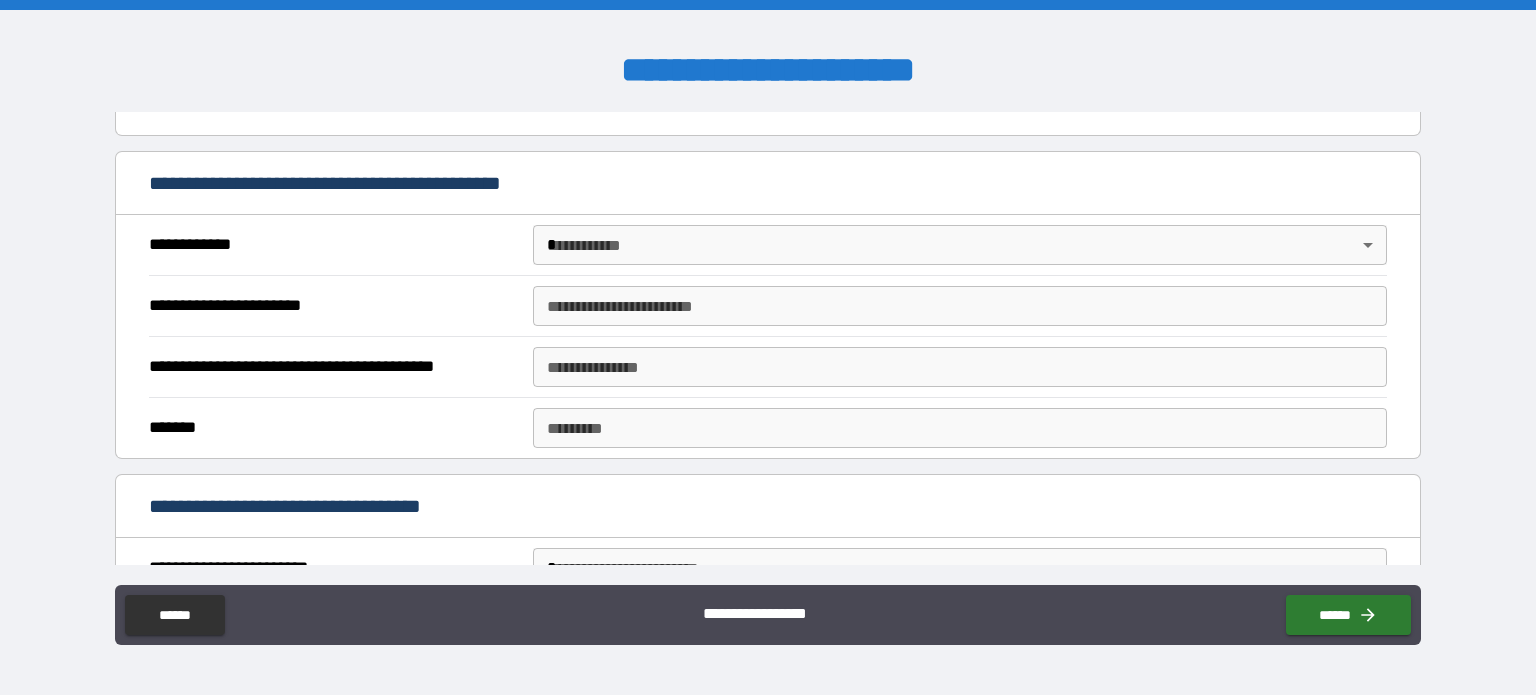 scroll, scrollTop: 387, scrollLeft: 0, axis: vertical 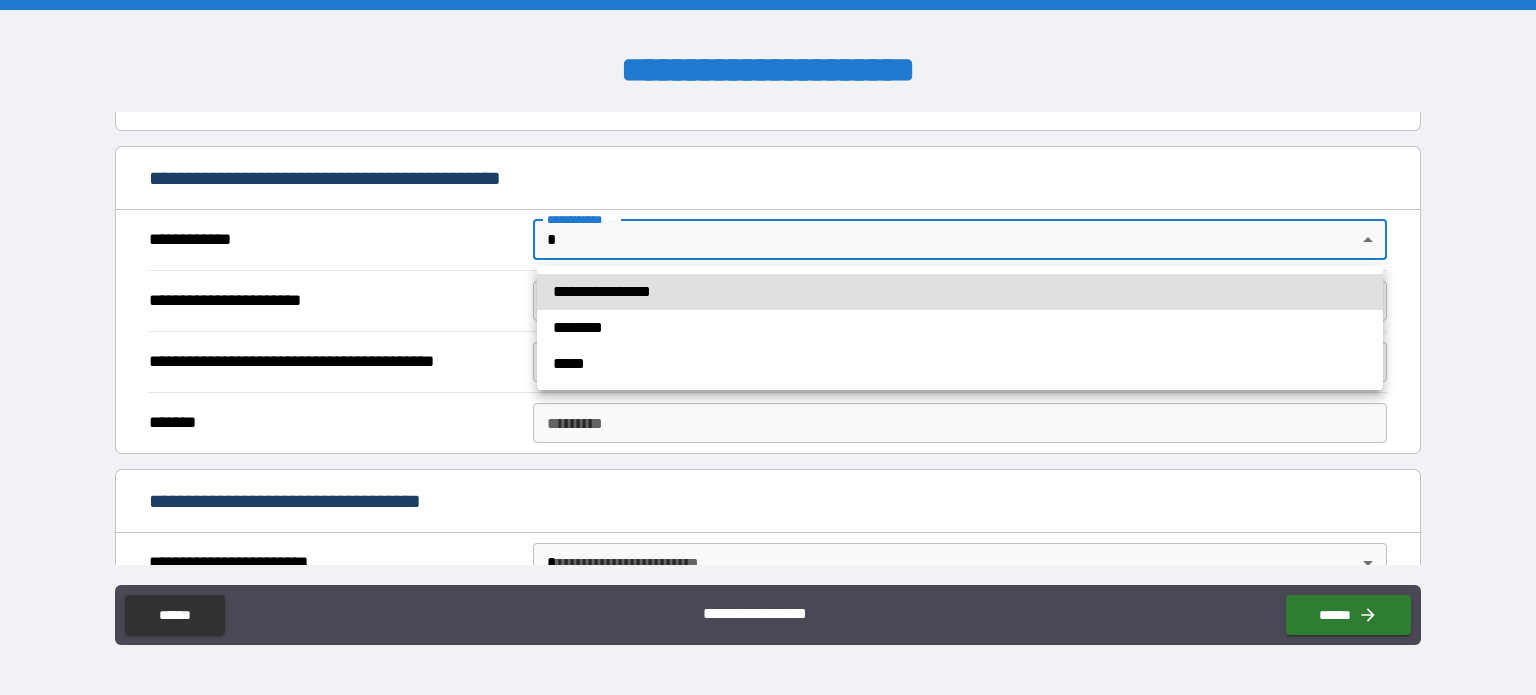 click on "**********" at bounding box center [768, 347] 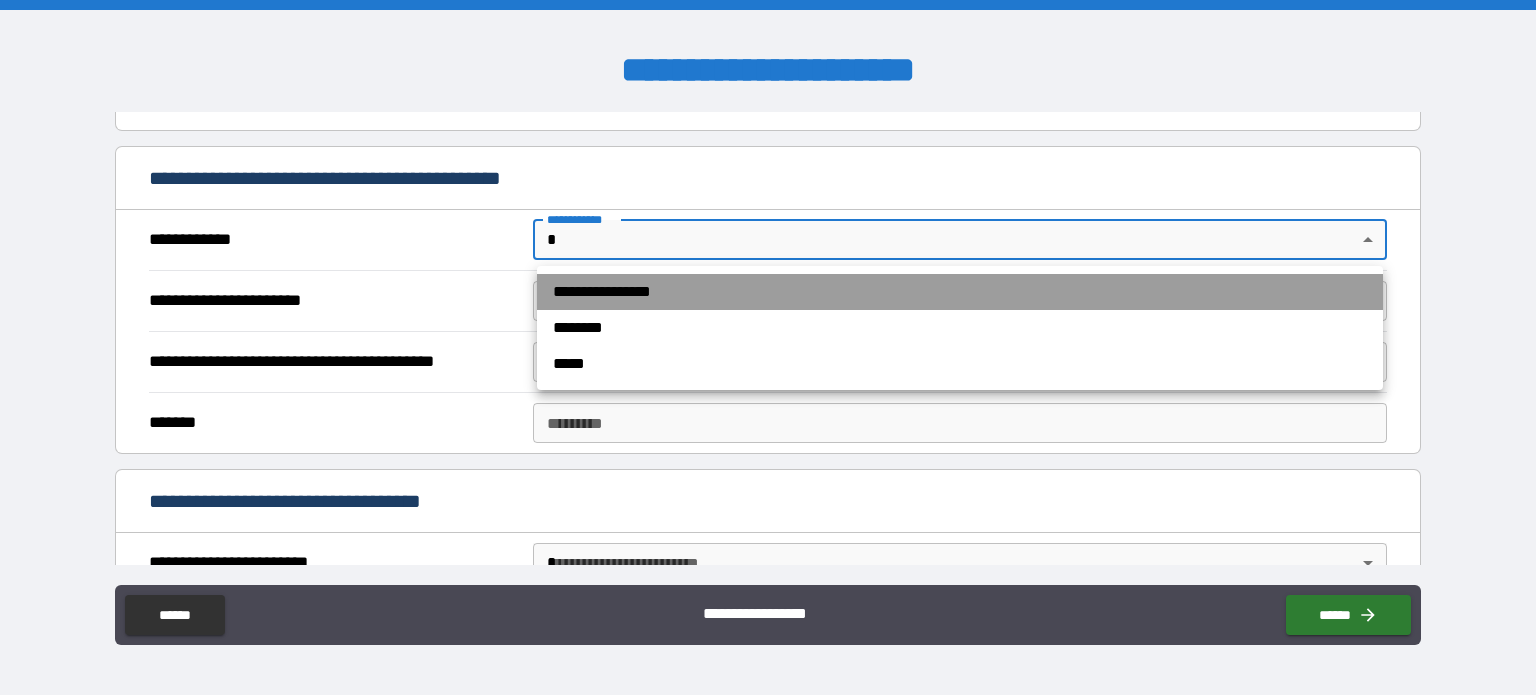 click on "**********" at bounding box center [960, 292] 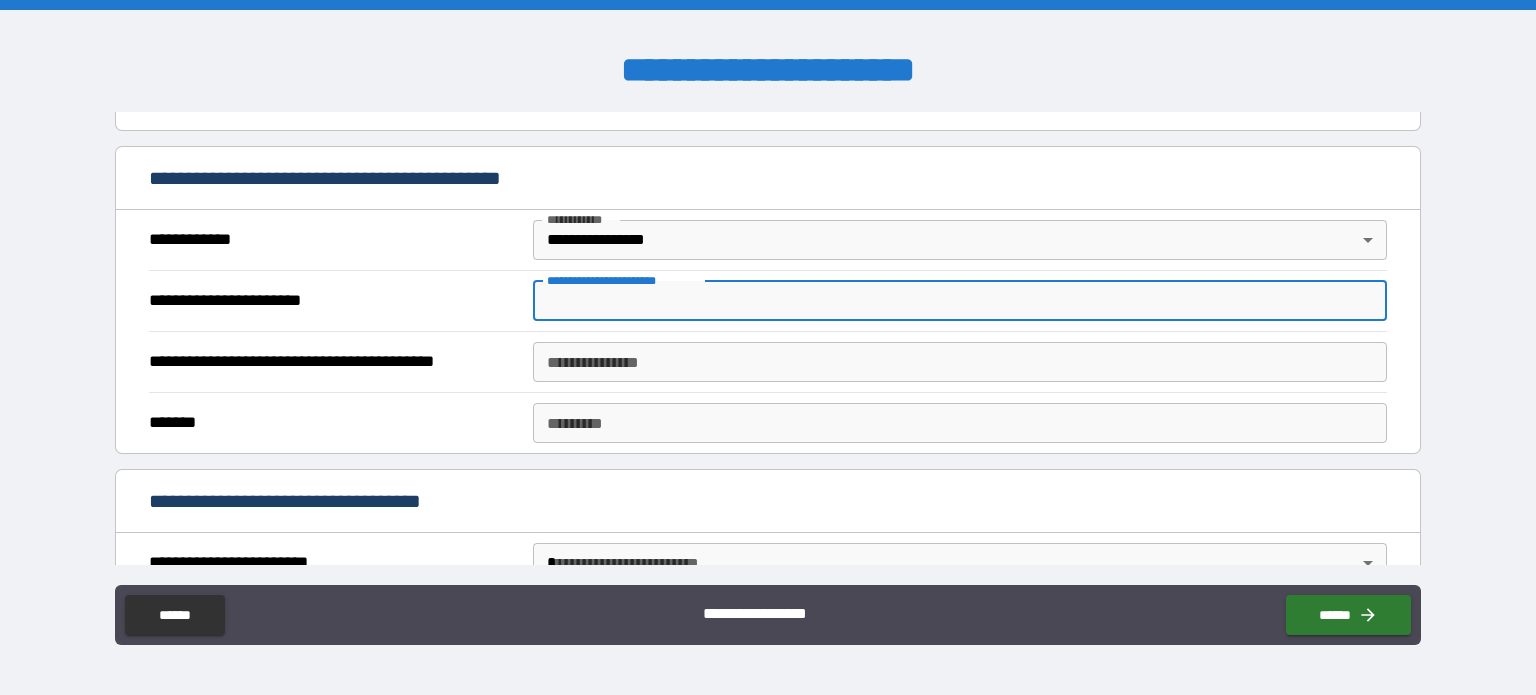 click on "**********" at bounding box center [960, 301] 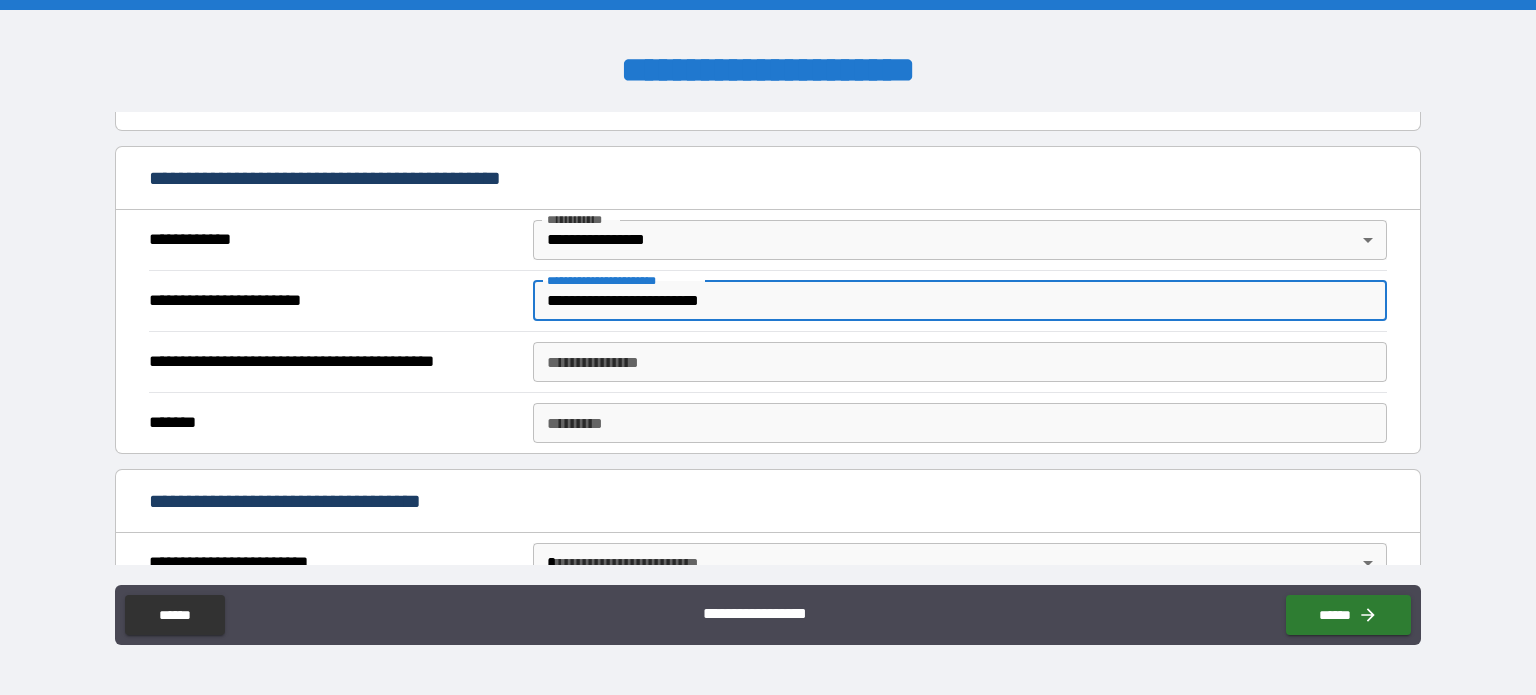 type on "**********" 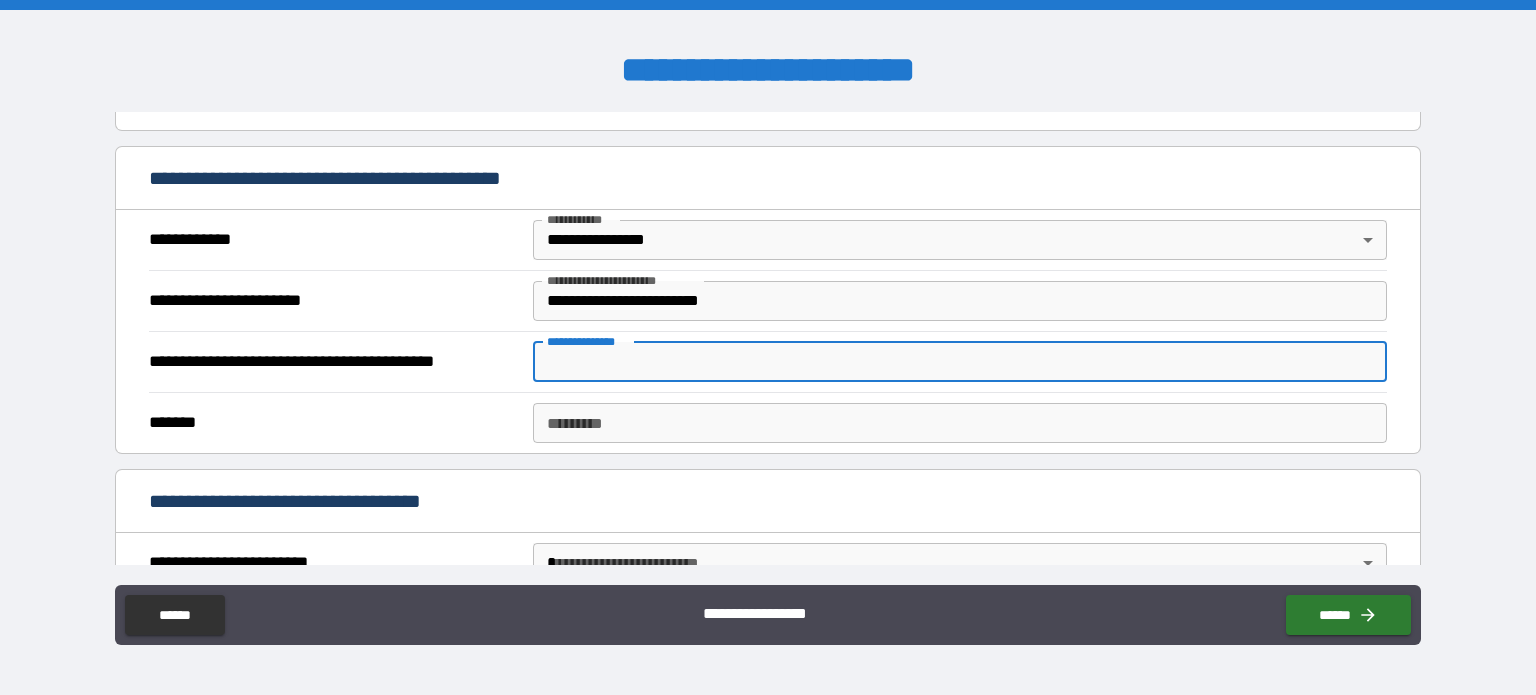 click on "**********" at bounding box center (960, 362) 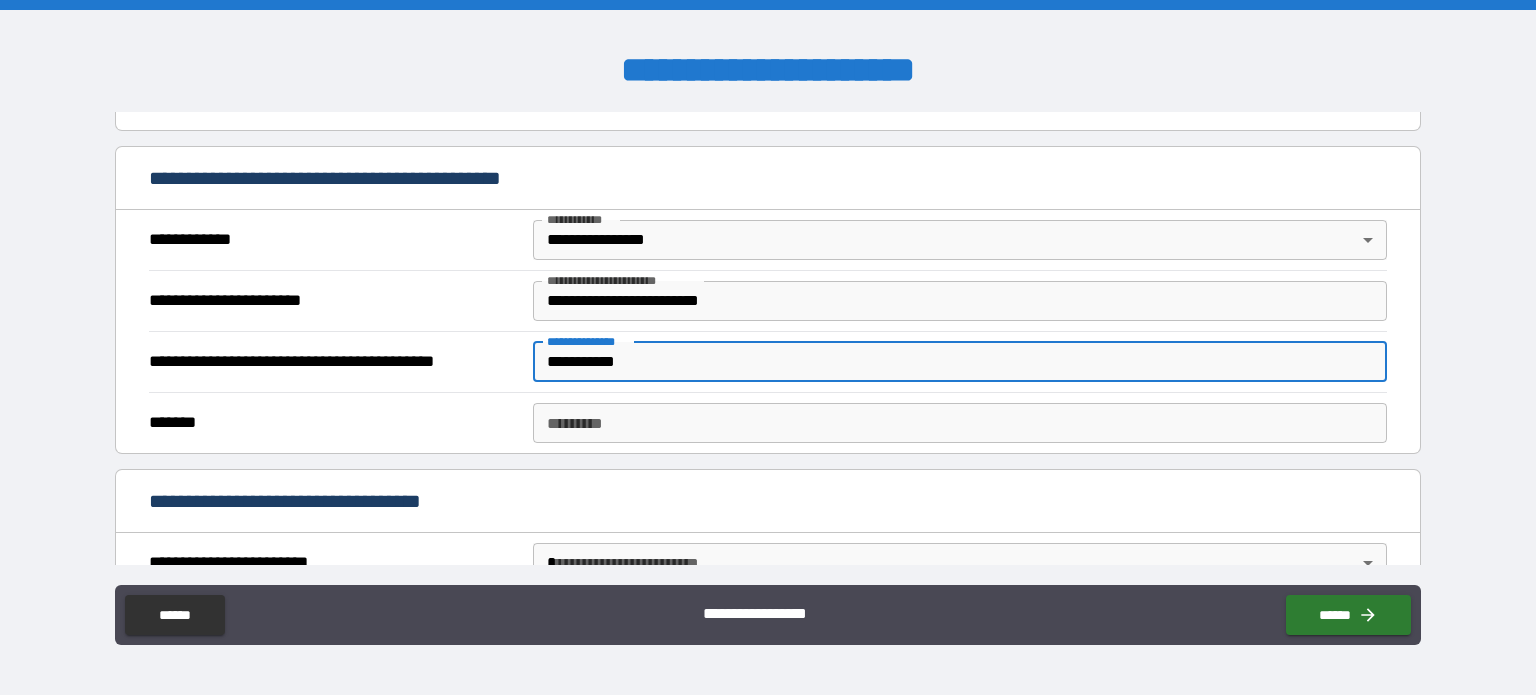 type 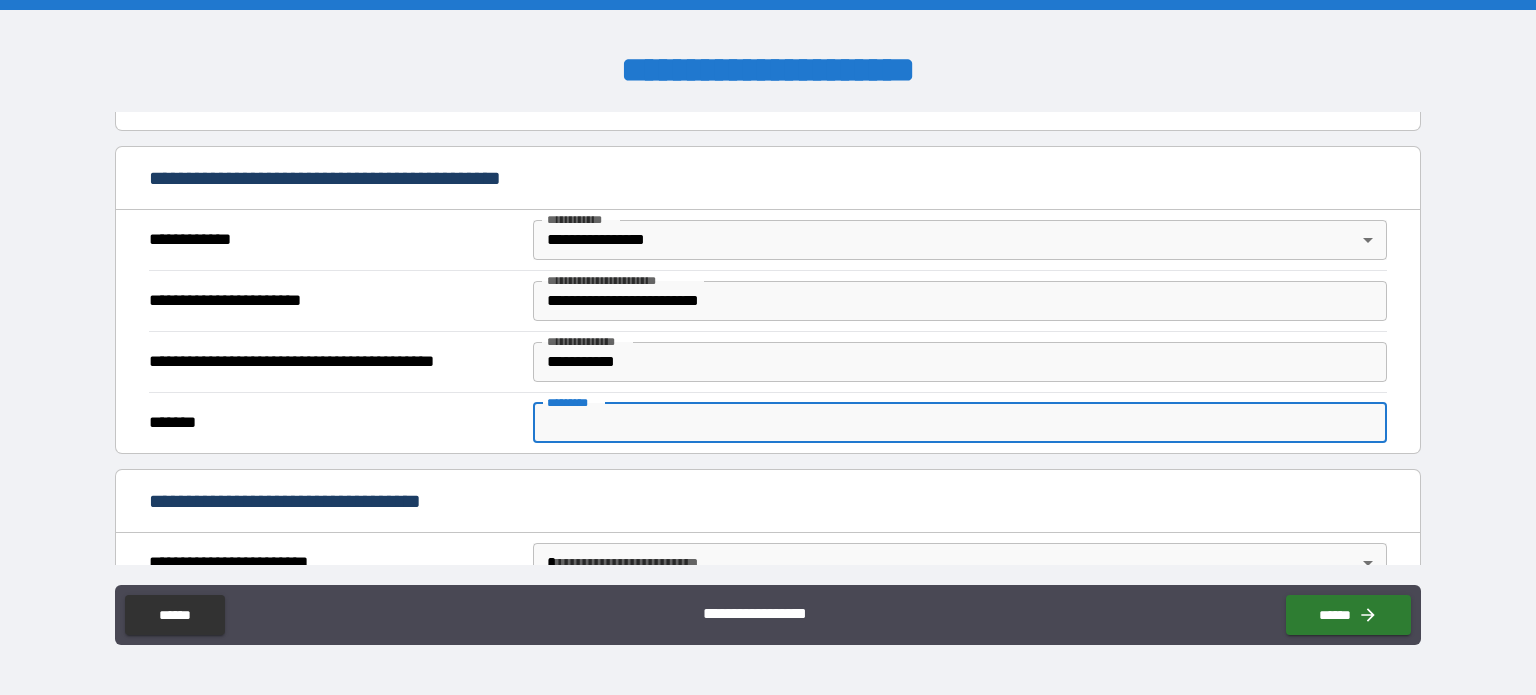 click on "*******   *" at bounding box center [960, 423] 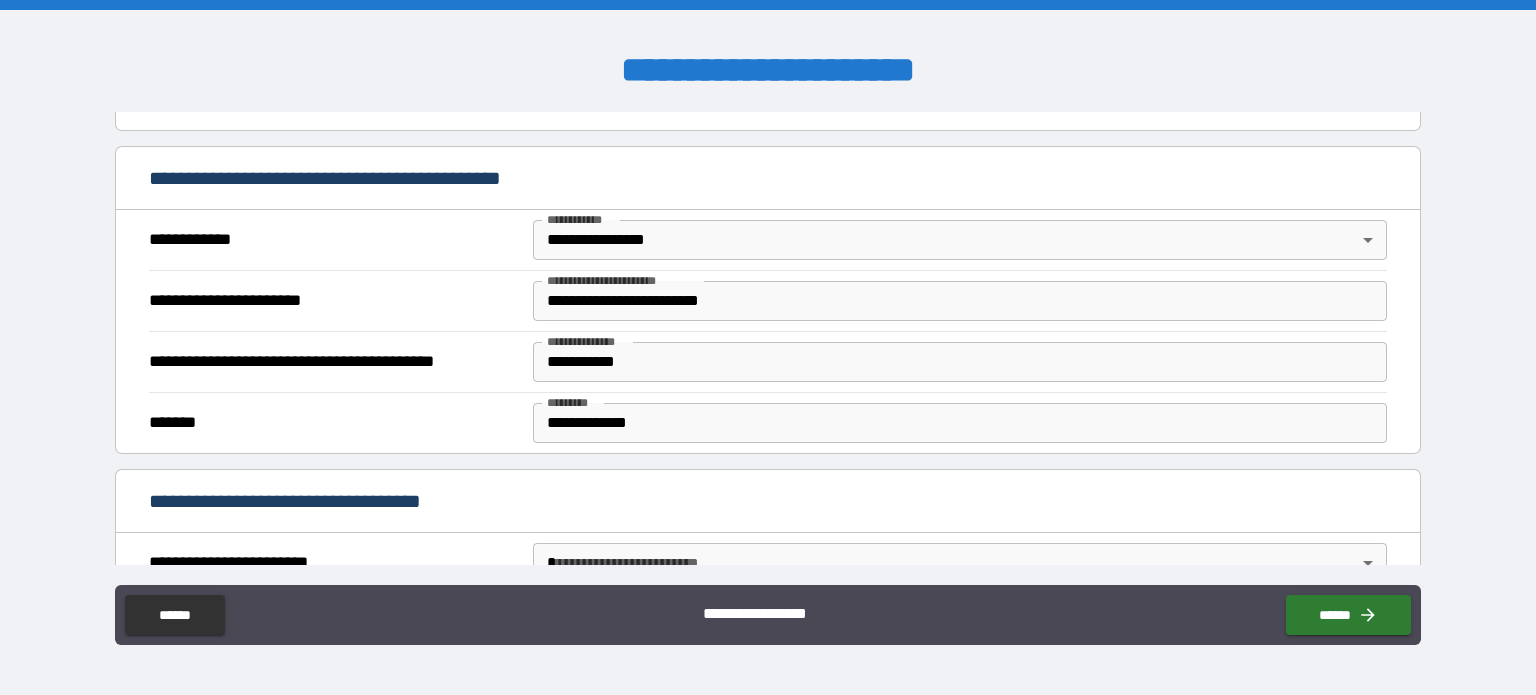 click on "*******" at bounding box center [333, 423] 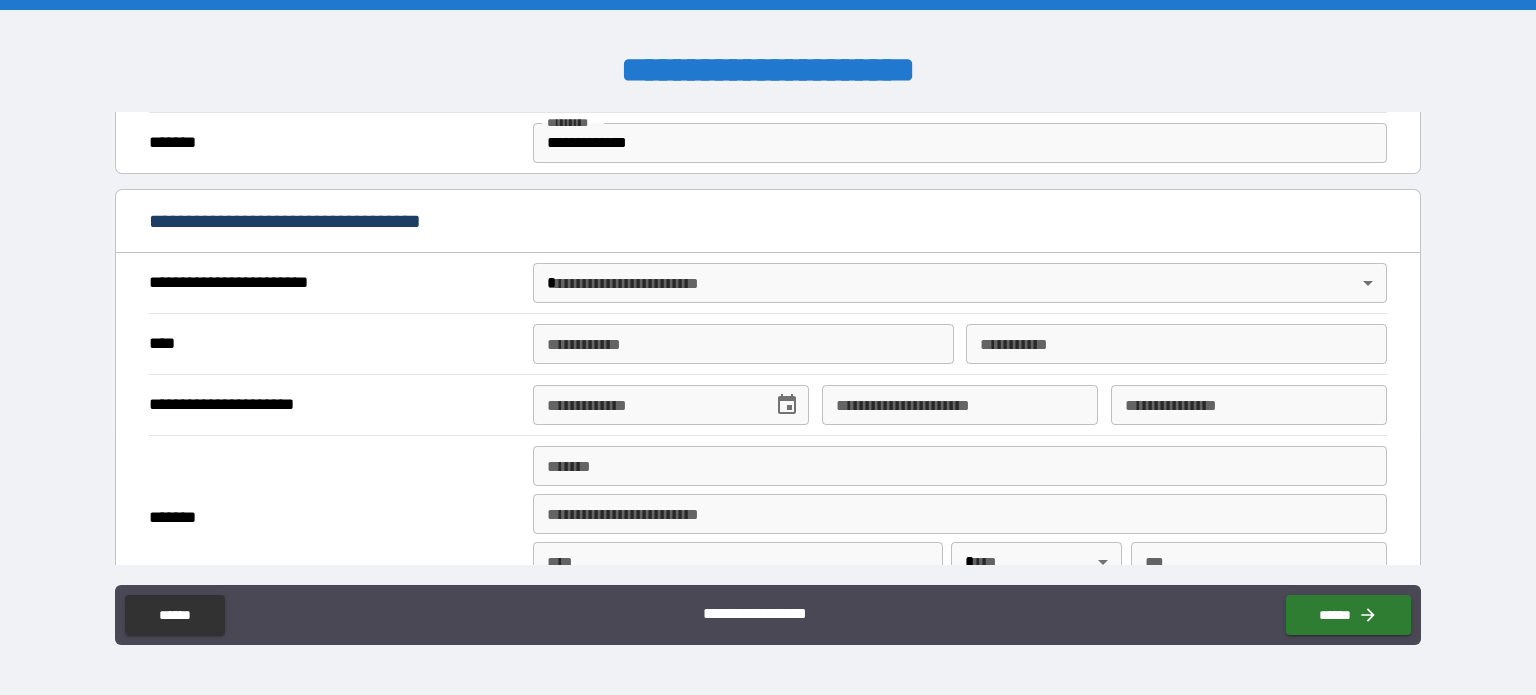 scroll, scrollTop: 707, scrollLeft: 0, axis: vertical 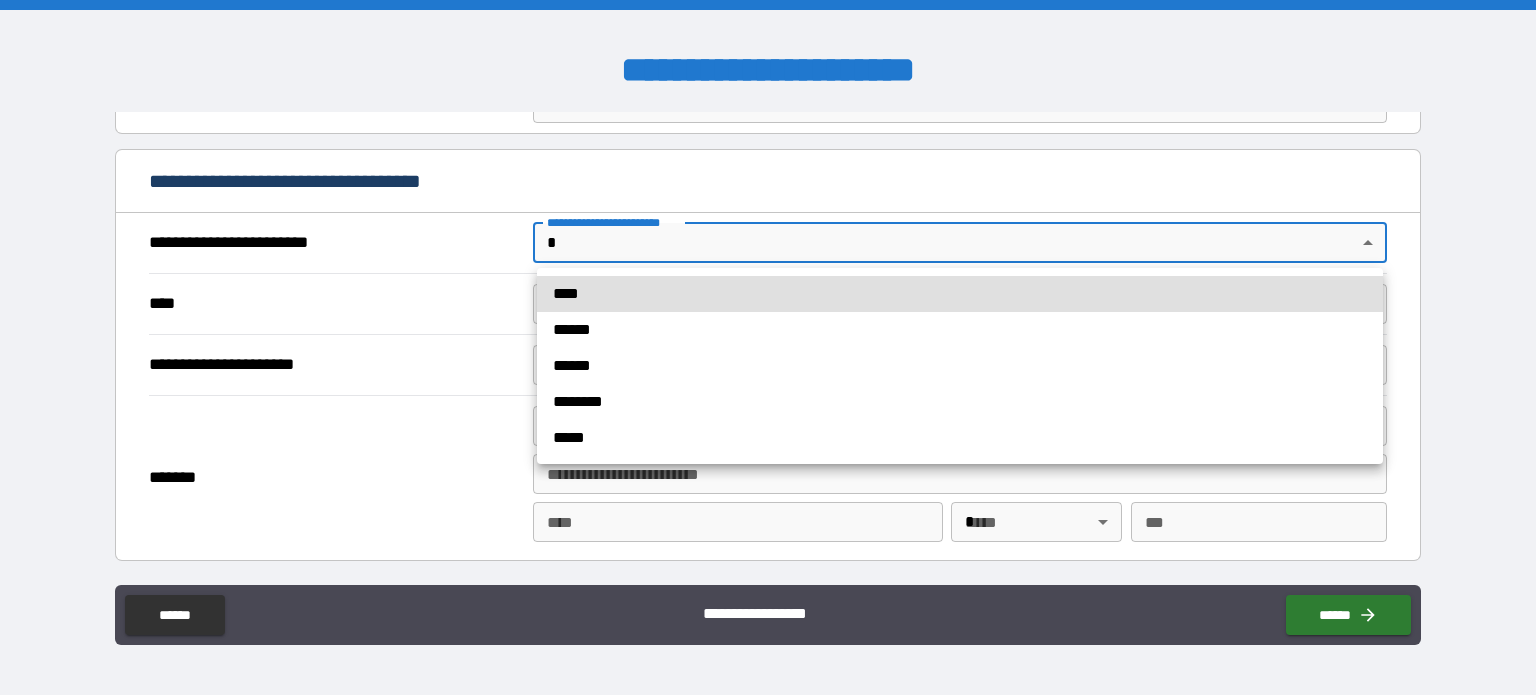 click on "**********" at bounding box center [768, 347] 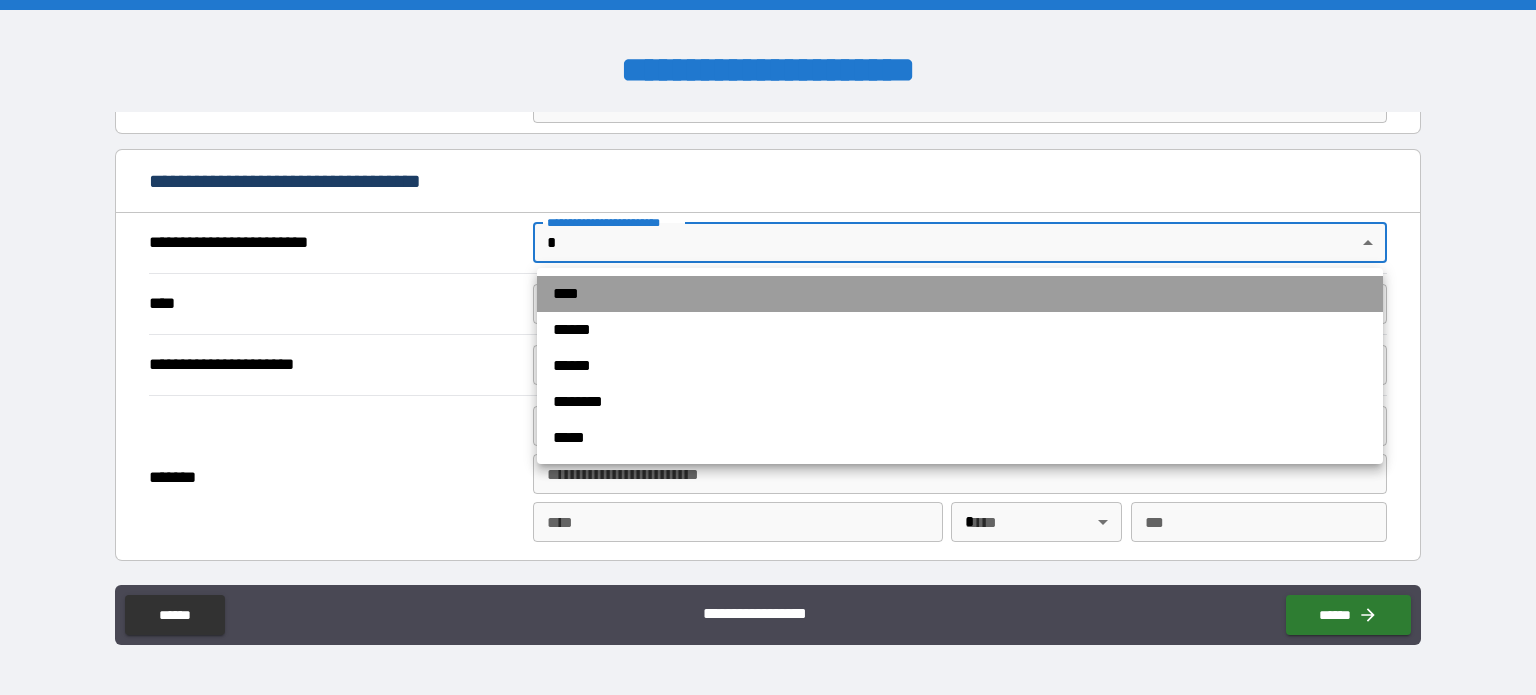 click on "****" at bounding box center (960, 294) 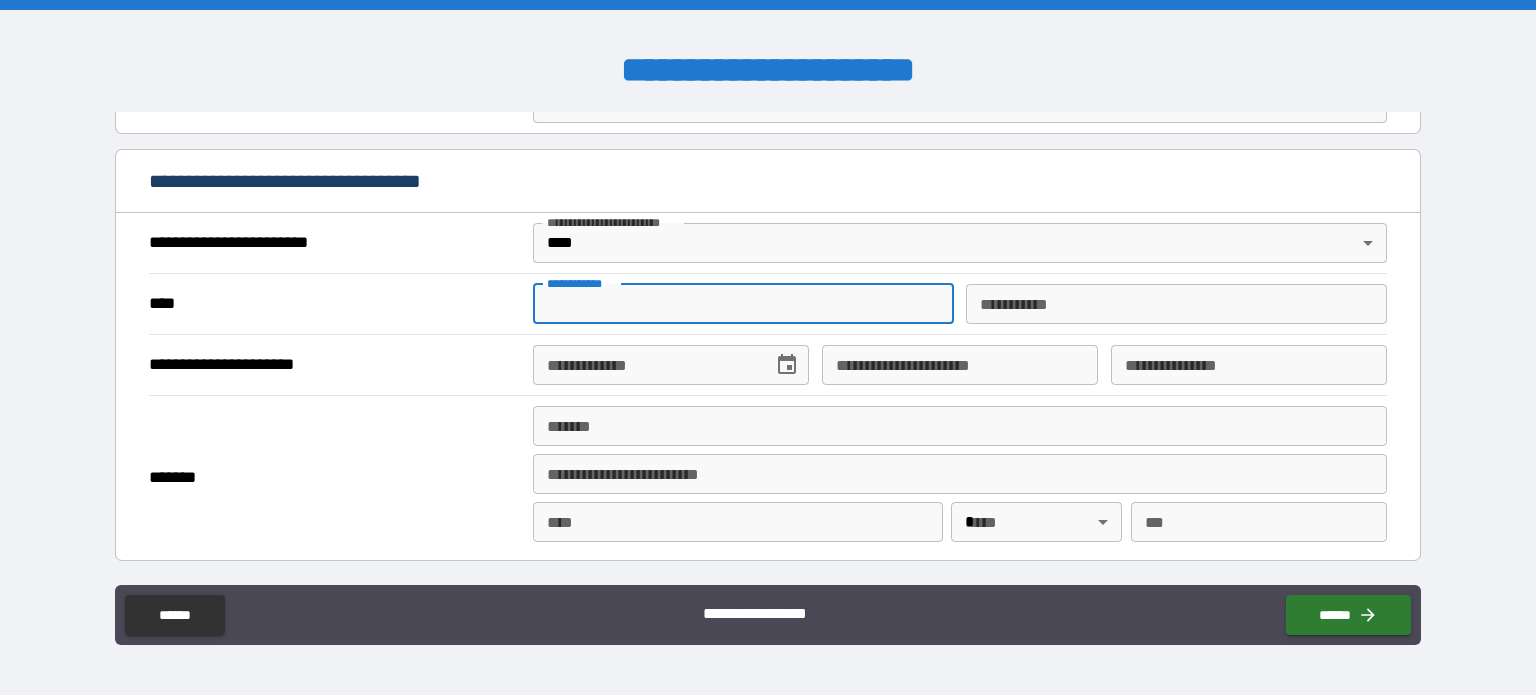 click on "**********" at bounding box center [743, 304] 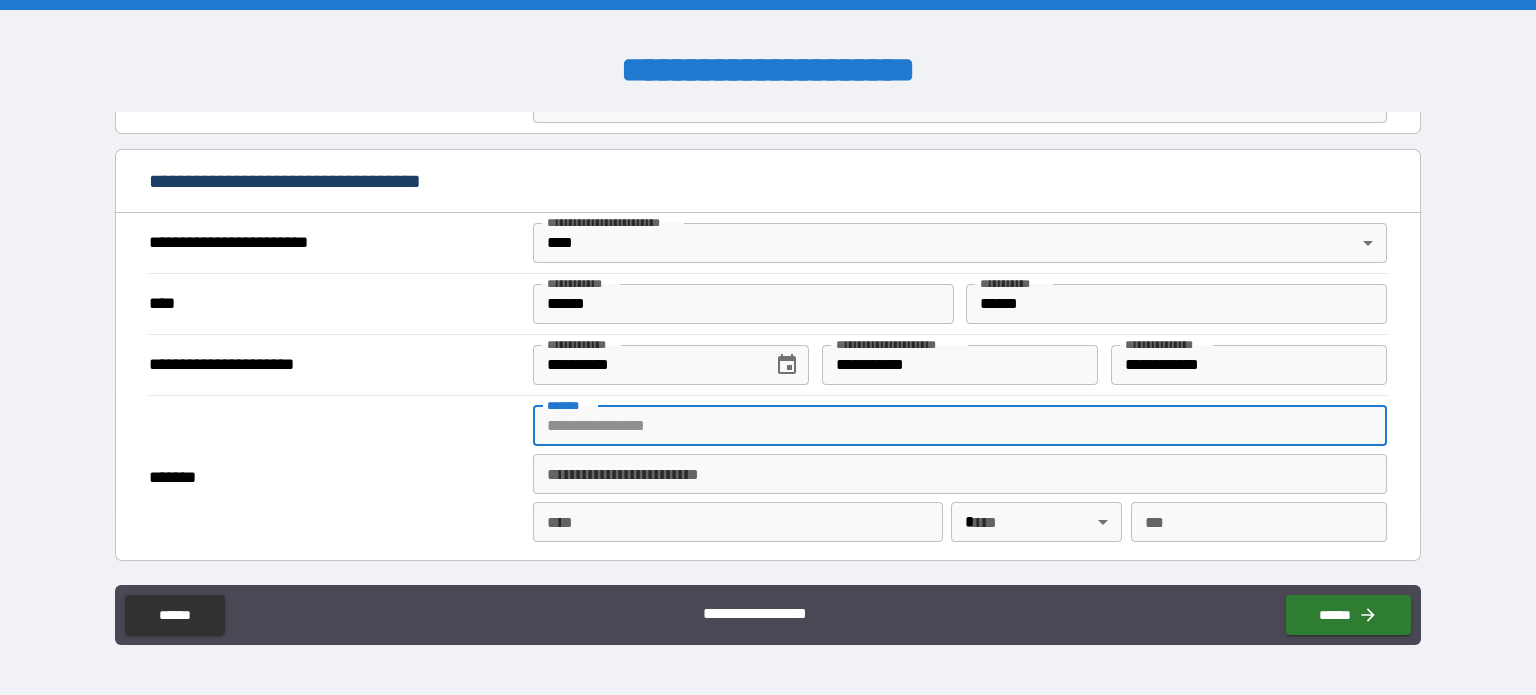 click on "*******" at bounding box center [960, 426] 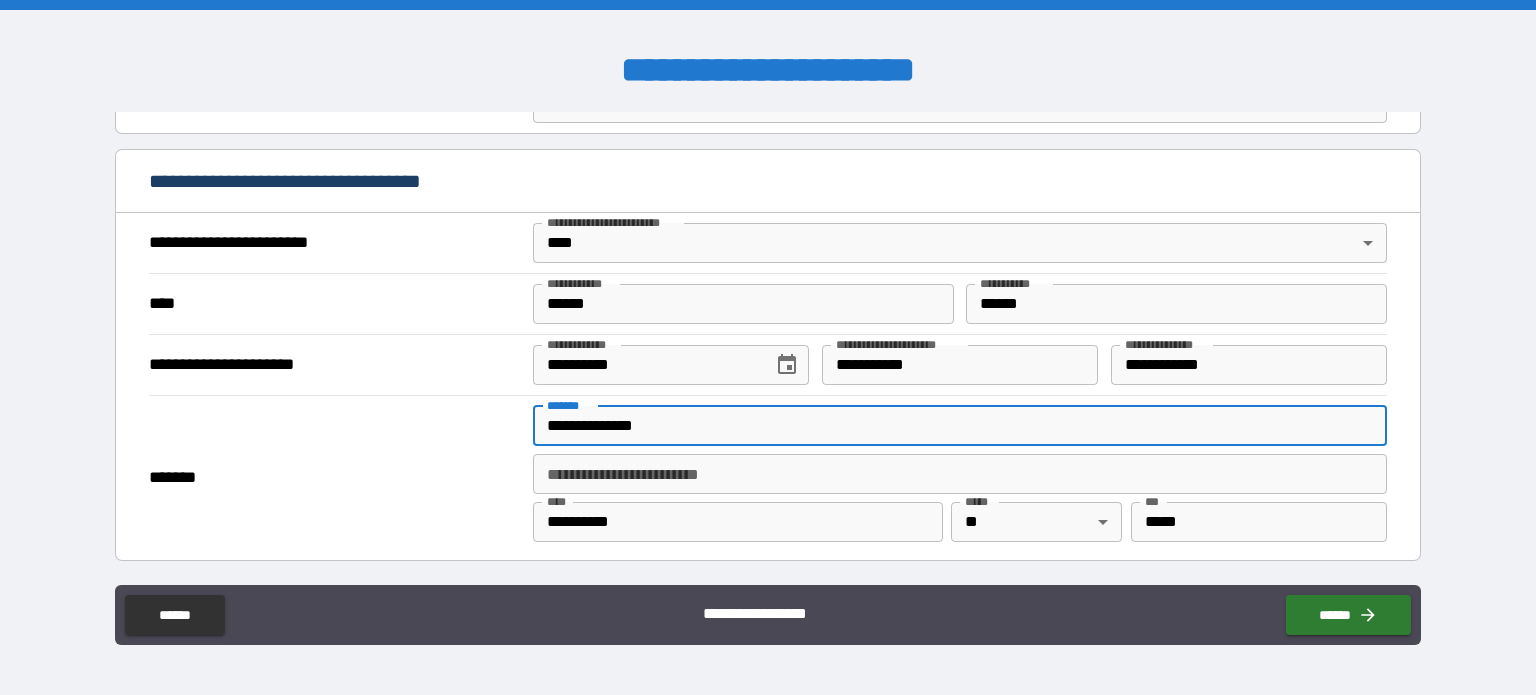 click on "**********" at bounding box center (960, 426) 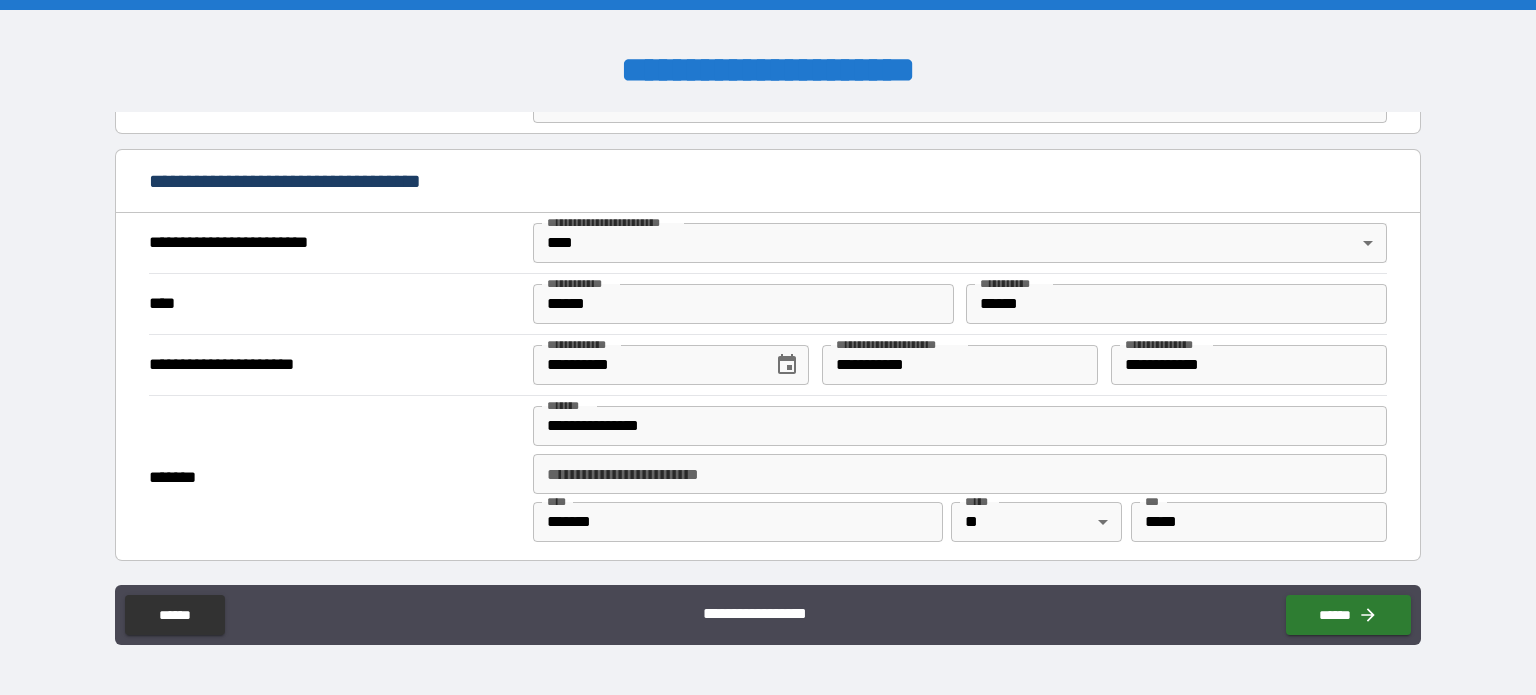 click on "*******" at bounding box center [335, 478] 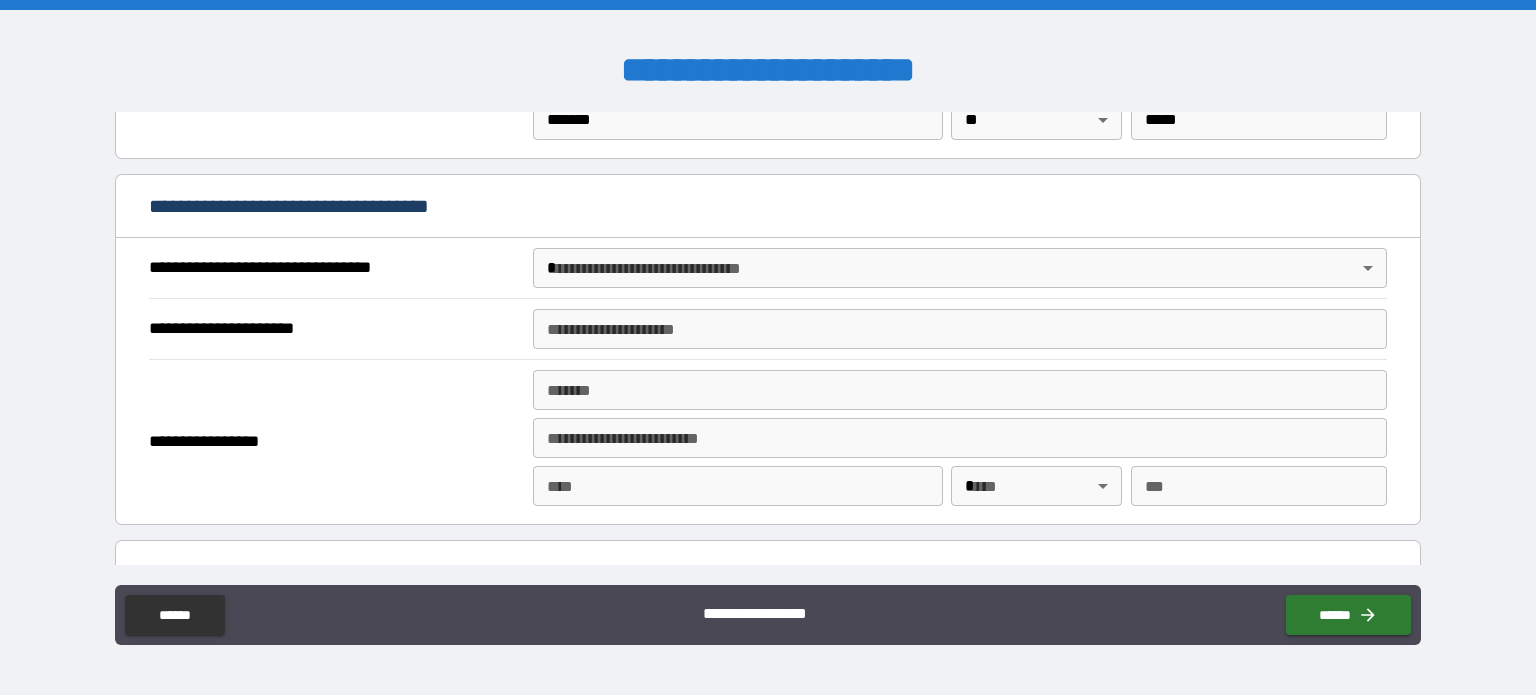scroll, scrollTop: 1107, scrollLeft: 0, axis: vertical 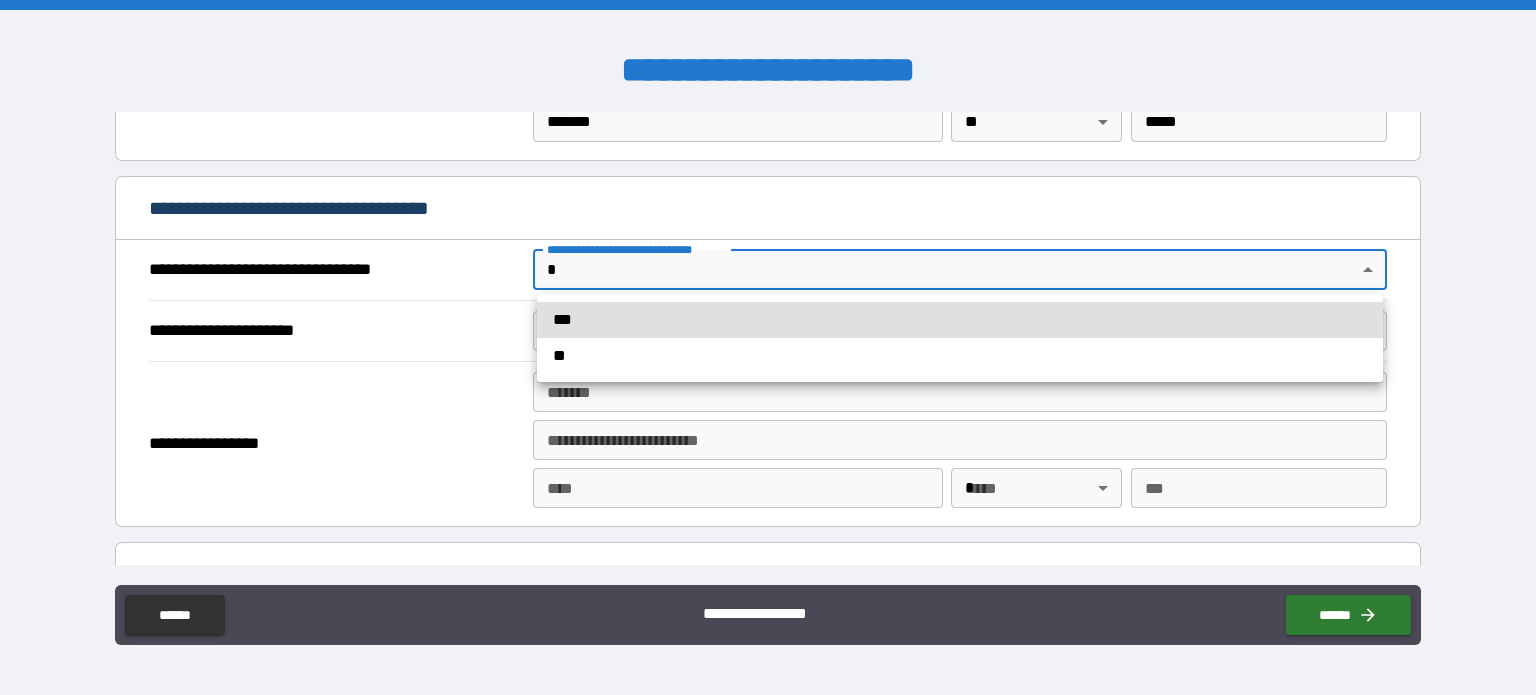 click on "**********" at bounding box center [768, 347] 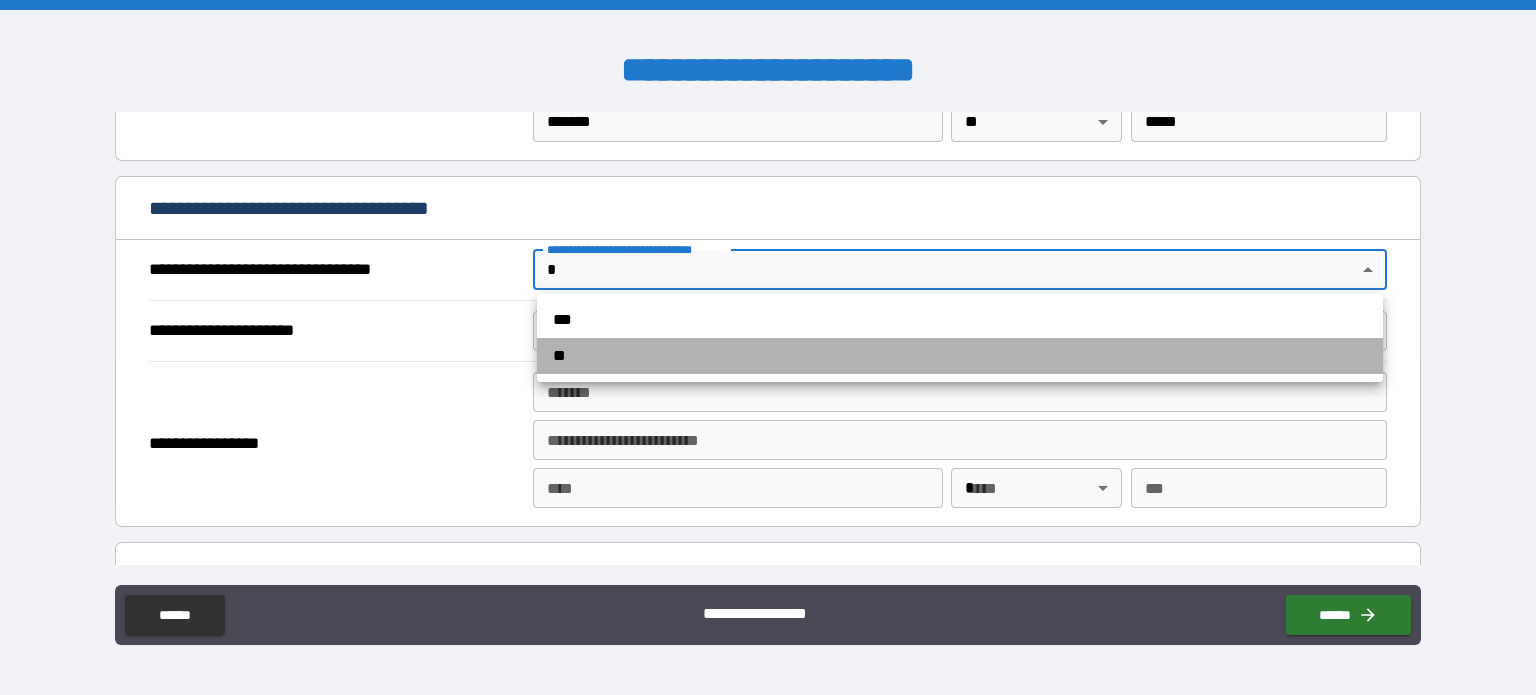 click on "**" at bounding box center (960, 356) 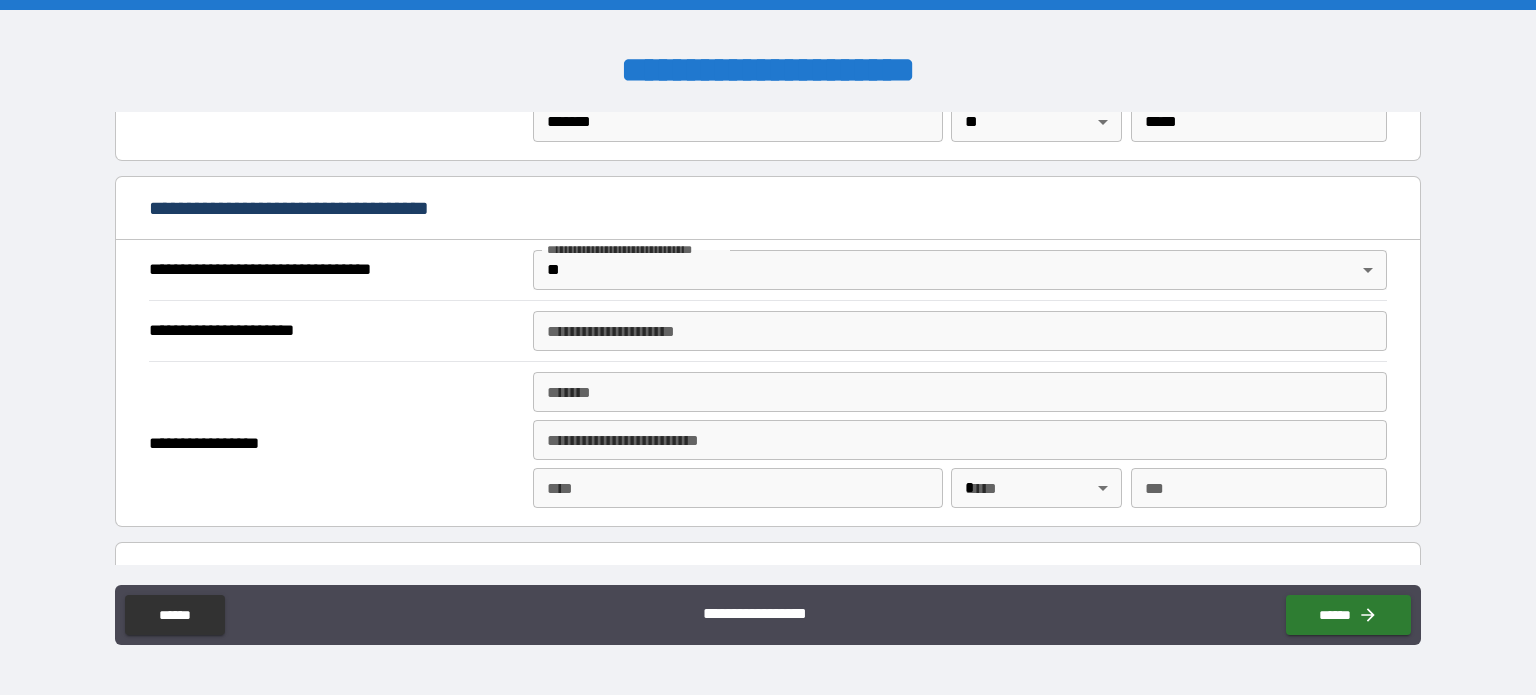 click on "**********" at bounding box center [335, 444] 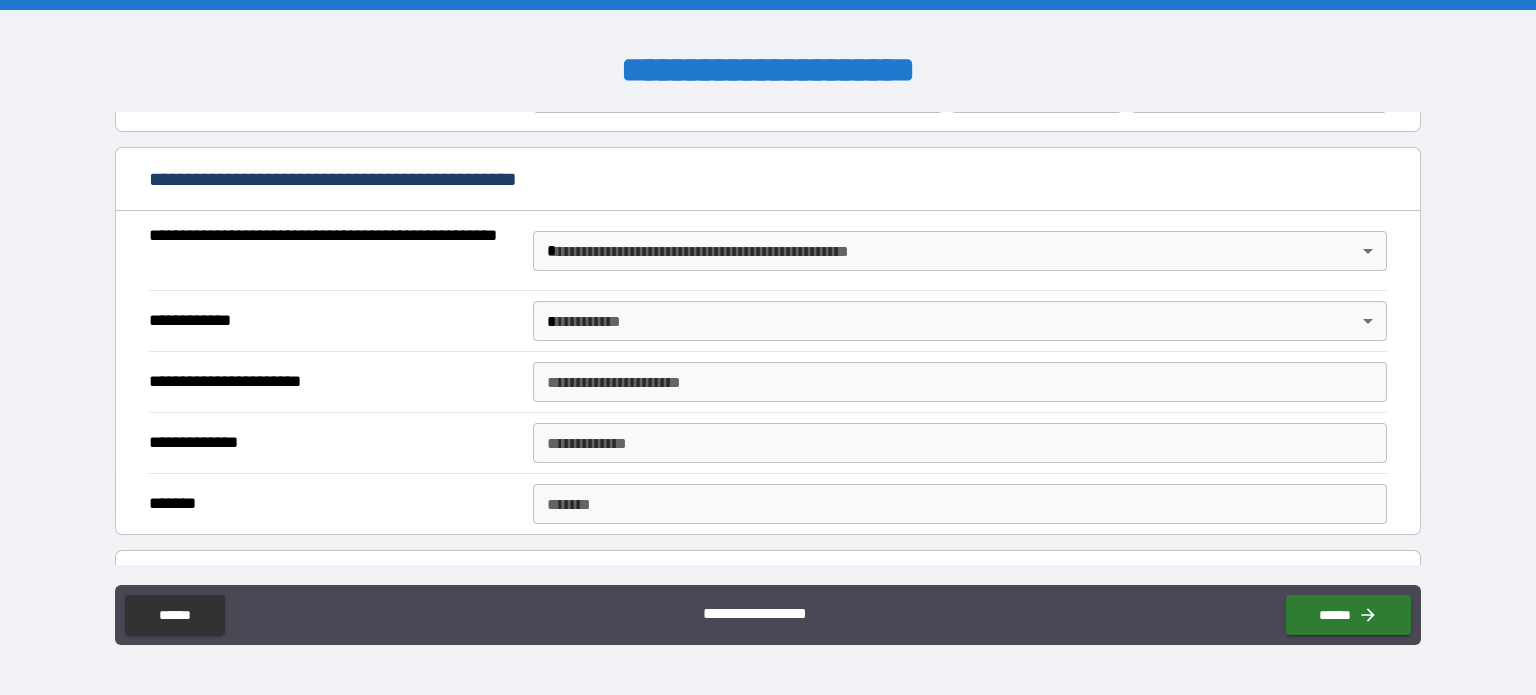 scroll, scrollTop: 1507, scrollLeft: 0, axis: vertical 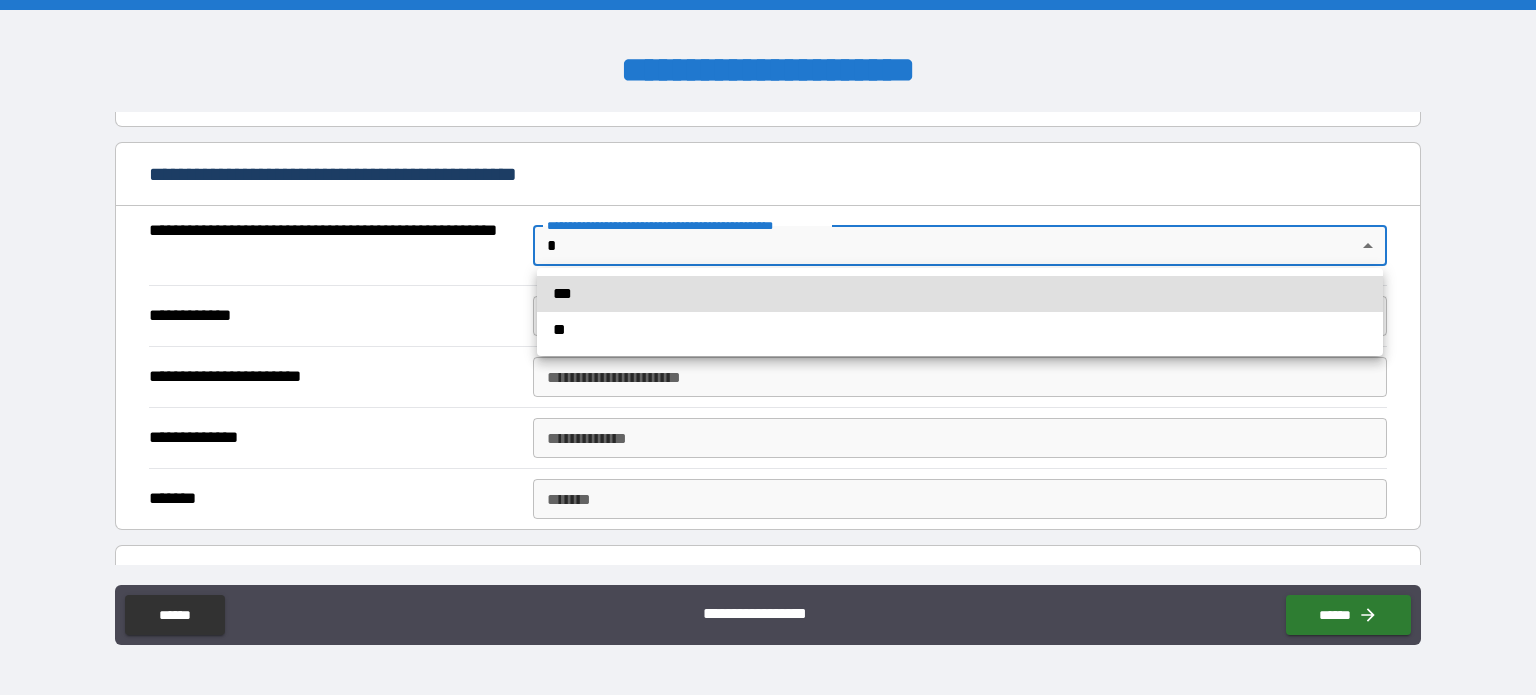 click on "**********" at bounding box center [768, 347] 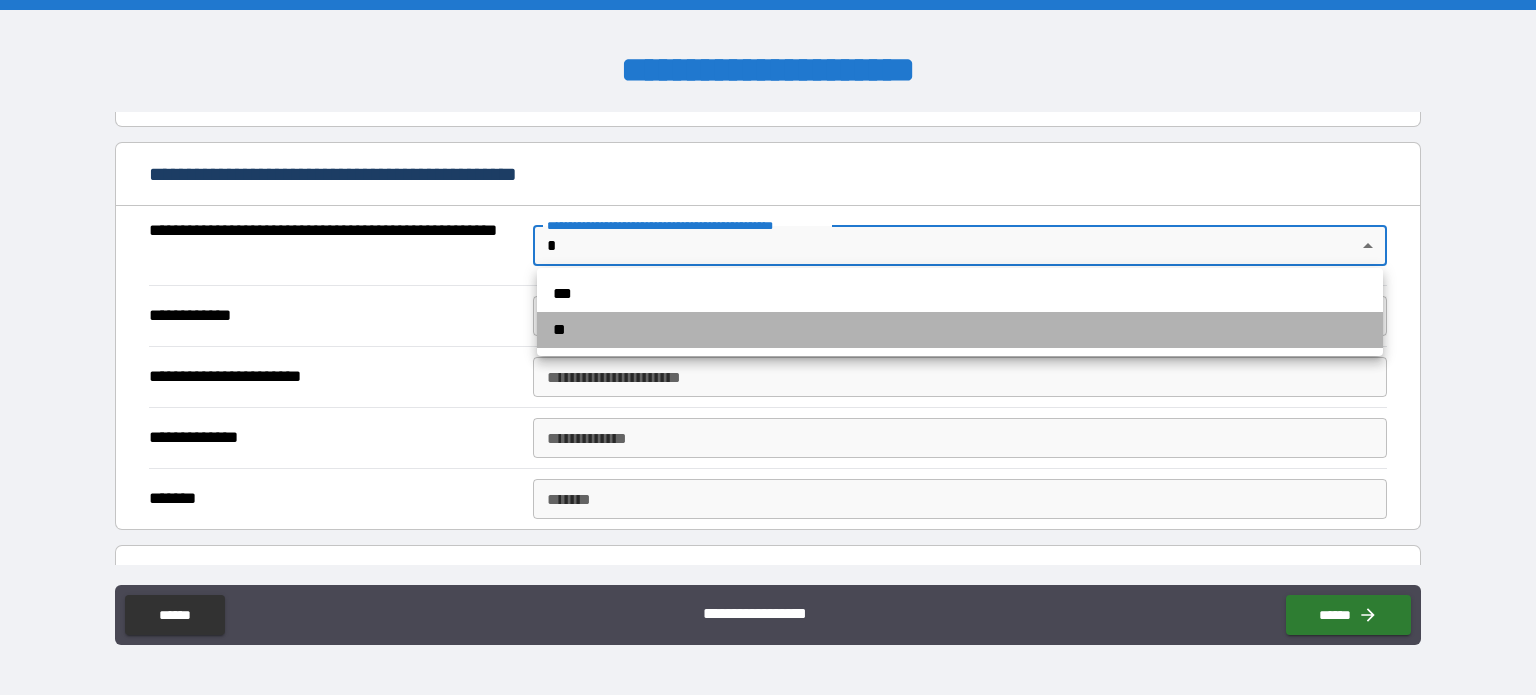 click on "**" at bounding box center (960, 330) 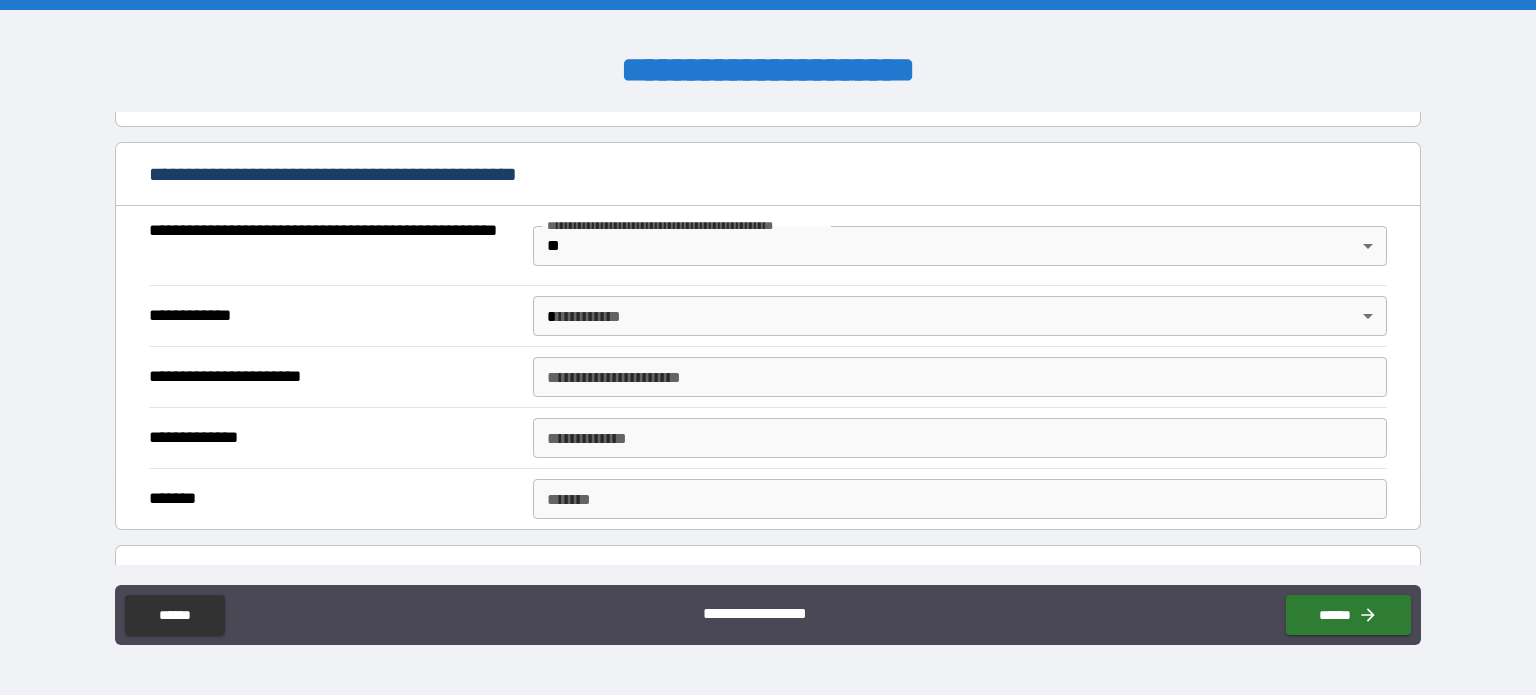 click on "**********" at bounding box center [768, 350] 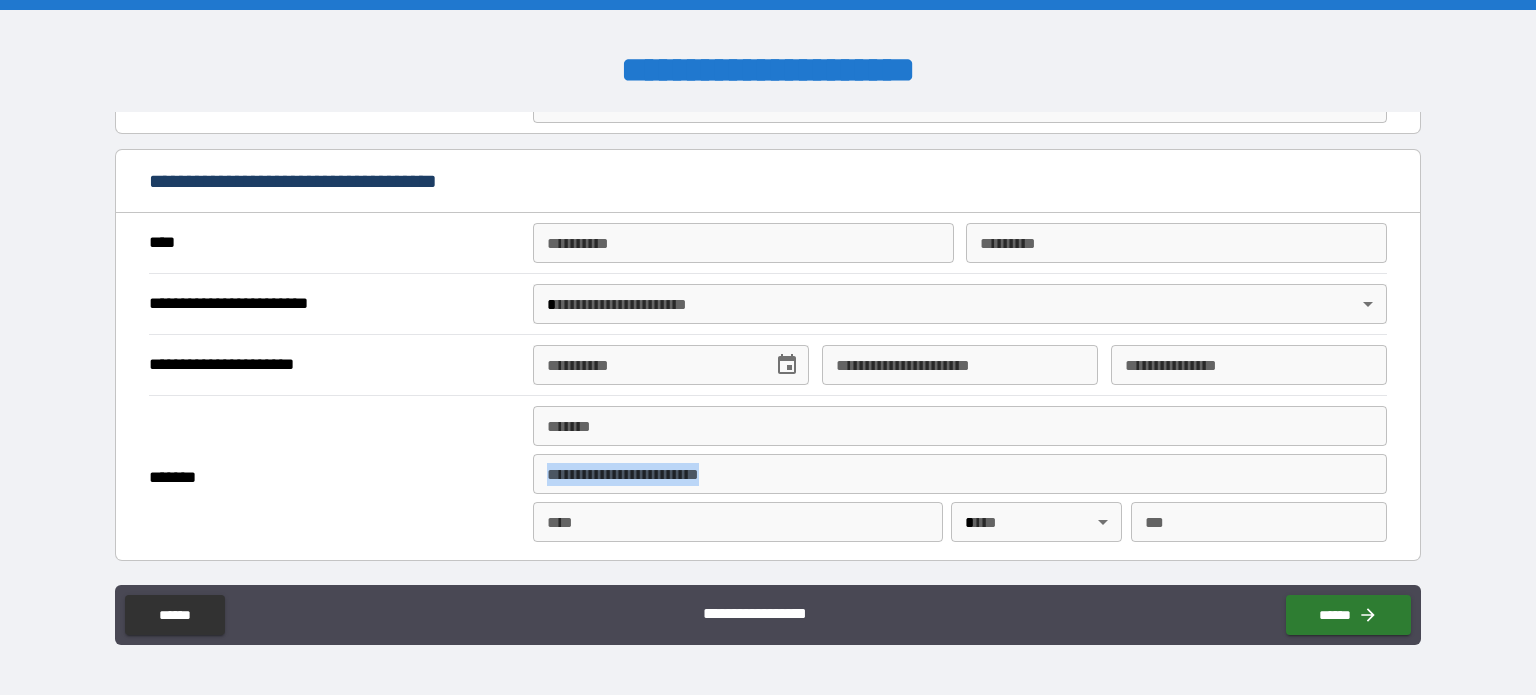 drag, startPoint x: 1420, startPoint y: 429, endPoint x: 1420, endPoint y: 457, distance: 28 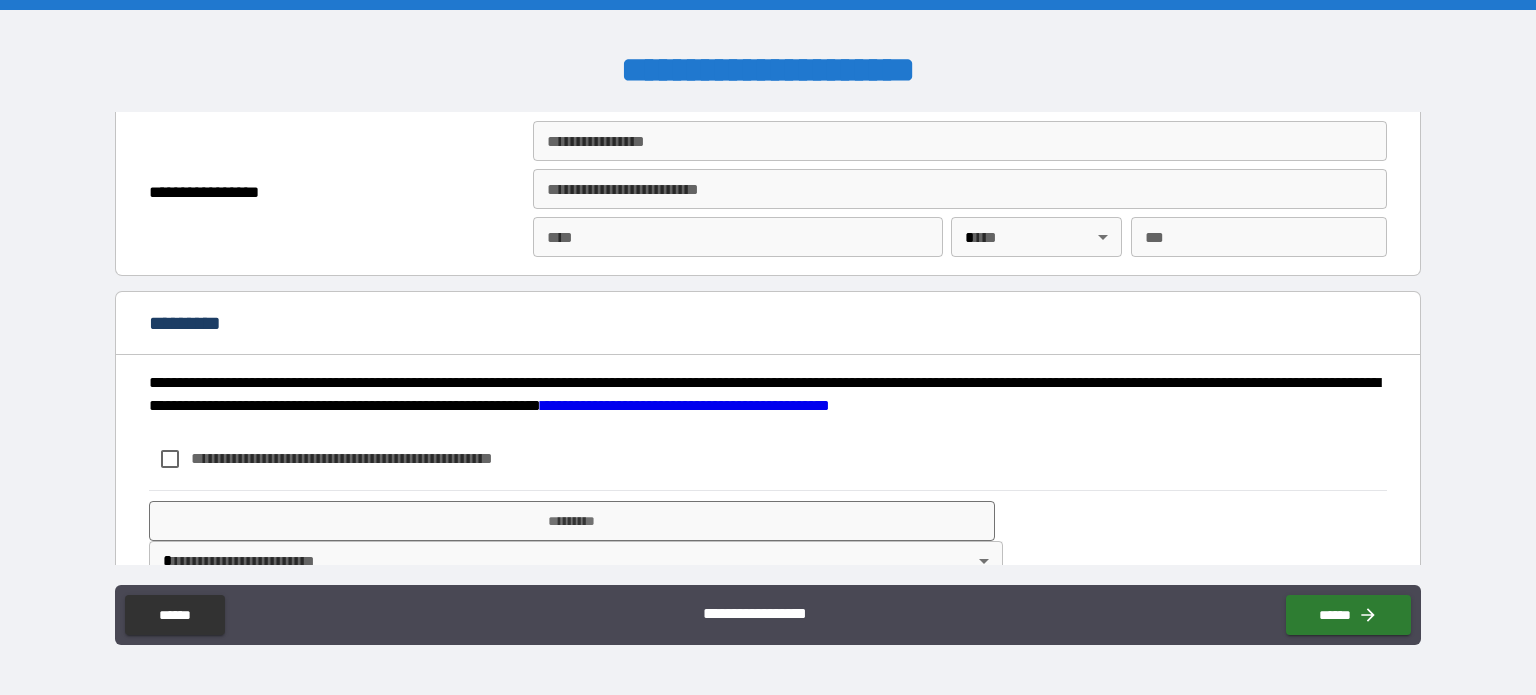 scroll, scrollTop: 2592, scrollLeft: 0, axis: vertical 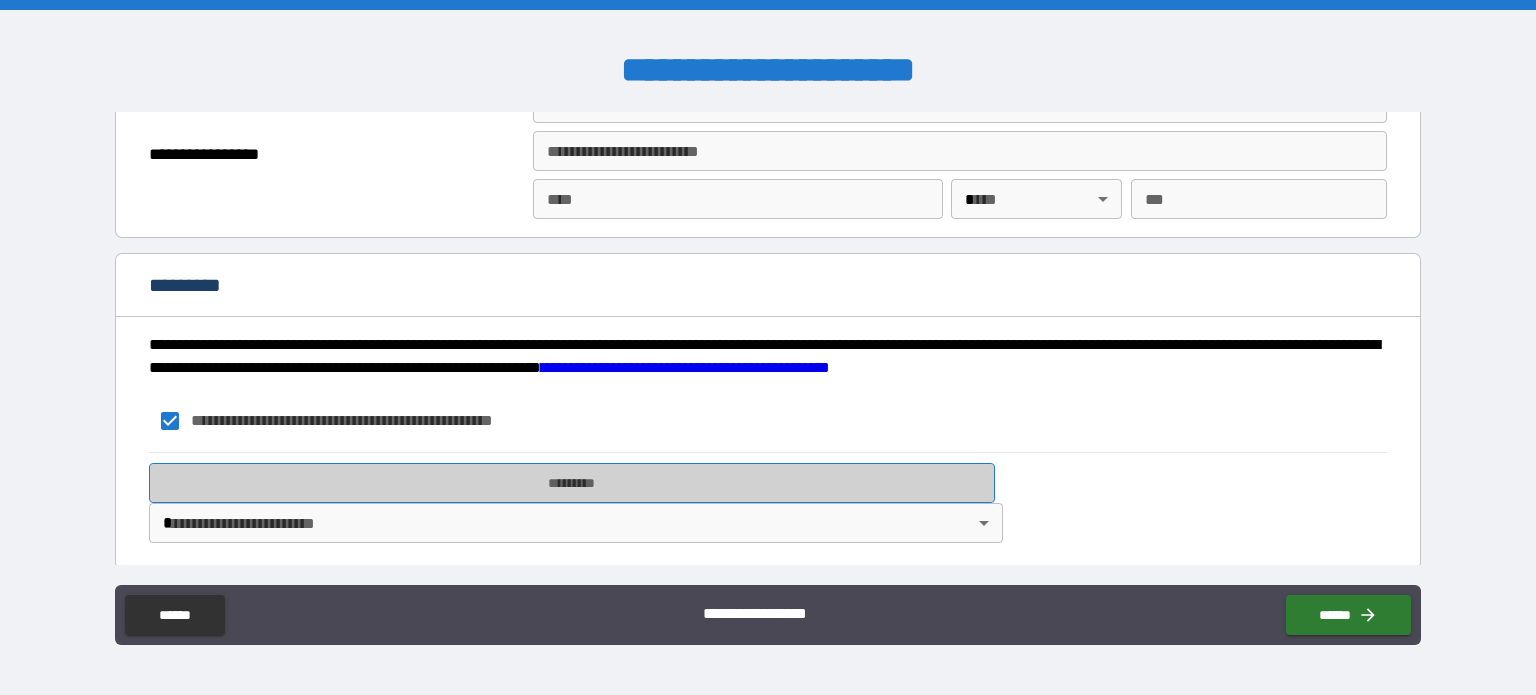 click on "*********" at bounding box center (572, 483) 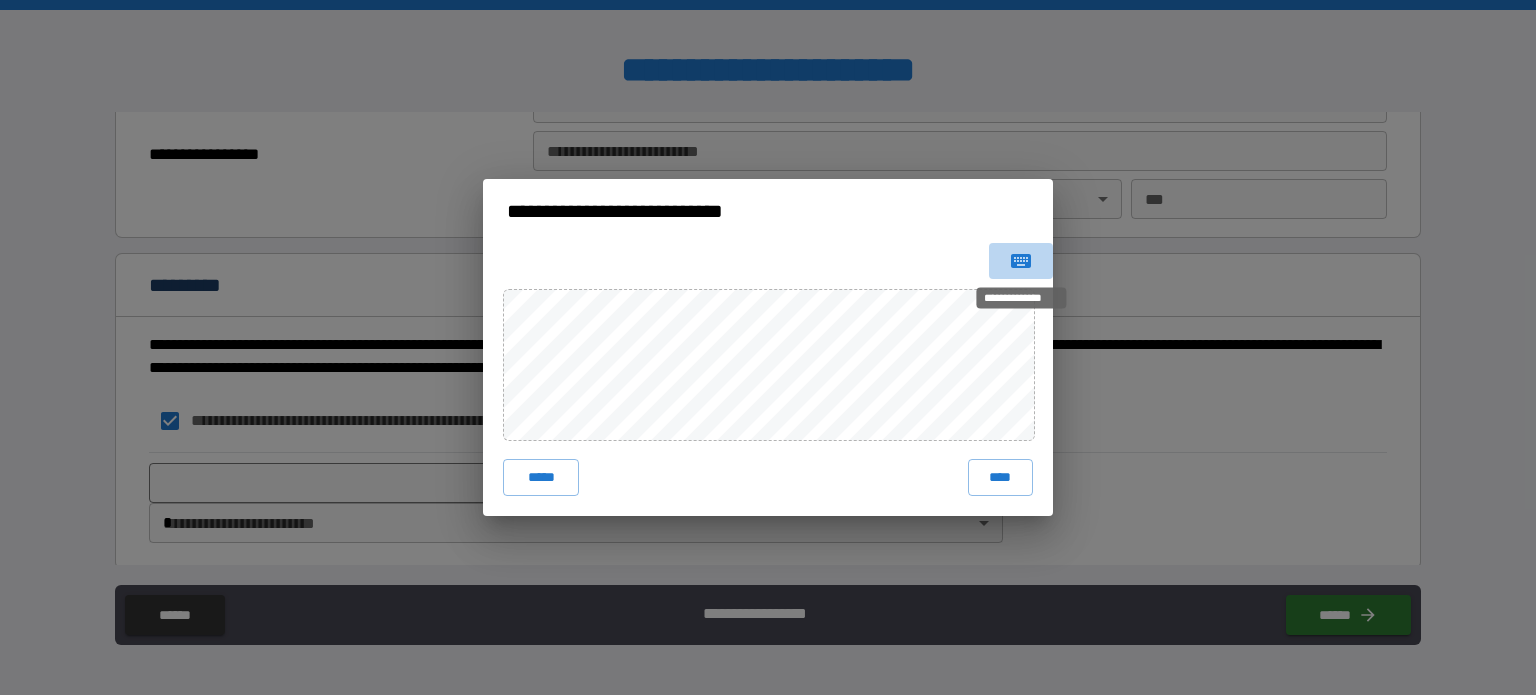 click 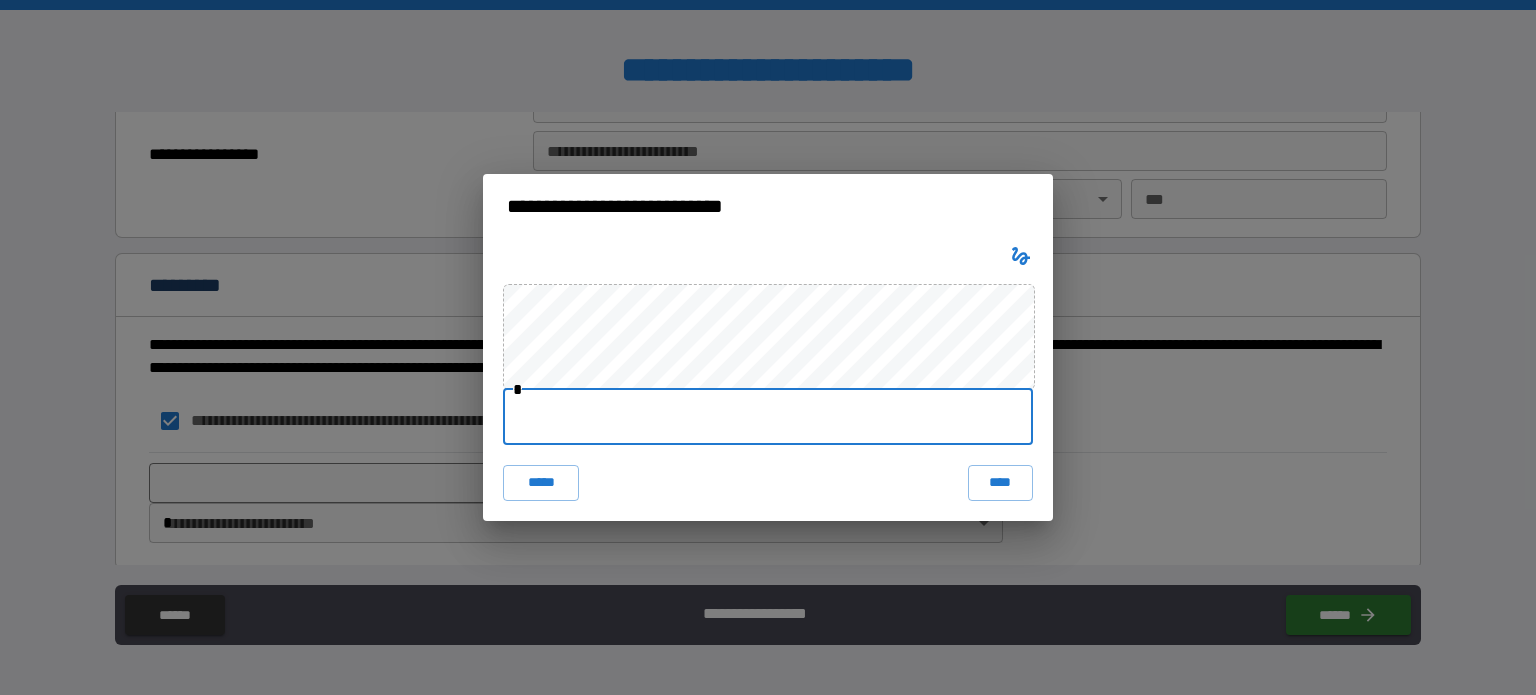 click at bounding box center [768, 417] 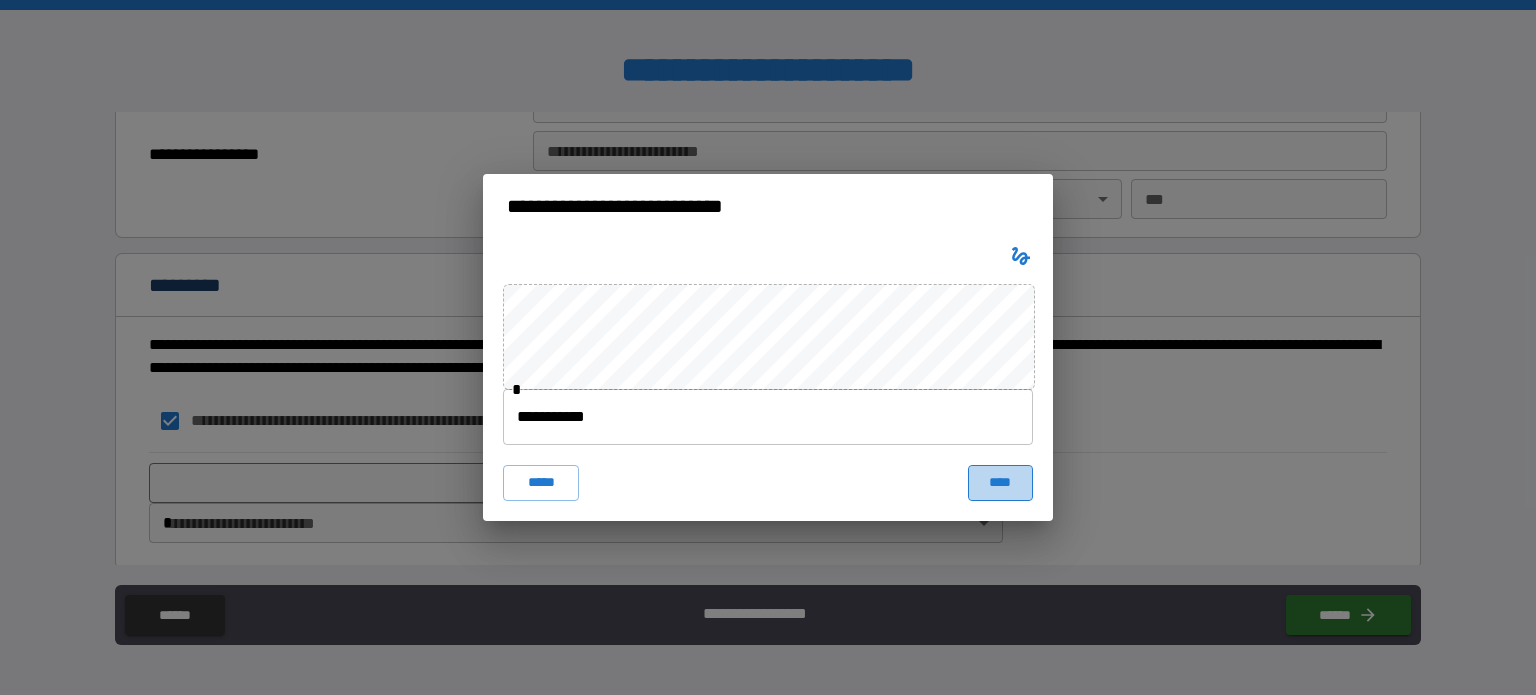click on "****" at bounding box center (1000, 483) 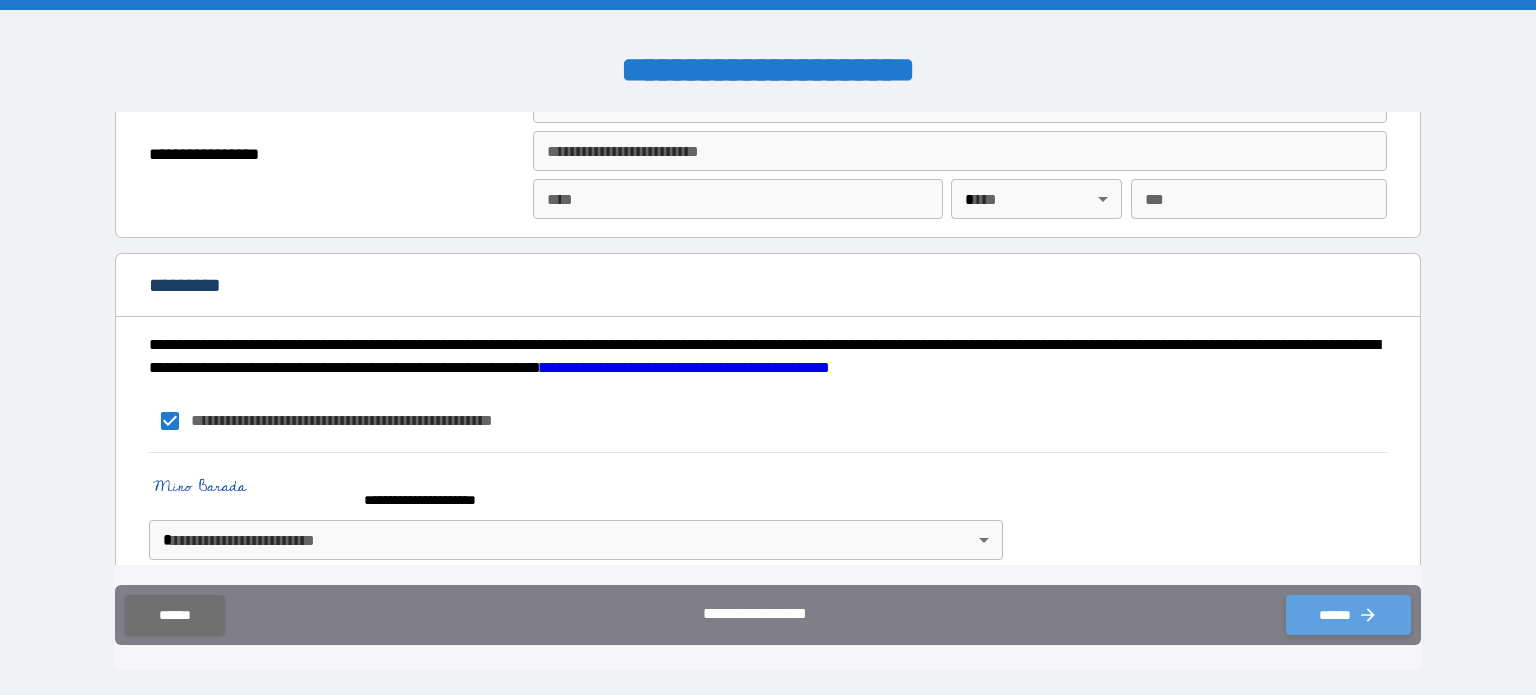 click 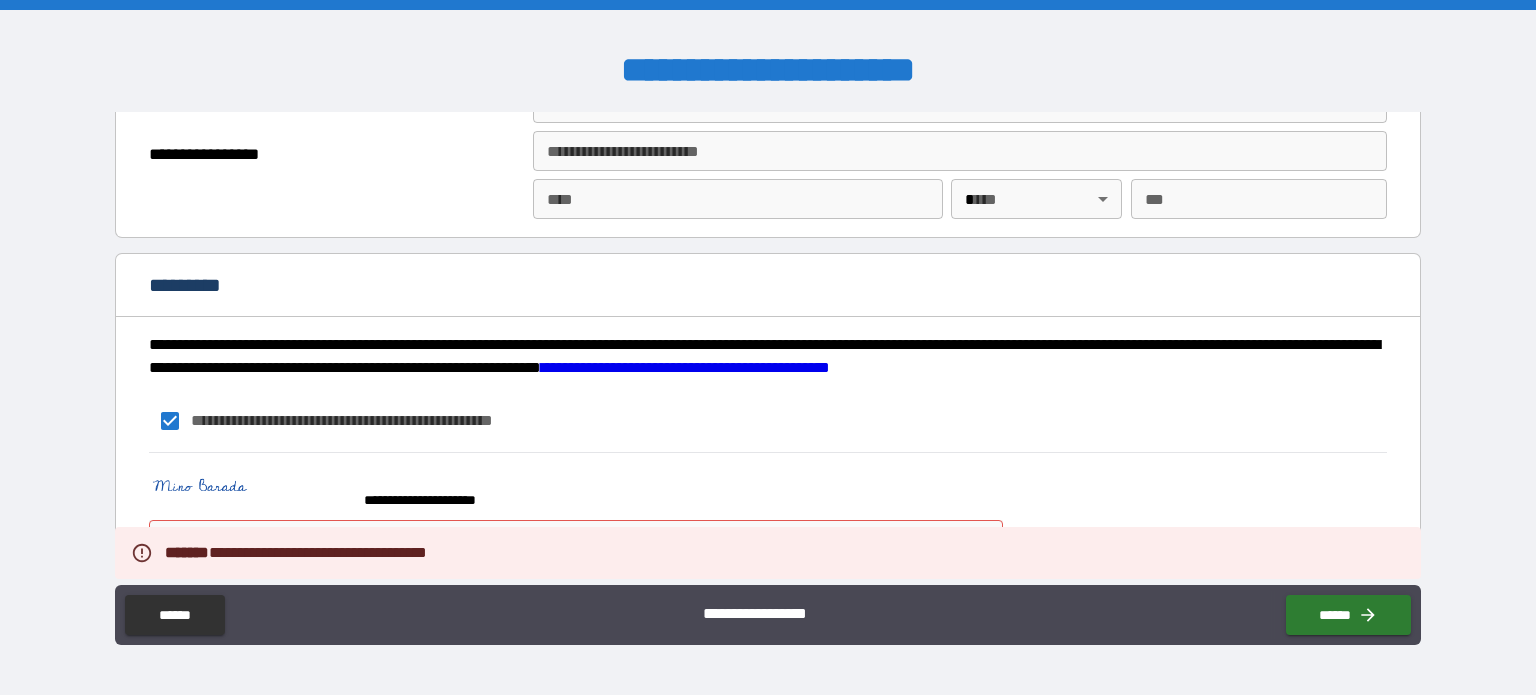 scroll, scrollTop: 2608, scrollLeft: 0, axis: vertical 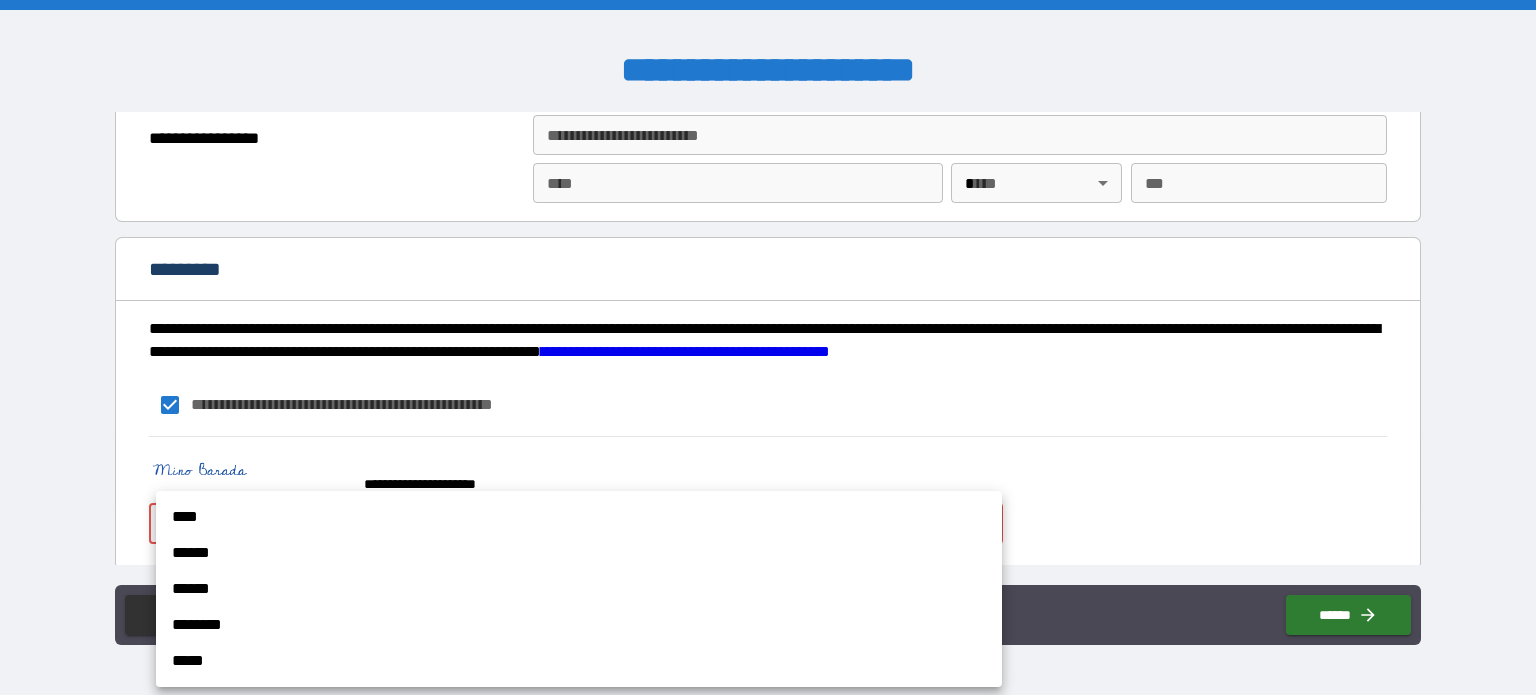 click on "**********" at bounding box center [768, 347] 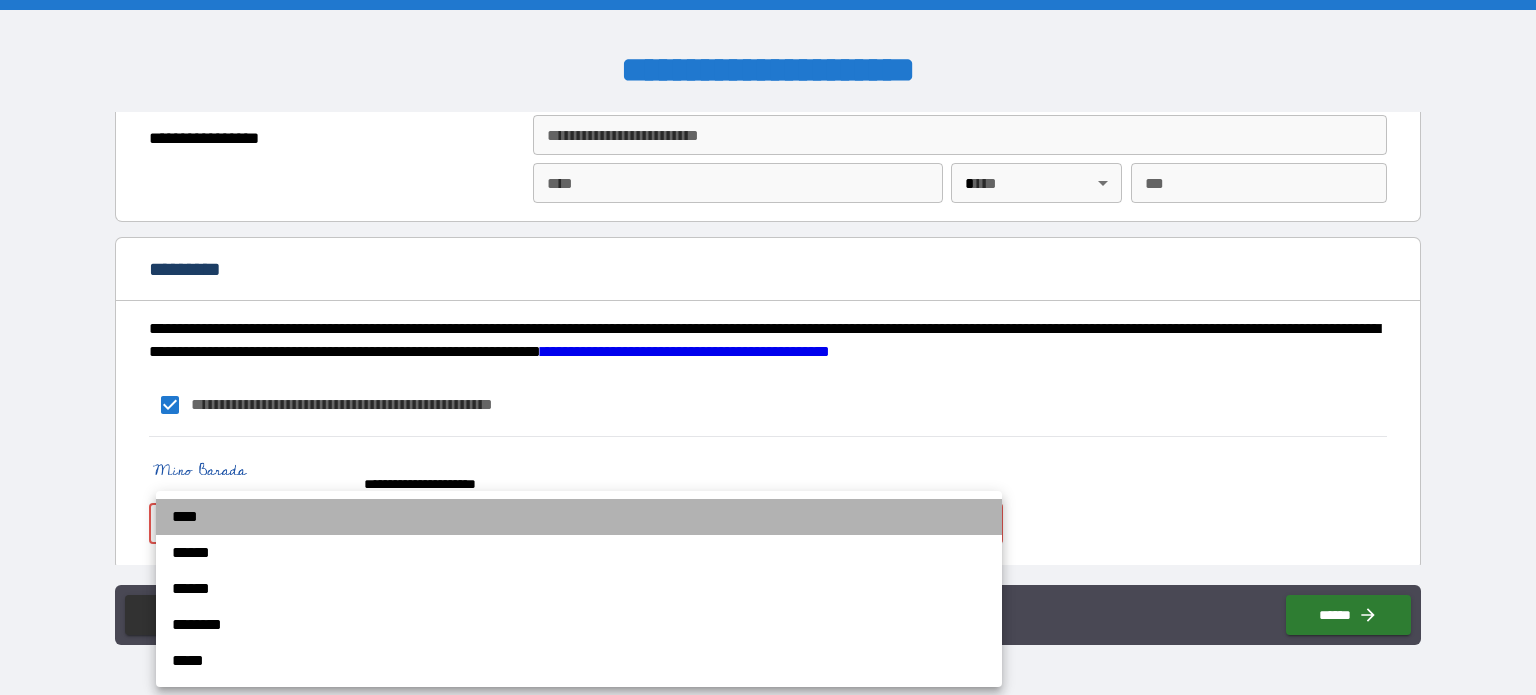 click on "****" at bounding box center (579, 517) 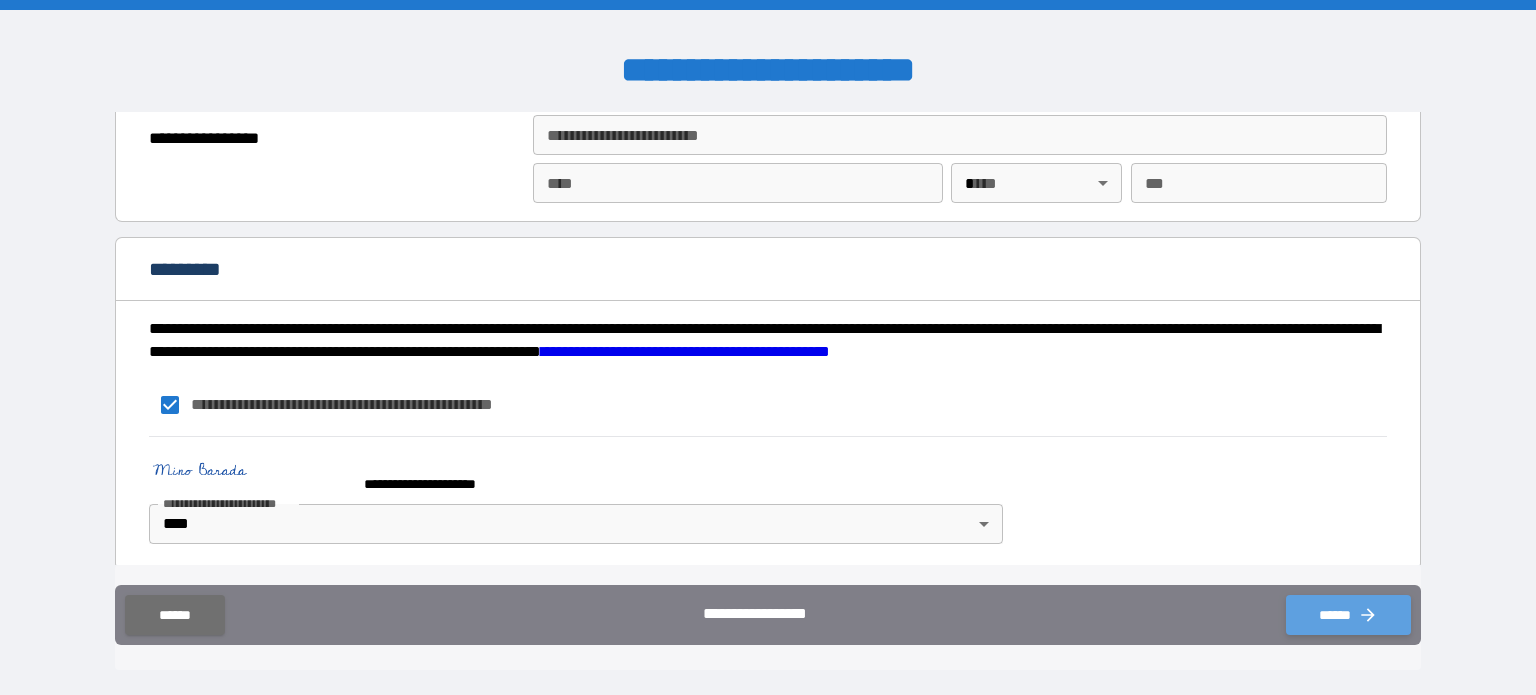 click 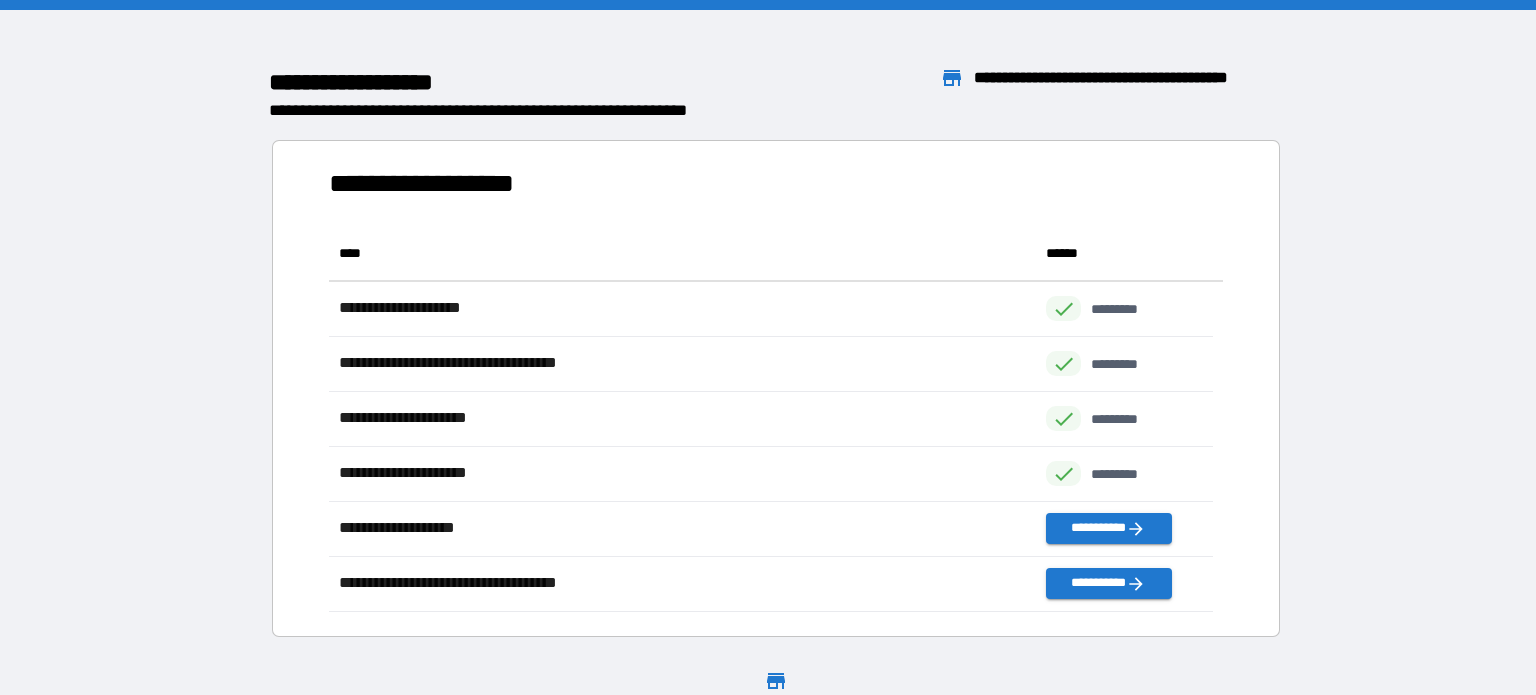 scroll, scrollTop: 16, scrollLeft: 16, axis: both 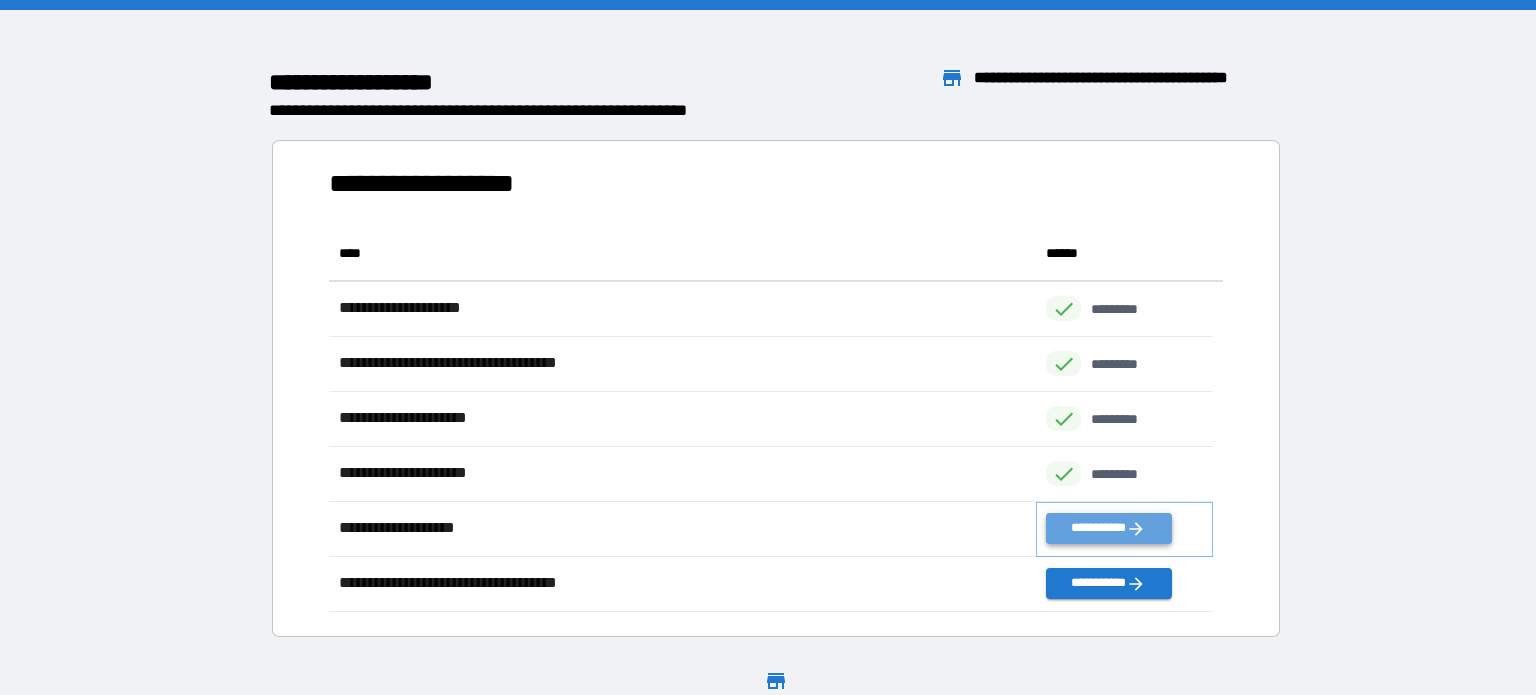 click on "**********" at bounding box center [1108, 528] 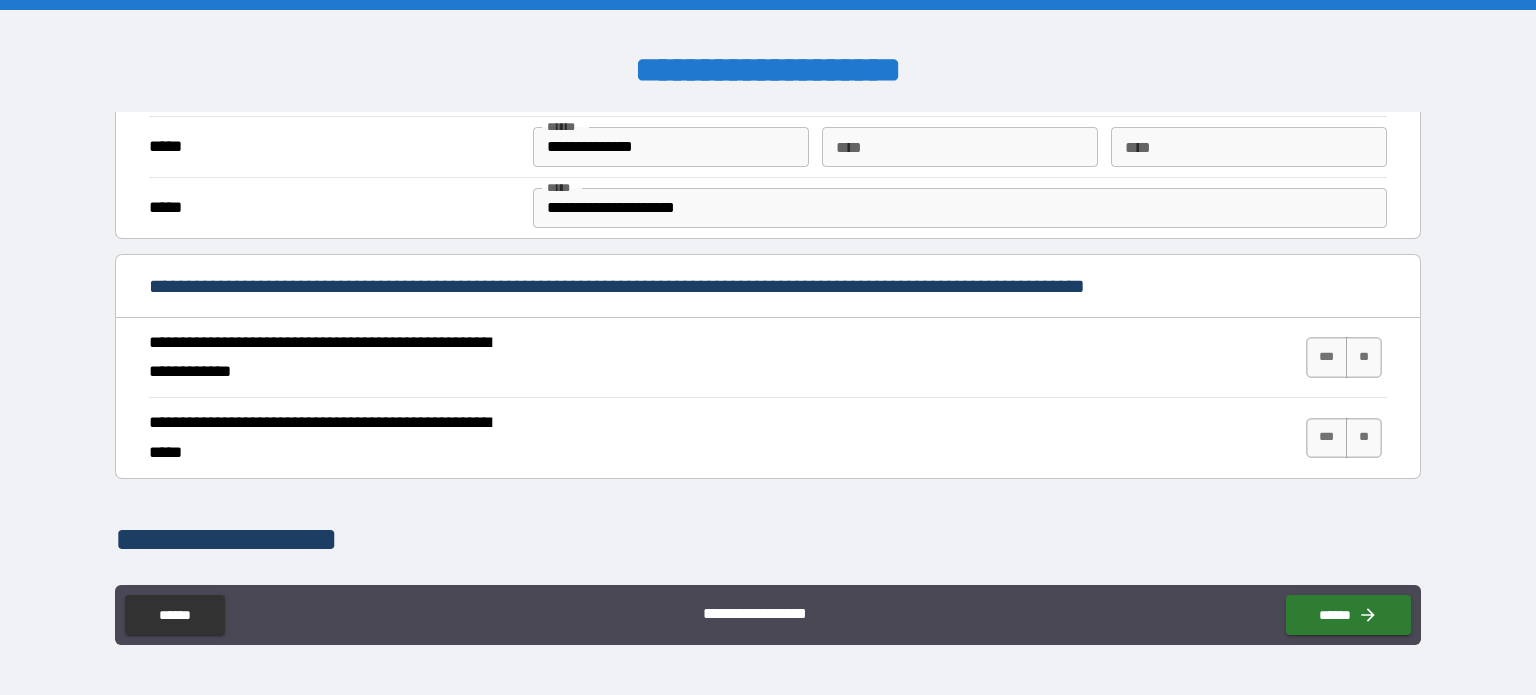 scroll, scrollTop: 651, scrollLeft: 0, axis: vertical 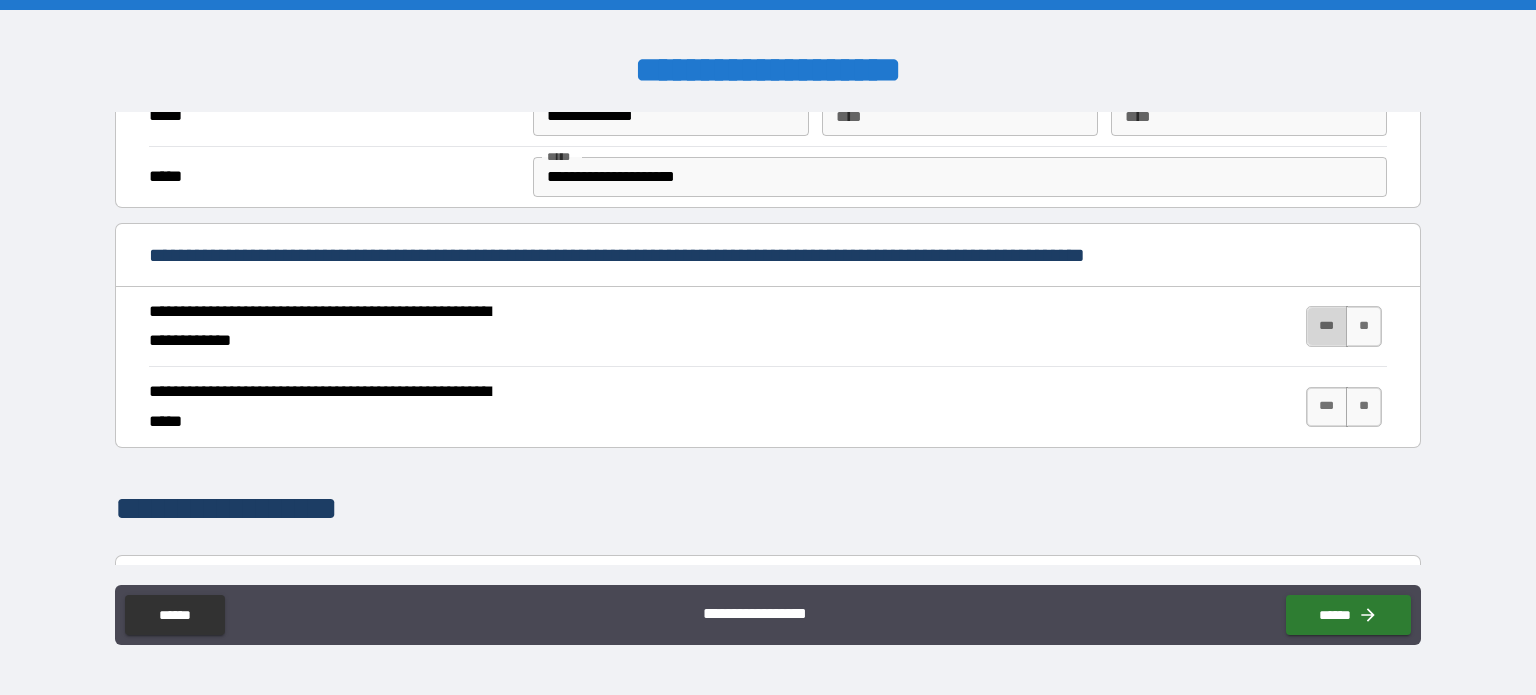 click on "***" at bounding box center (1327, 326) 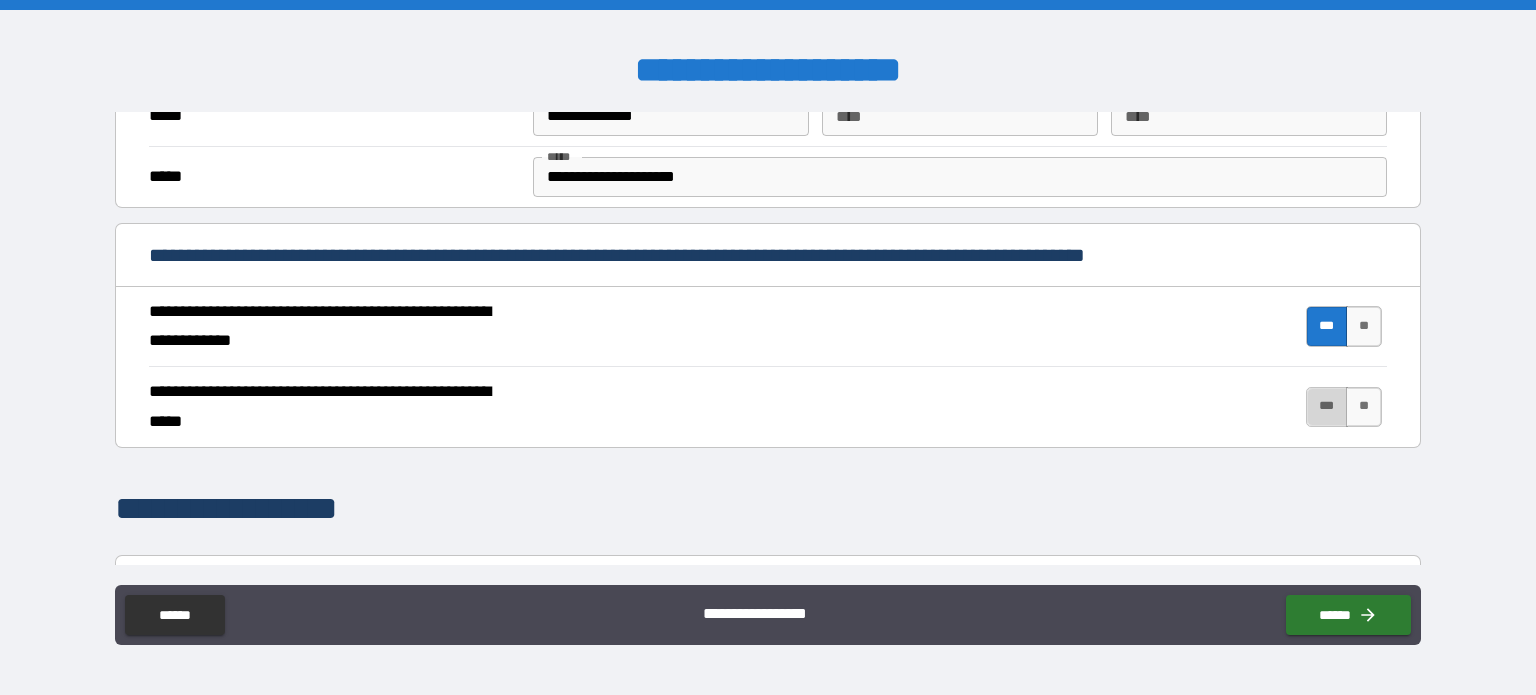 click on "***" at bounding box center [1327, 407] 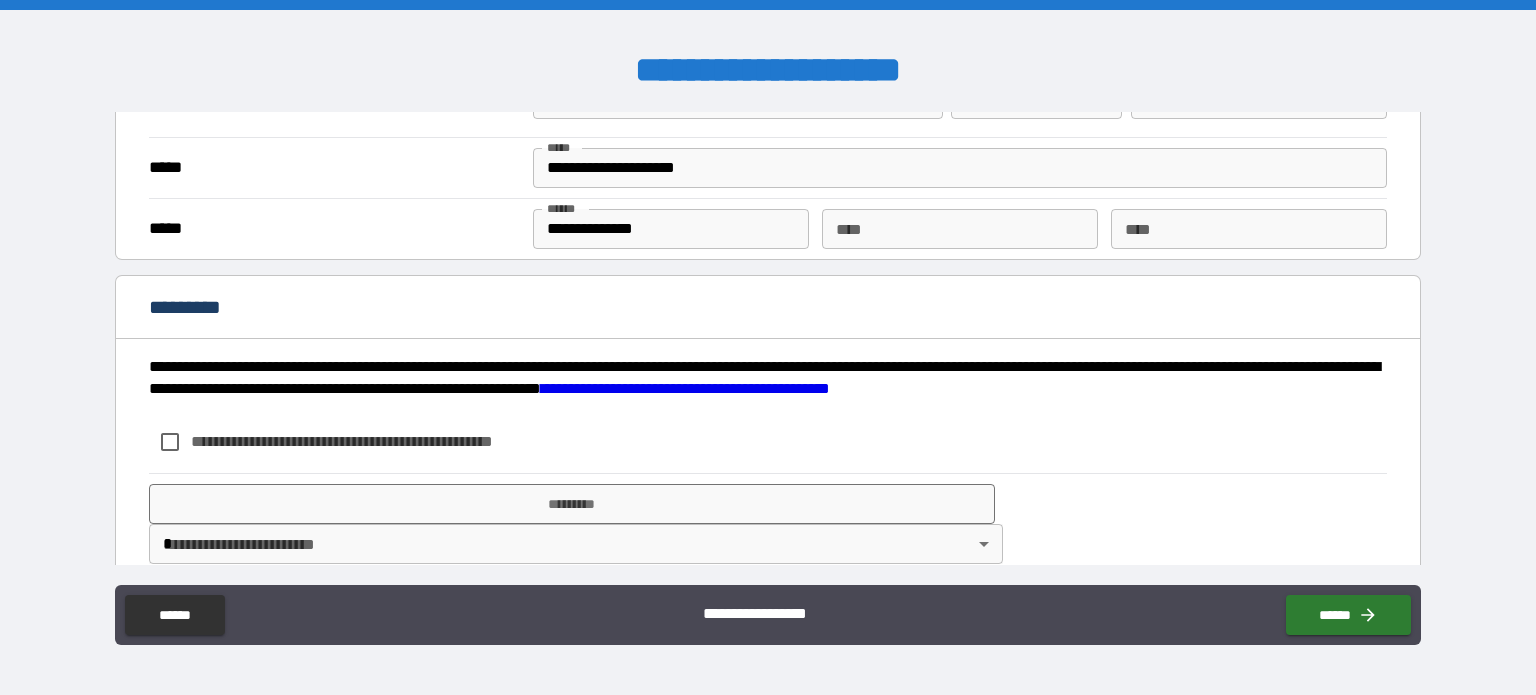 scroll, scrollTop: 1773, scrollLeft: 0, axis: vertical 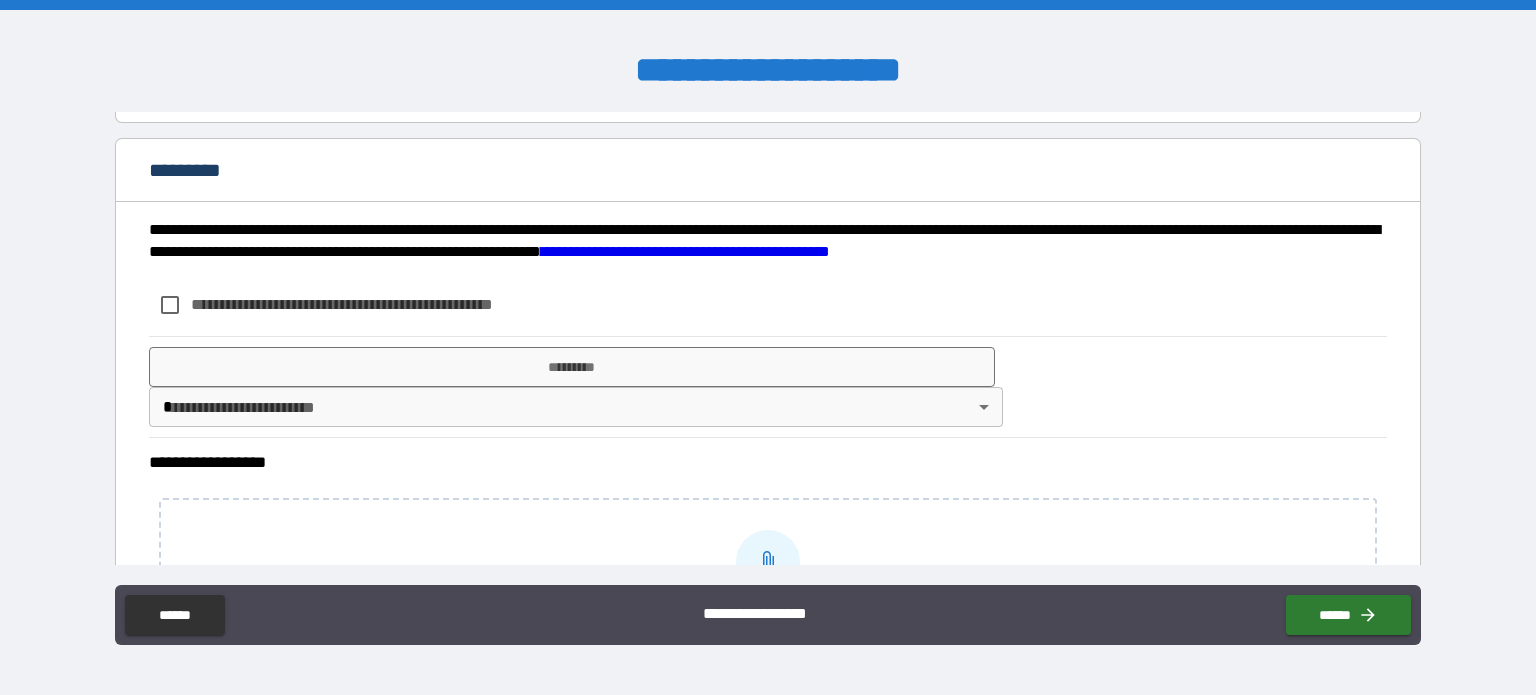 click on "**********" at bounding box center (375, 304) 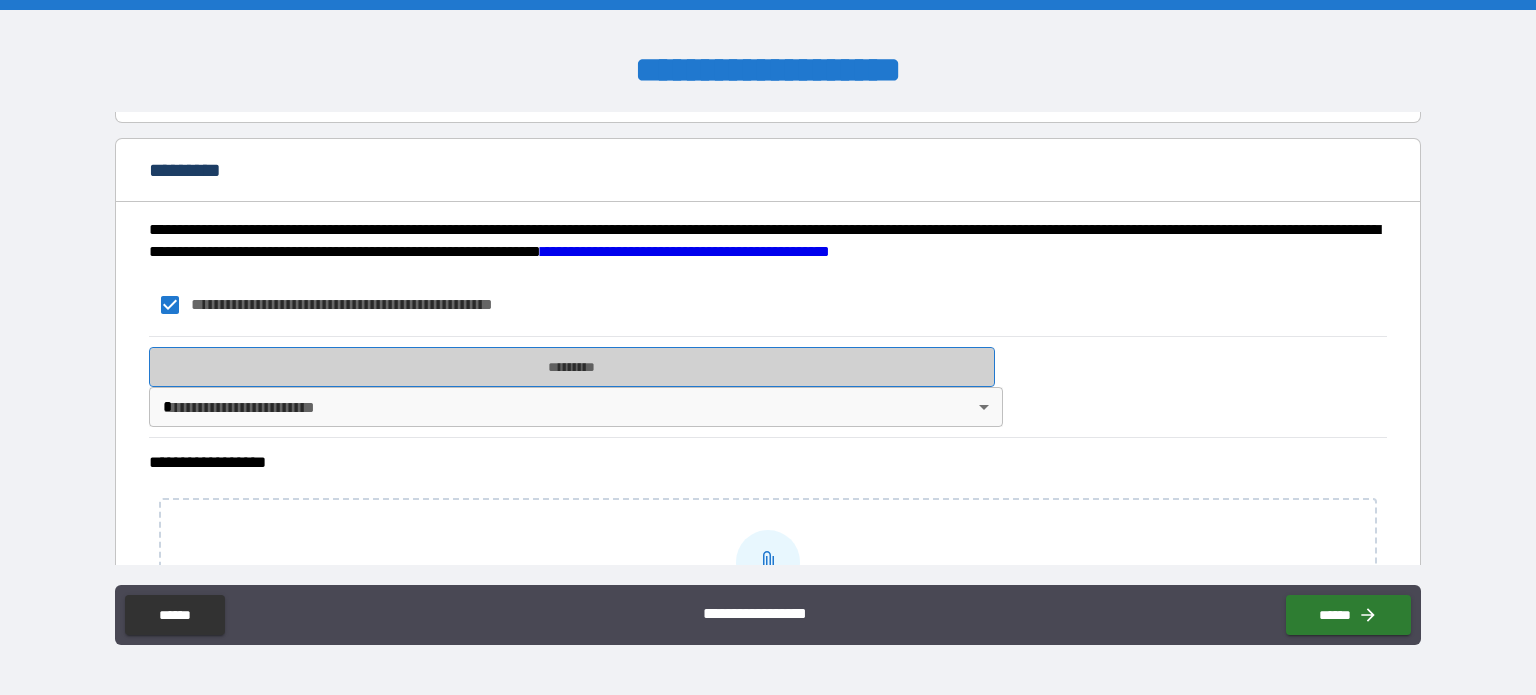 click on "*********" at bounding box center (572, 367) 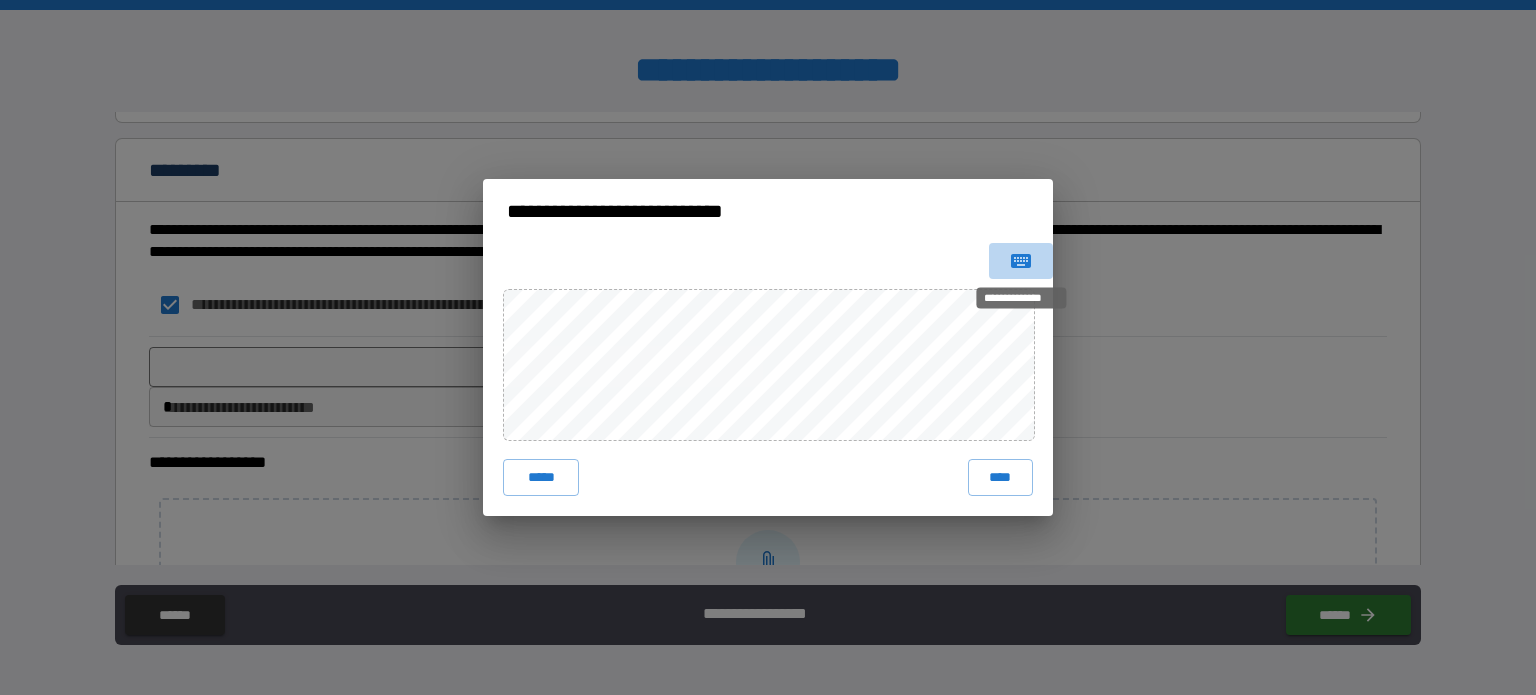 click 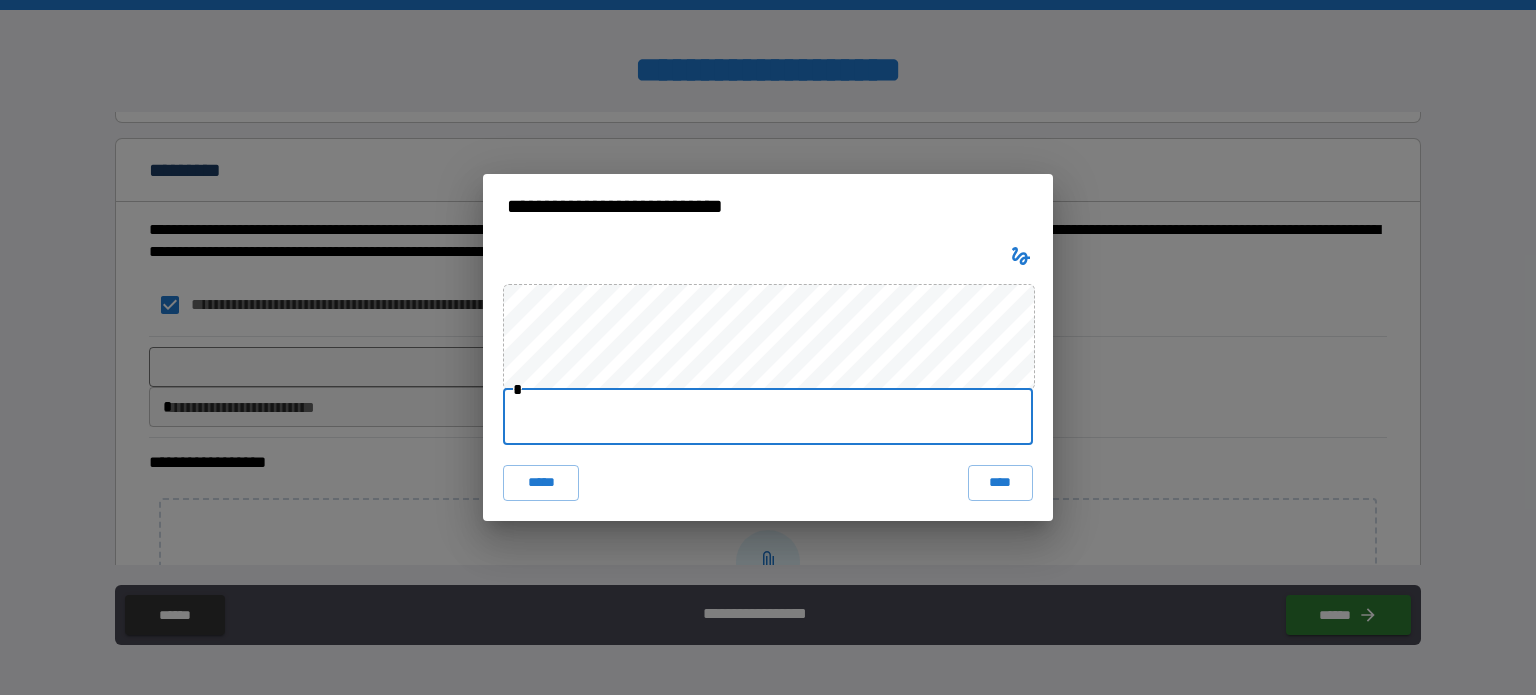 click at bounding box center [768, 417] 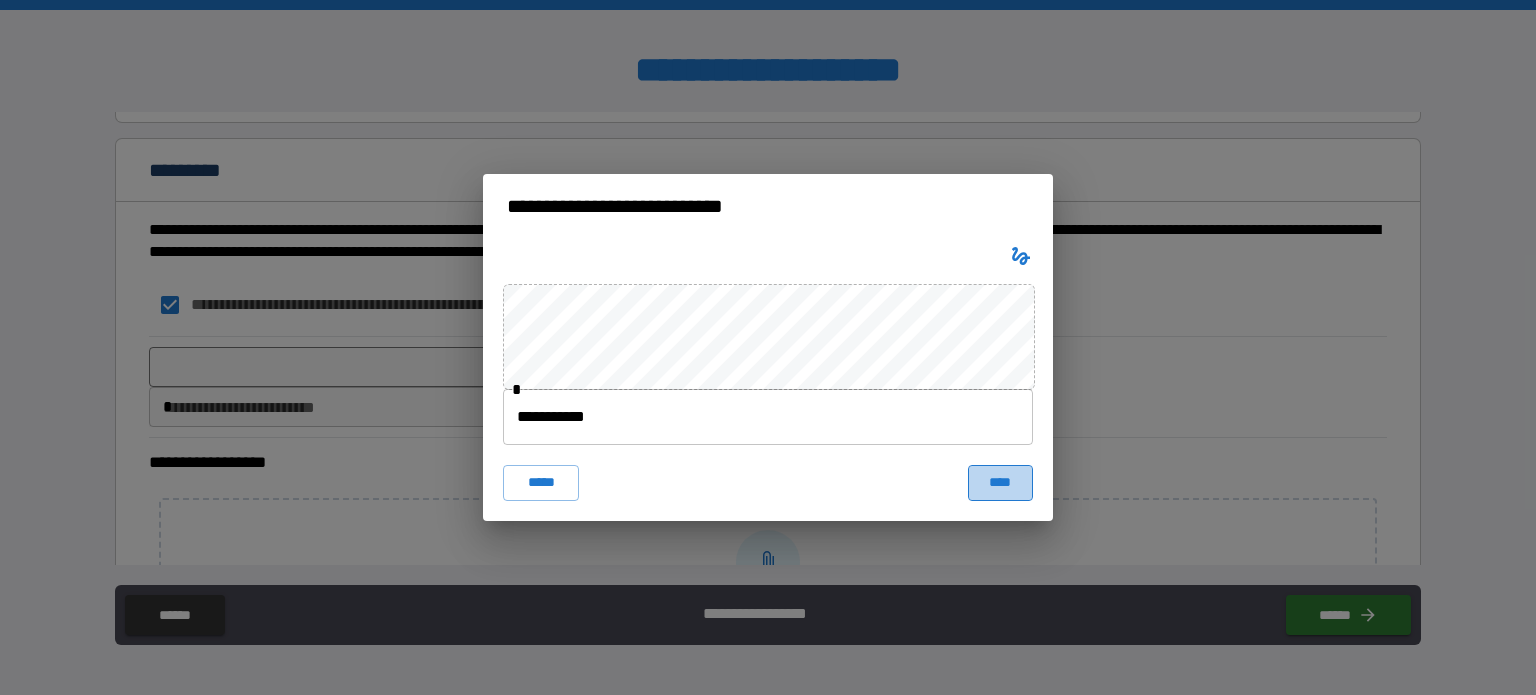 click on "****" at bounding box center [1000, 483] 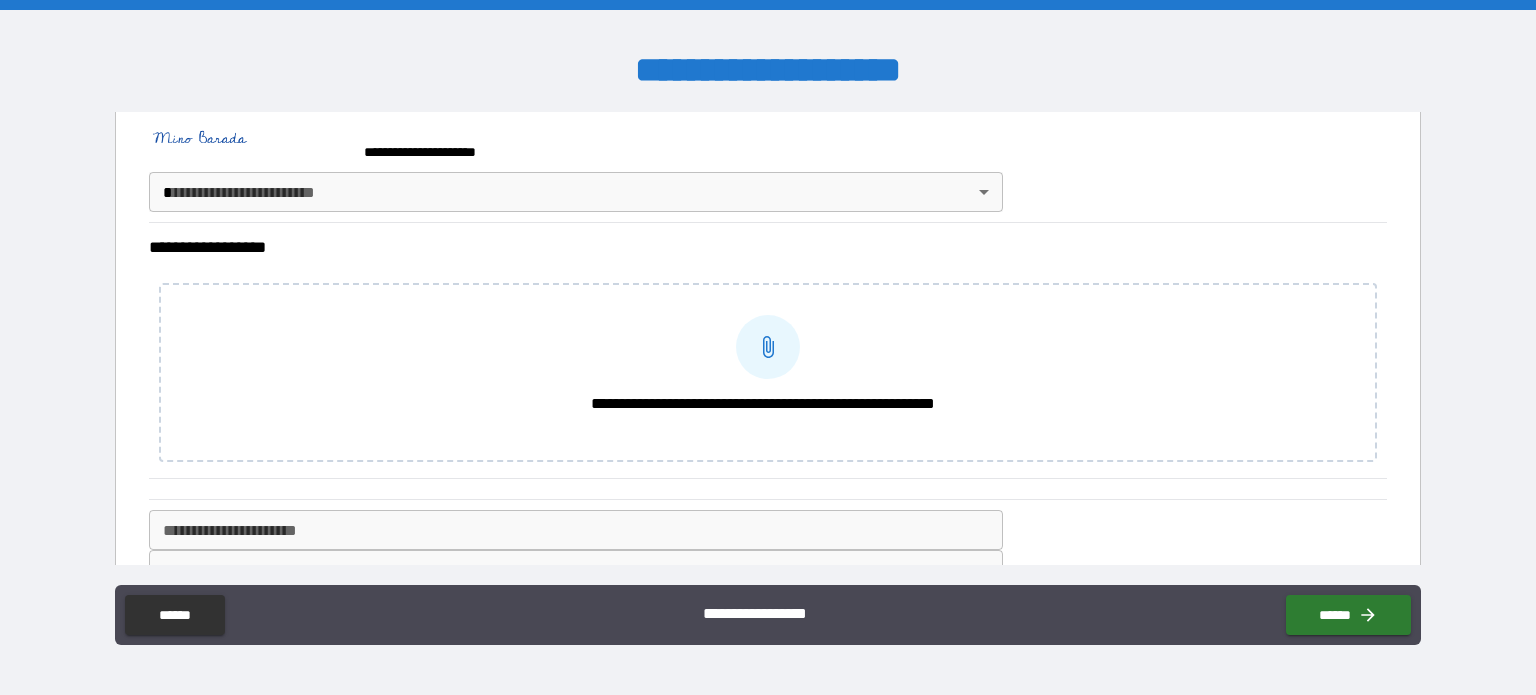 scroll, scrollTop: 2054, scrollLeft: 0, axis: vertical 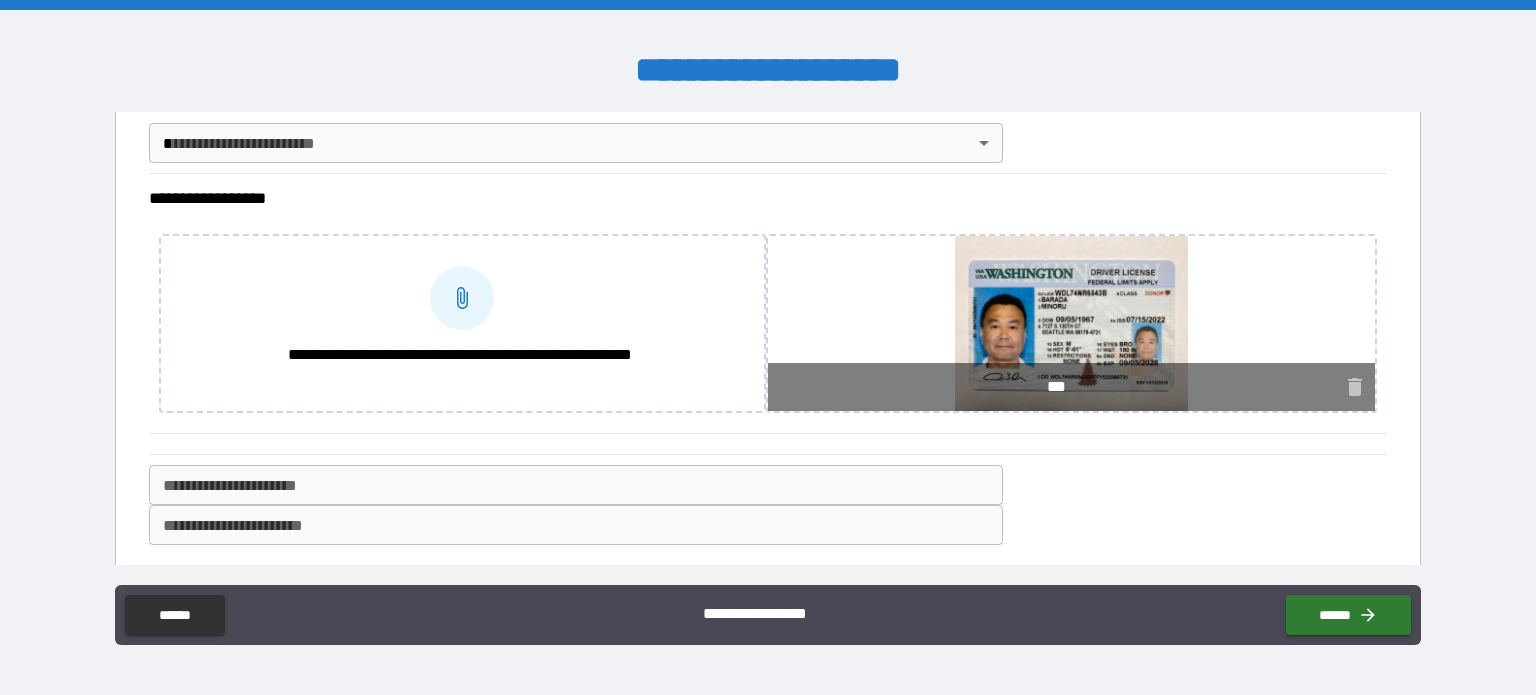 click on "**********" at bounding box center (768, 505) 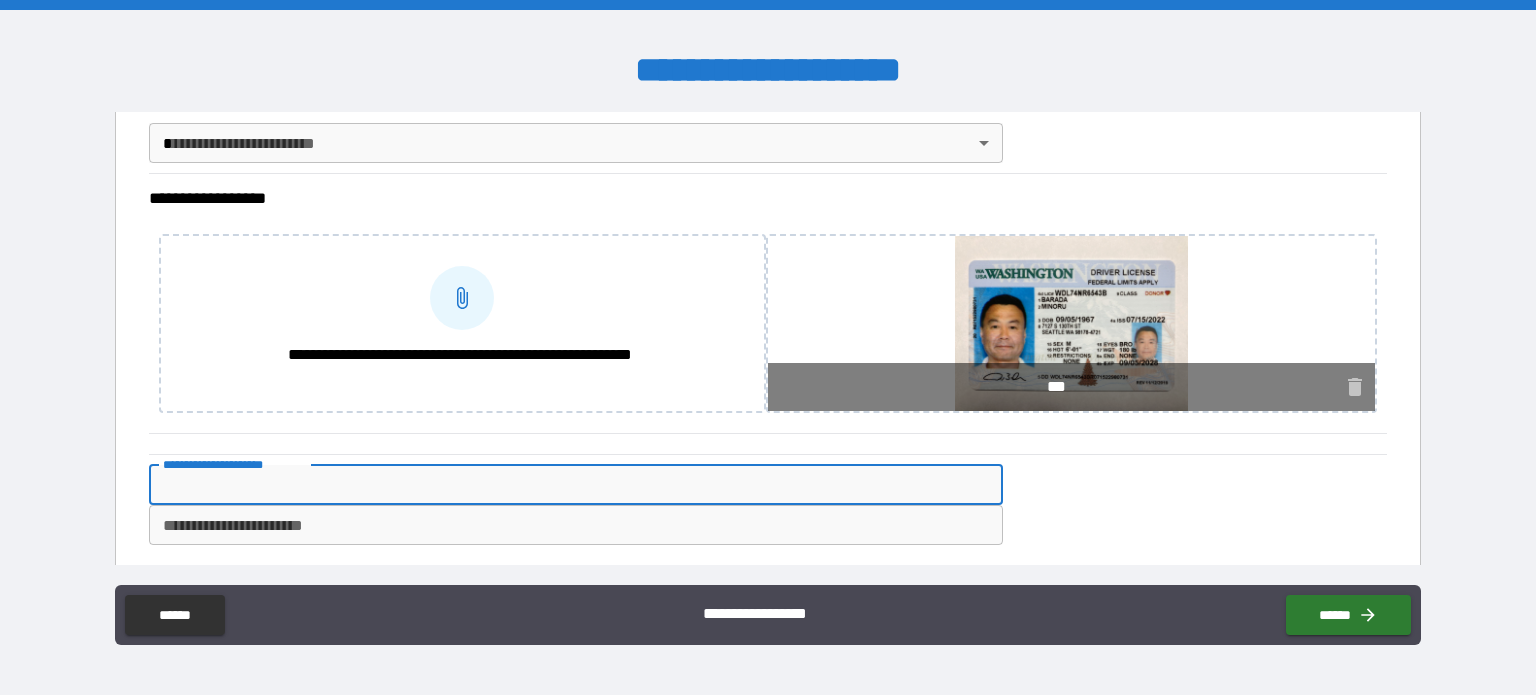 click on "**********" at bounding box center [576, 485] 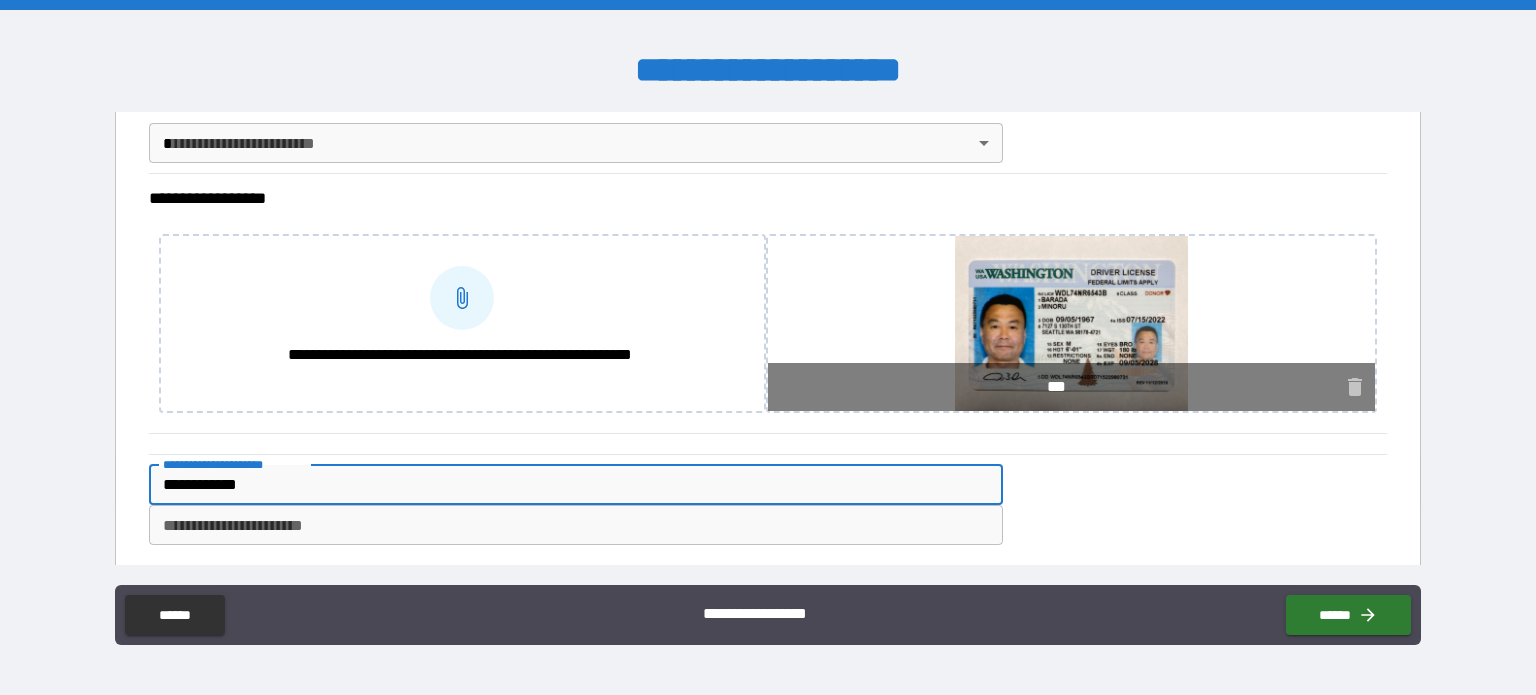 click on "**********" at bounding box center [576, 485] 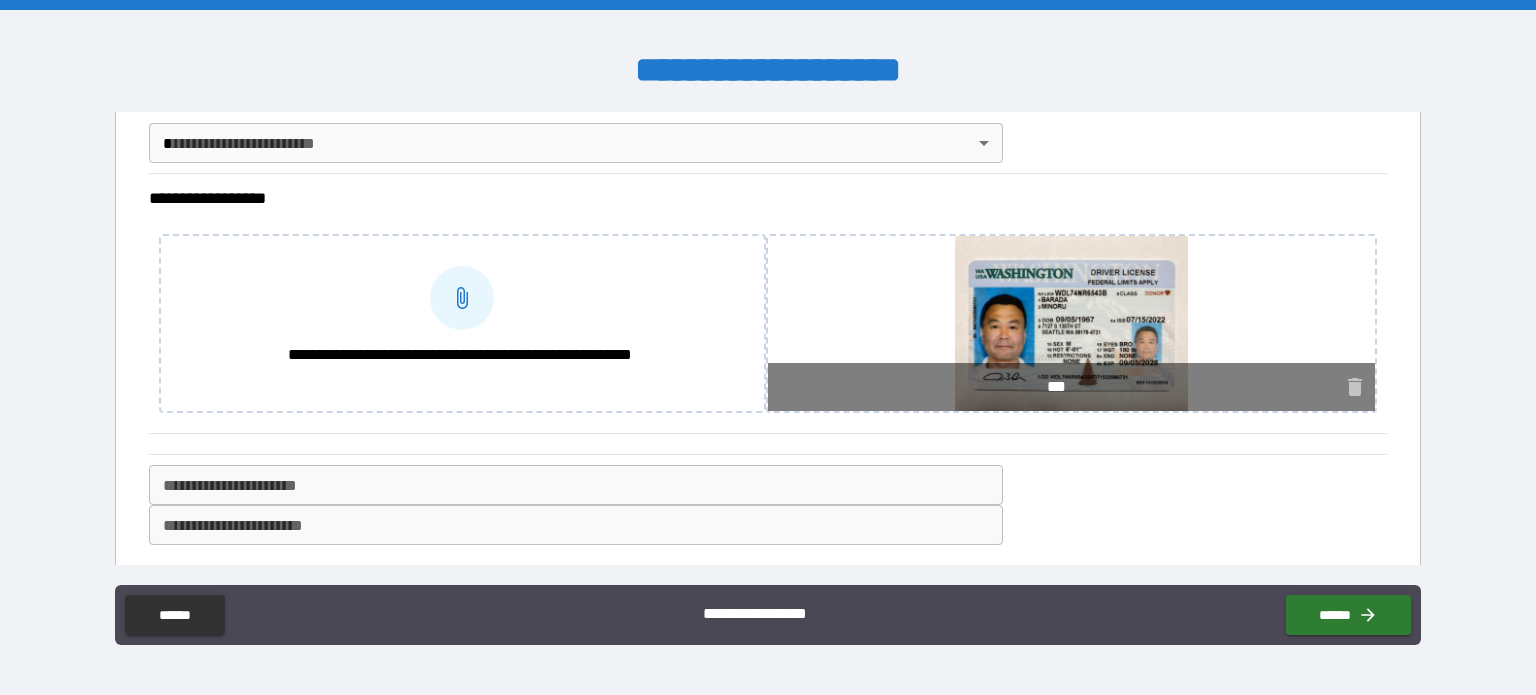 click on "**********" at bounding box center [768, 505] 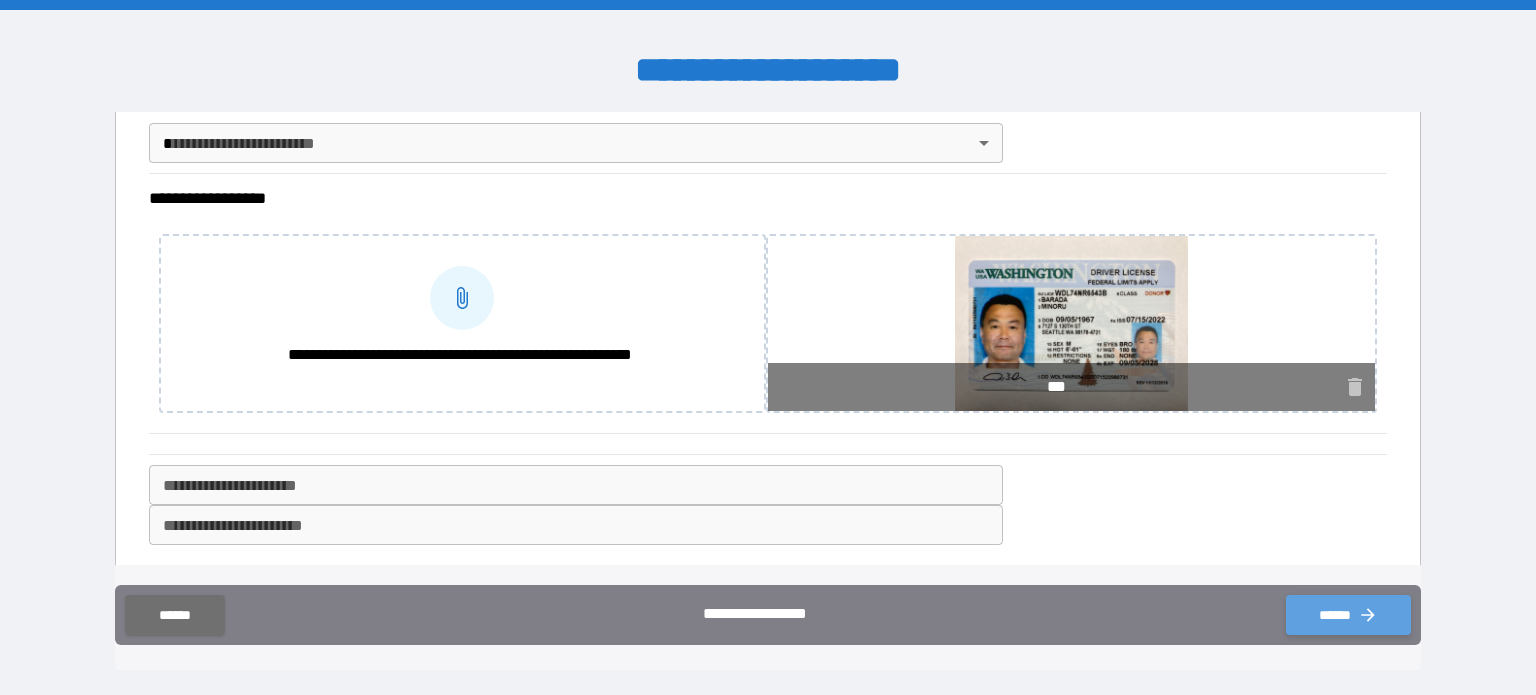 click on "******" at bounding box center (1348, 615) 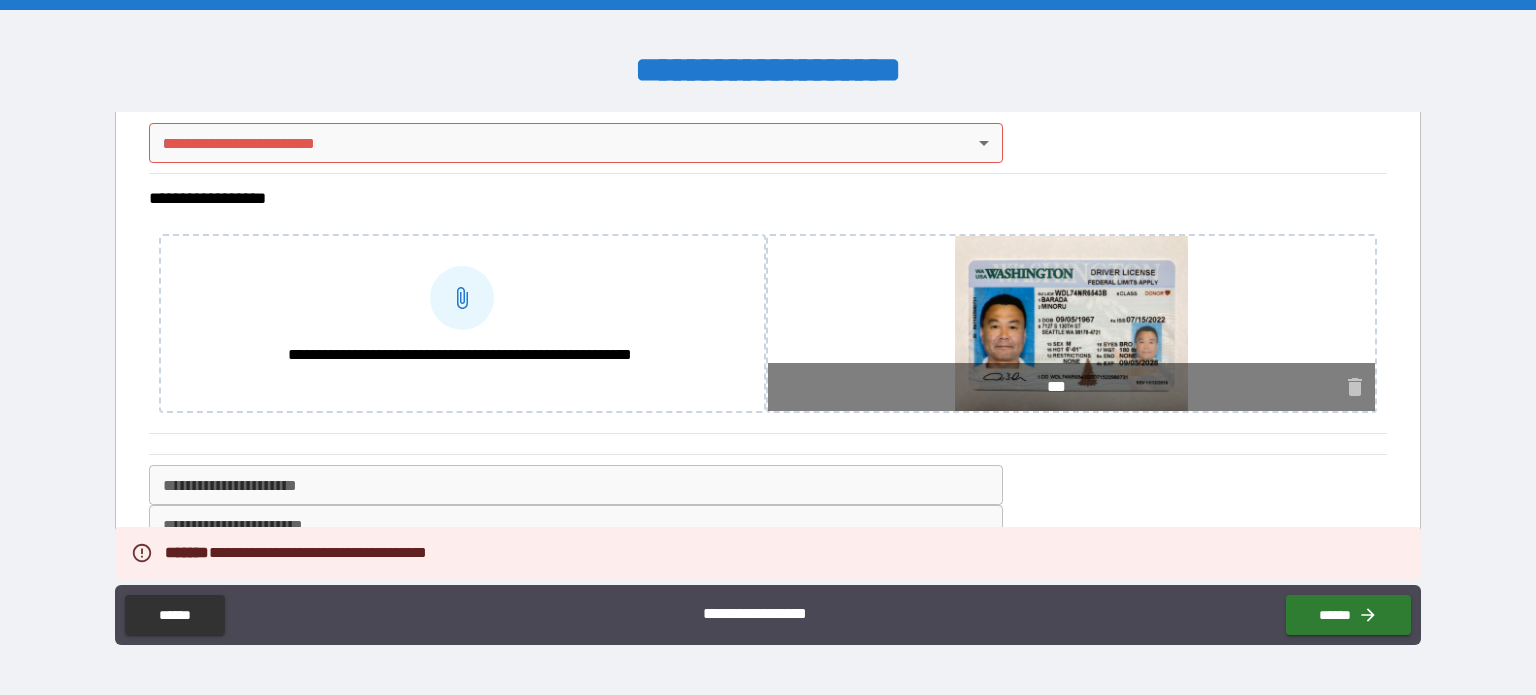 scroll, scrollTop: 2057, scrollLeft: 0, axis: vertical 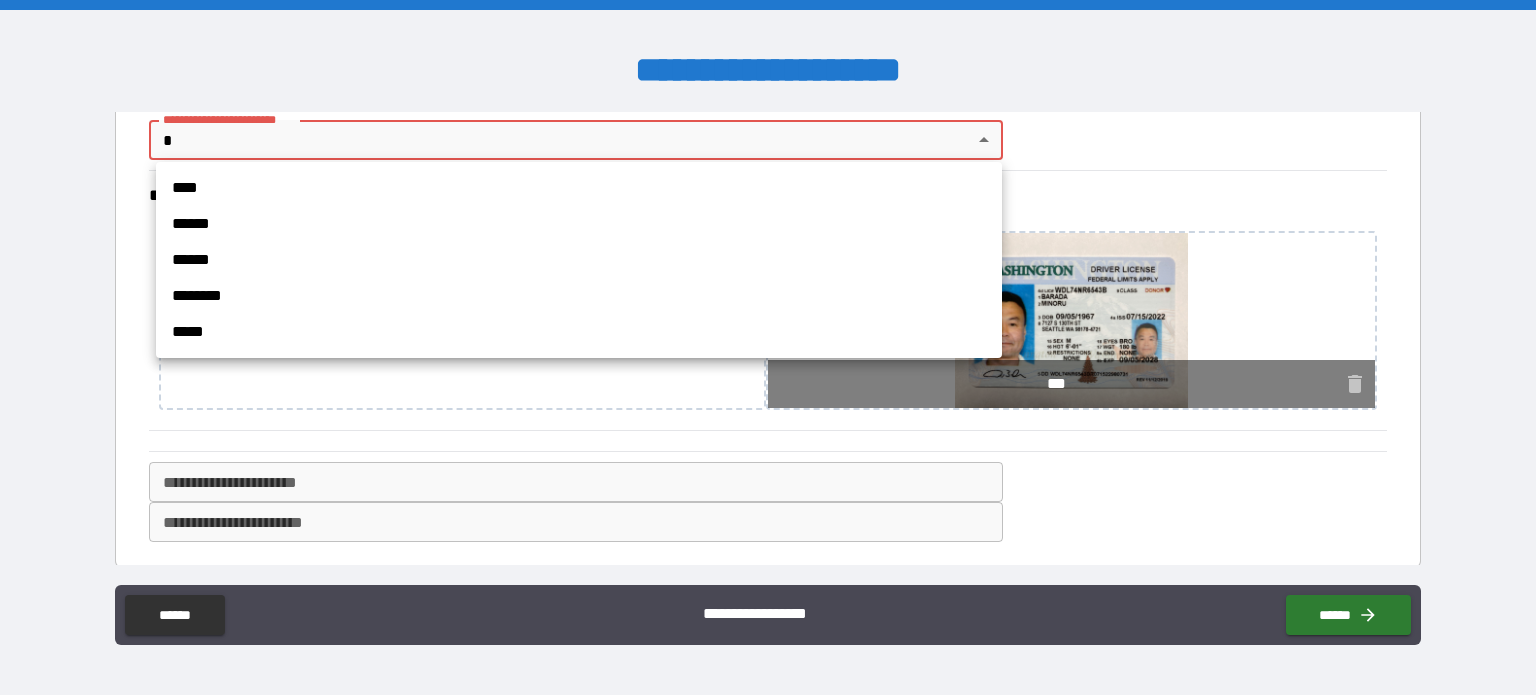 click on "**********" at bounding box center [768, 347] 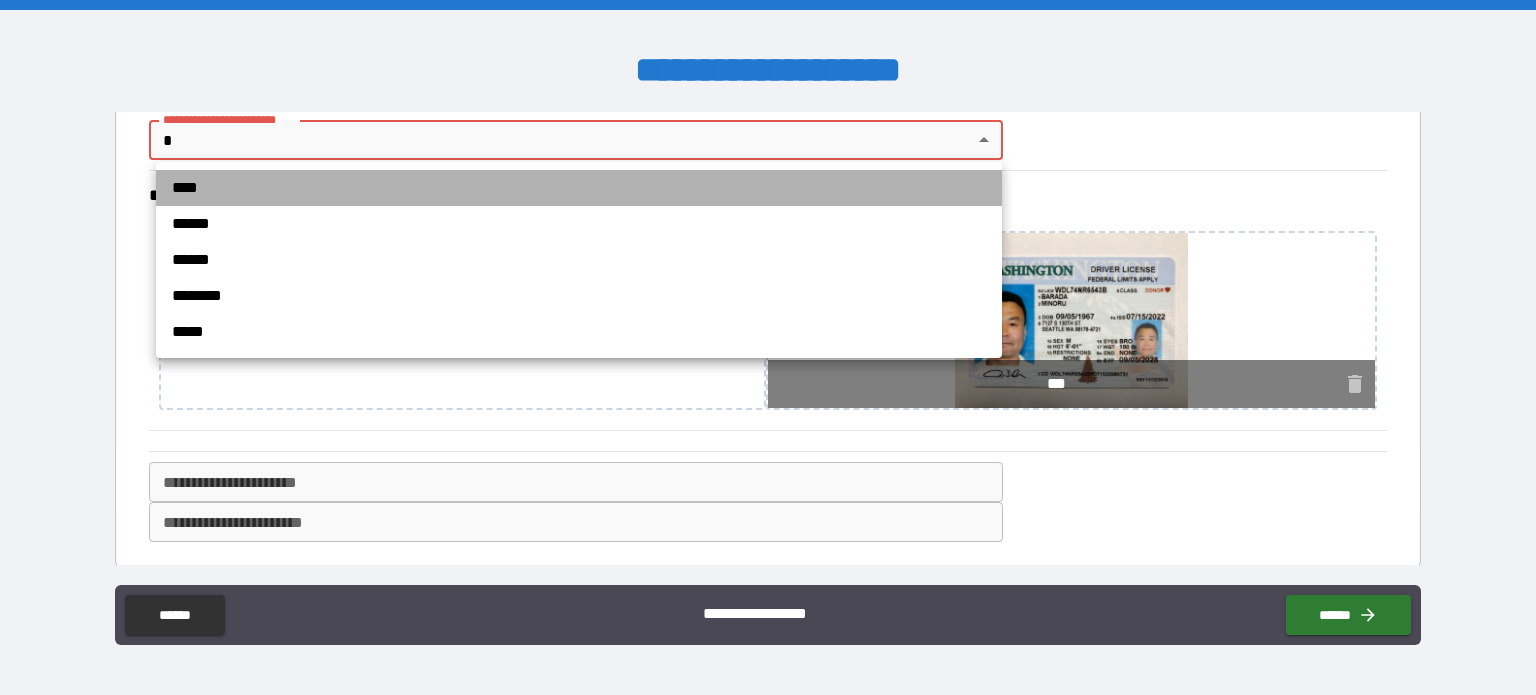 click on "****" at bounding box center [579, 188] 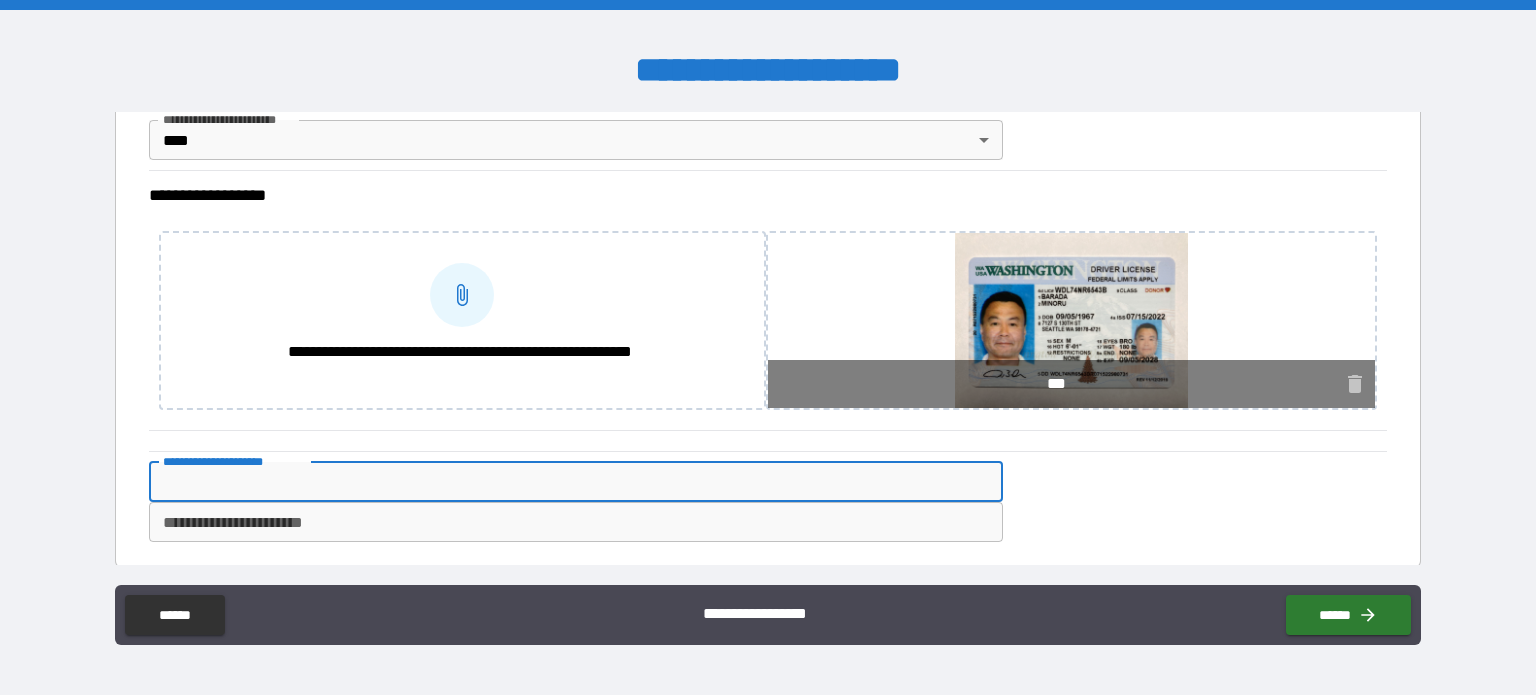 click on "**********" at bounding box center [576, 482] 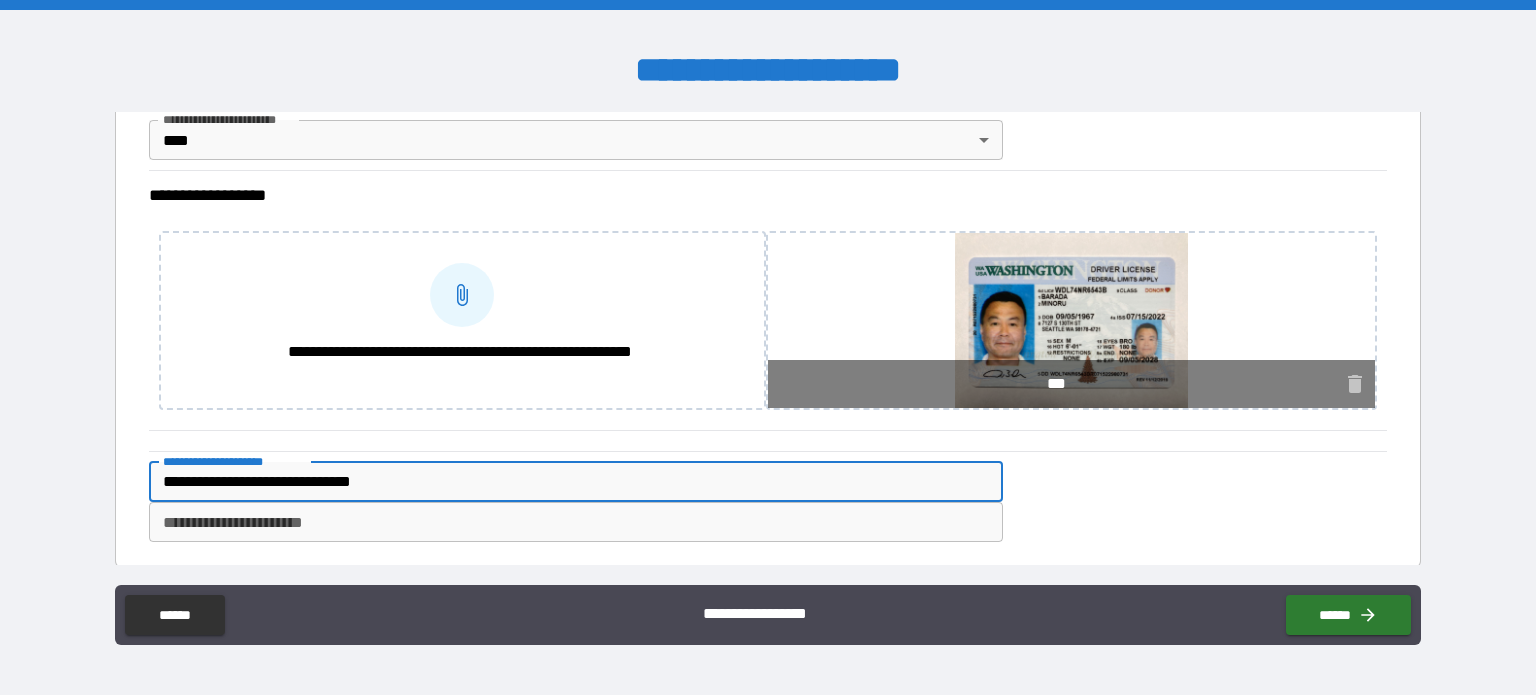 click on "**********" at bounding box center [768, 502] 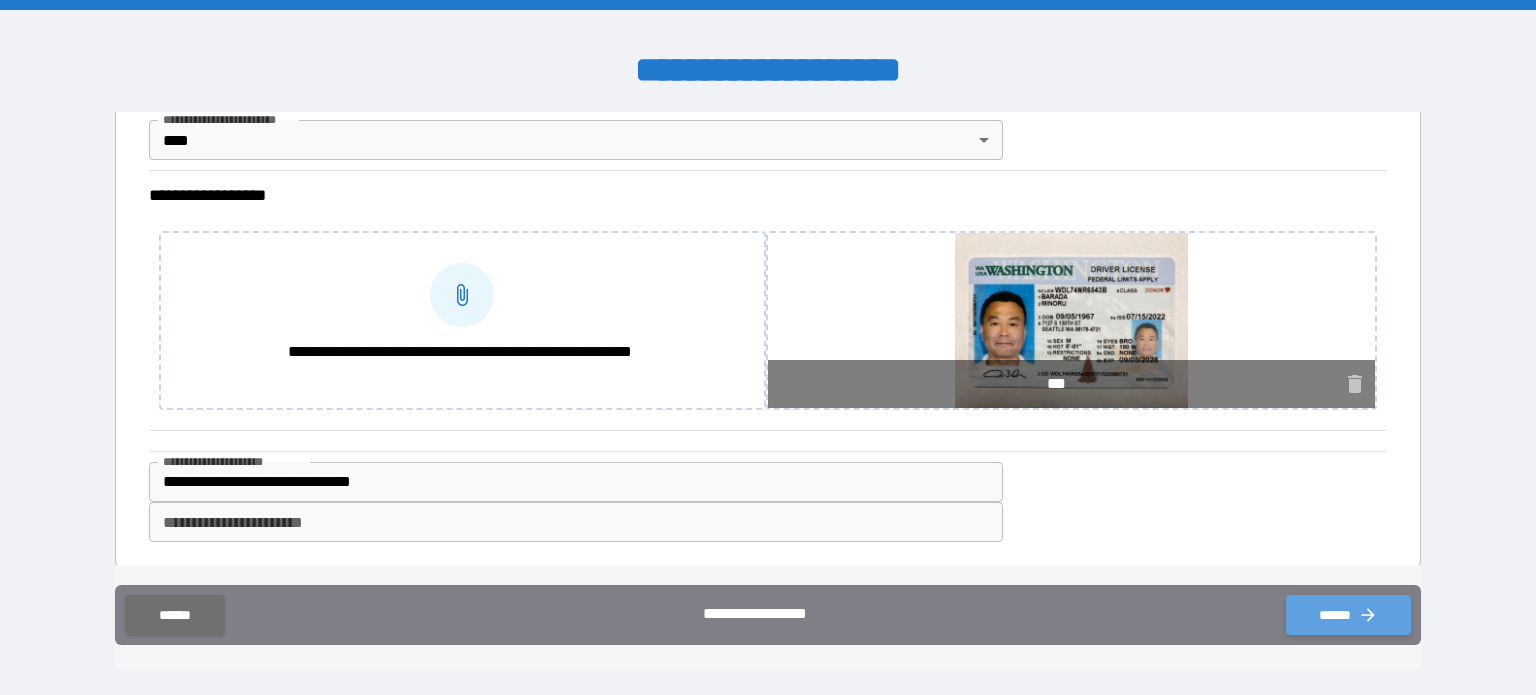 click 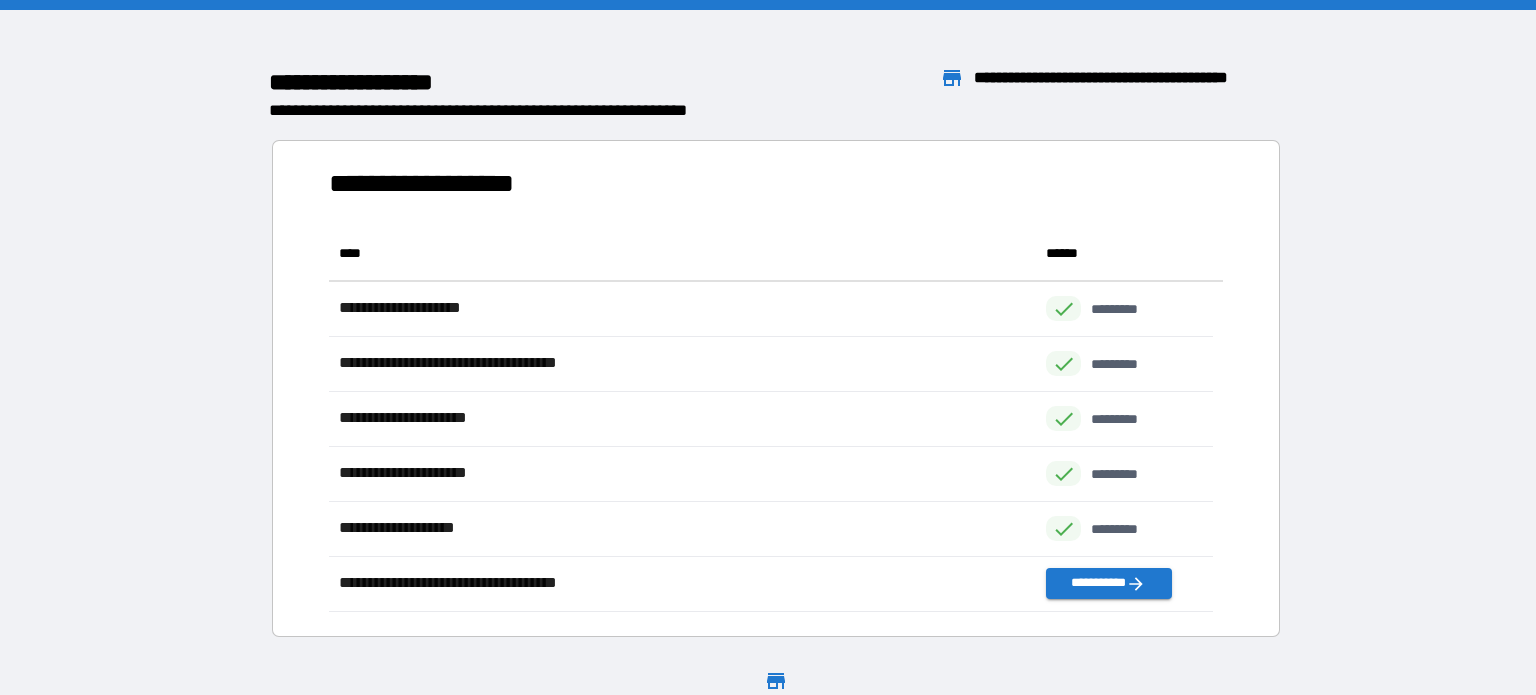 scroll, scrollTop: 16, scrollLeft: 16, axis: both 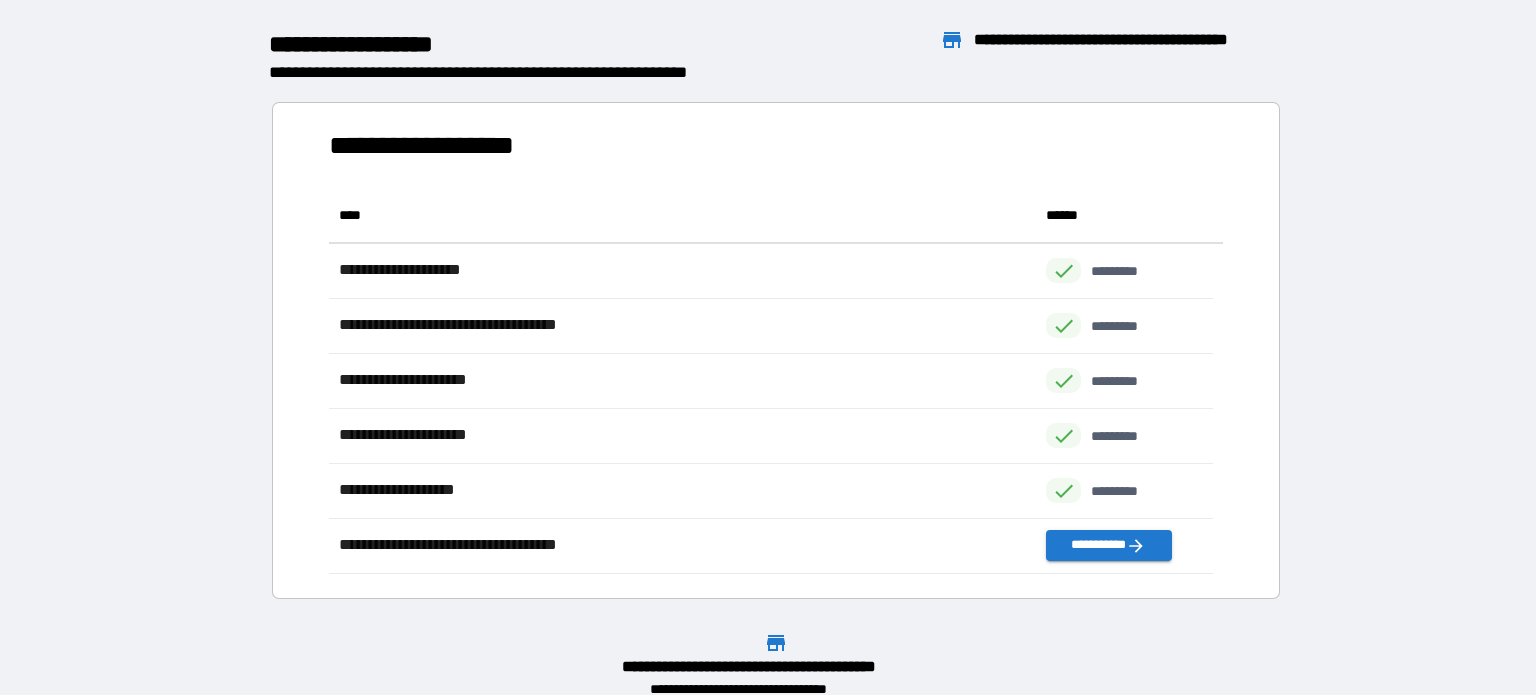 click on "**********" at bounding box center (768, 345) 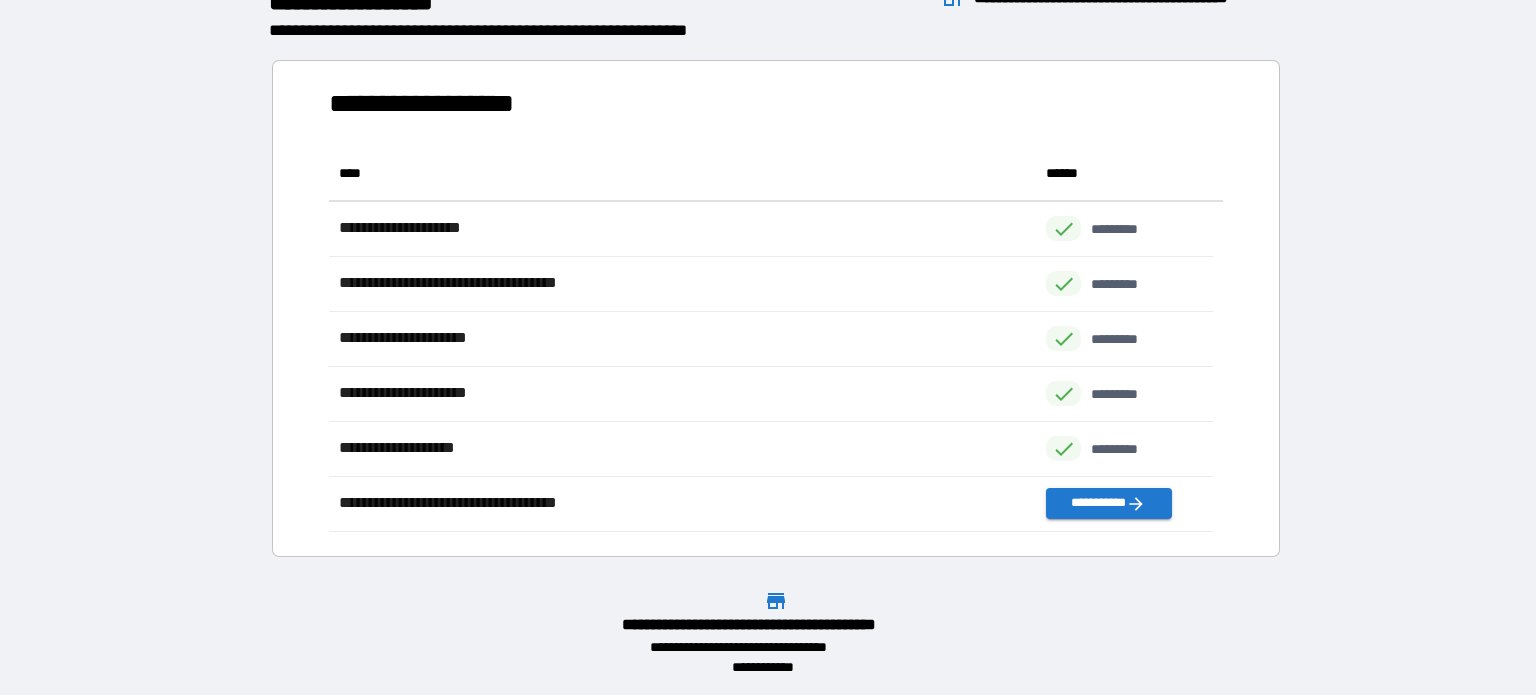scroll, scrollTop: 80, scrollLeft: 0, axis: vertical 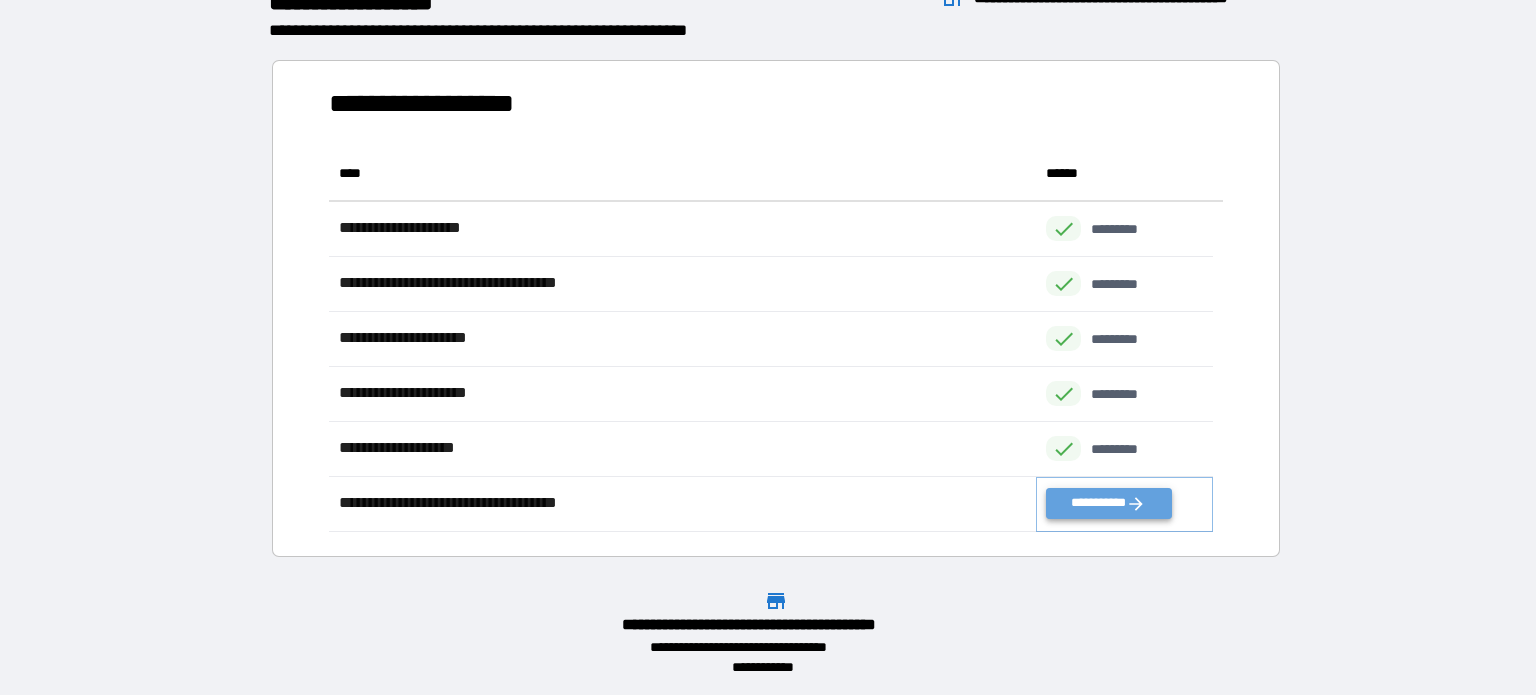 click on "**********" at bounding box center (1108, 503) 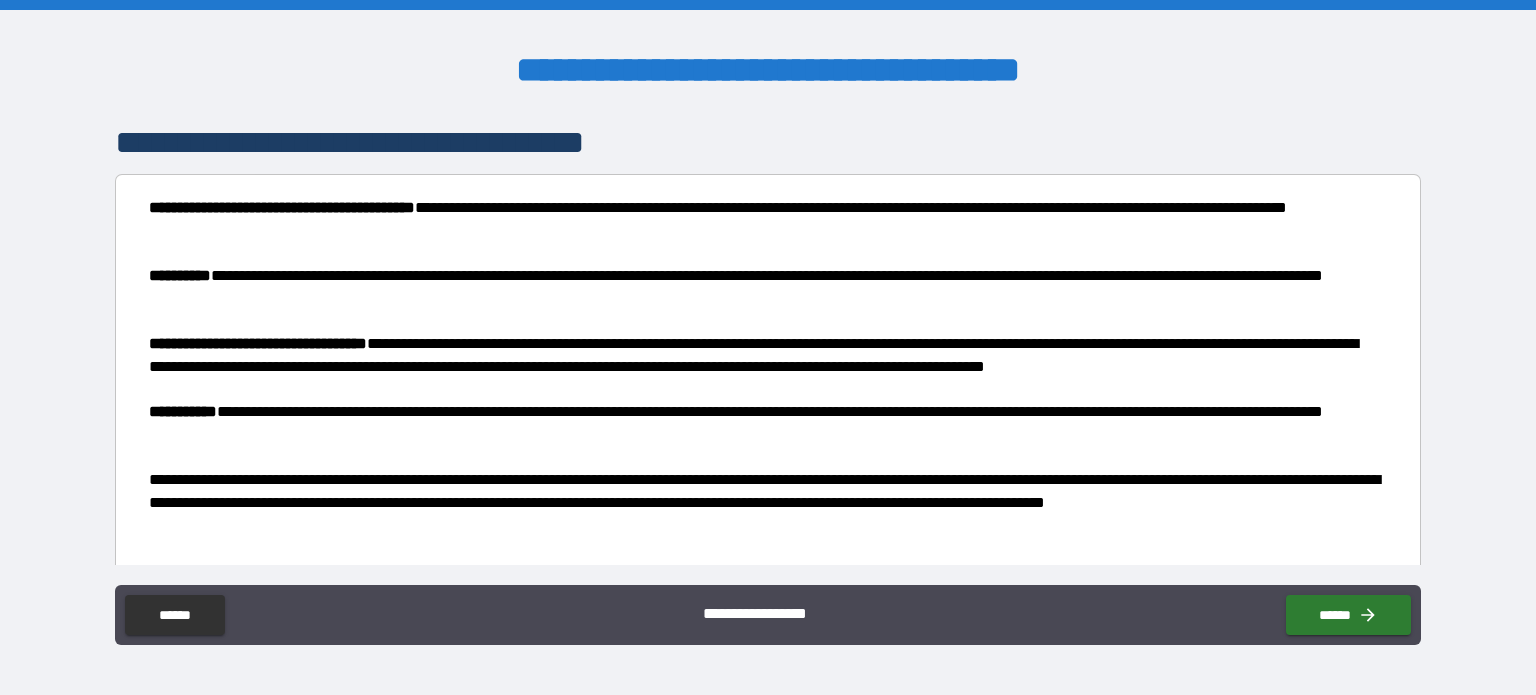scroll, scrollTop: 290, scrollLeft: 0, axis: vertical 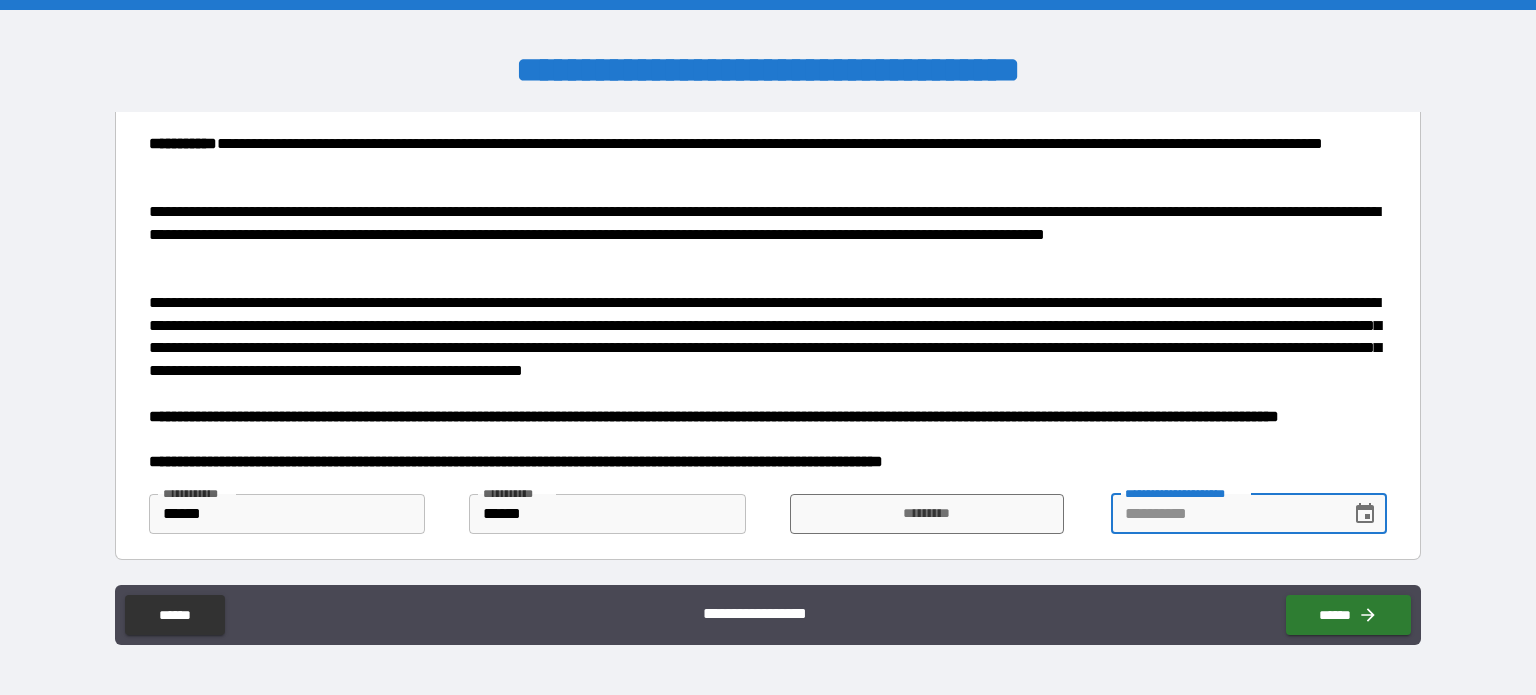 click on "**********" at bounding box center [1224, 514] 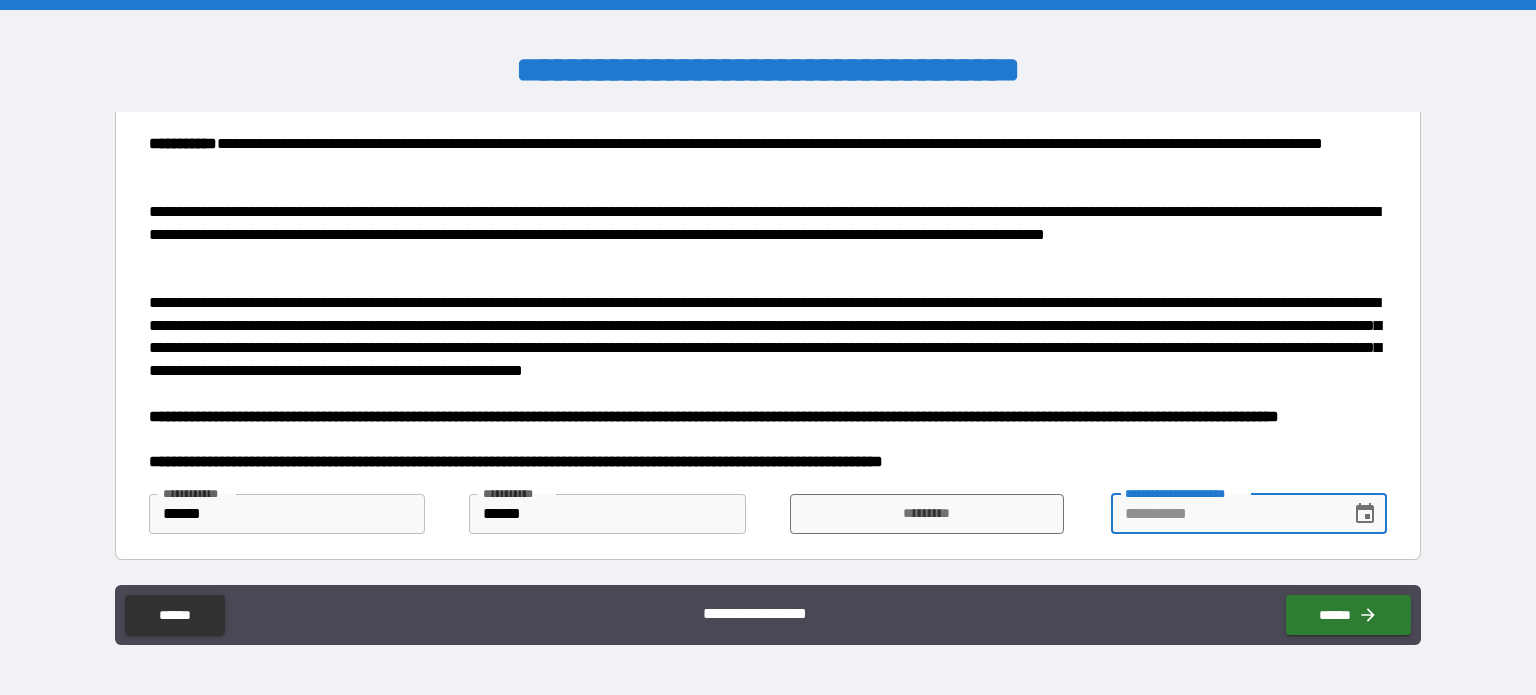 click on "**********" at bounding box center [1224, 514] 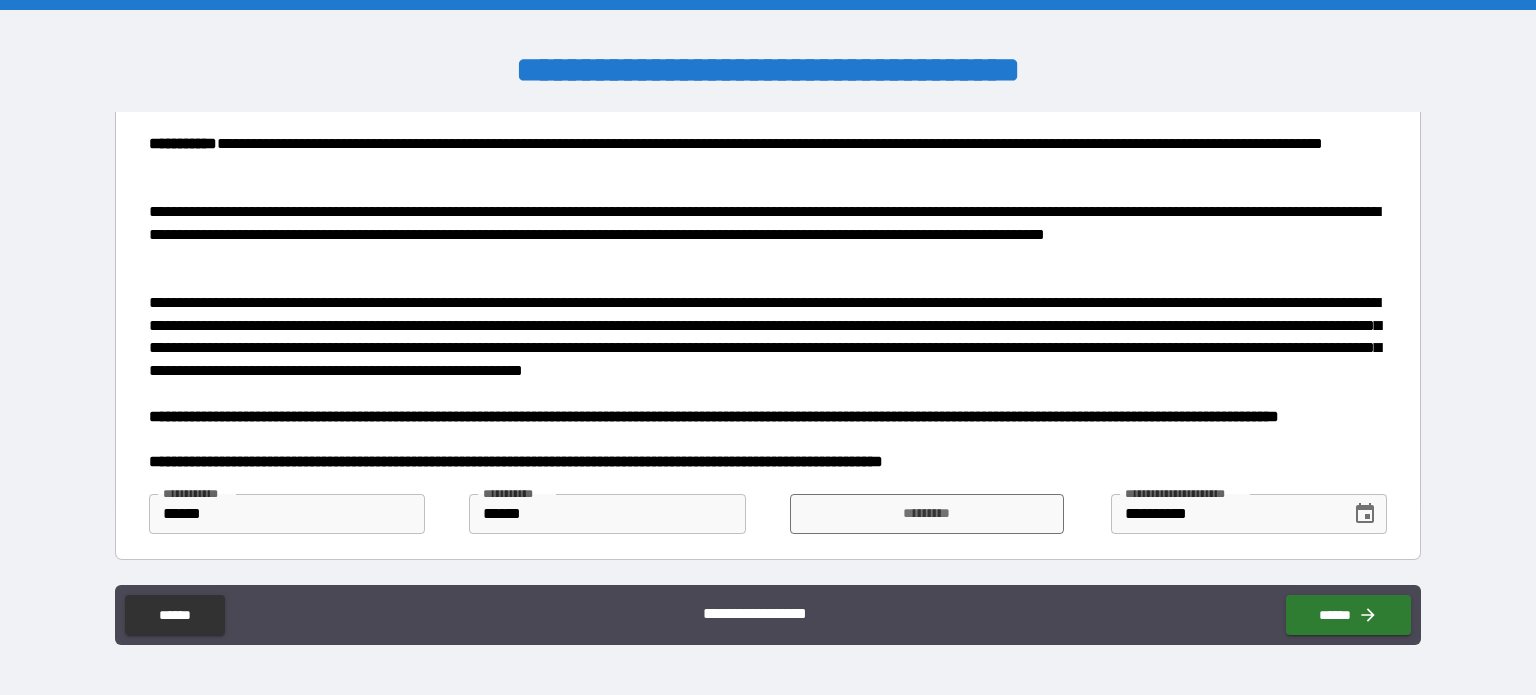 click at bounding box center (768, 439) 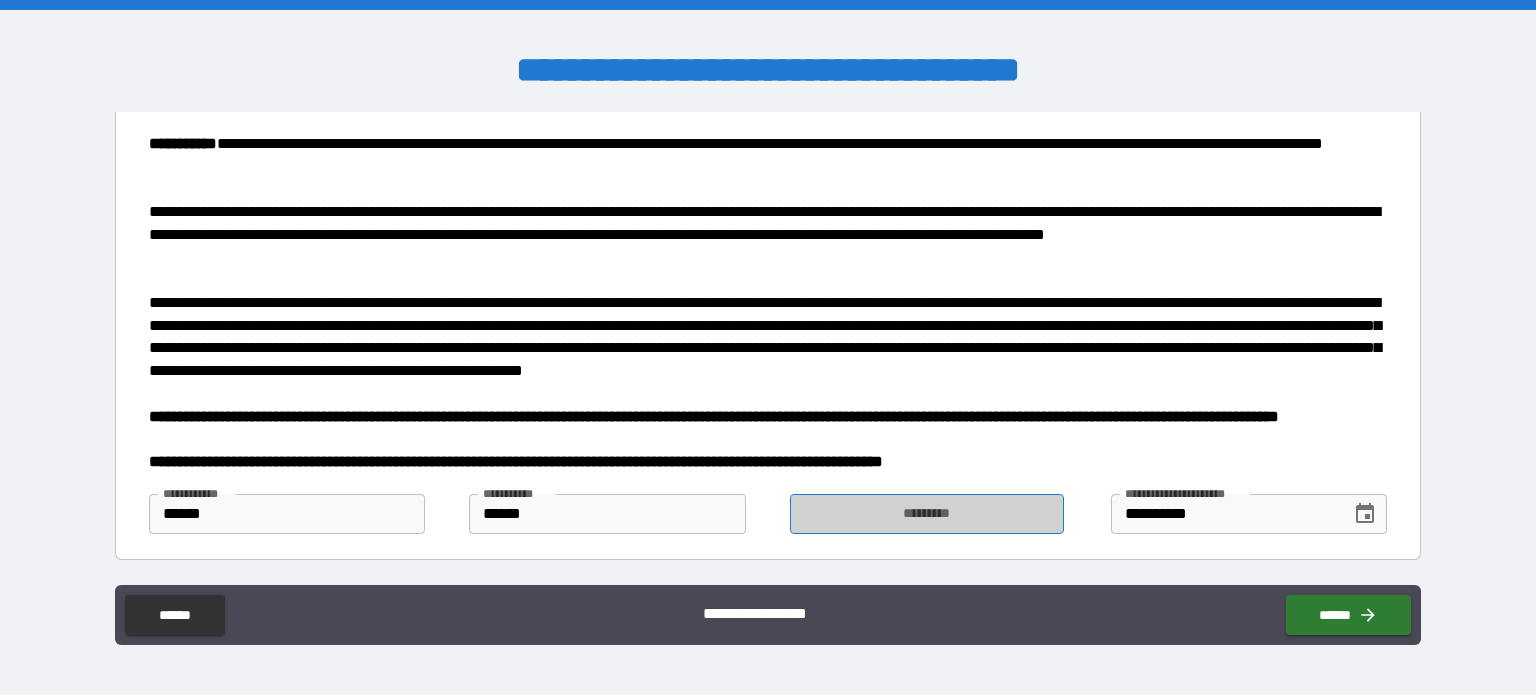 click on "*********" at bounding box center (927, 514) 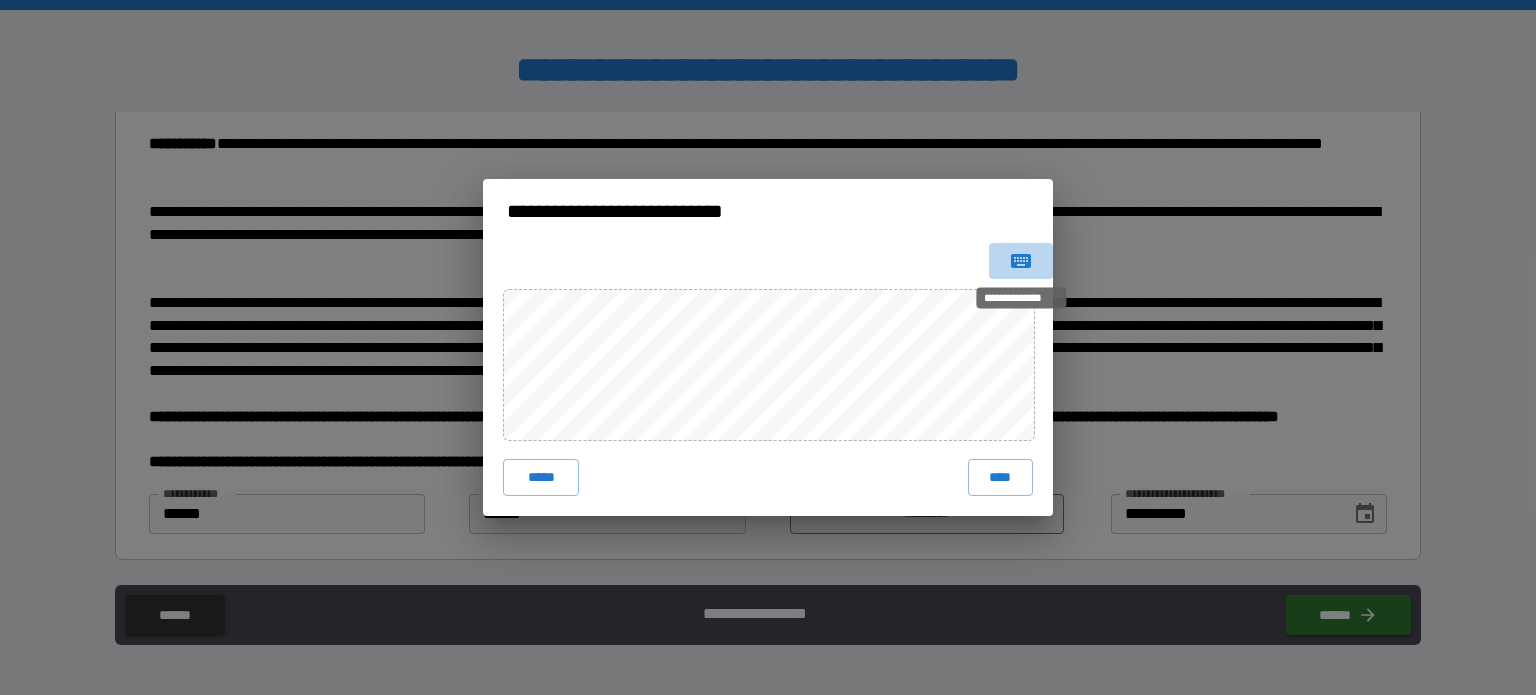 click 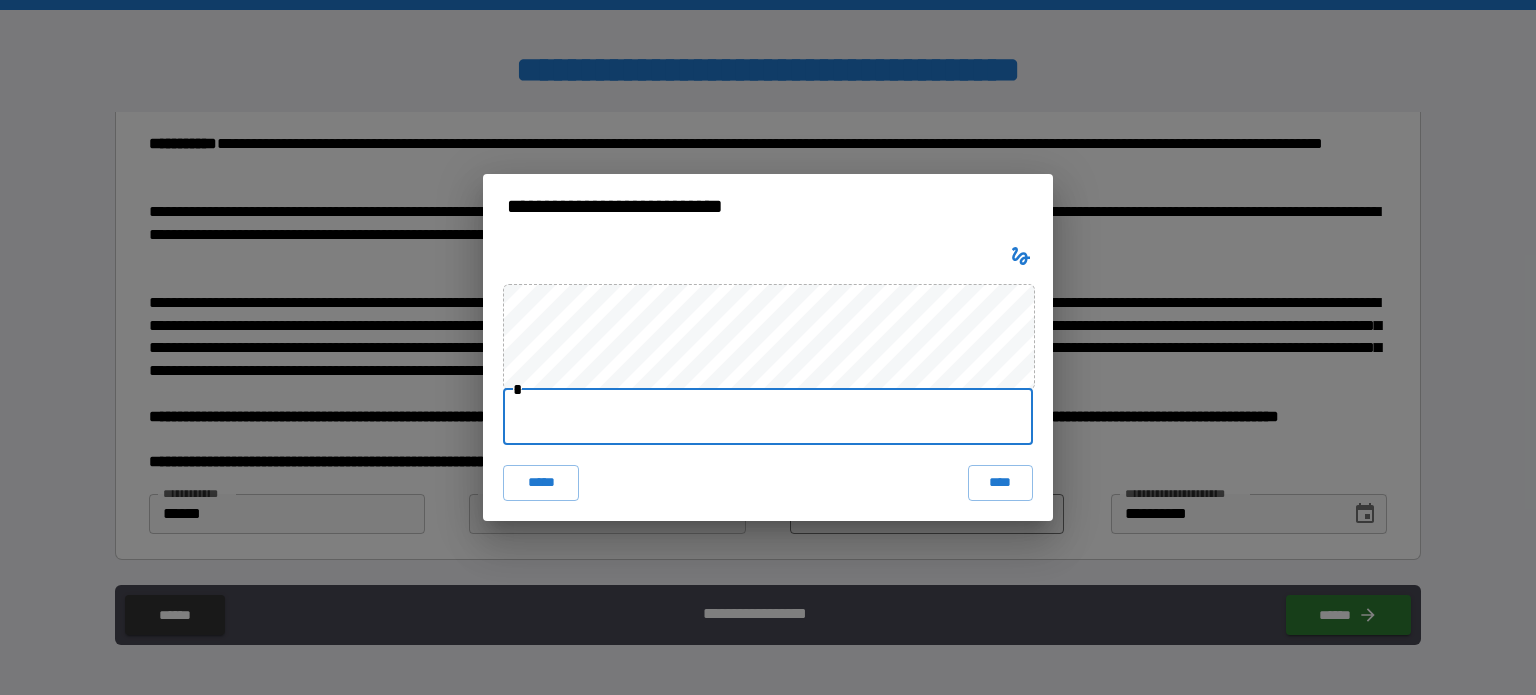 click at bounding box center (768, 417) 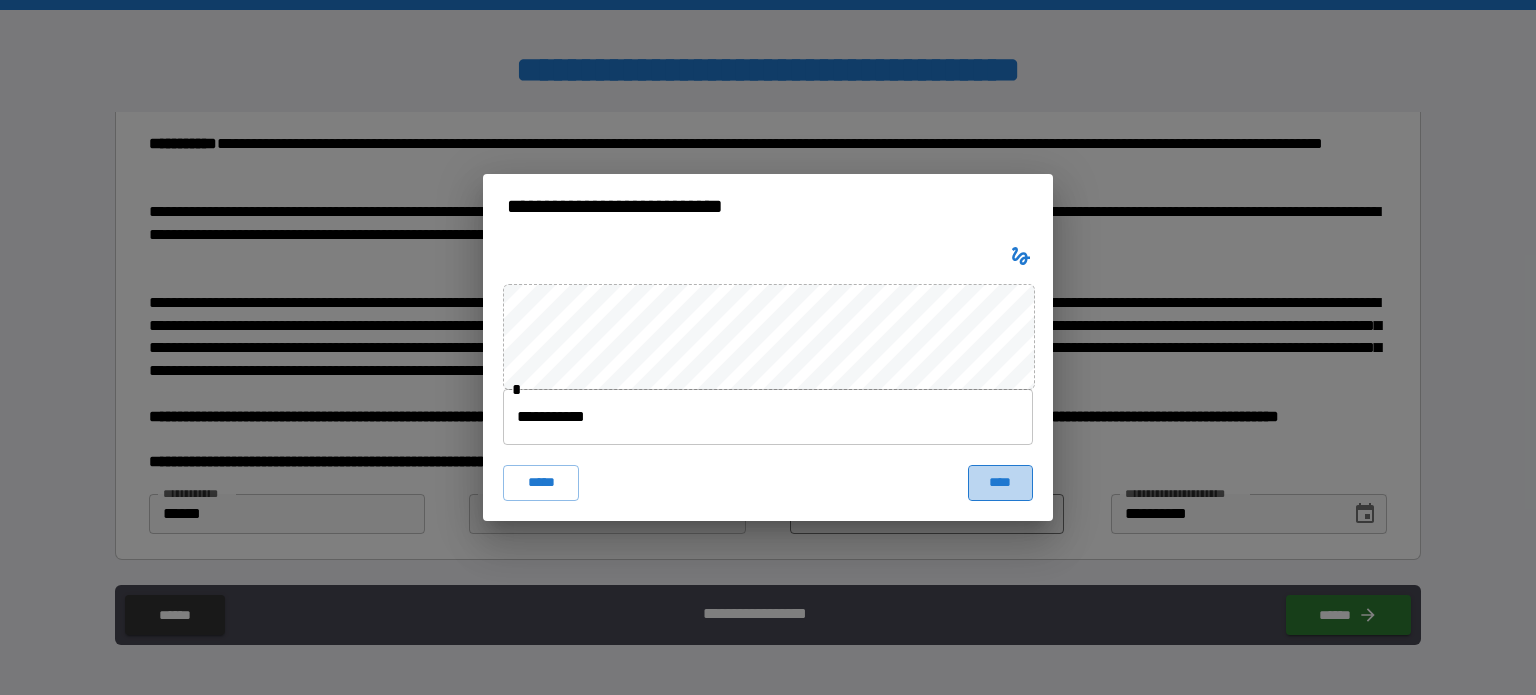 click on "****" at bounding box center (1000, 483) 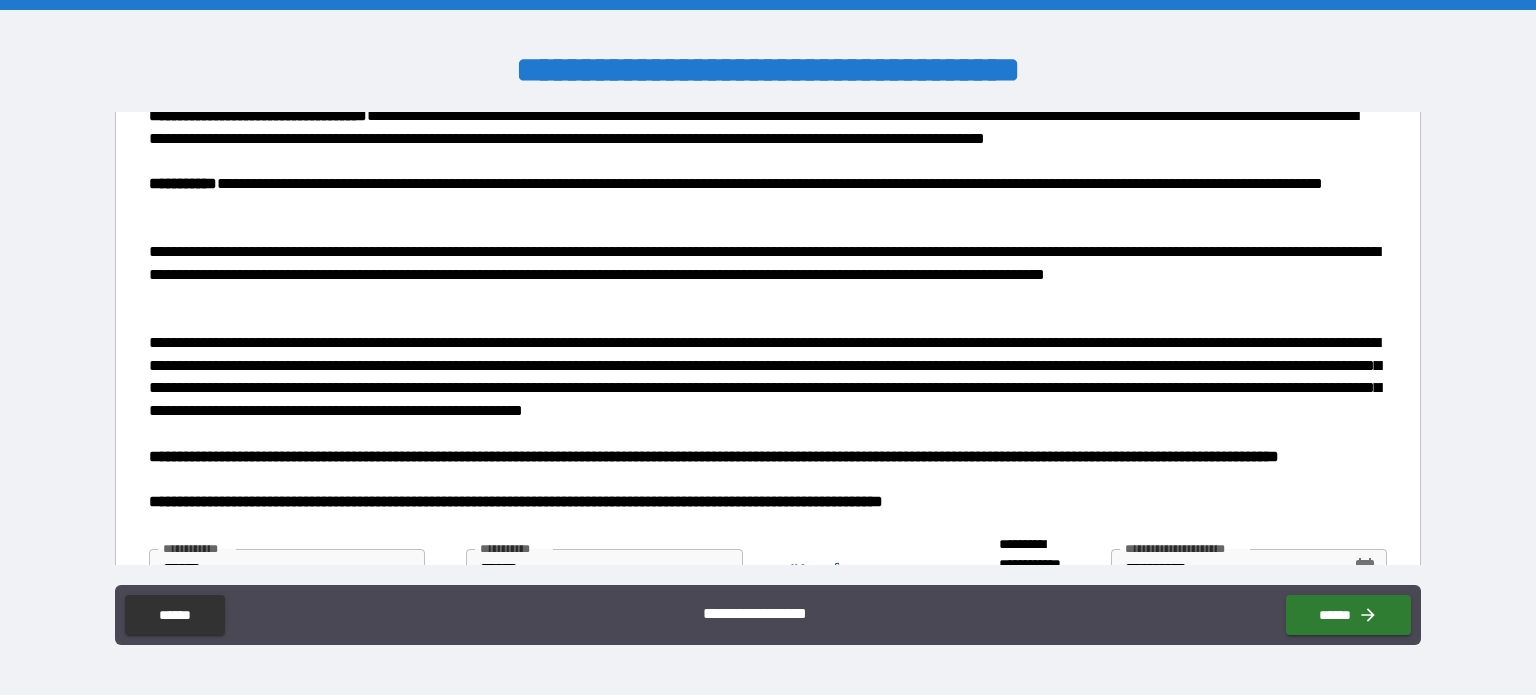 scroll, scrollTop: 320, scrollLeft: 0, axis: vertical 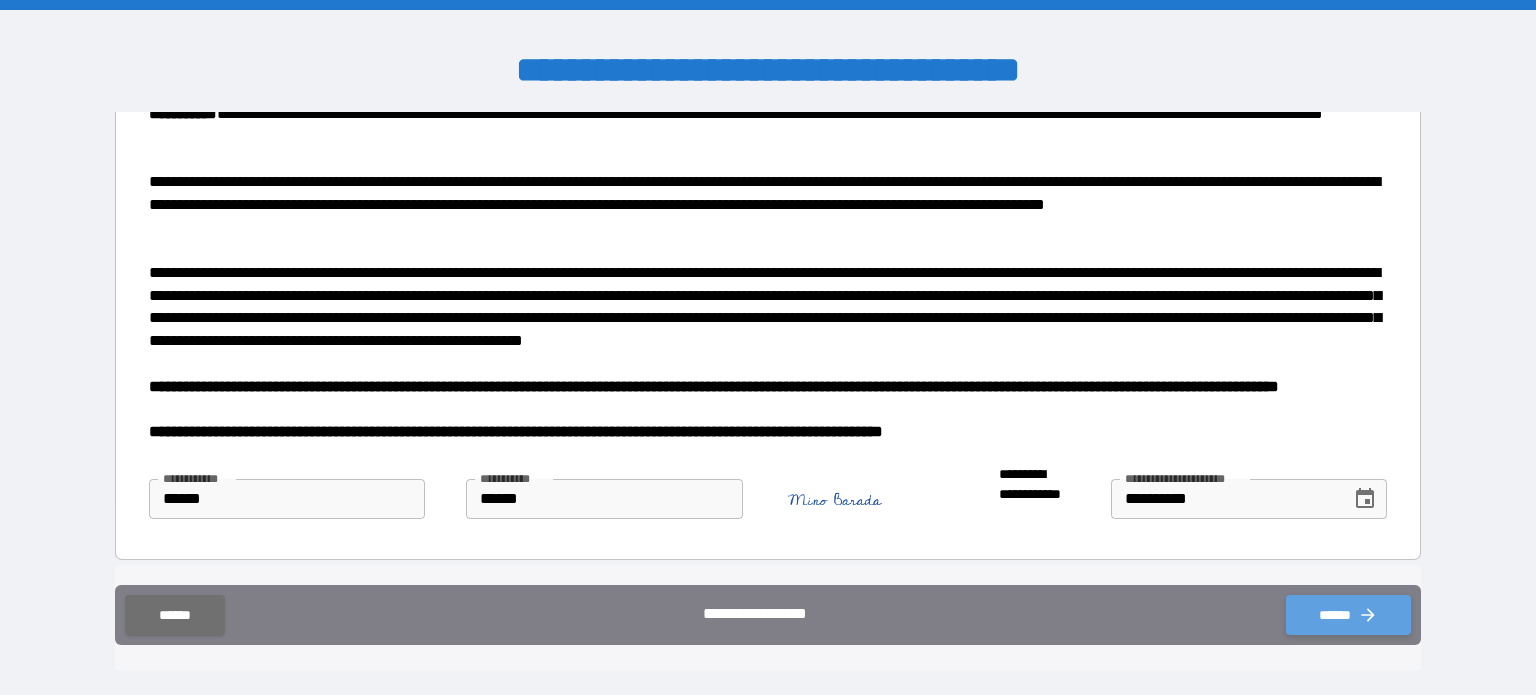 click 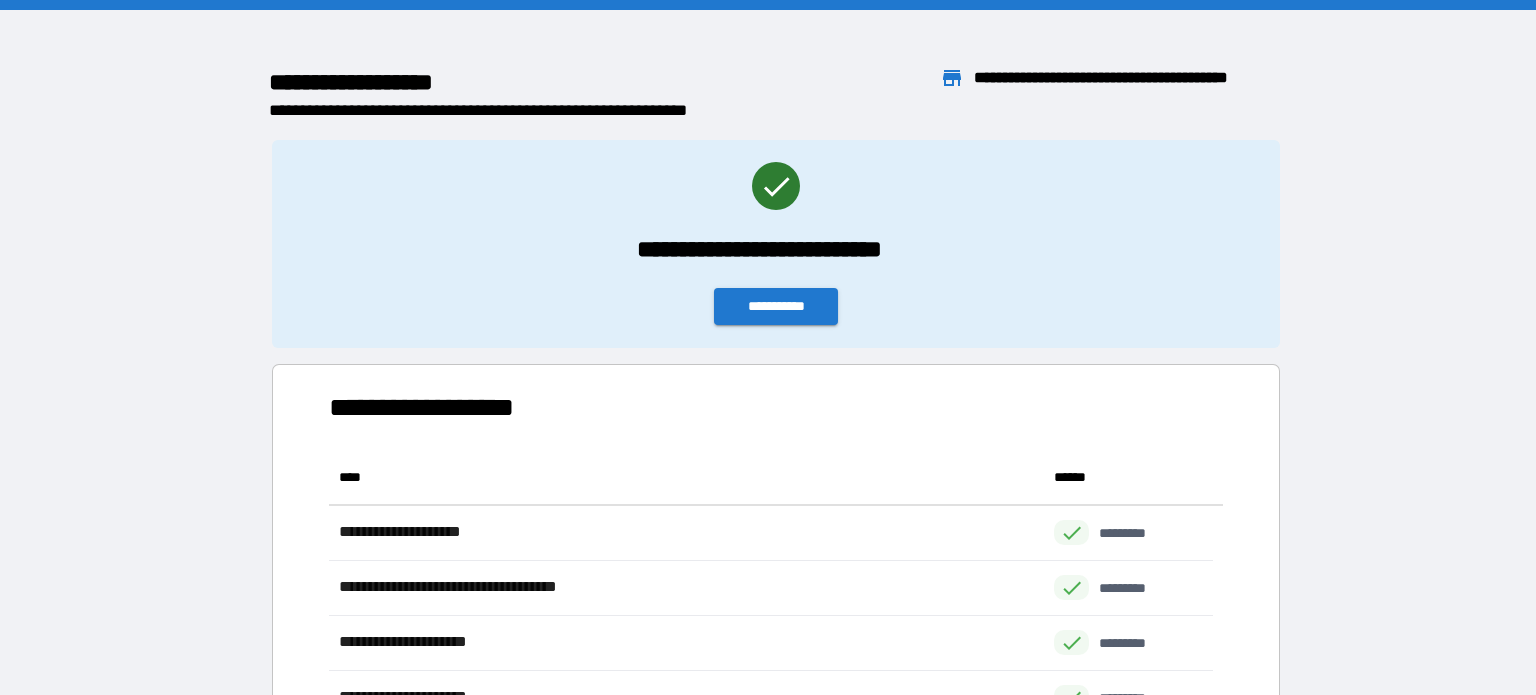 scroll, scrollTop: 16, scrollLeft: 16, axis: both 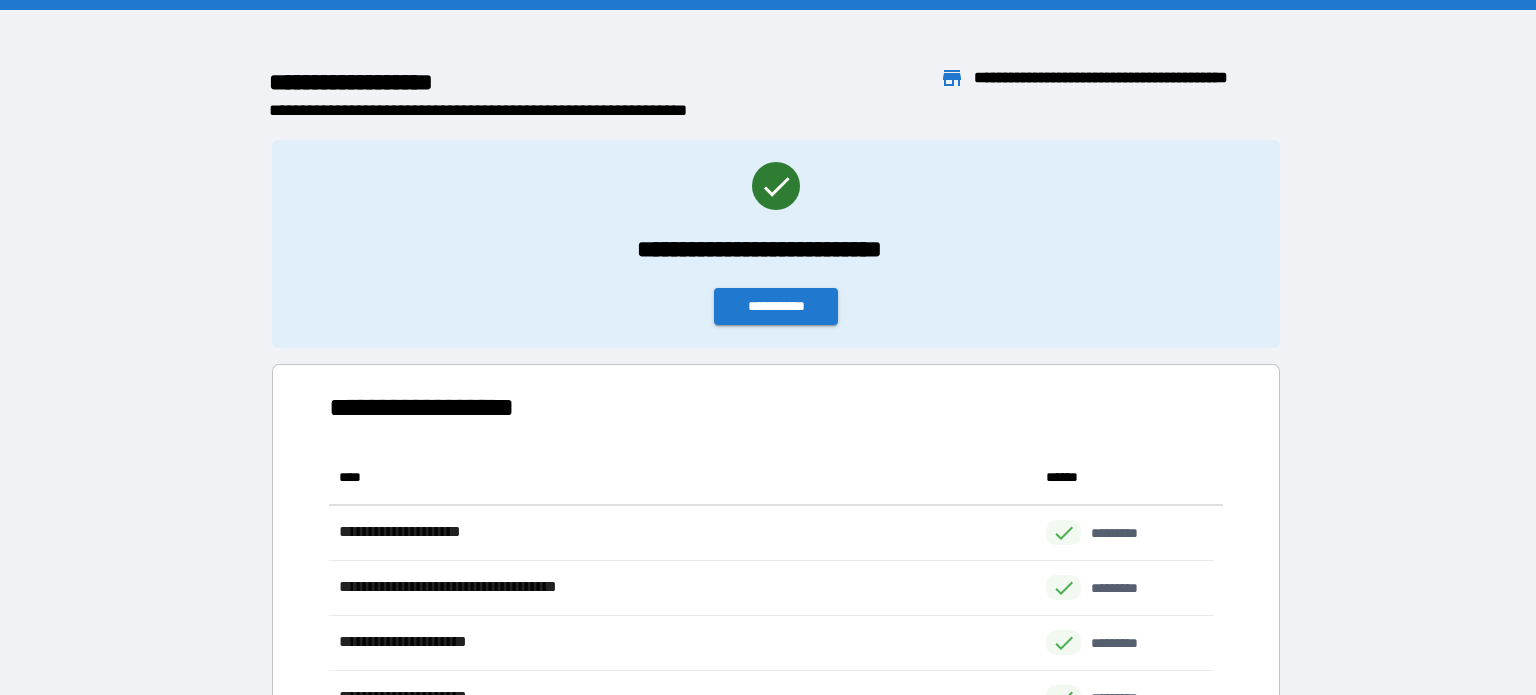 click on "**********" at bounding box center (768, 495) 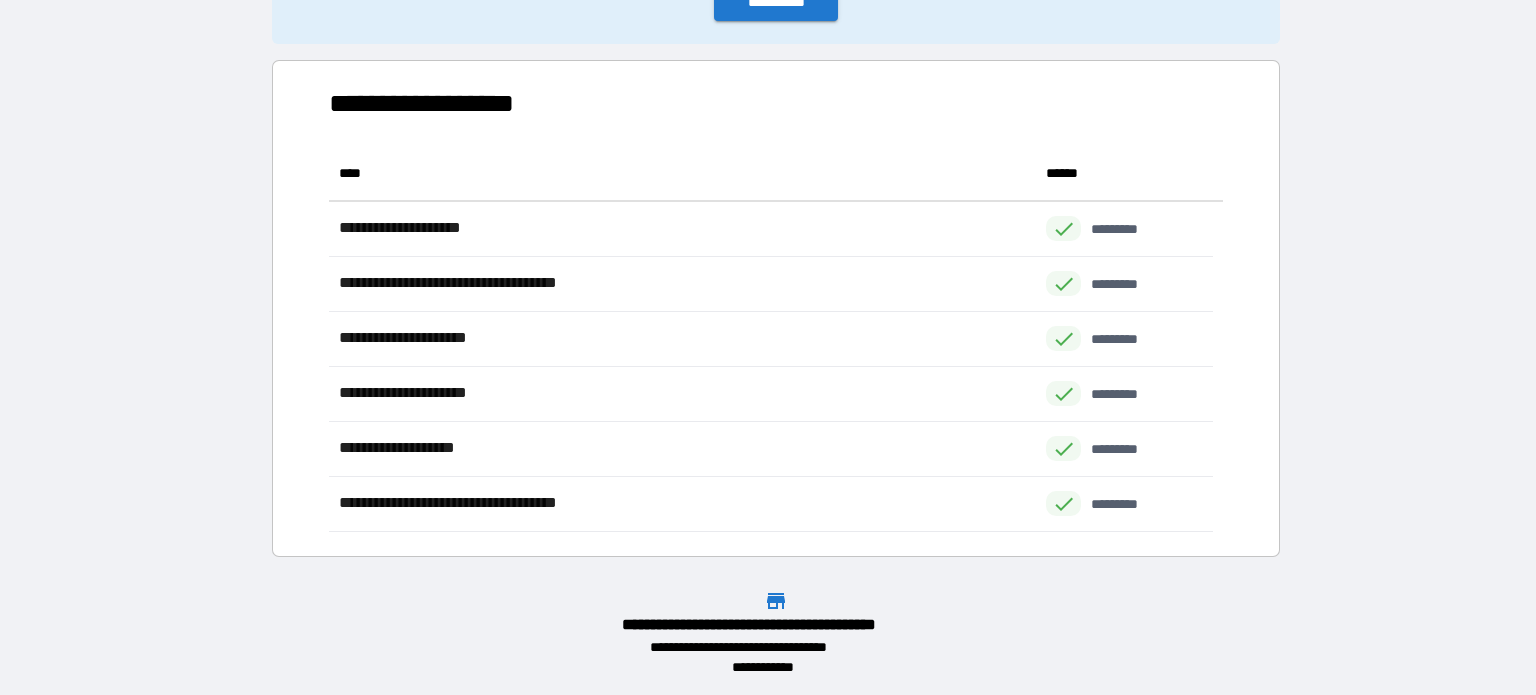 scroll, scrollTop: 0, scrollLeft: 0, axis: both 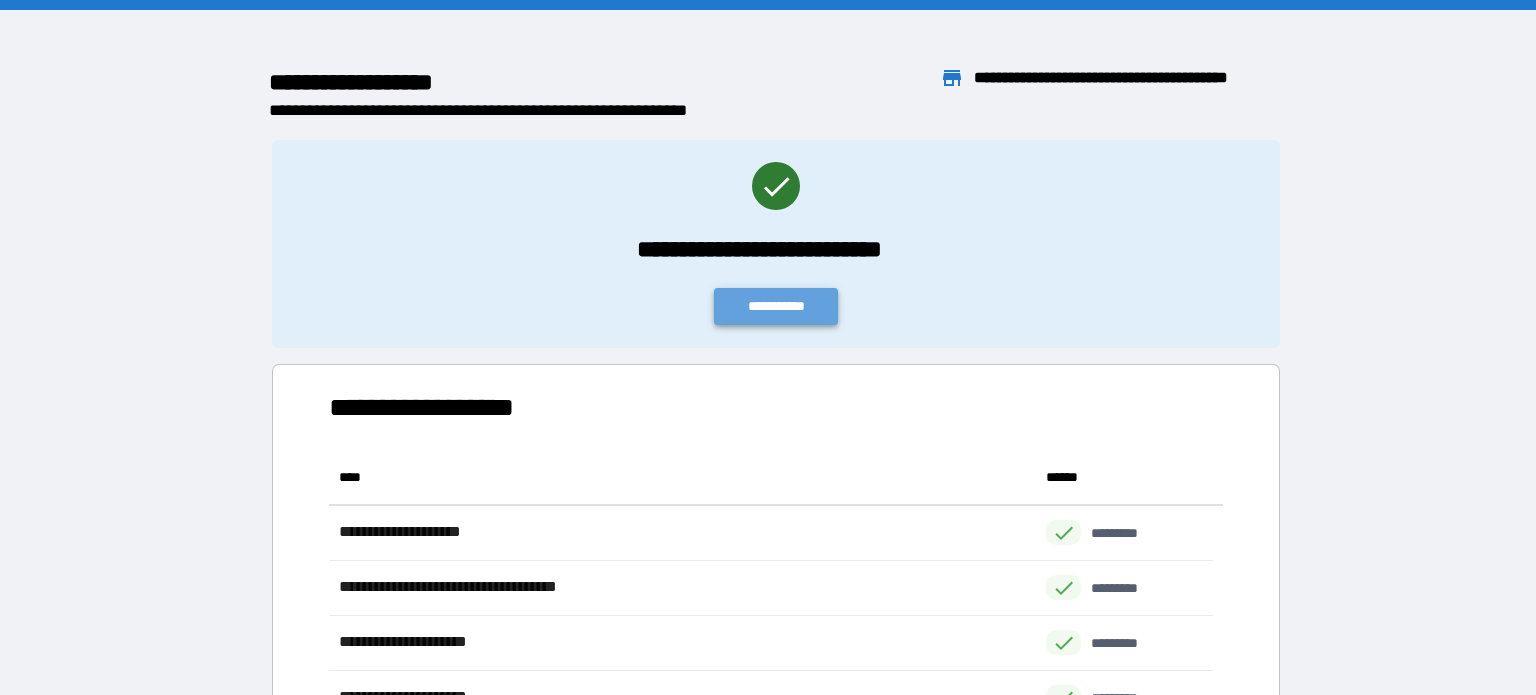 click on "**********" at bounding box center (776, 306) 